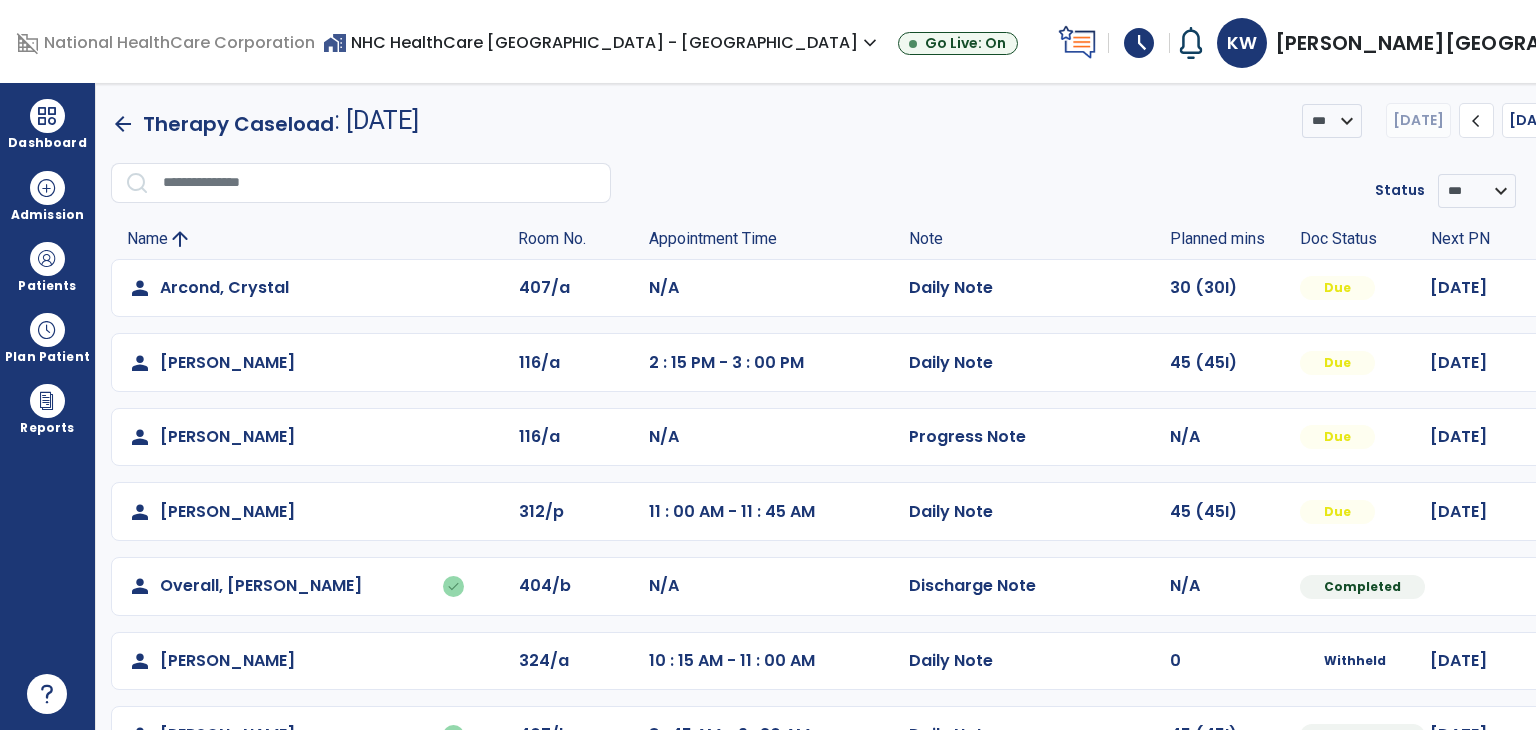 scroll, scrollTop: 0, scrollLeft: 0, axis: both 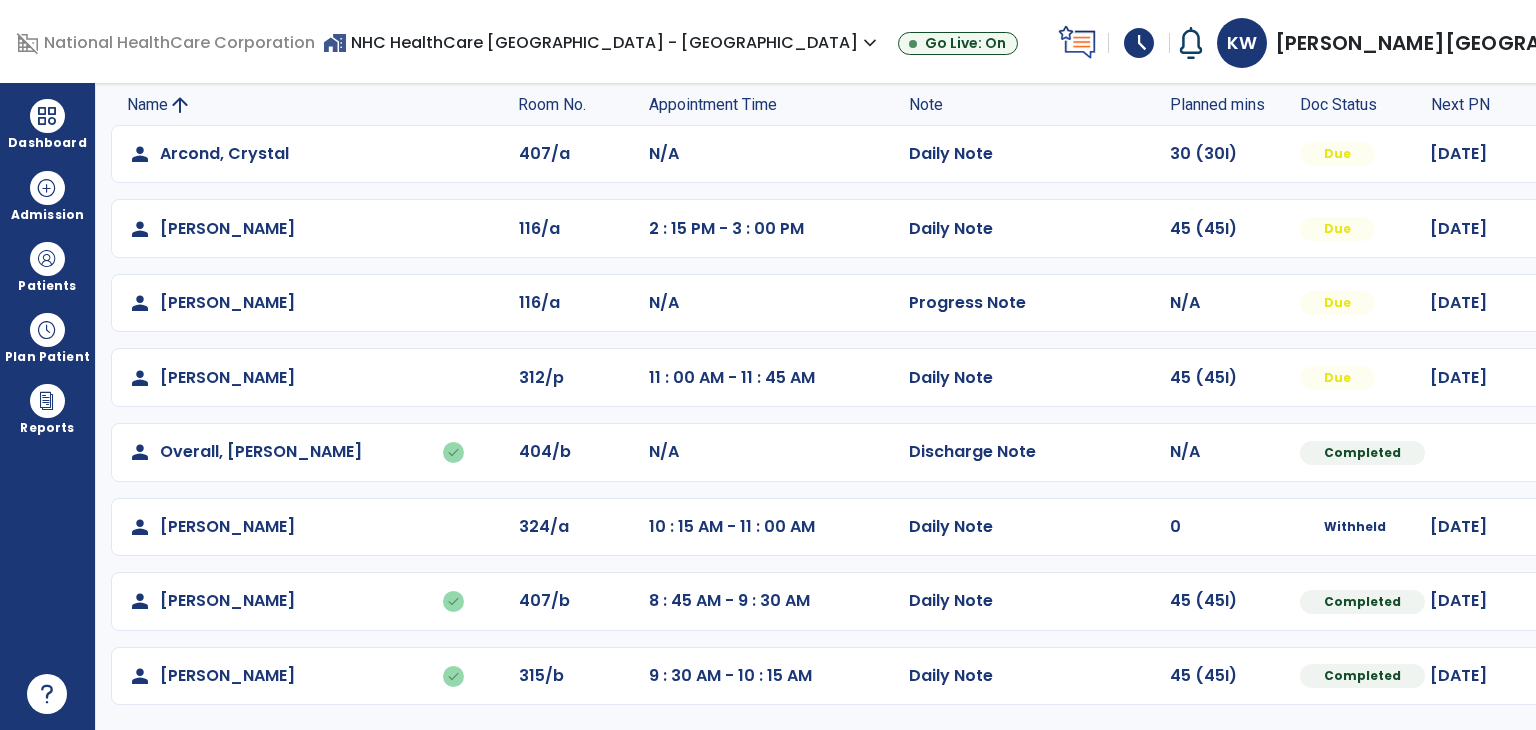 click at bounding box center [1633, 154] 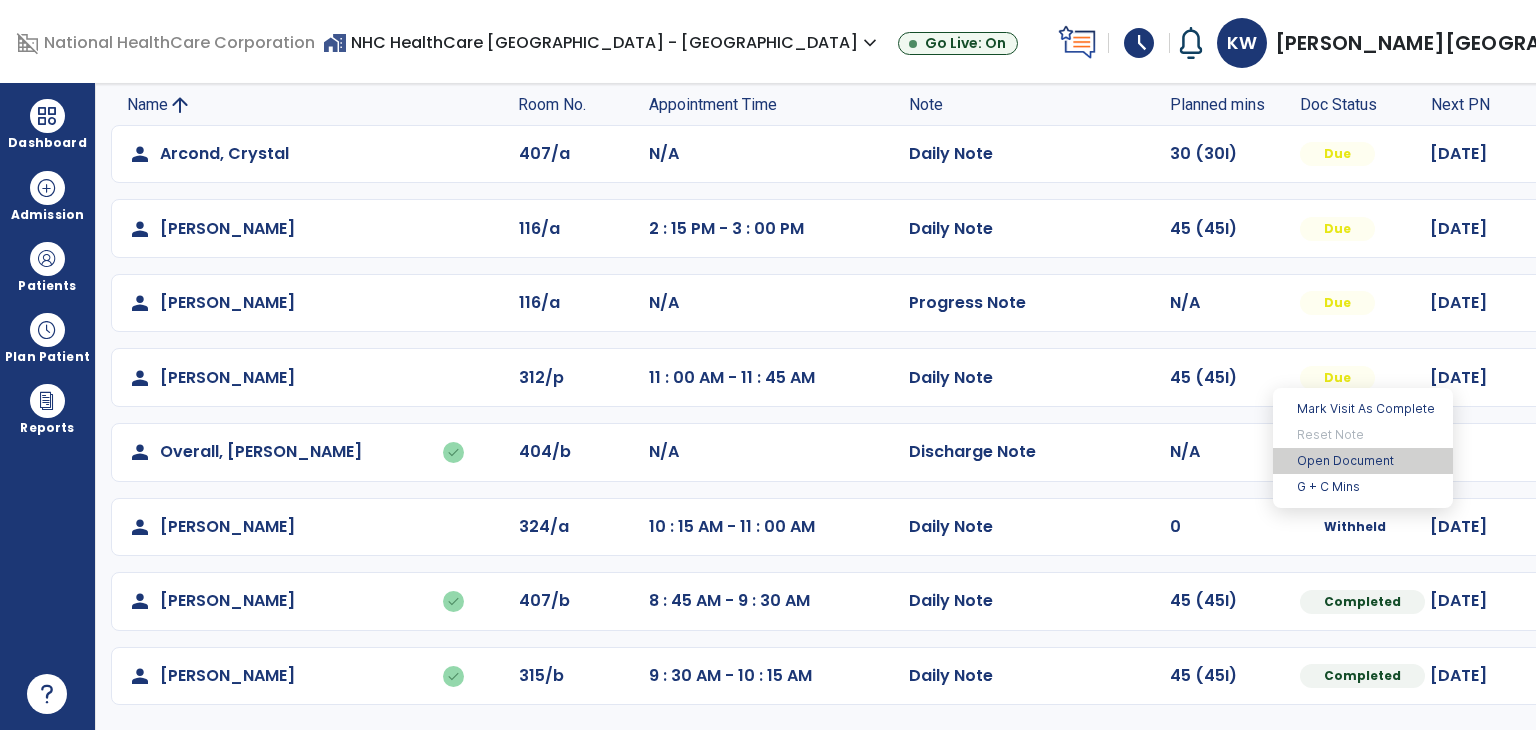 click on "Open Document" at bounding box center [1363, 461] 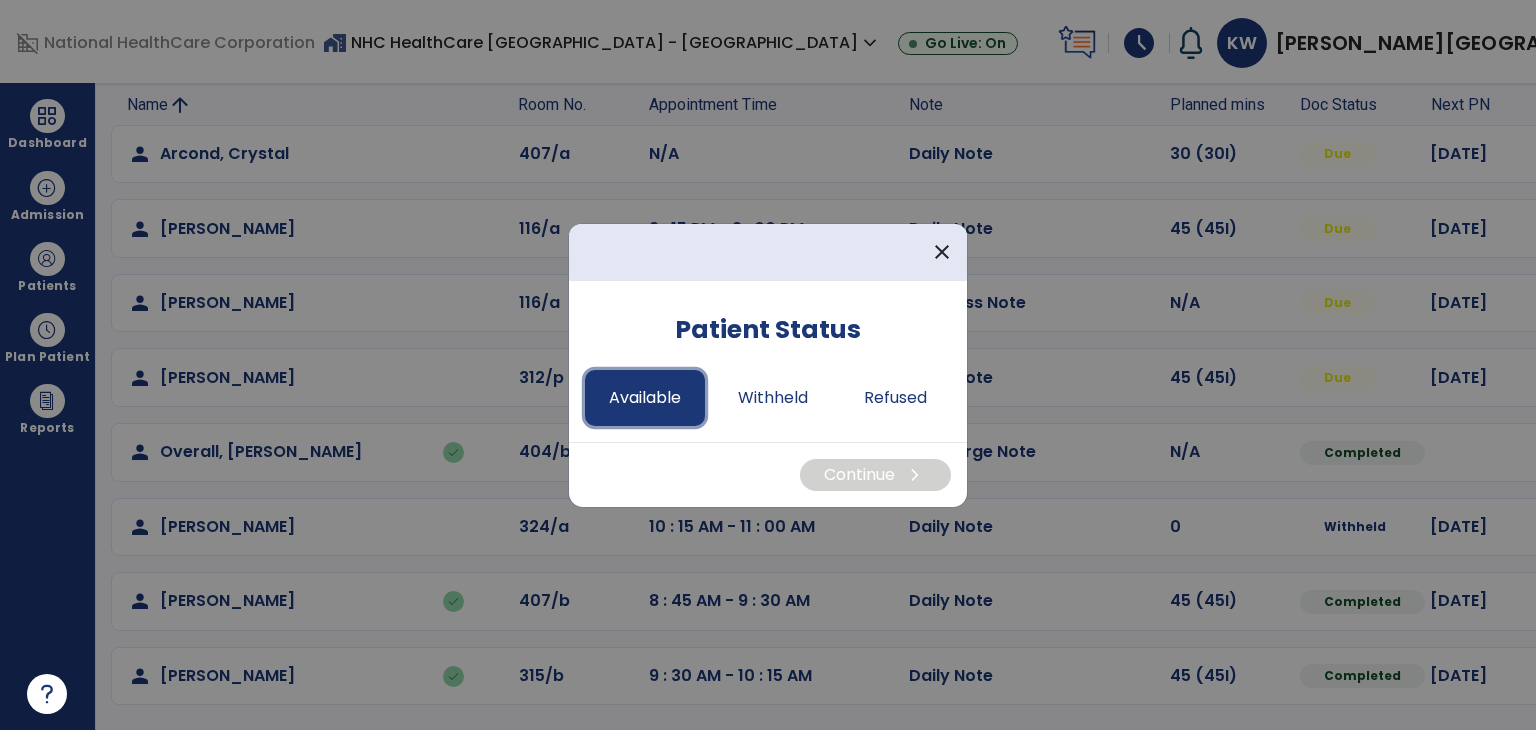 click on "Available" at bounding box center [645, 398] 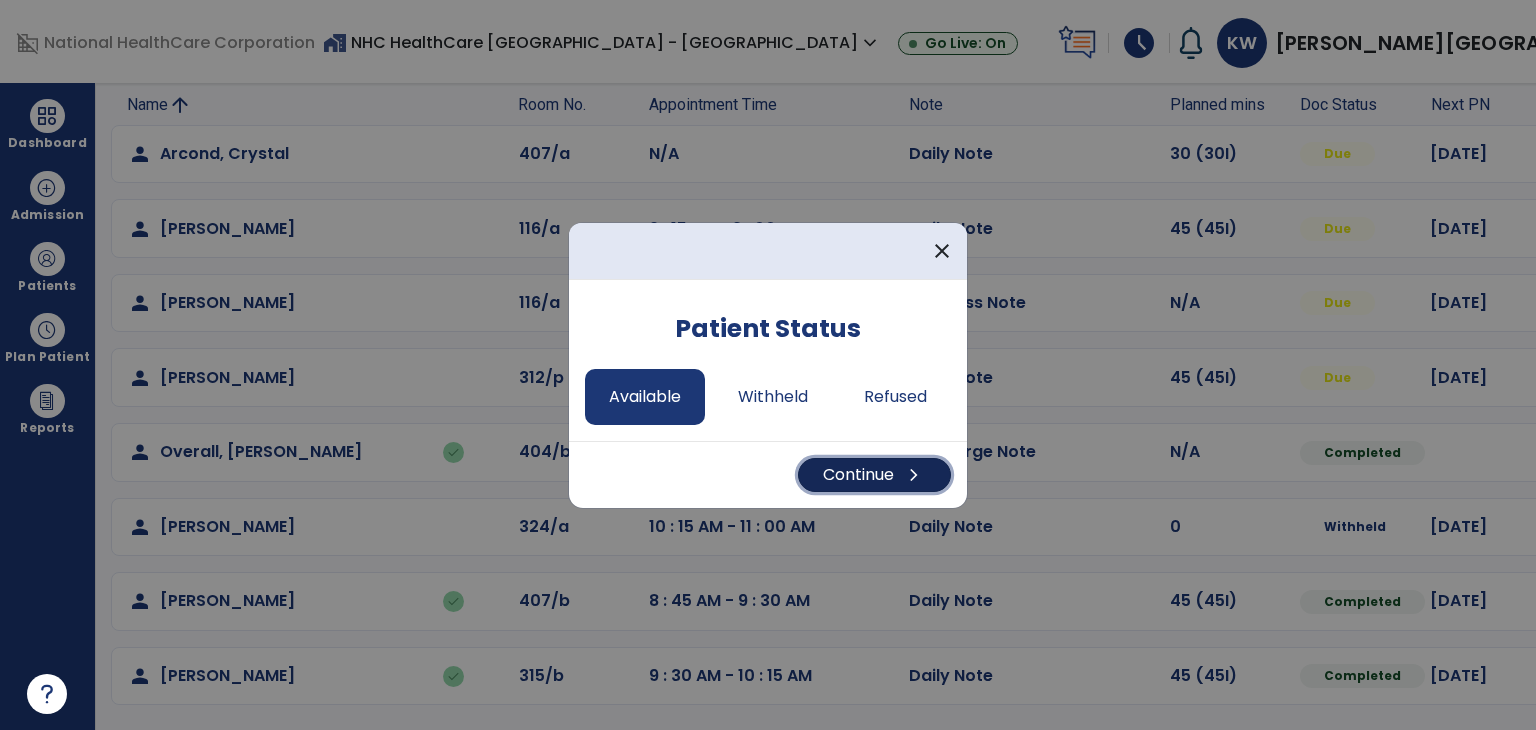 click on "Continue   chevron_right" at bounding box center [874, 475] 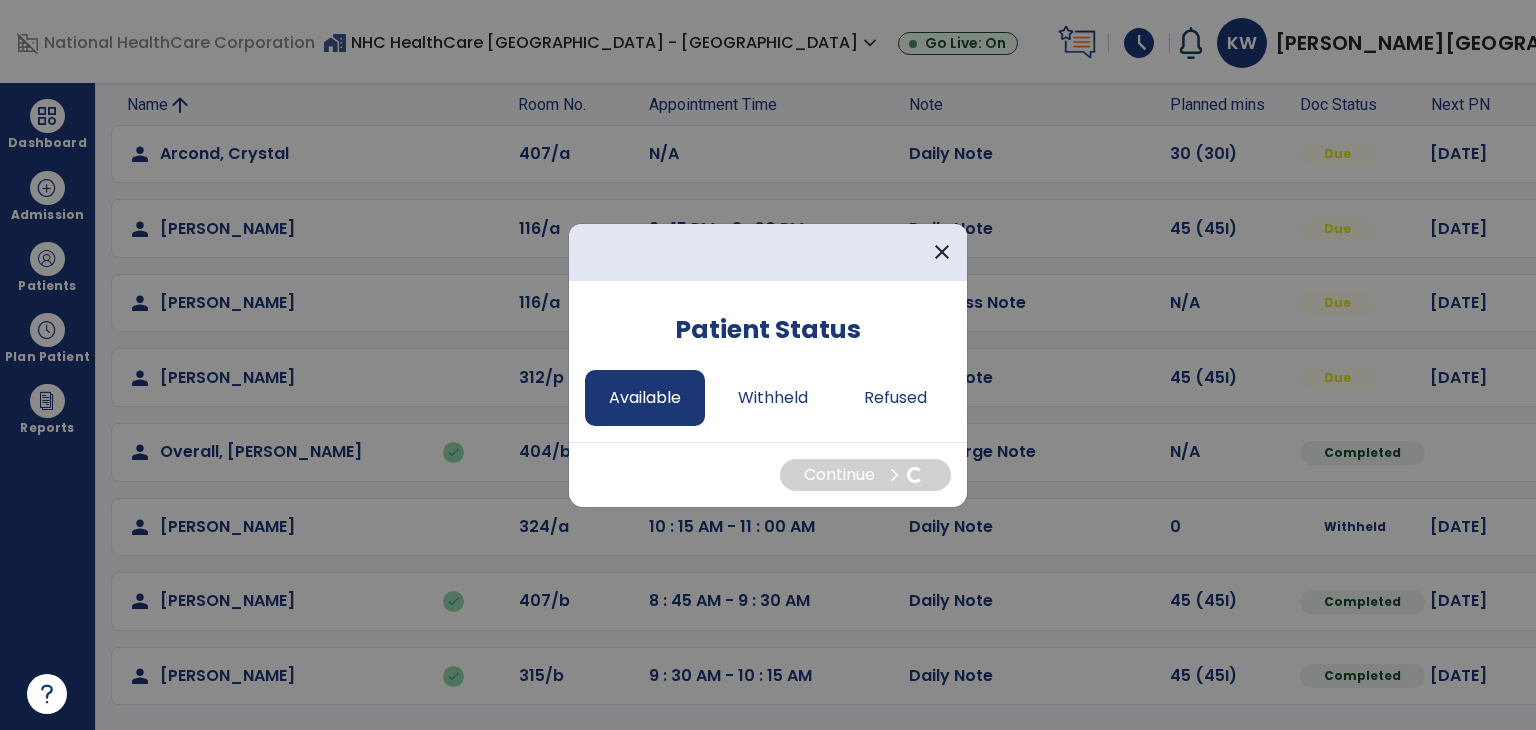 select on "*" 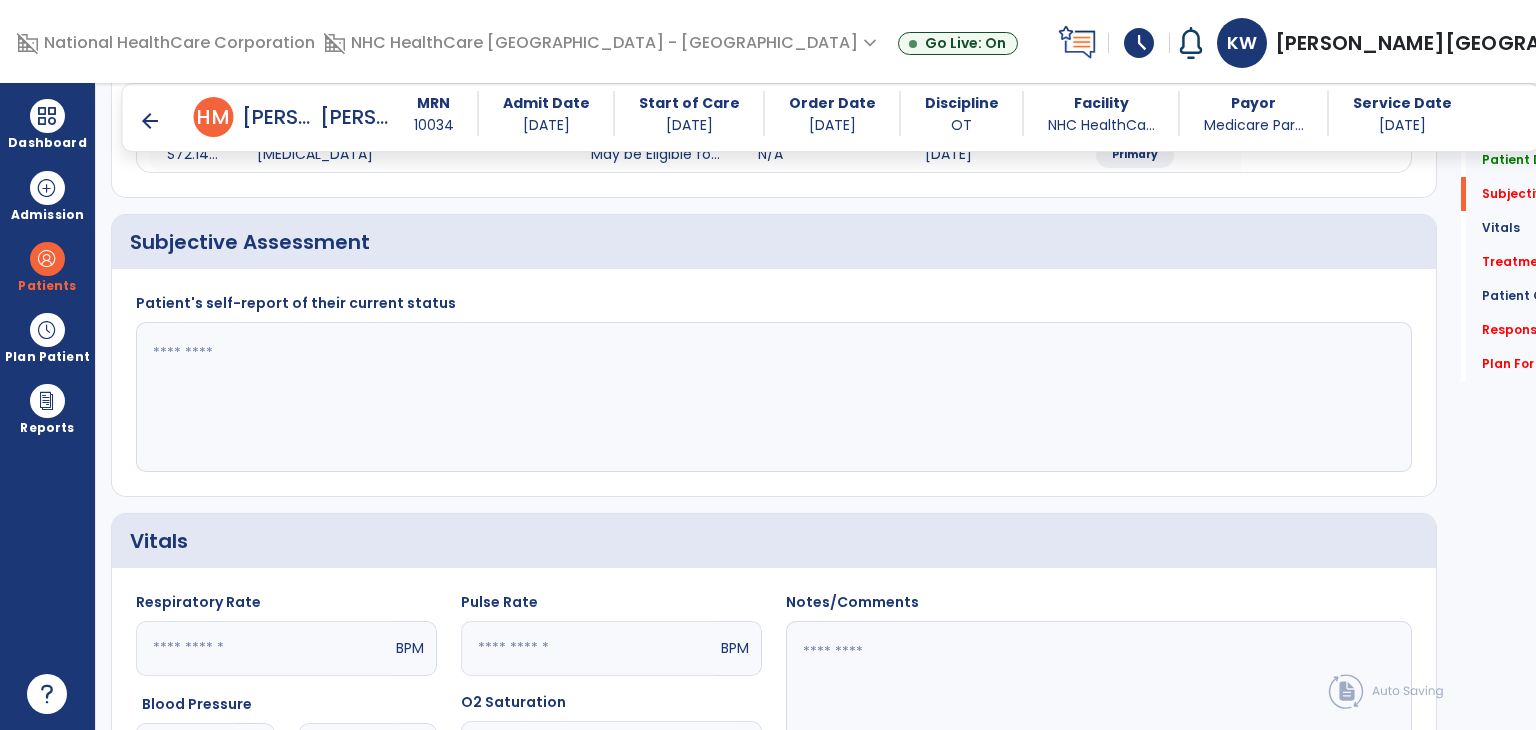 scroll, scrollTop: 438, scrollLeft: 0, axis: vertical 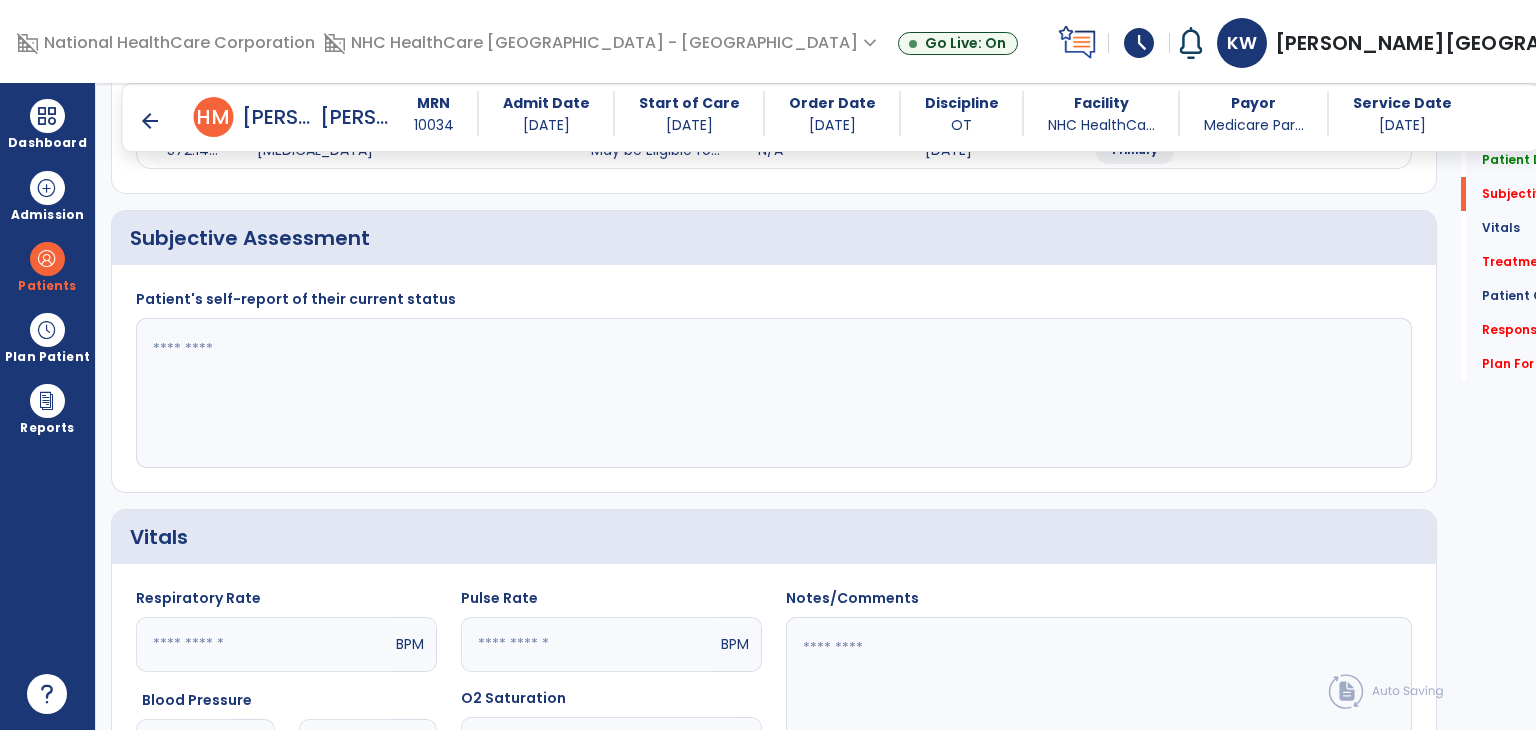 click 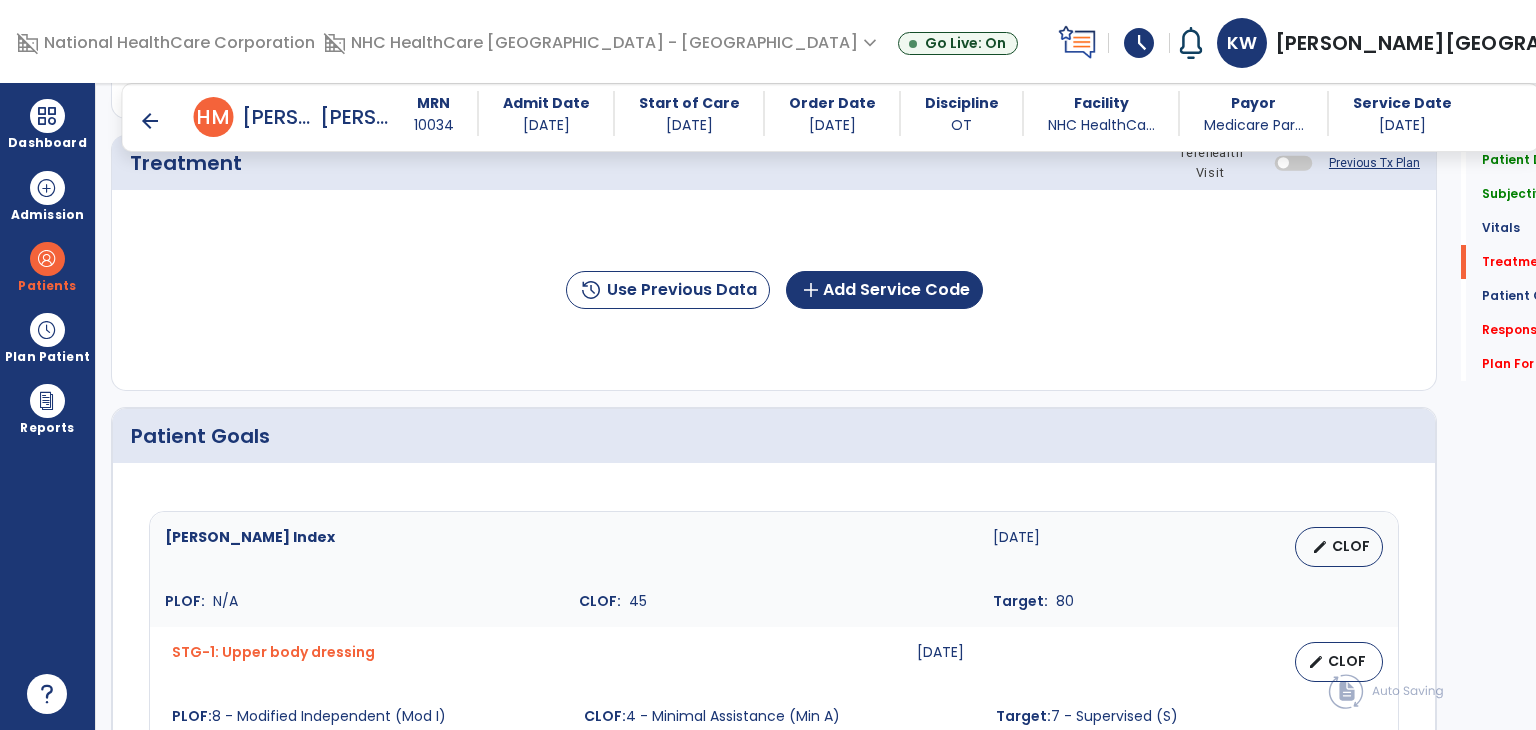 scroll, scrollTop: 1294, scrollLeft: 0, axis: vertical 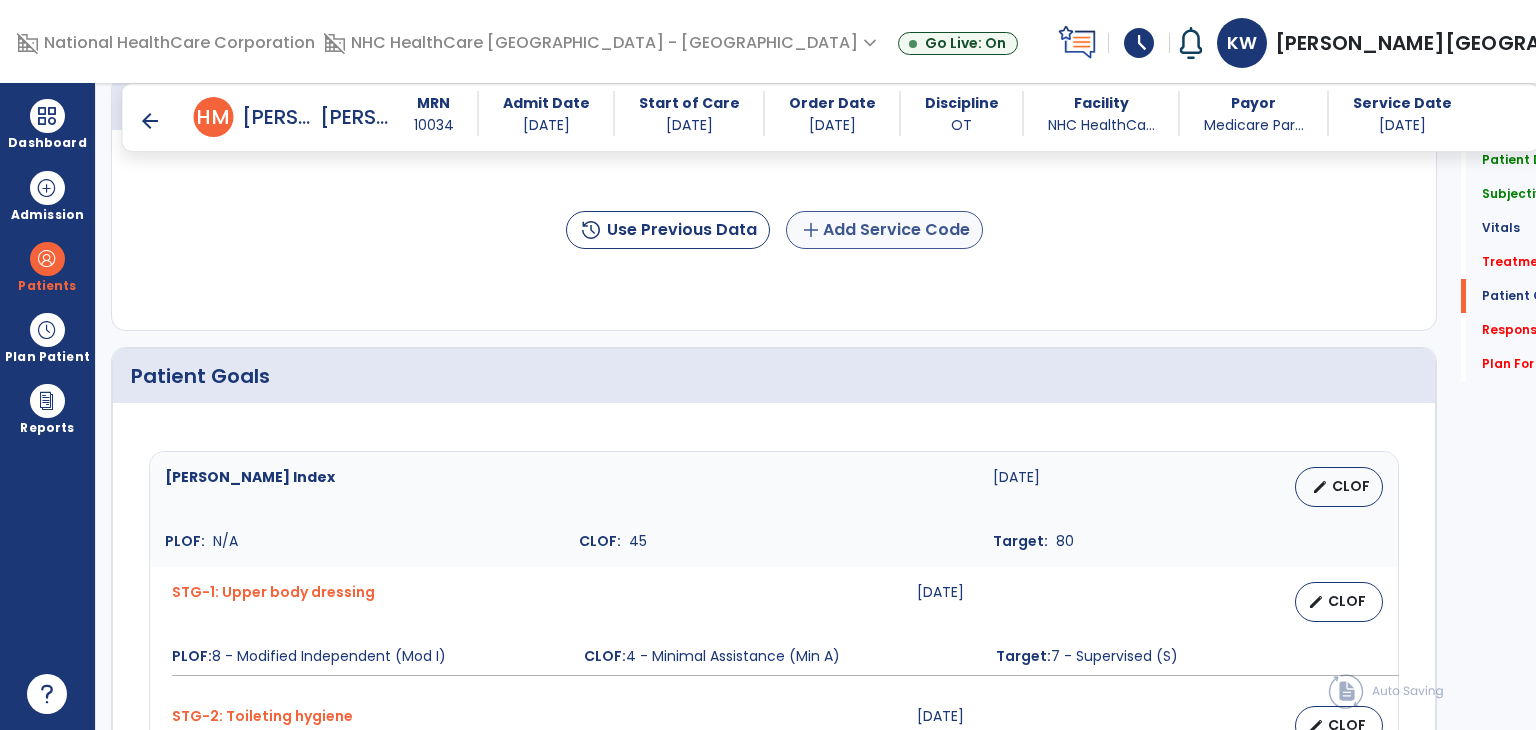 type on "**********" 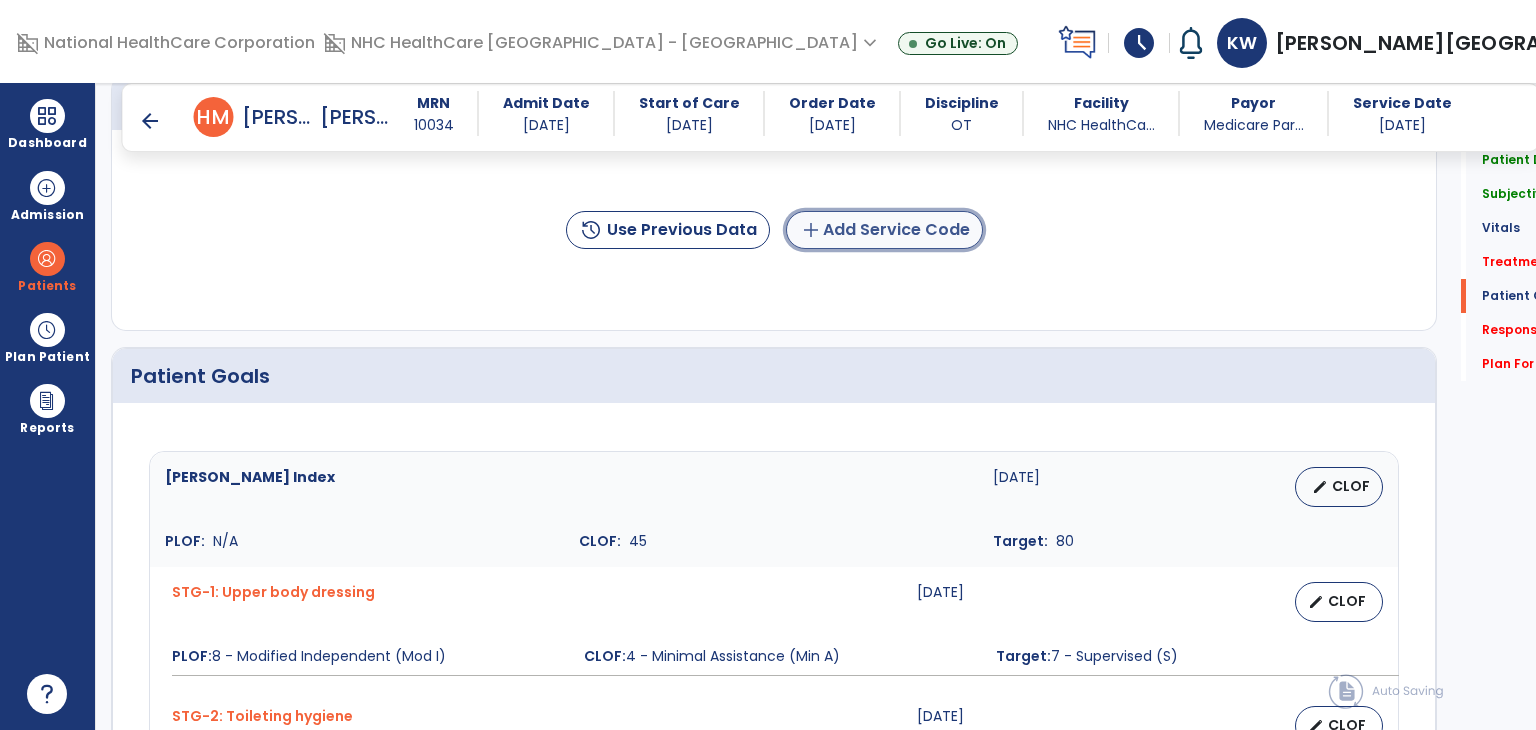 click on "add  Add Service Code" 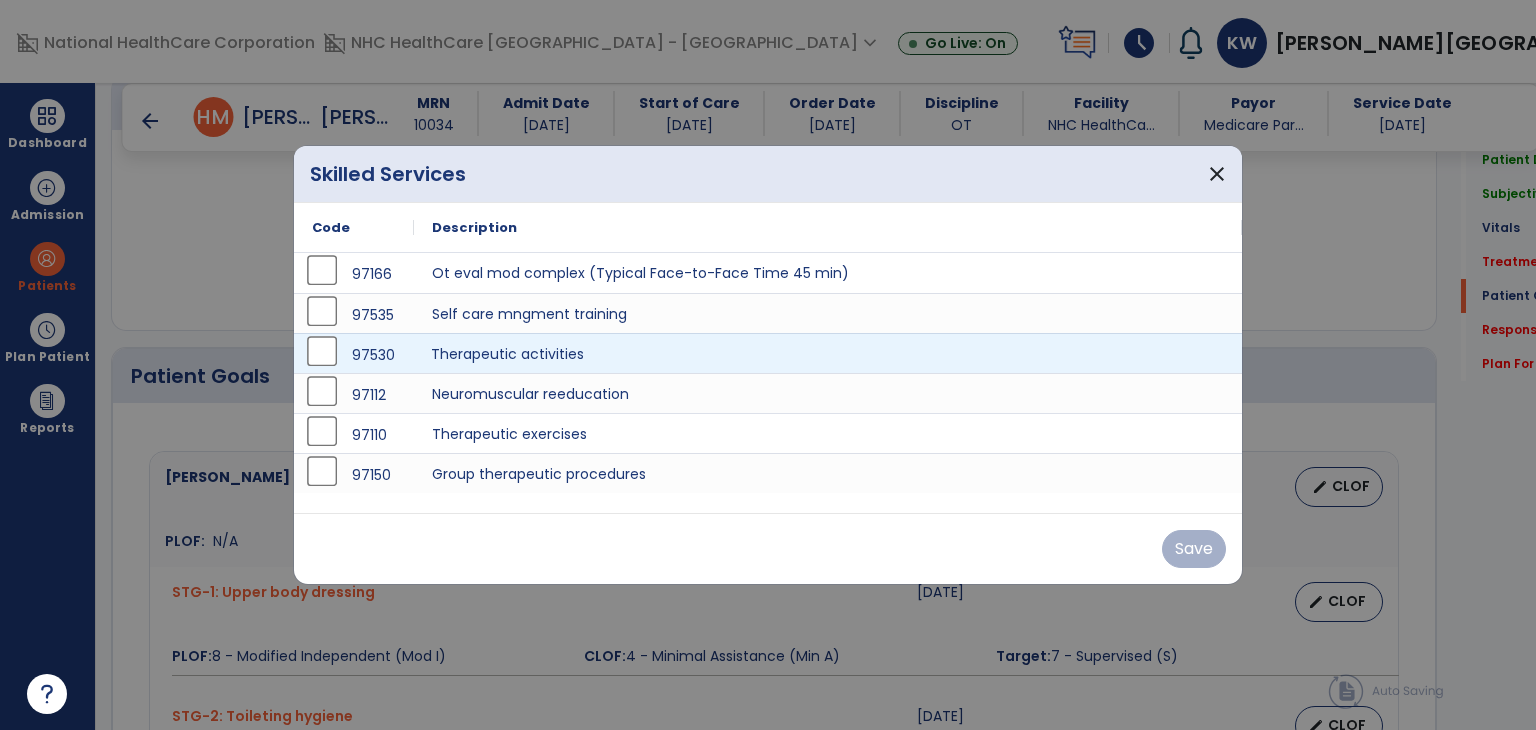click on "Therapeutic activities" at bounding box center (828, 353) 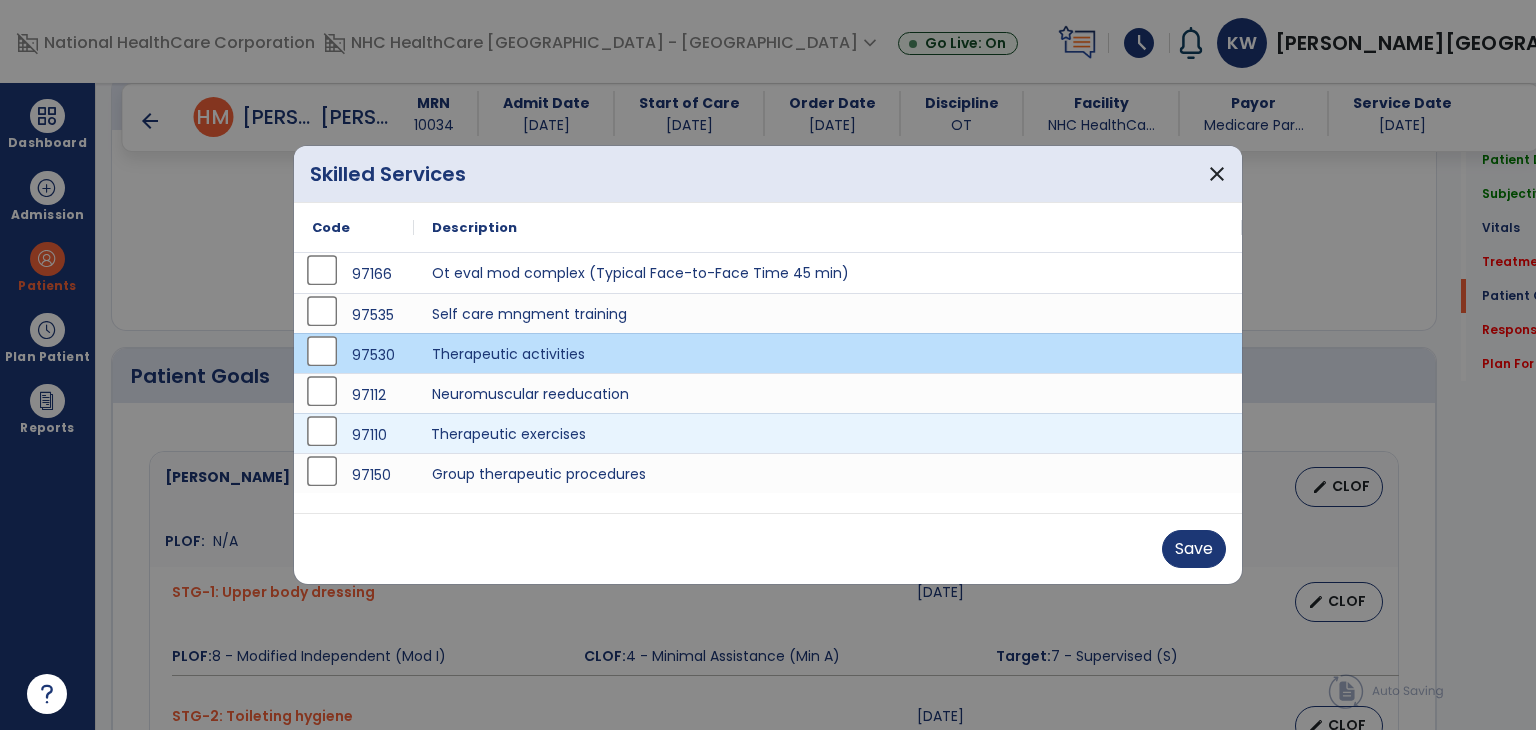 click on "Therapeutic exercises" at bounding box center [828, 433] 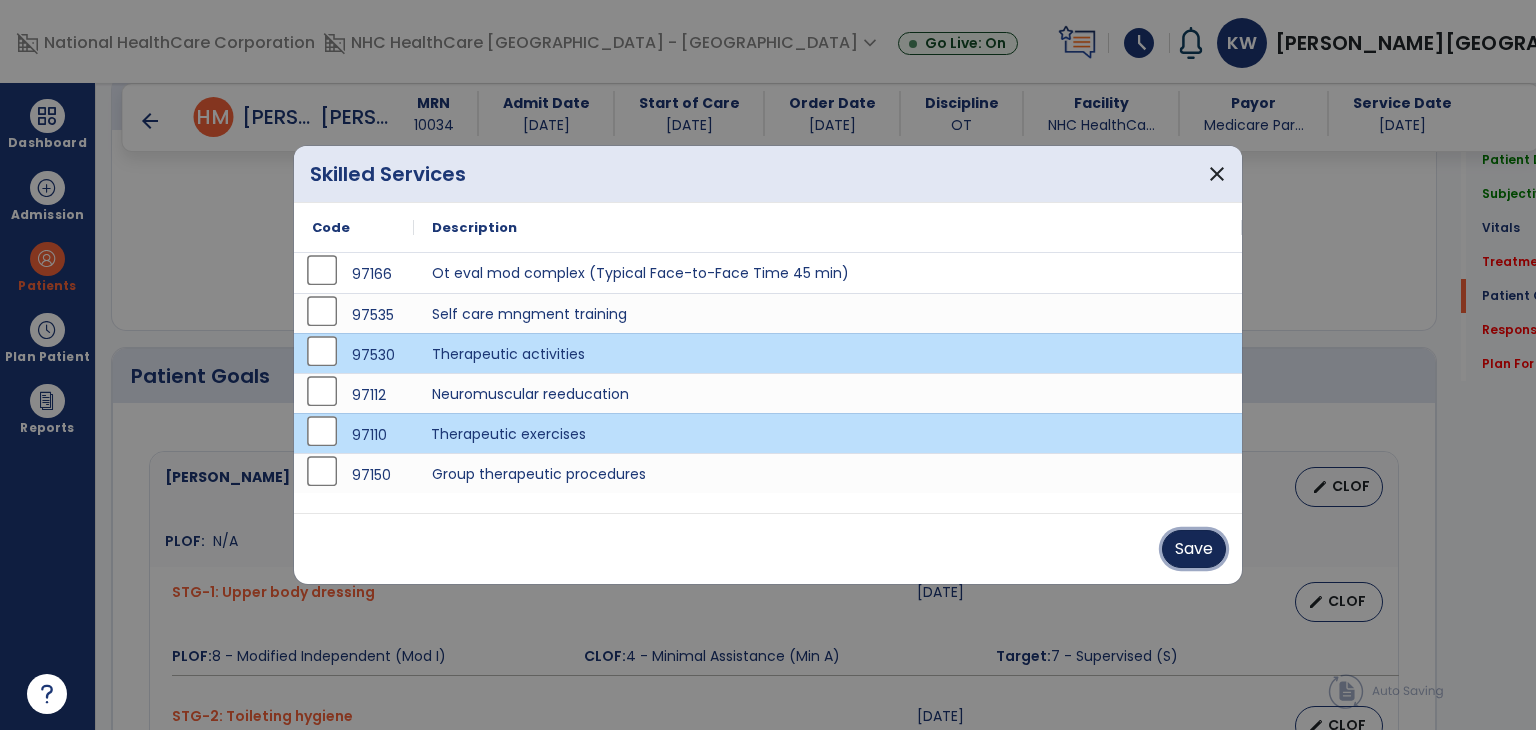 click on "Save" at bounding box center (1194, 549) 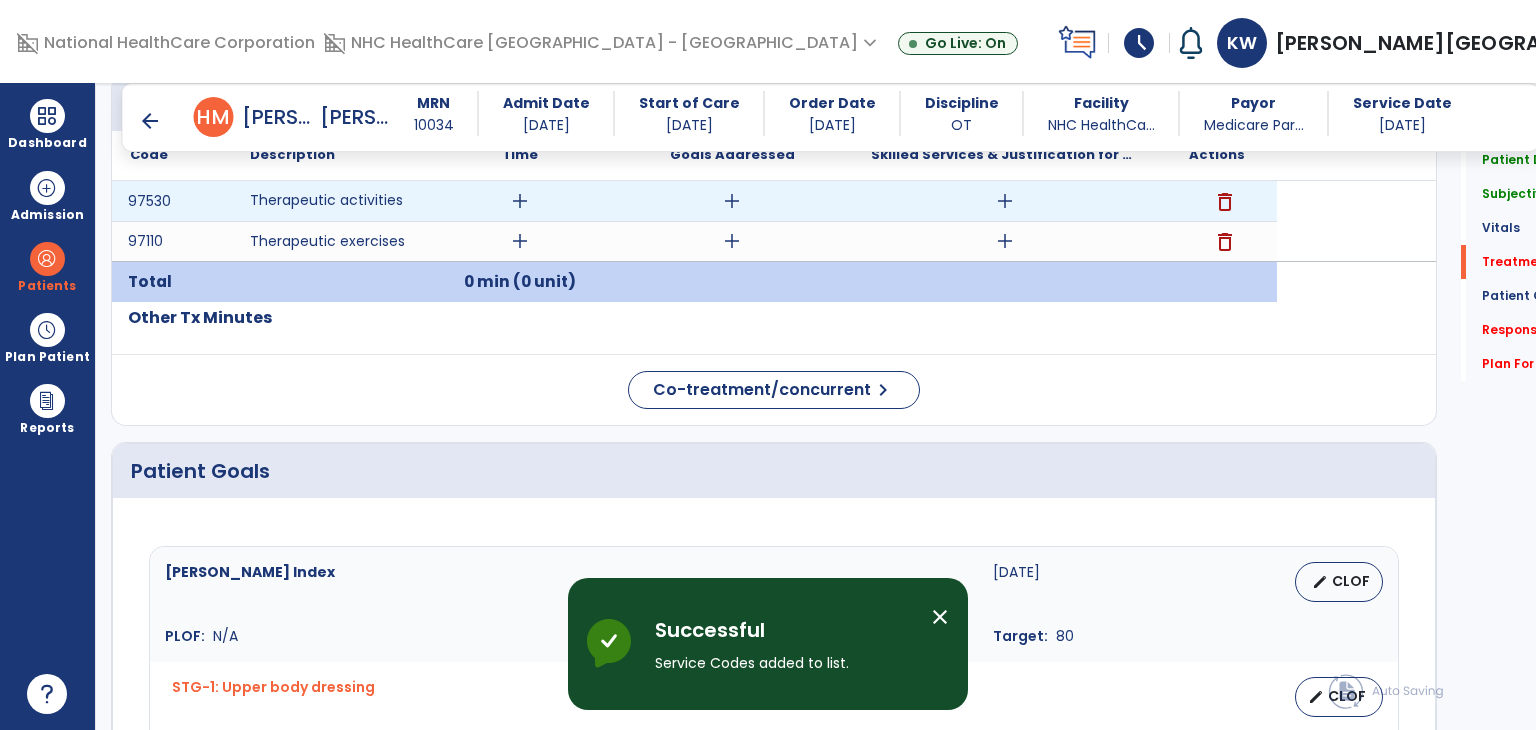 scroll, scrollTop: 1167, scrollLeft: 0, axis: vertical 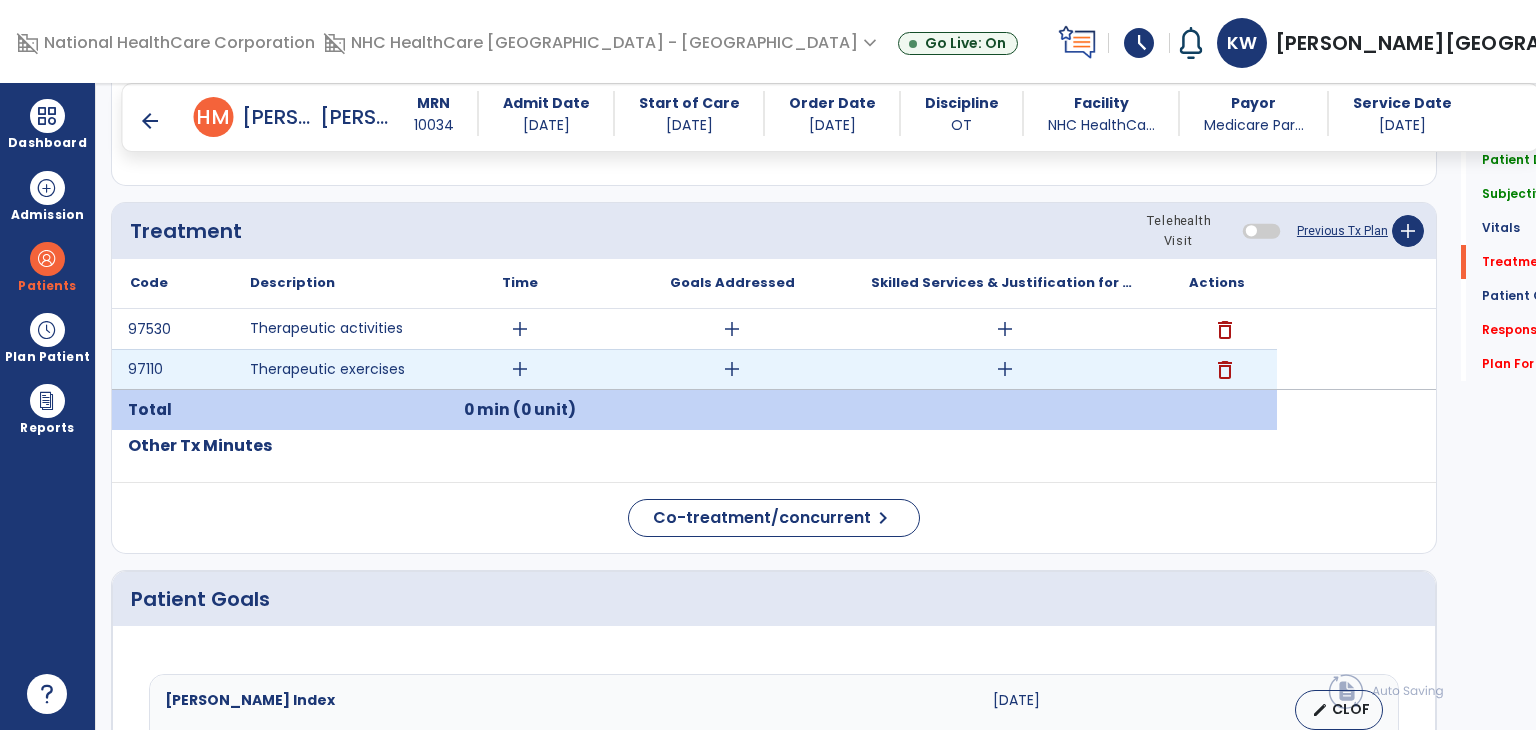 click on "add" at bounding box center [520, 369] 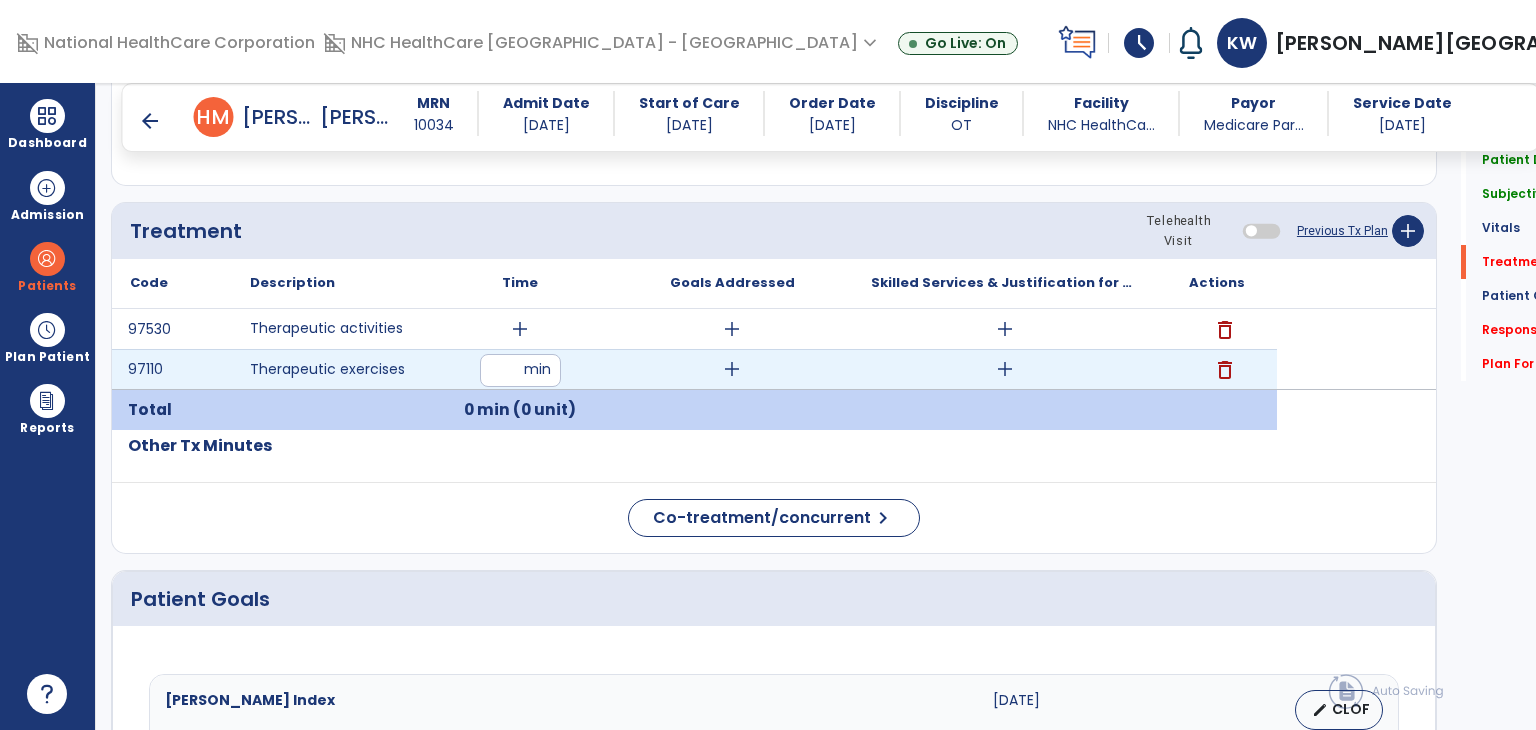 type on "*" 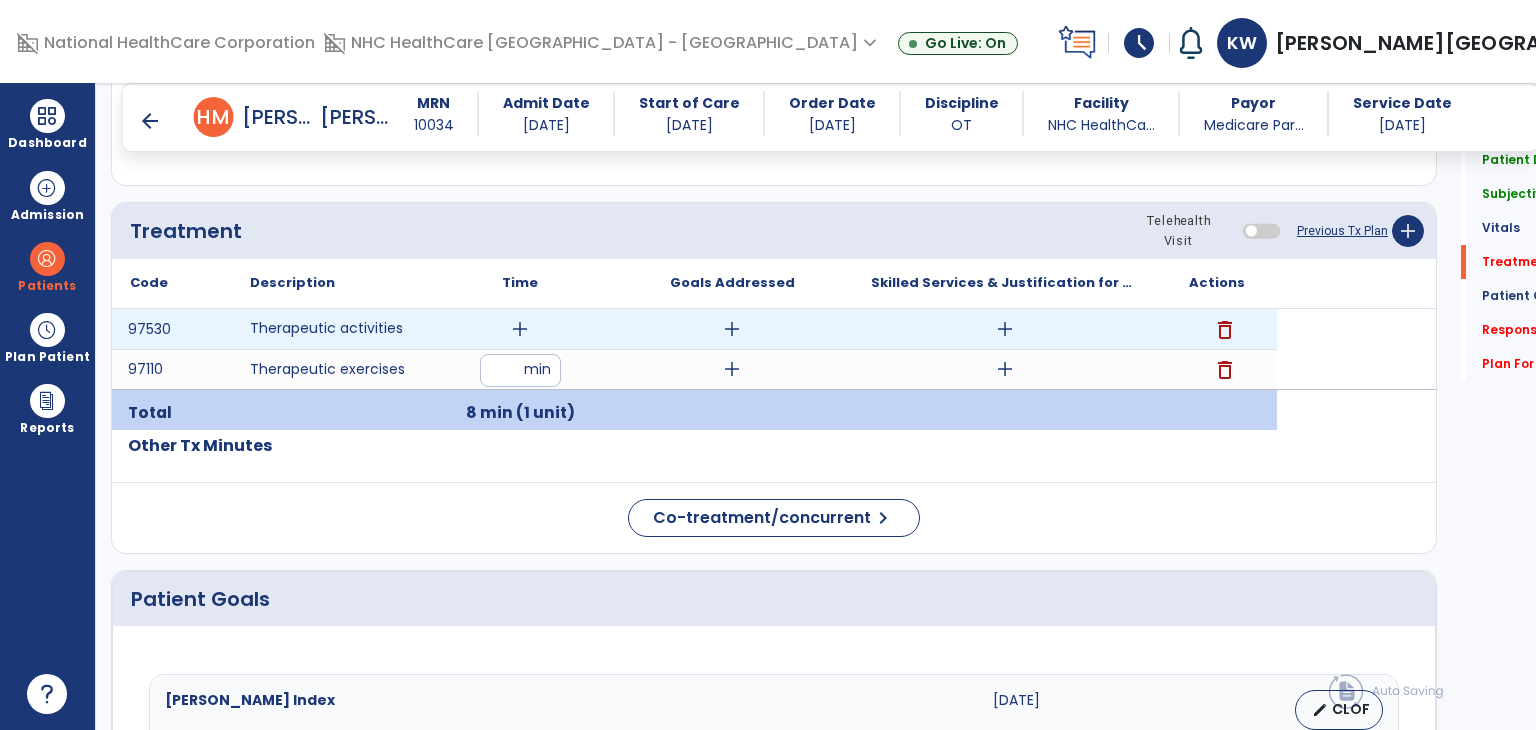 click on "add" at bounding box center [520, 329] 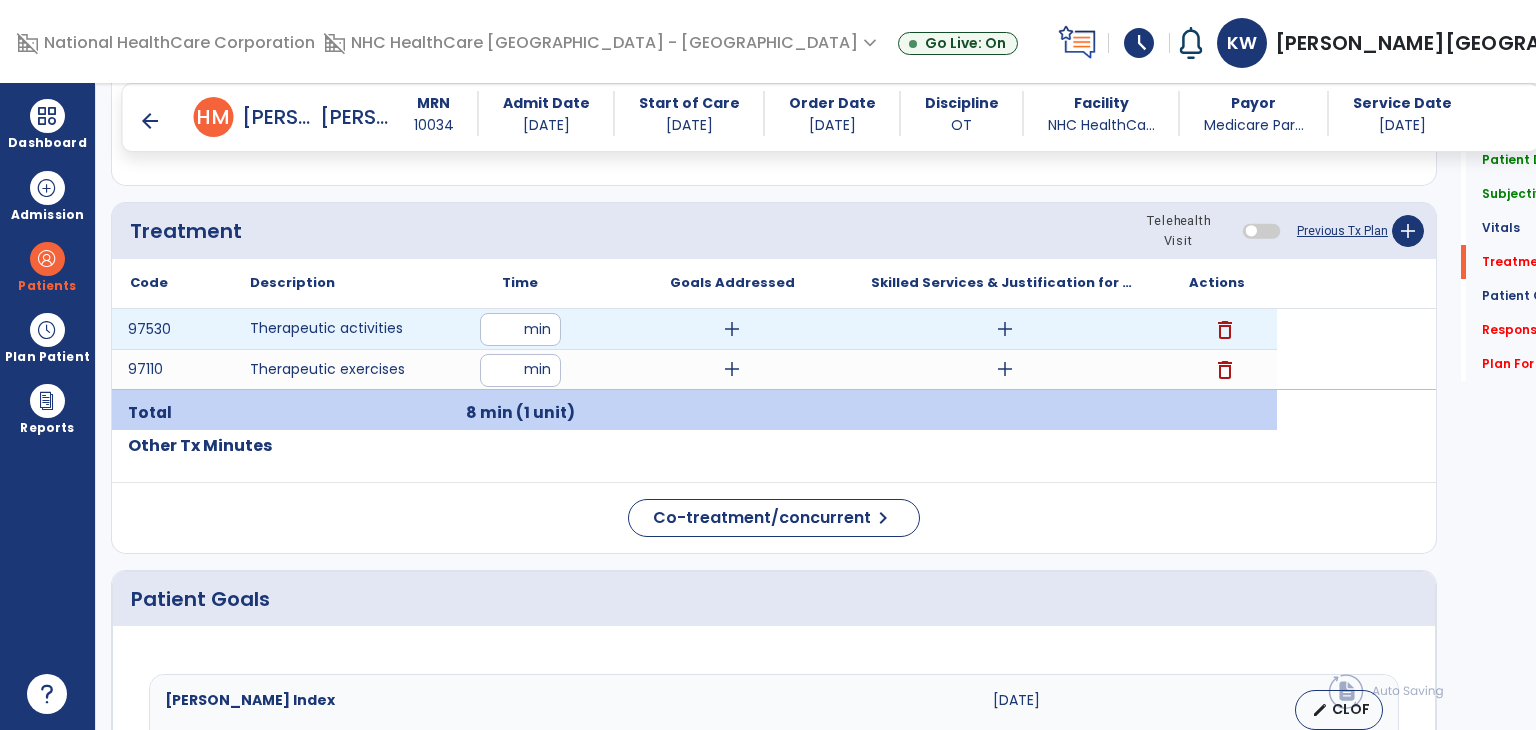 type on "**" 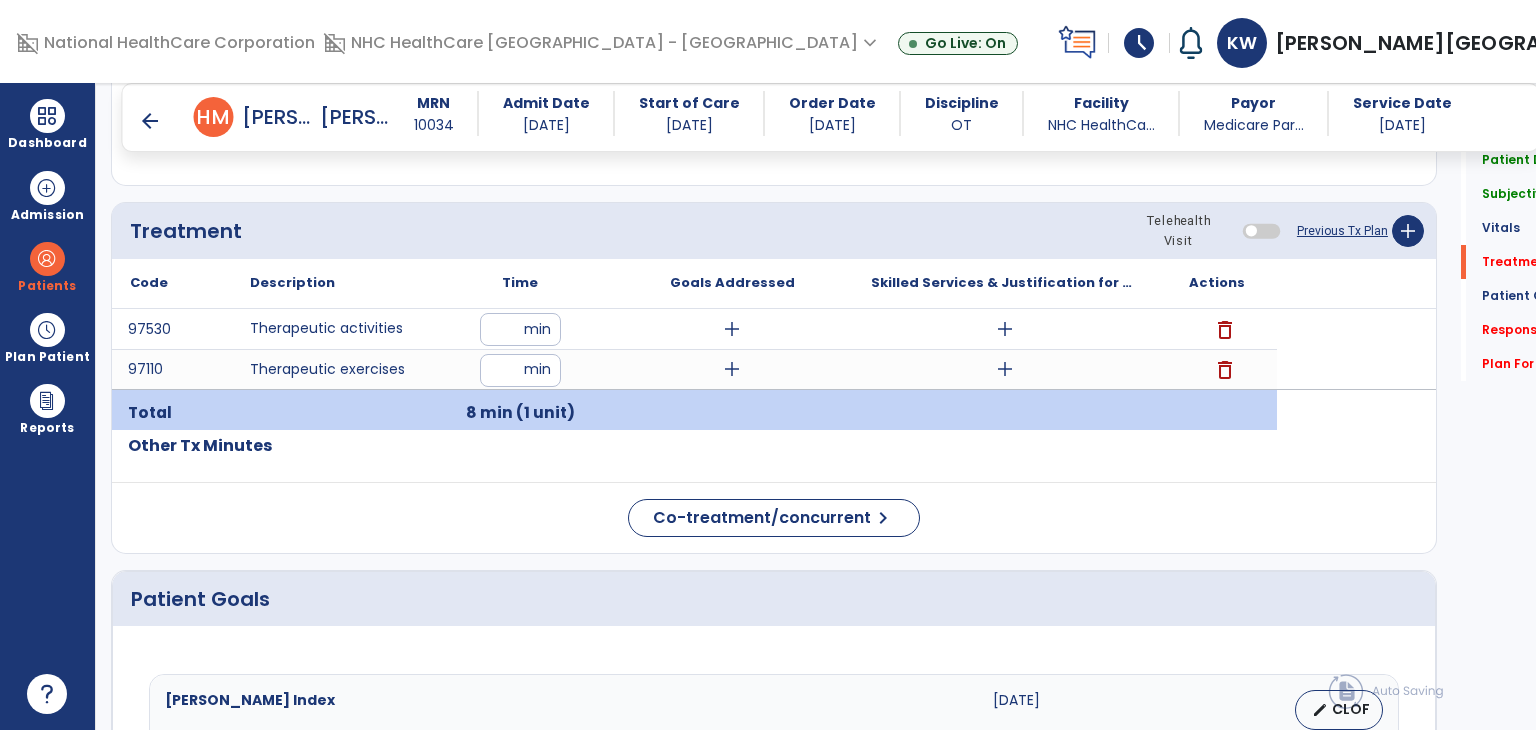 click on "Code
Description
Time" 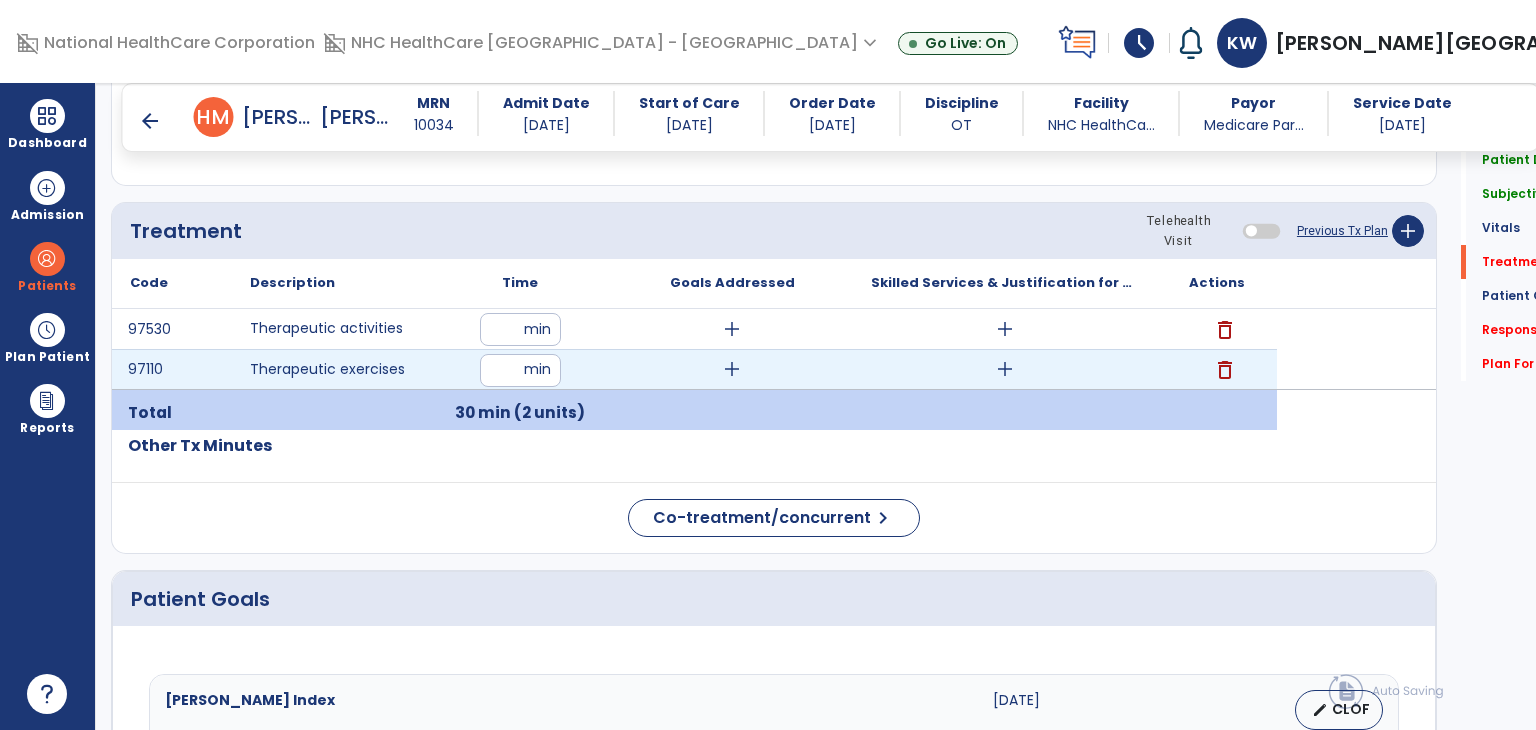 click on "add" at bounding box center [1005, 369] 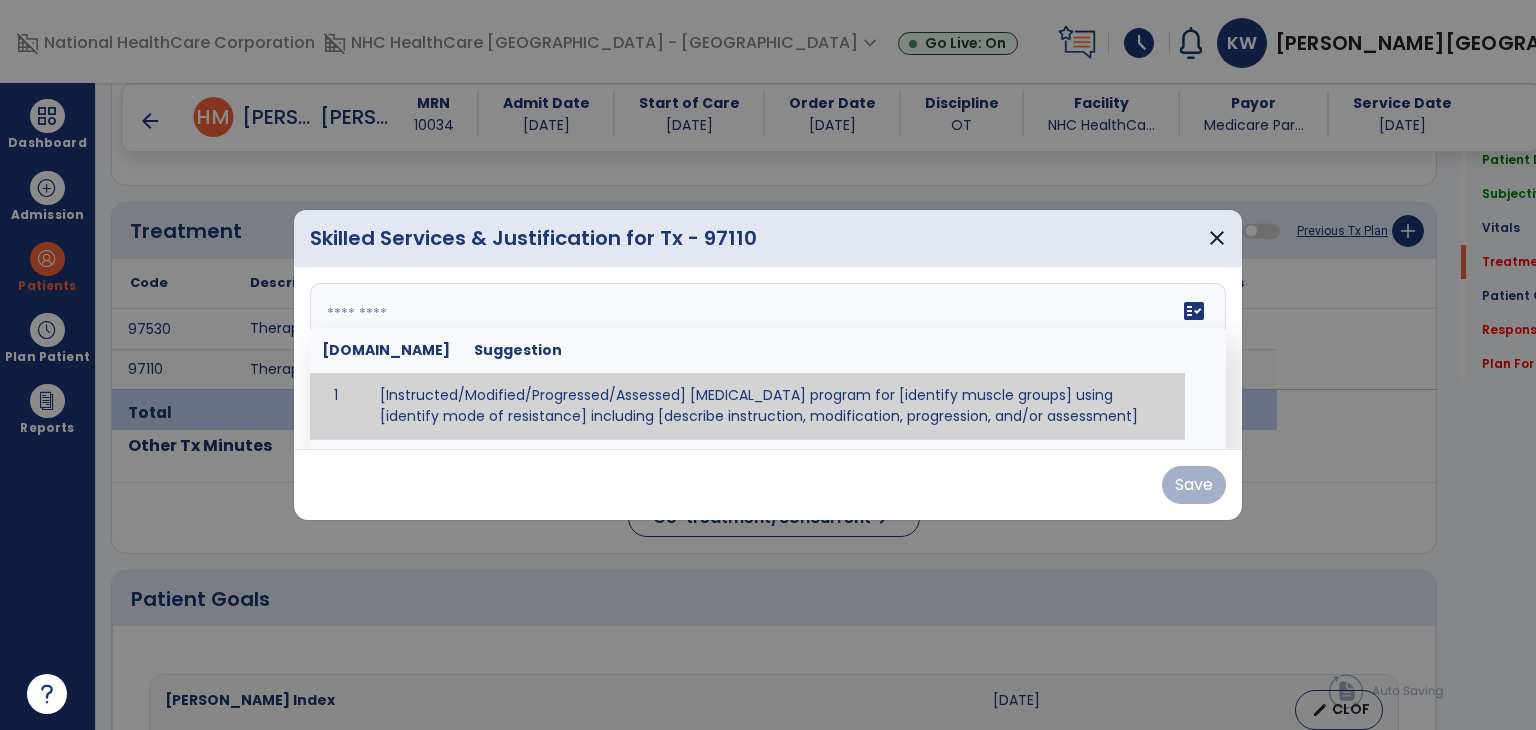 click on "fact_check  [DOMAIN_NAME] Suggestion 1 [Instructed/Modified/Progressed/Assessed] [MEDICAL_DATA] program for [identify muscle groups] using [identify mode of resistance] including [describe instruction, modification, progression, and/or assessment] 2 [Instructed/Modified/Progressed/Assessed] aerobic exercise program using [identify equipment/mode] including [describe instruction, modification,progression, and/or assessment] 3 [Instructed/Modified/Progressed/Assessed] [PROM/A/AROM/AROM] program for [identify joint movements] using [contract-relax, over-pressure, inhibitory techniques, other] 4 [Assessed/Tested] aerobic capacity with administration of [aerobic capacity test]" at bounding box center (768, 358) 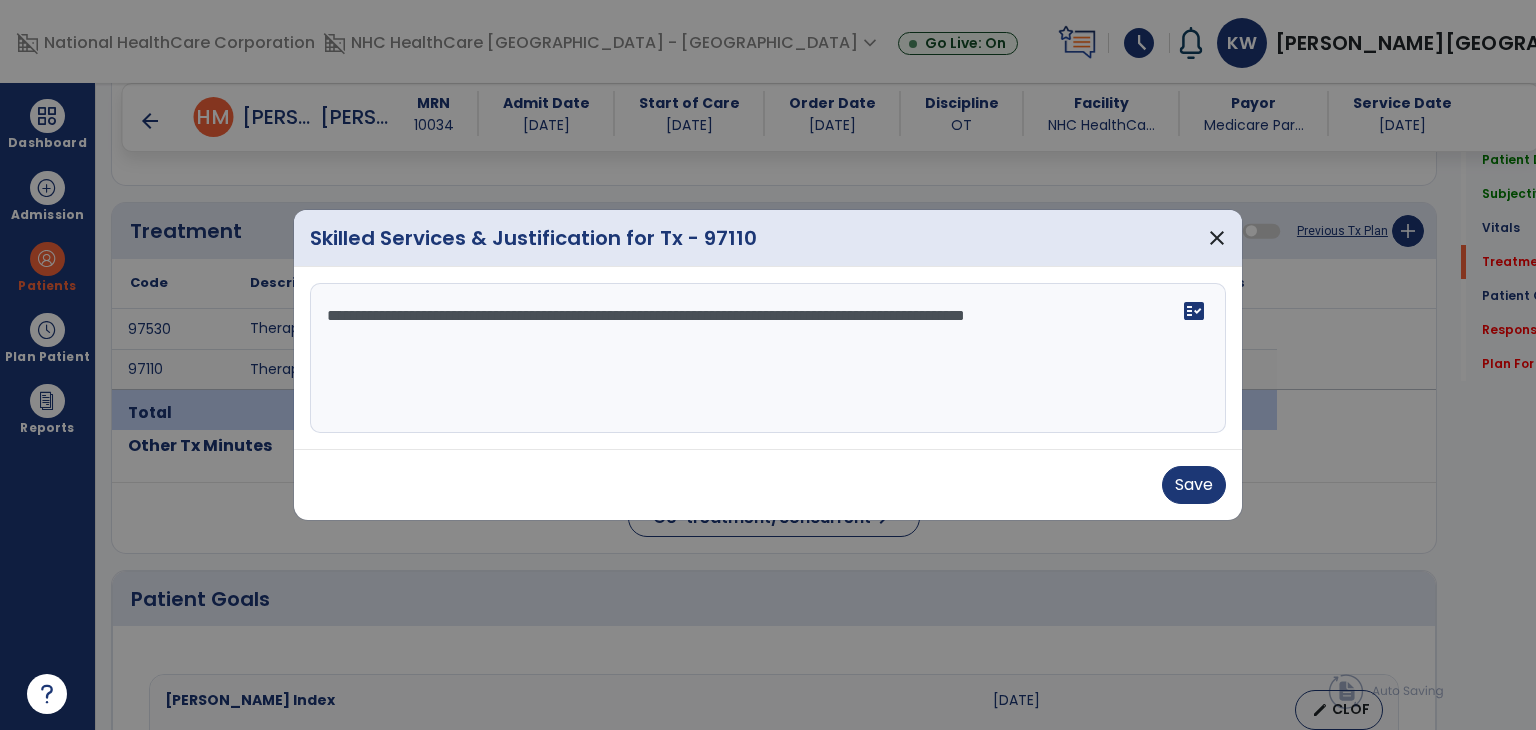 click on "**********" at bounding box center [768, 358] 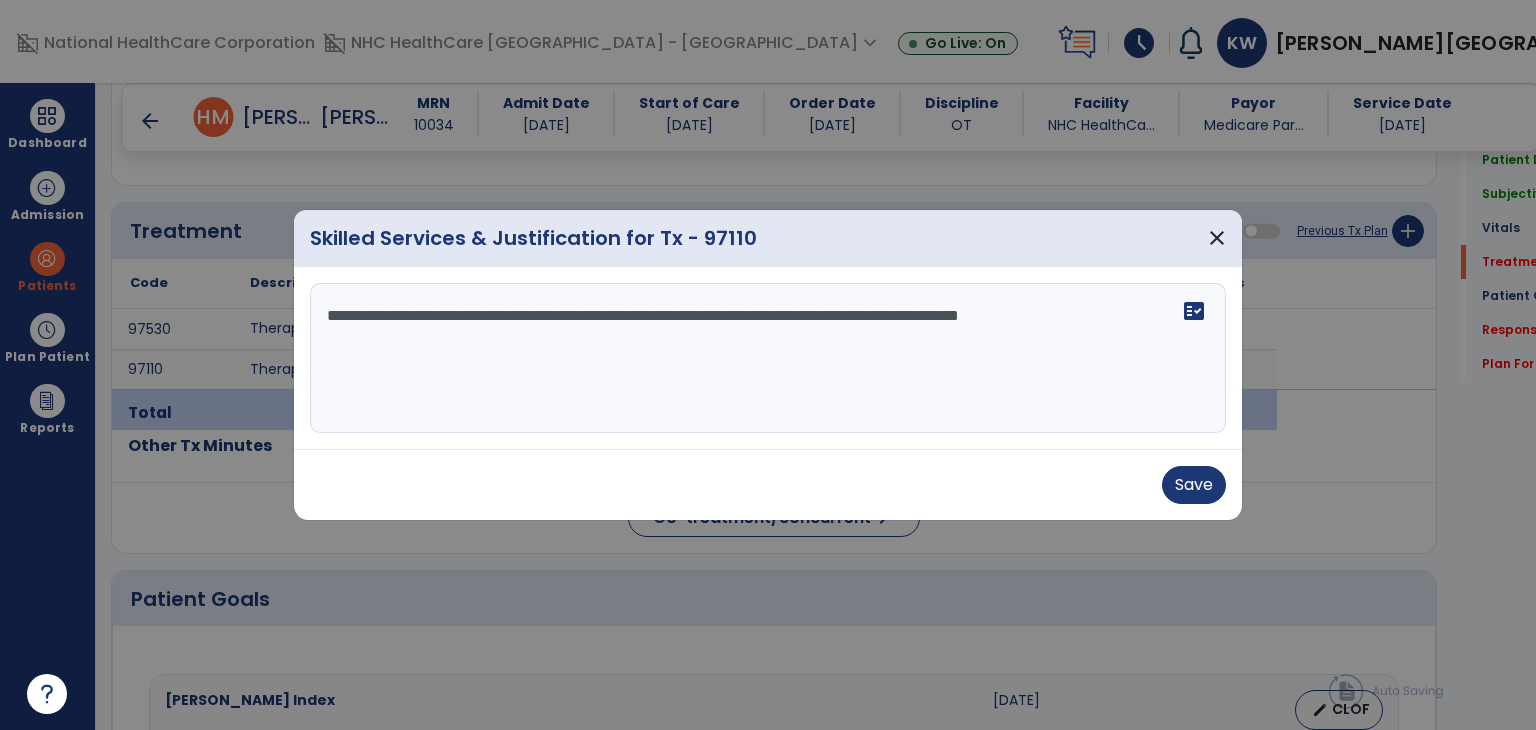 click on "**********" at bounding box center [768, 358] 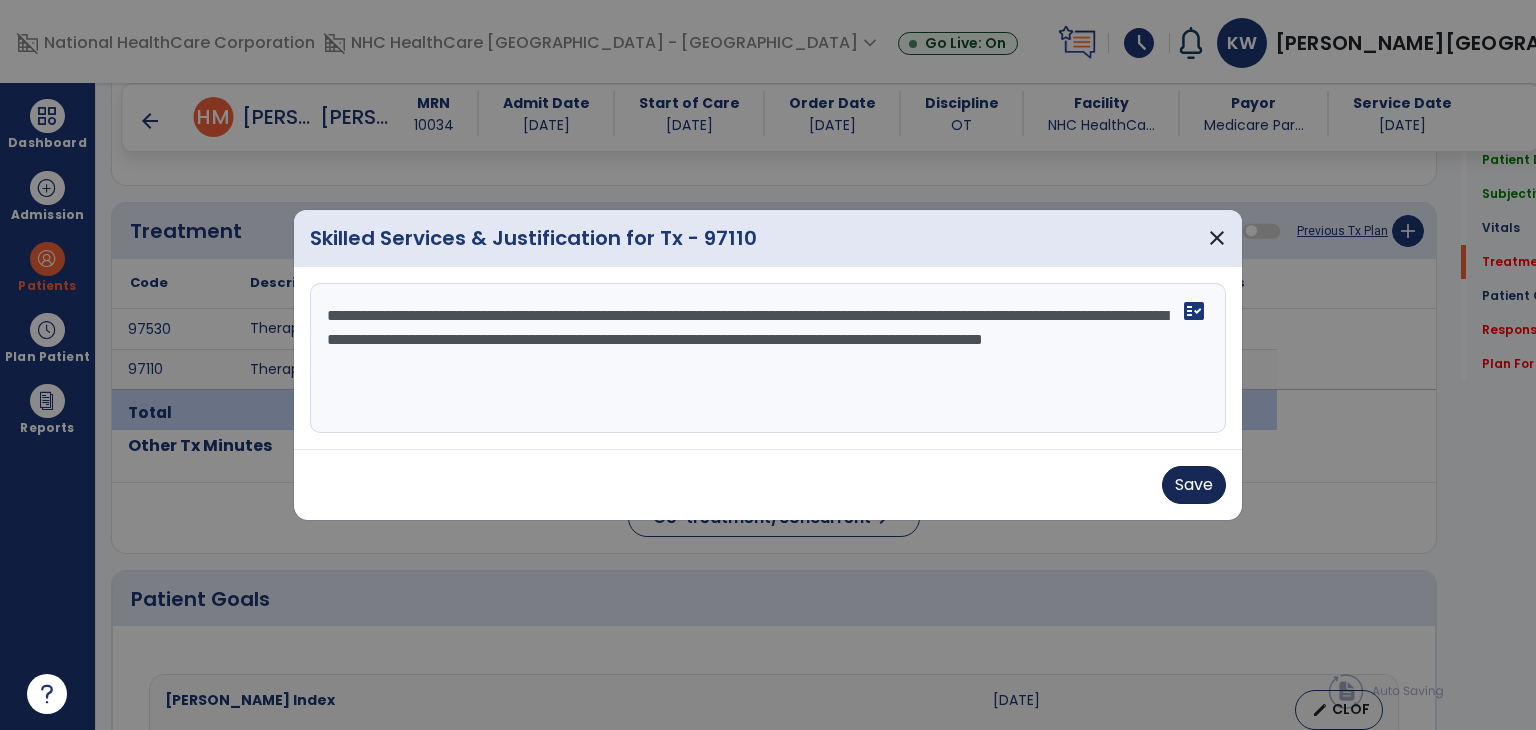 type on "**********" 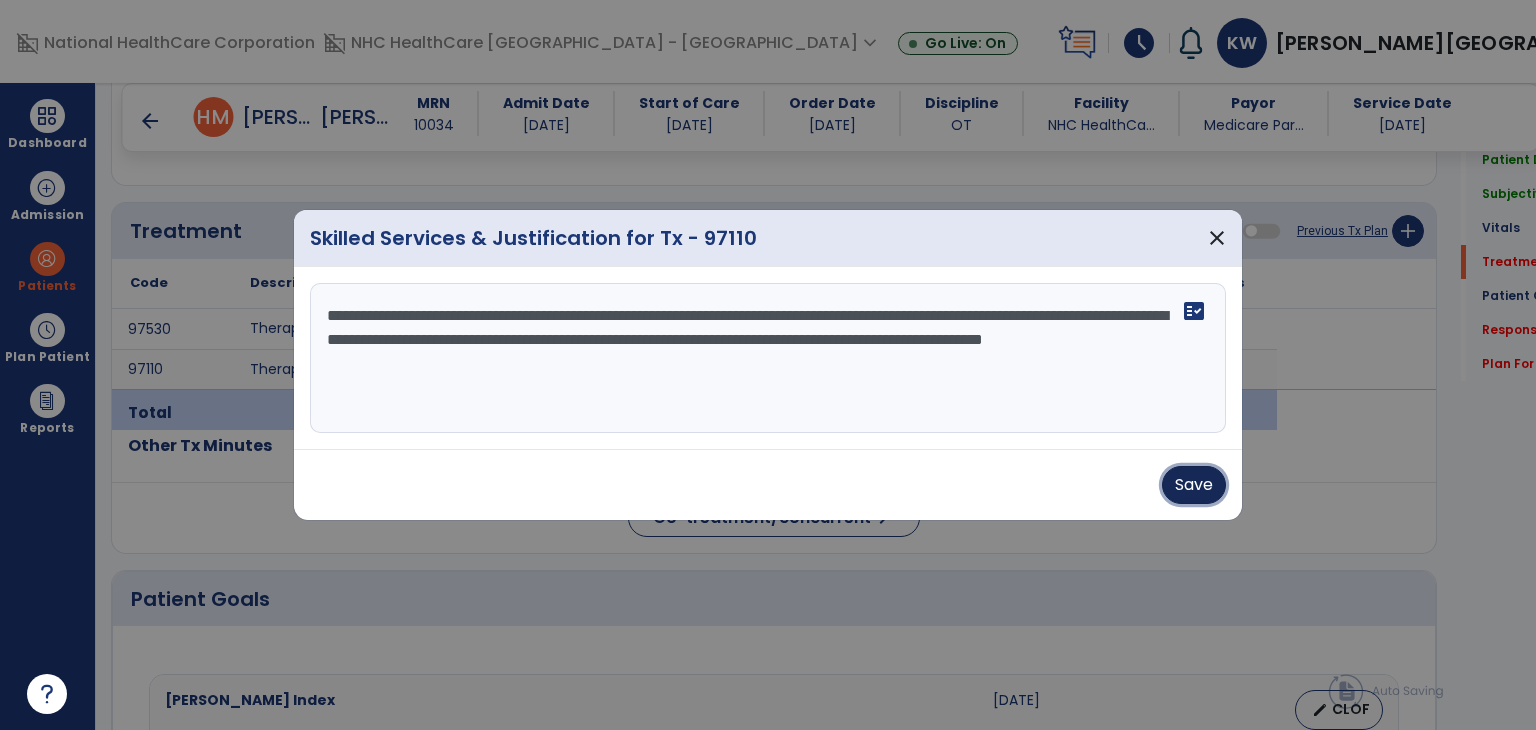 click on "Save" at bounding box center (1194, 485) 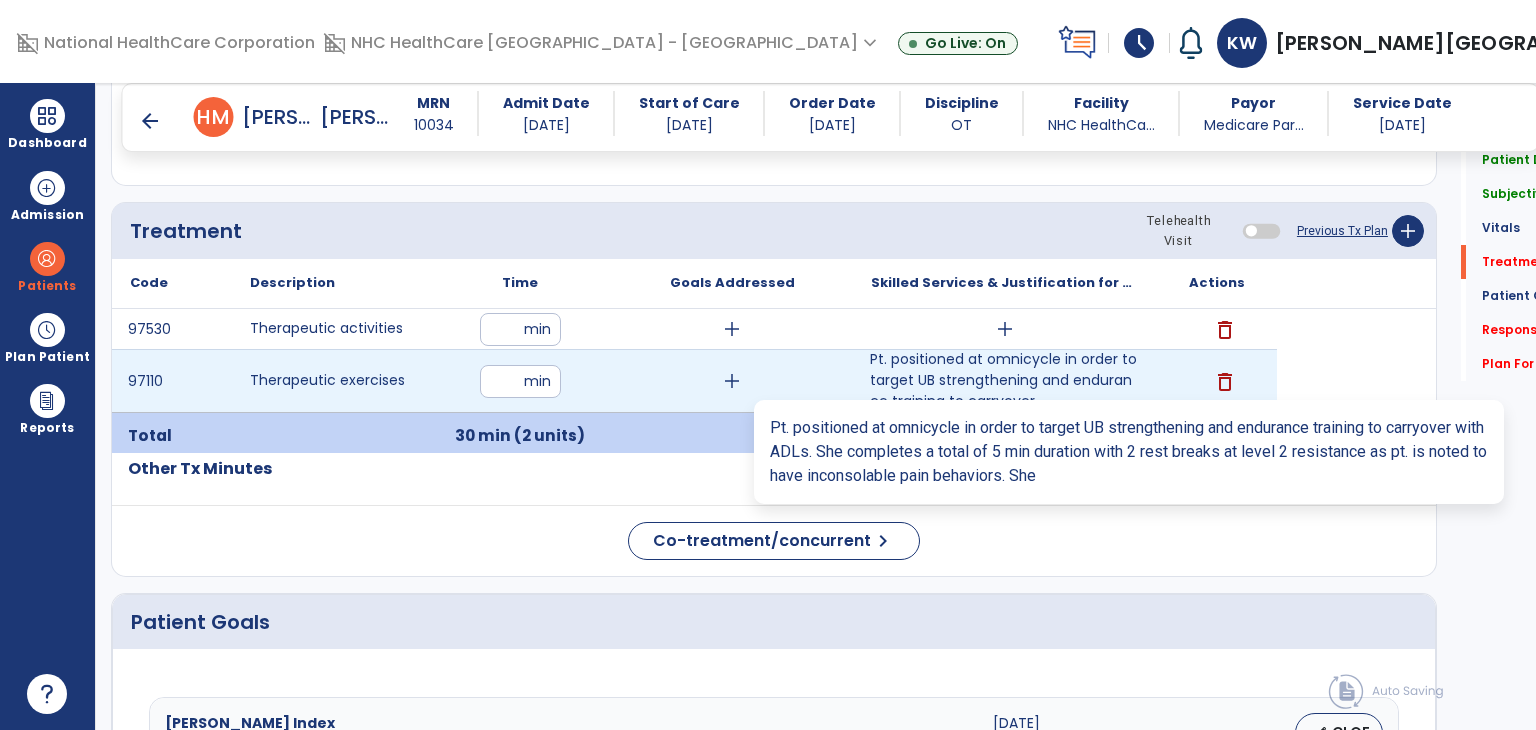 click on "Pt. positioned at omnicycle in order to target UB strengthening and endurance training to carryover ..." at bounding box center [1004, 380] 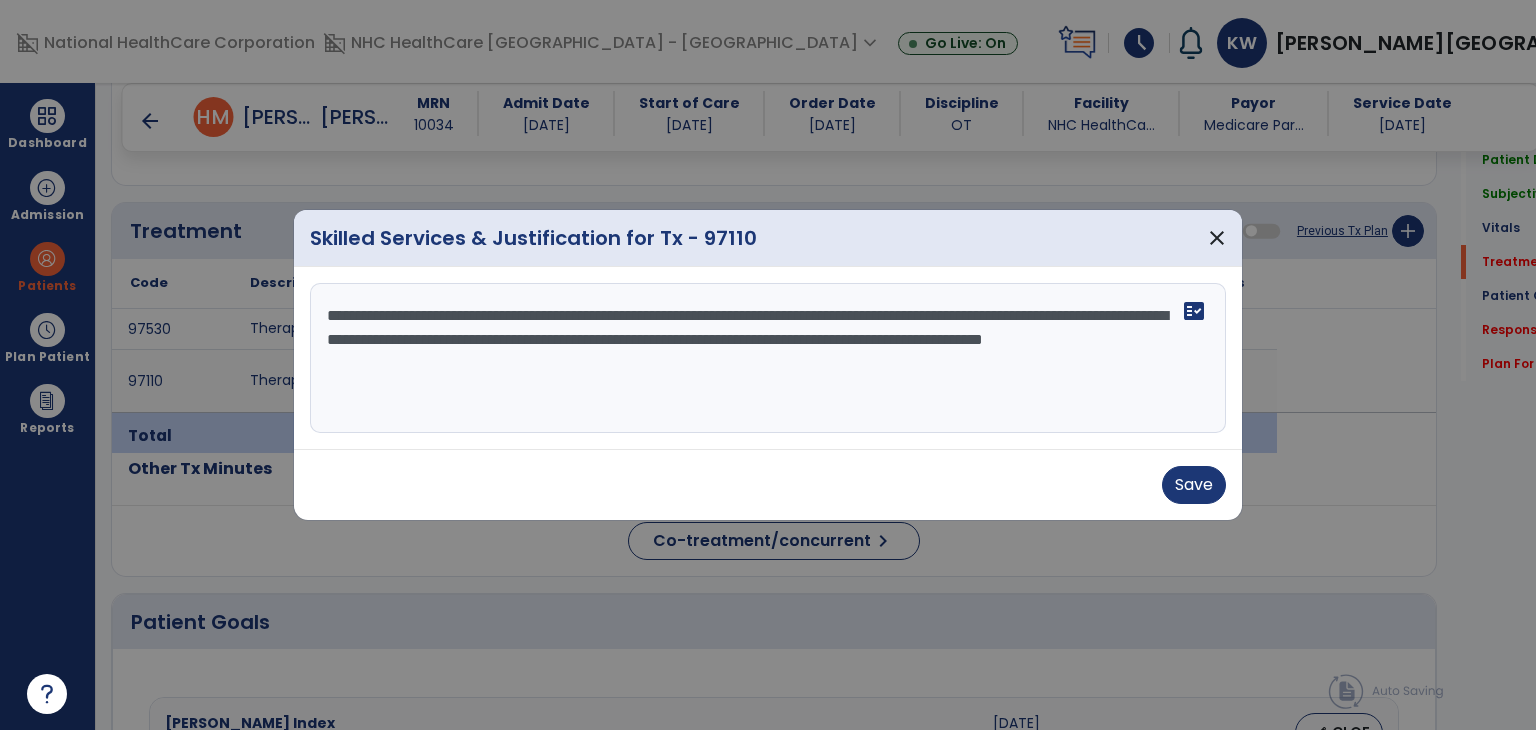 click on "**********" at bounding box center [768, 358] 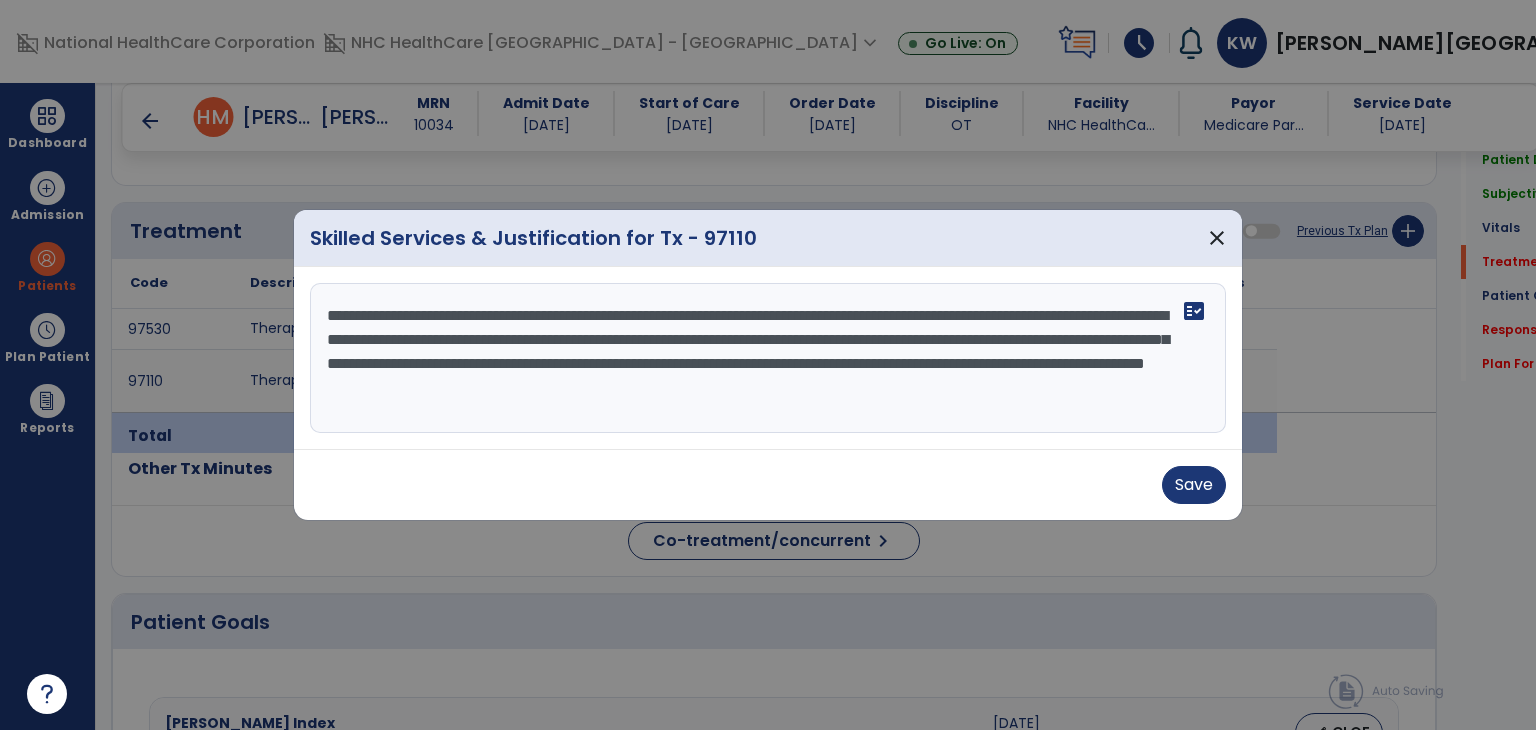 type on "**********" 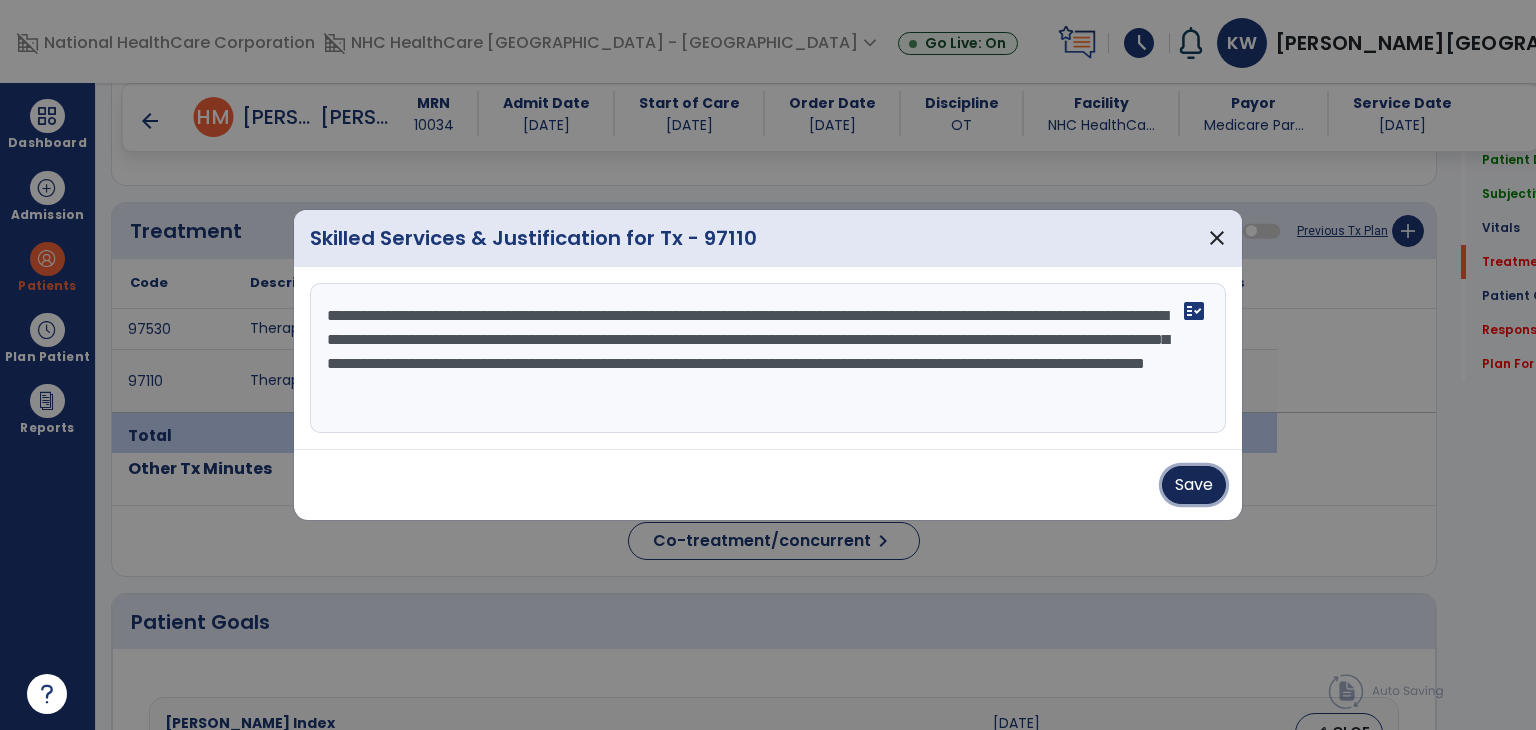click on "Save" at bounding box center [1194, 485] 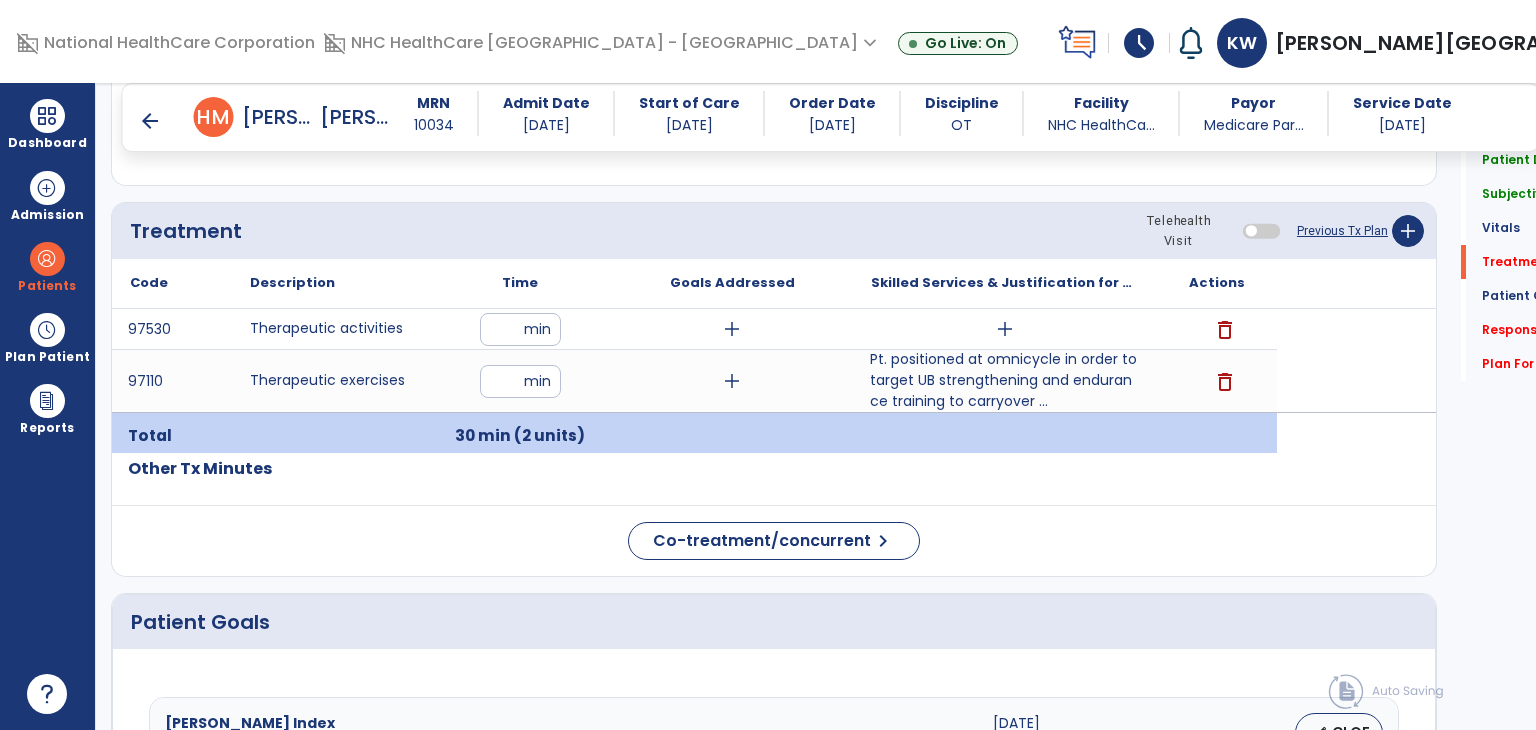 click on "arrow_back" at bounding box center [150, 121] 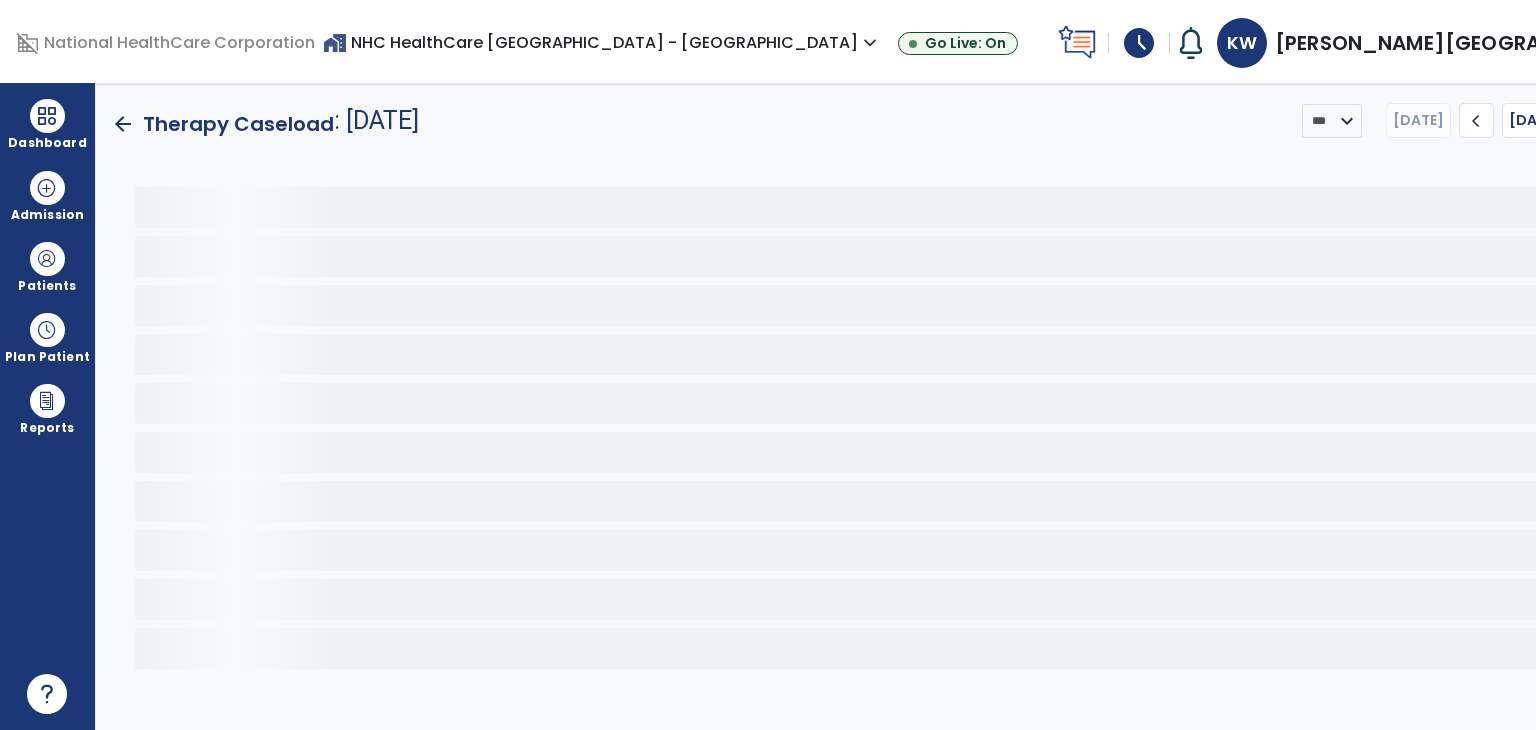 scroll, scrollTop: 0, scrollLeft: 0, axis: both 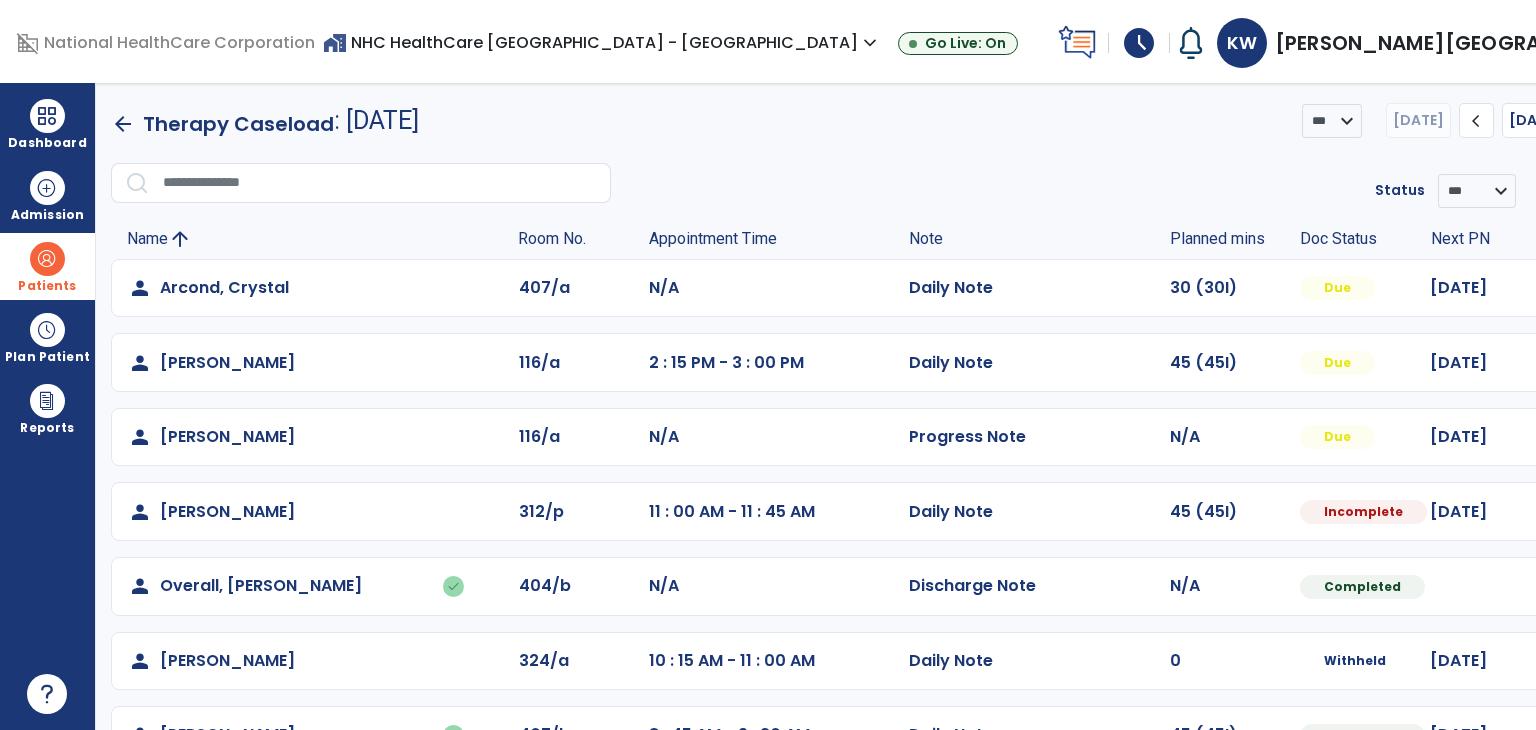 click at bounding box center [47, 259] 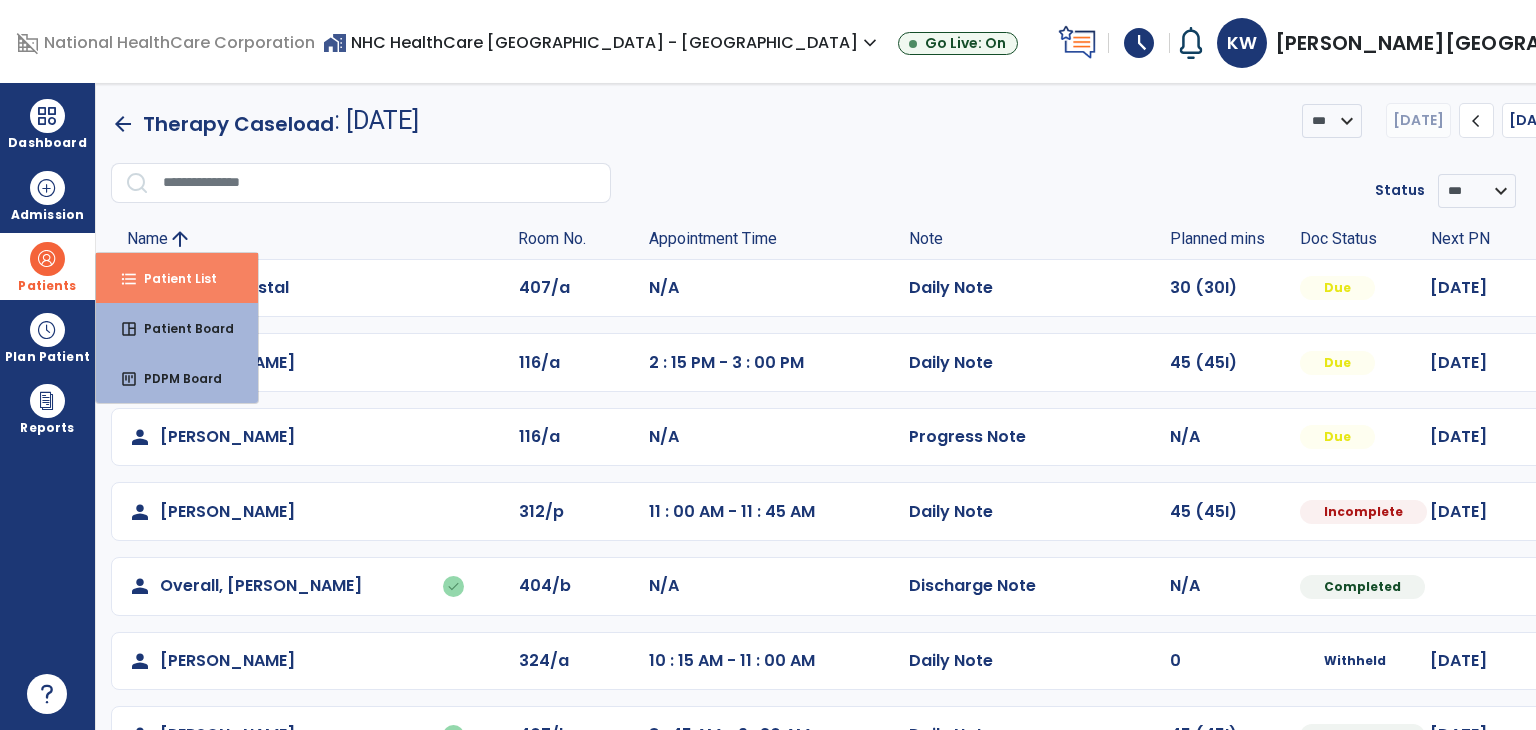 click on "format_list_bulleted  Patient List" at bounding box center (177, 278) 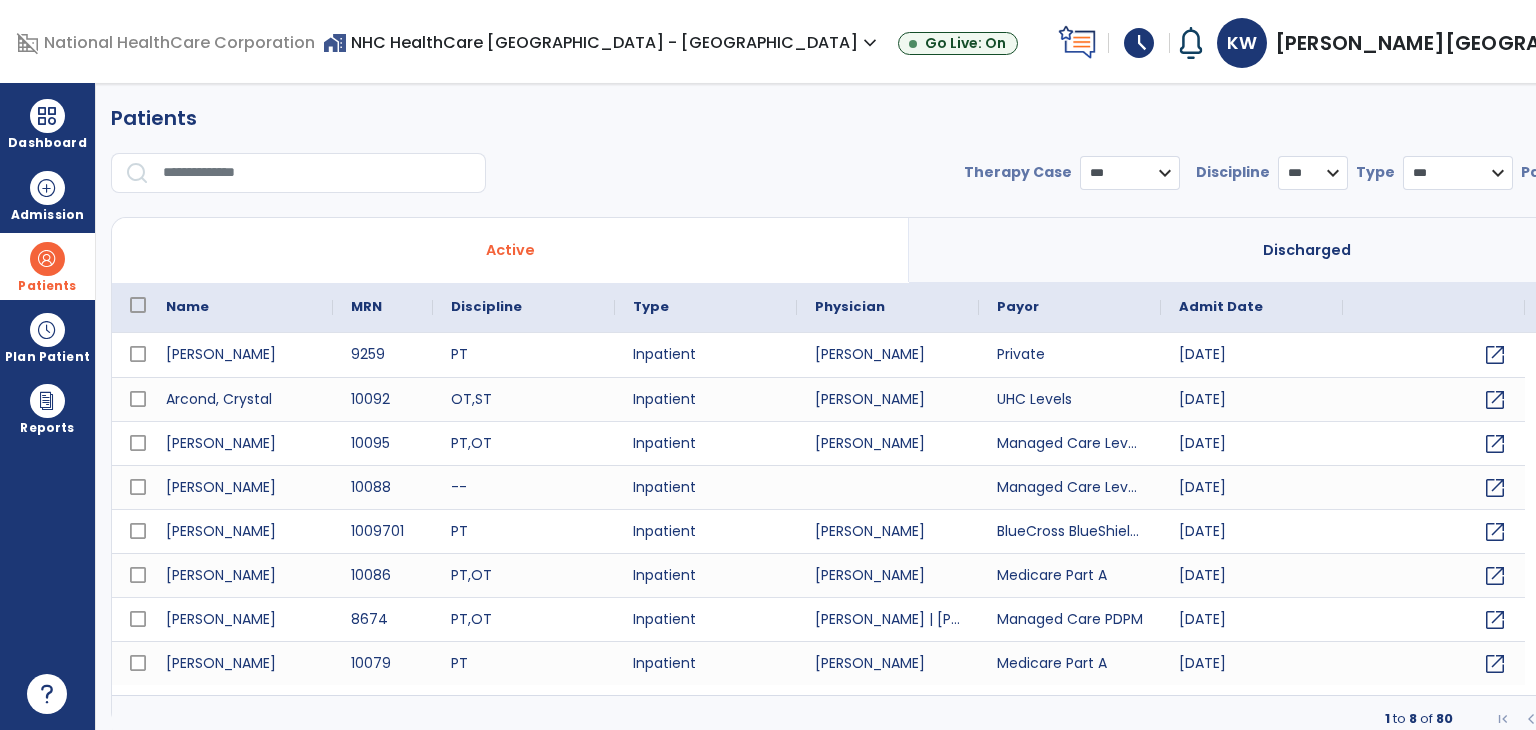 select on "***" 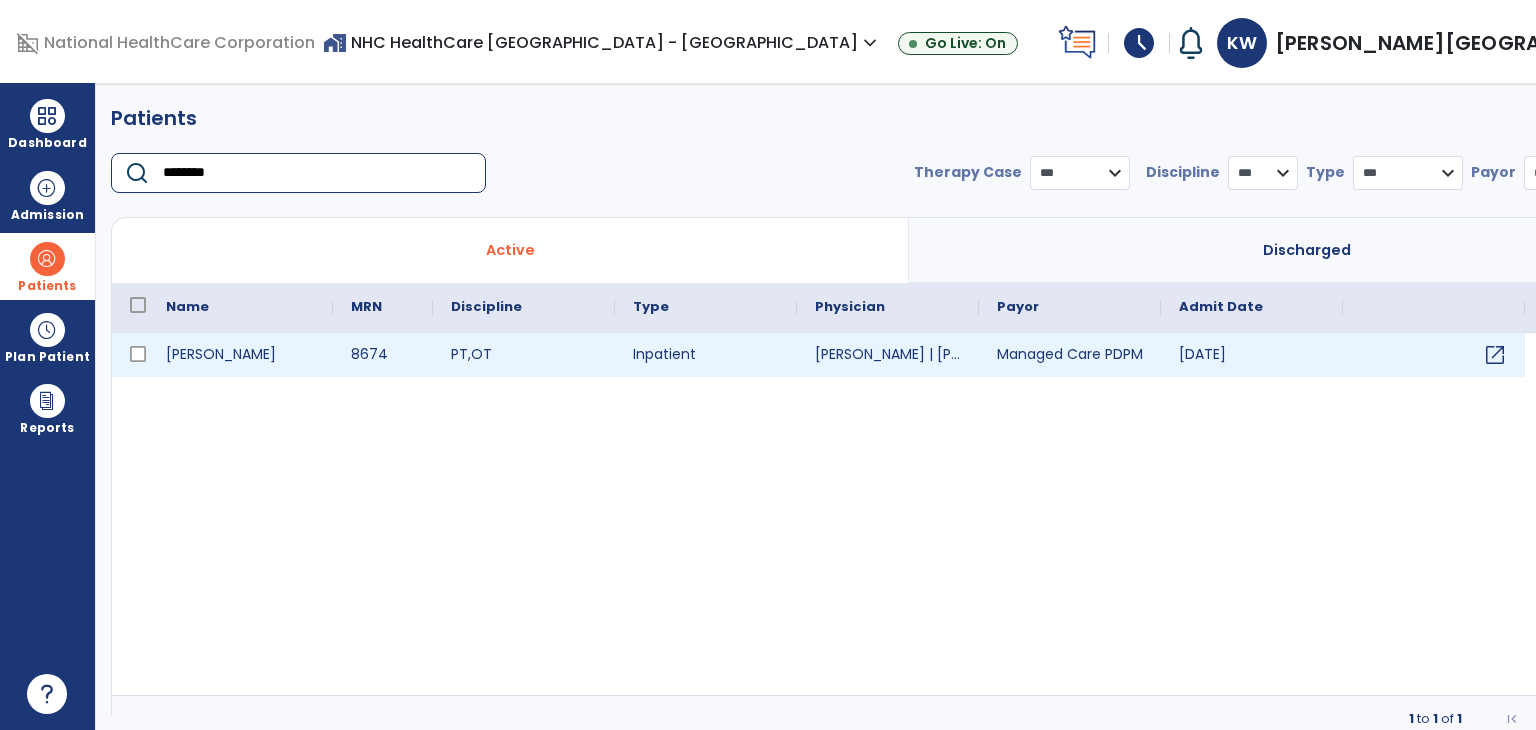type on "********" 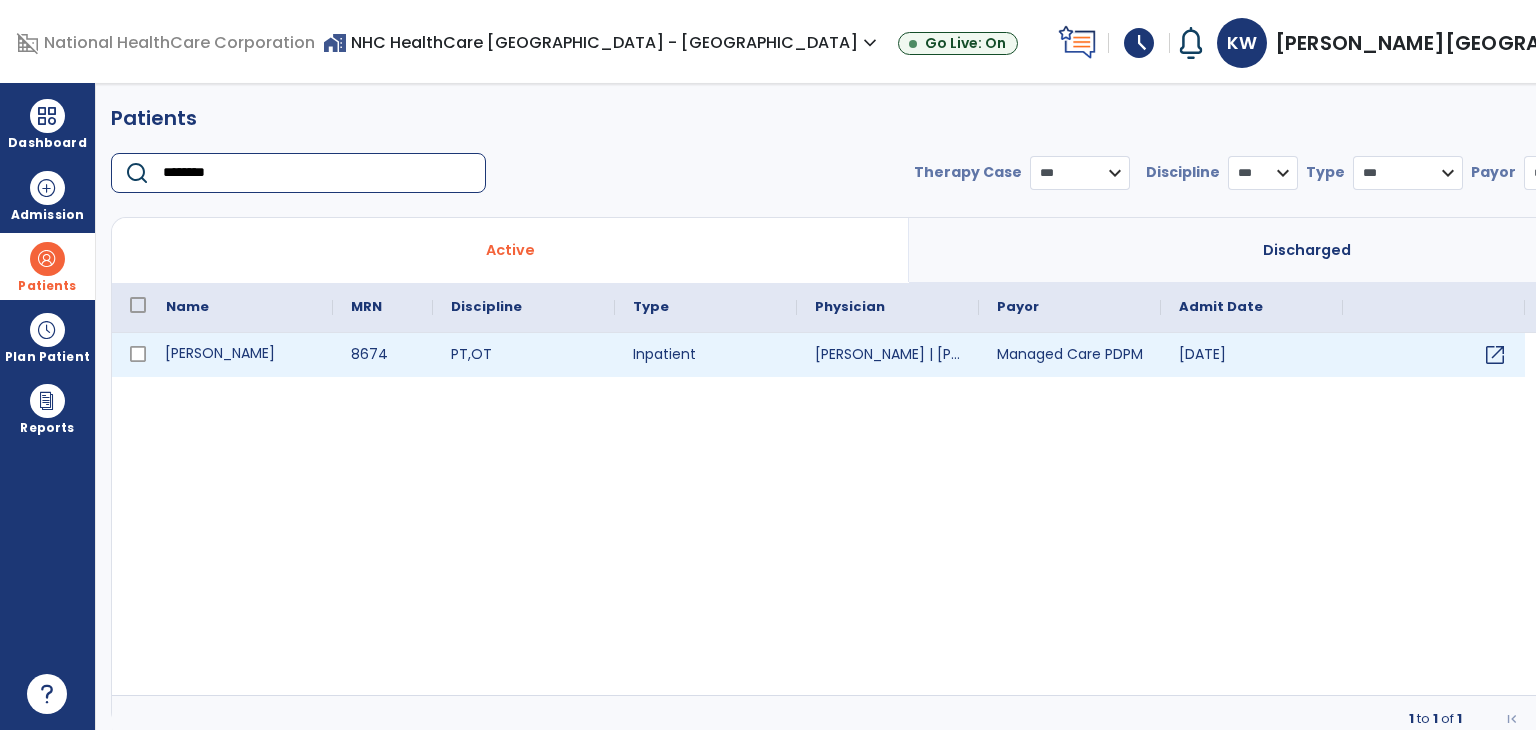 click on "[PERSON_NAME]" at bounding box center [240, 355] 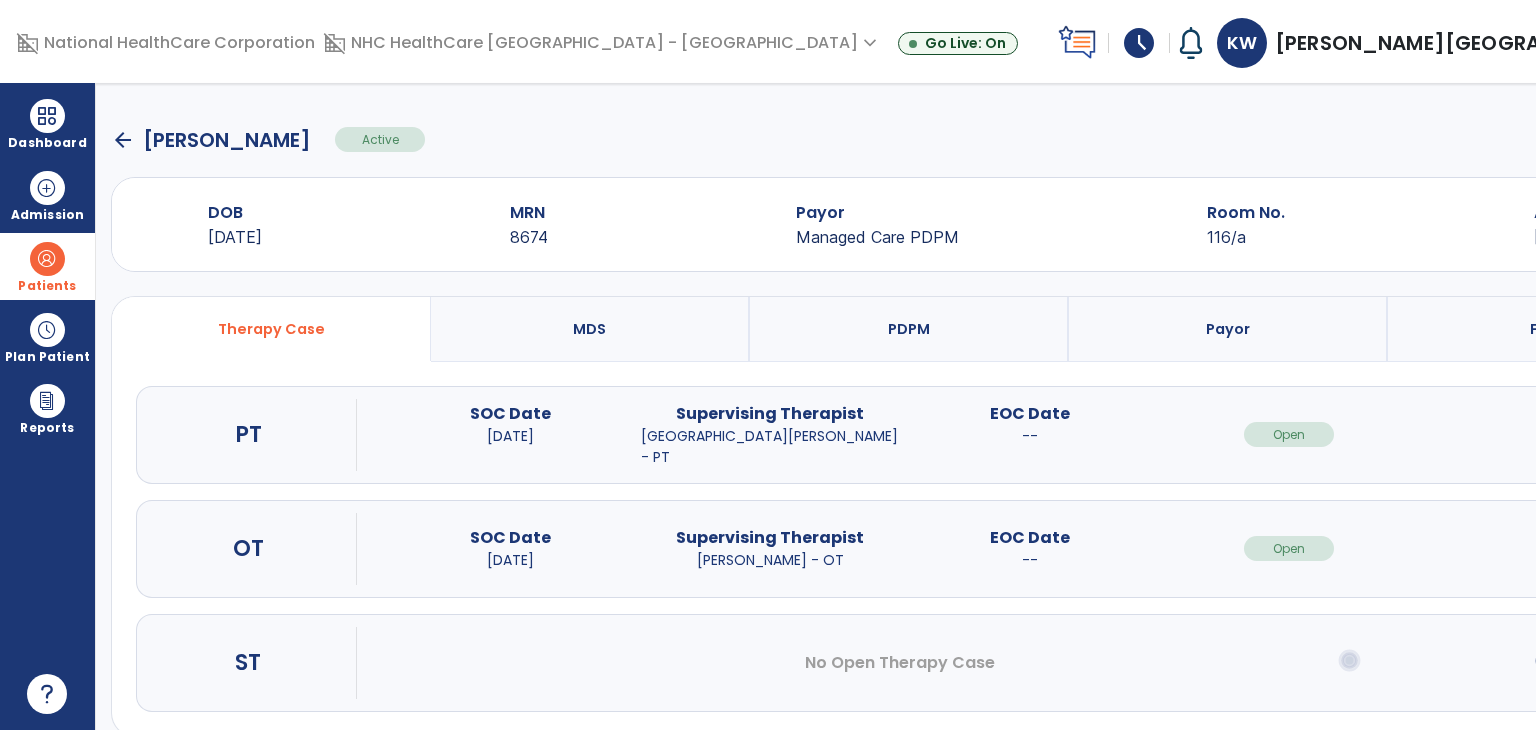 click on "open_in_new" at bounding box center (1549, 548) 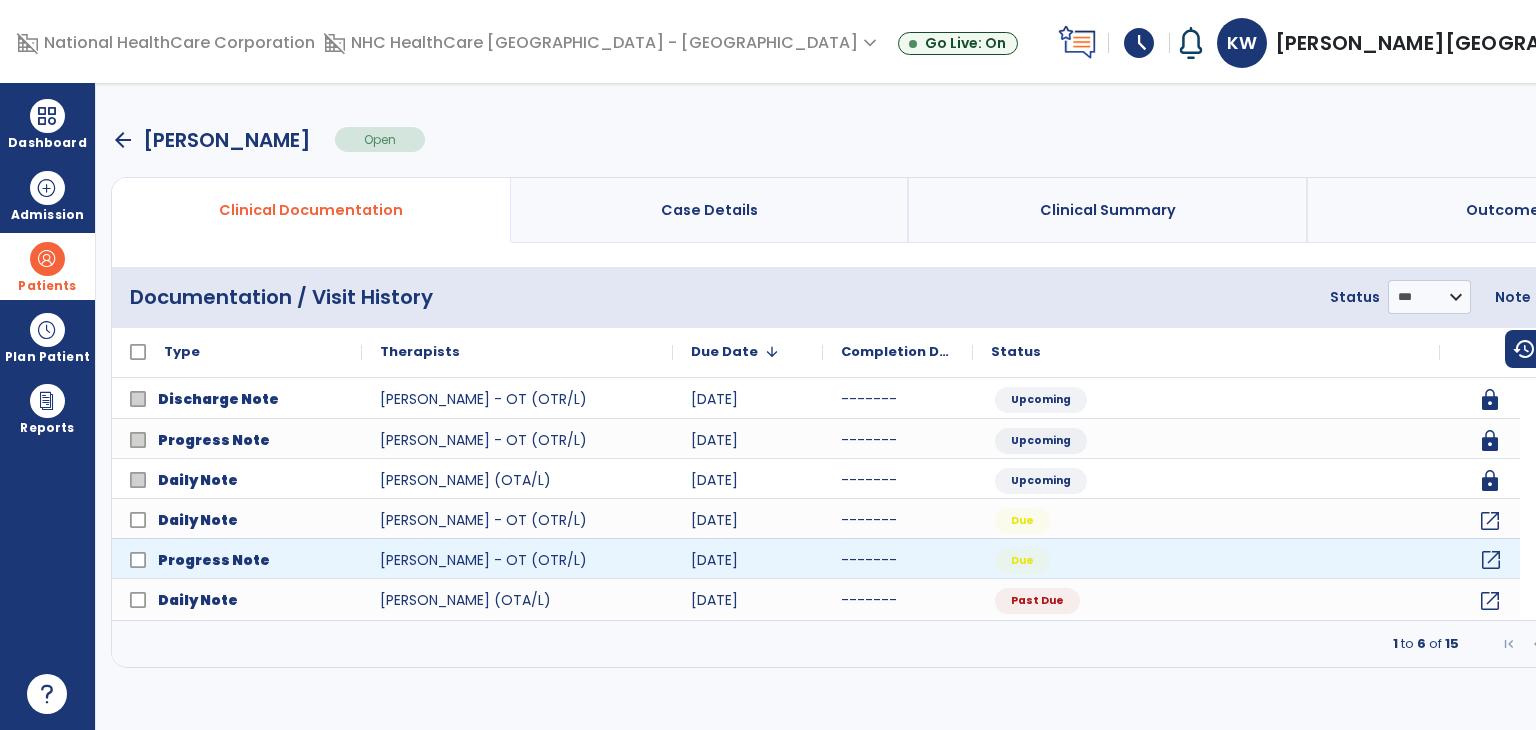 click on "open_in_new" 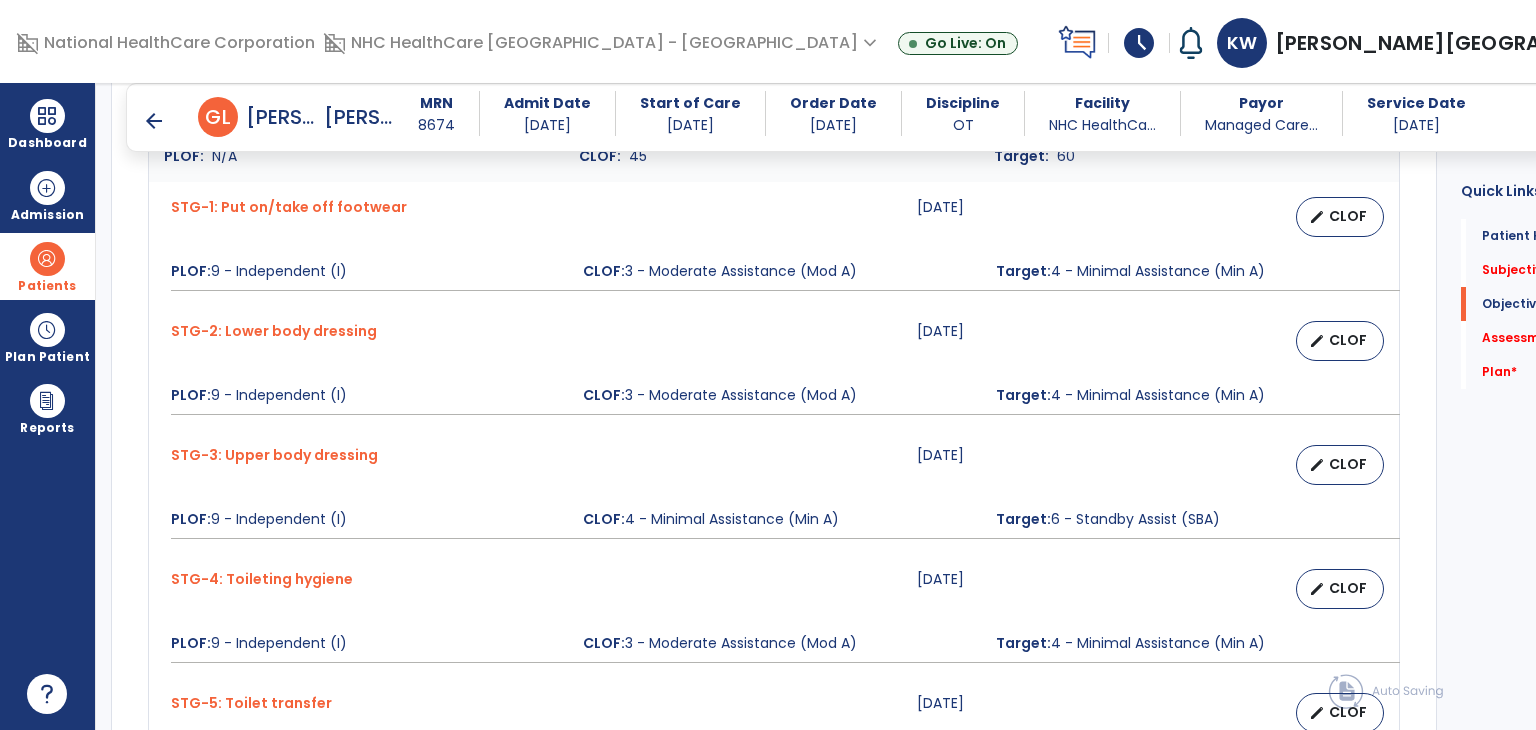 scroll, scrollTop: 1020, scrollLeft: 0, axis: vertical 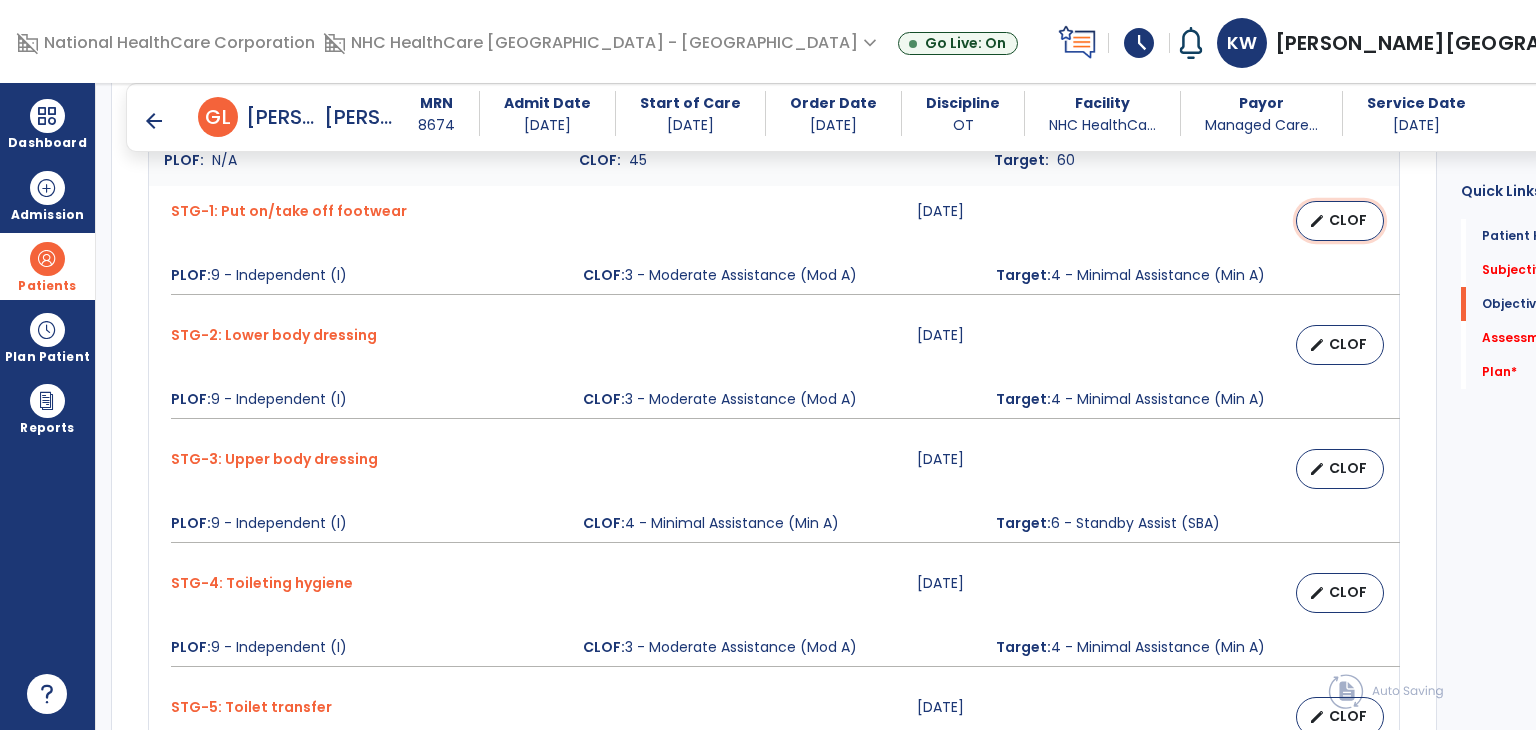 click on "edit" at bounding box center [1317, 221] 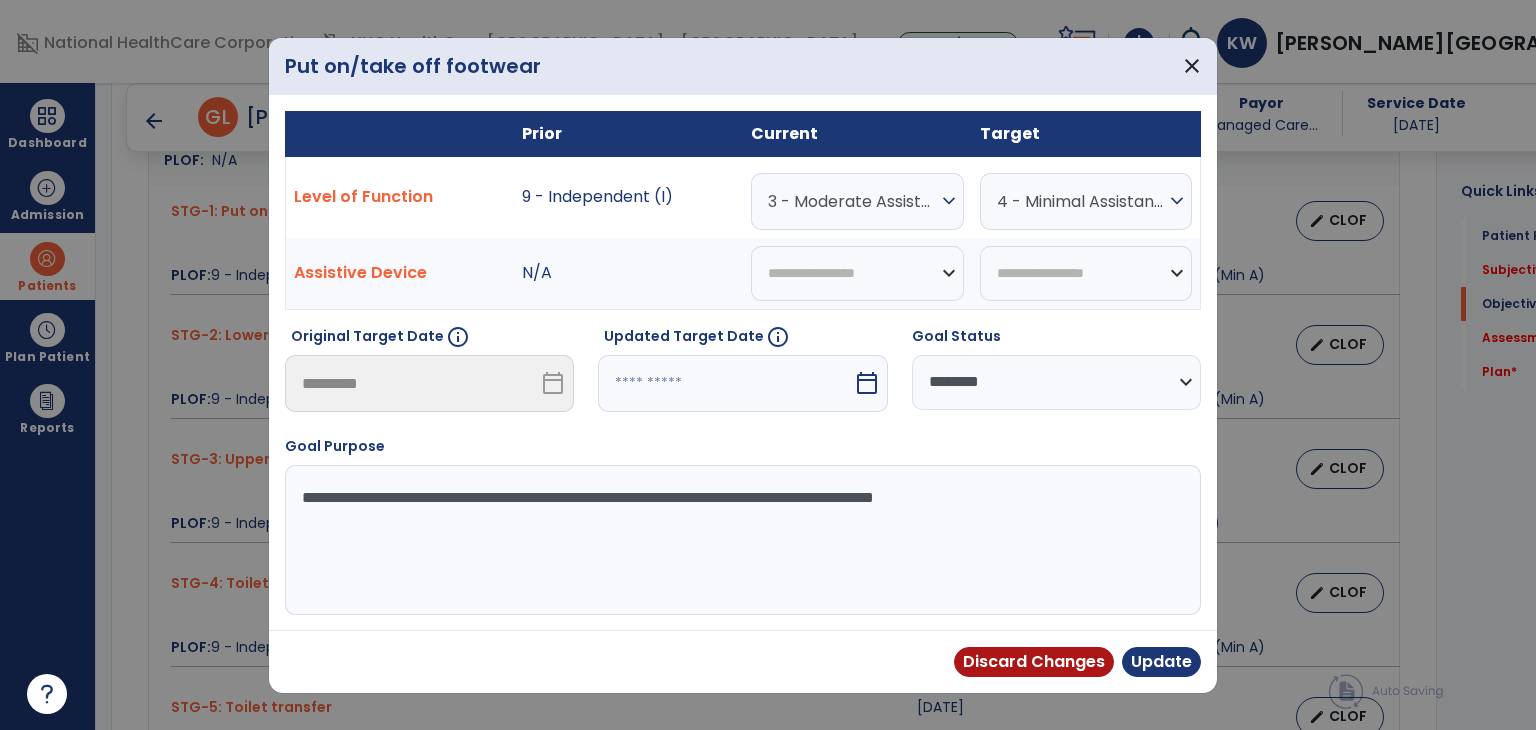 click on "3 - Moderate Assistance (Mod A)" at bounding box center (852, 201) 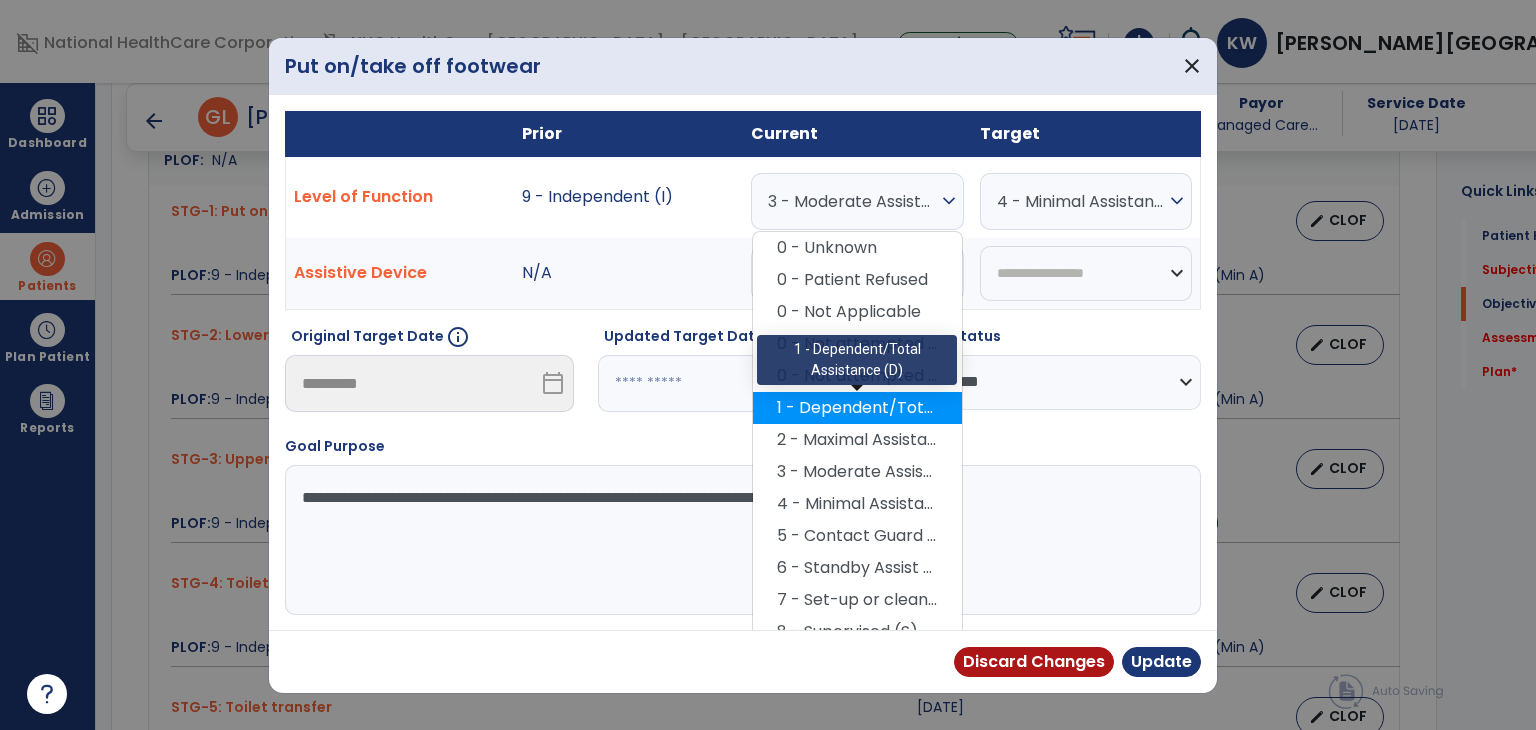scroll, scrollTop: 82, scrollLeft: 0, axis: vertical 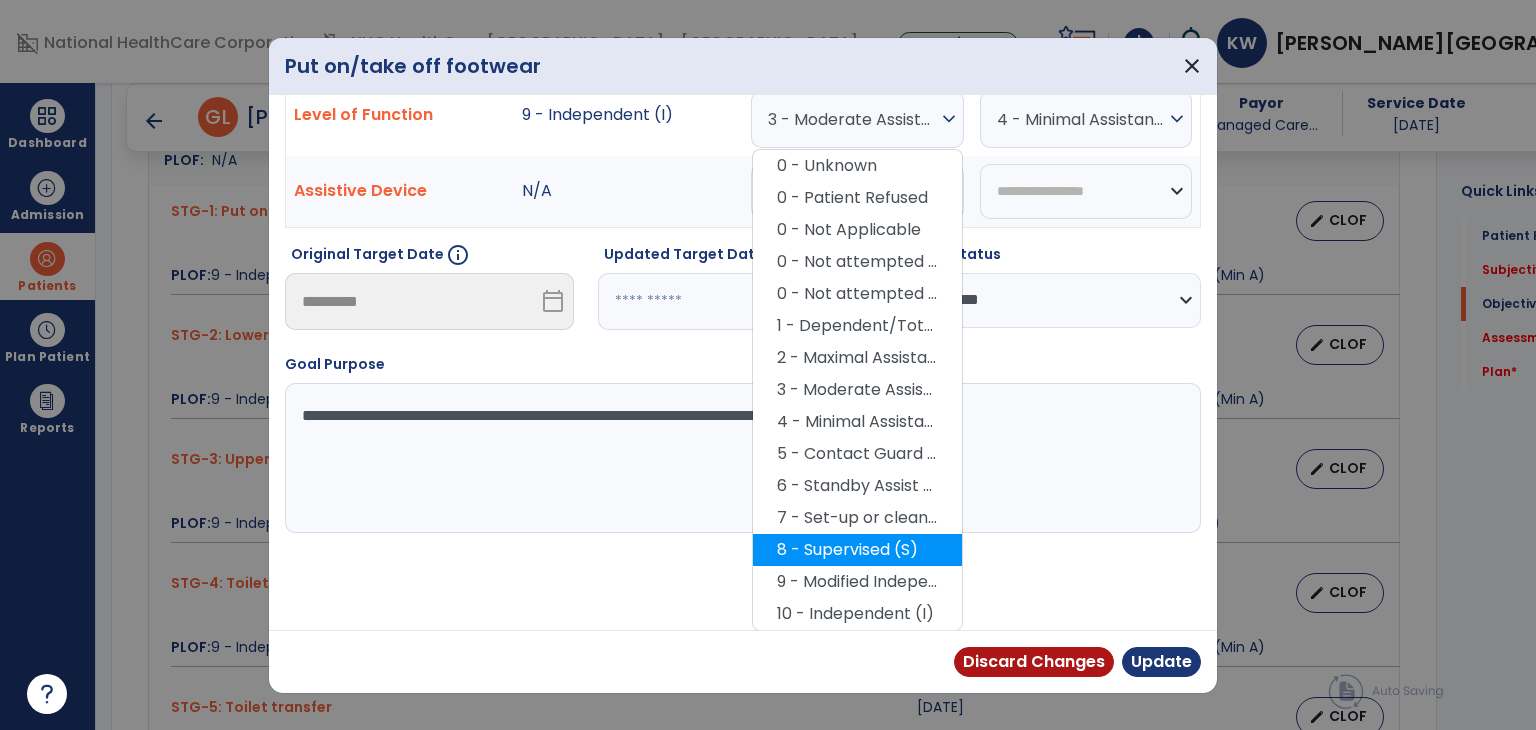 click on "8 - Supervised (S)" at bounding box center (857, 550) 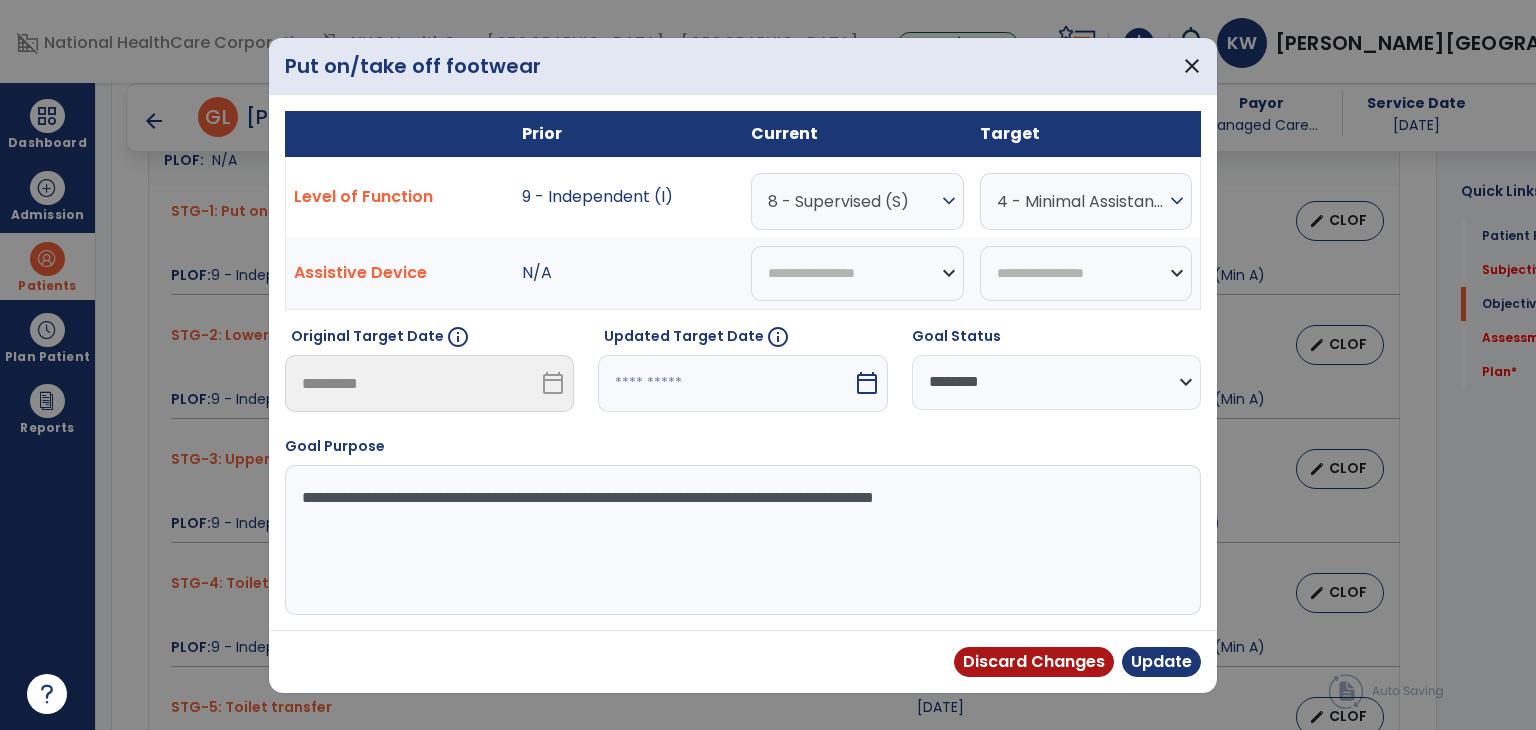 click on "Goal Status" at bounding box center [1056, 340] 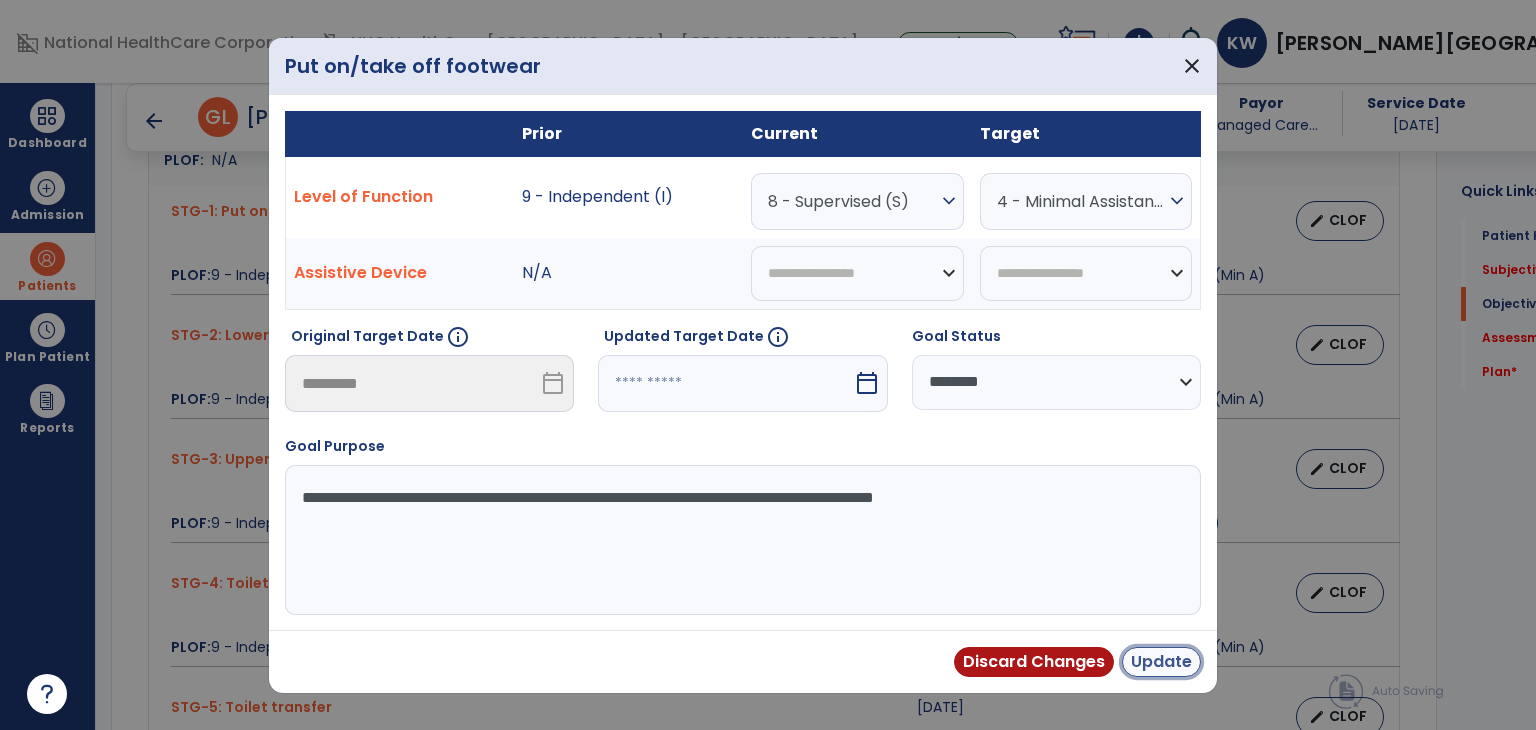 click on "Update" at bounding box center (1161, 662) 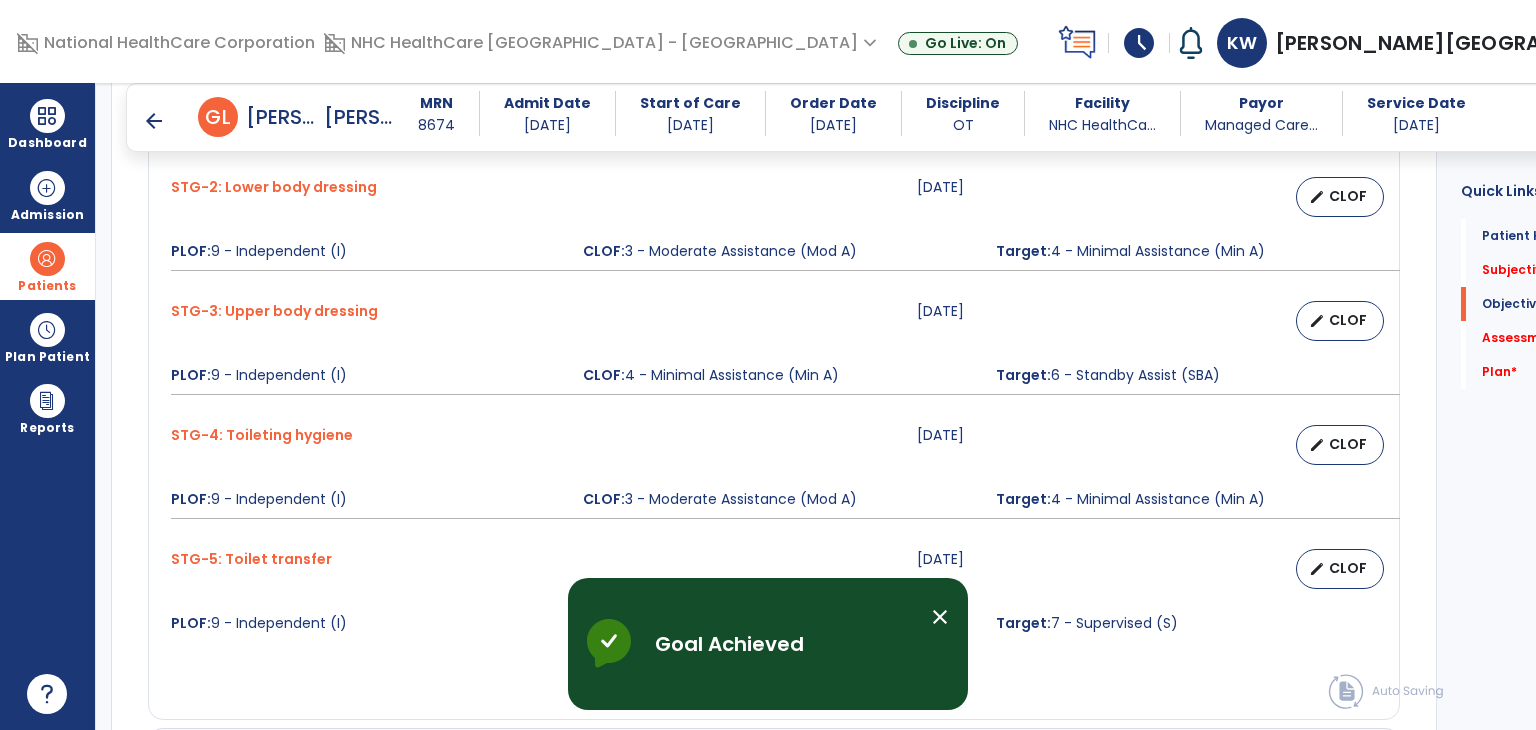 scroll, scrollTop: 1164, scrollLeft: 0, axis: vertical 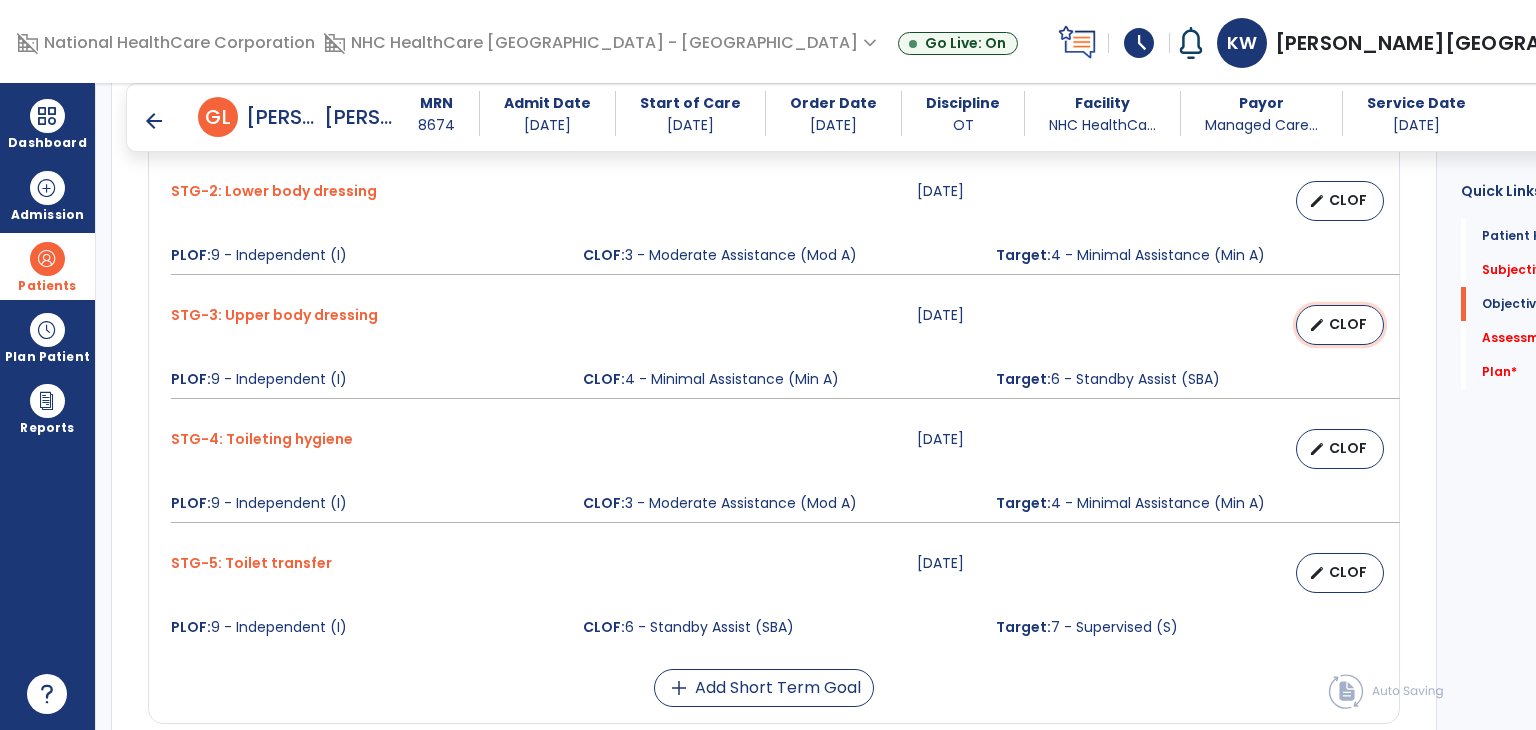 click on "edit   CLOF" at bounding box center (1340, 325) 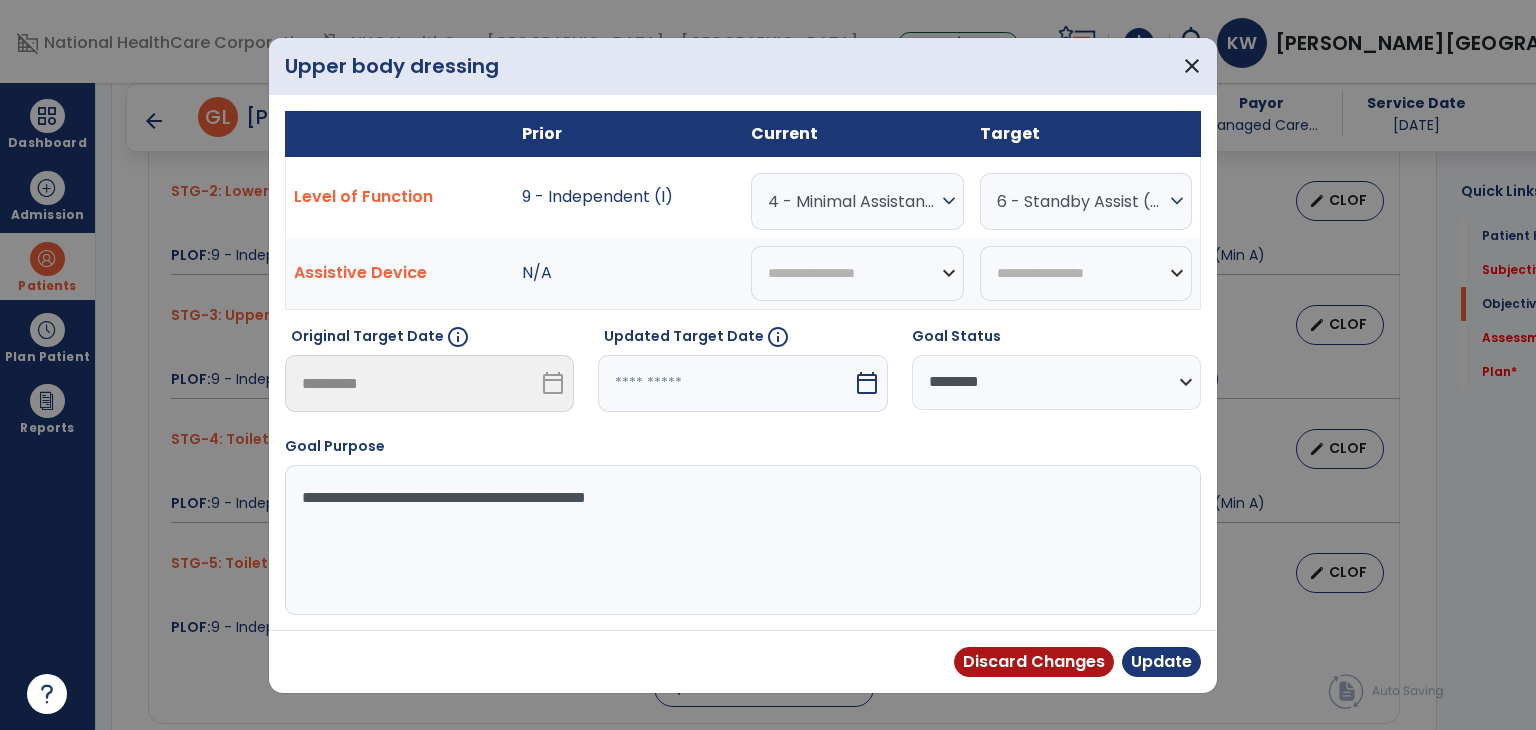 click on "4 - Minimal Assistance (Min A)" at bounding box center (852, 201) 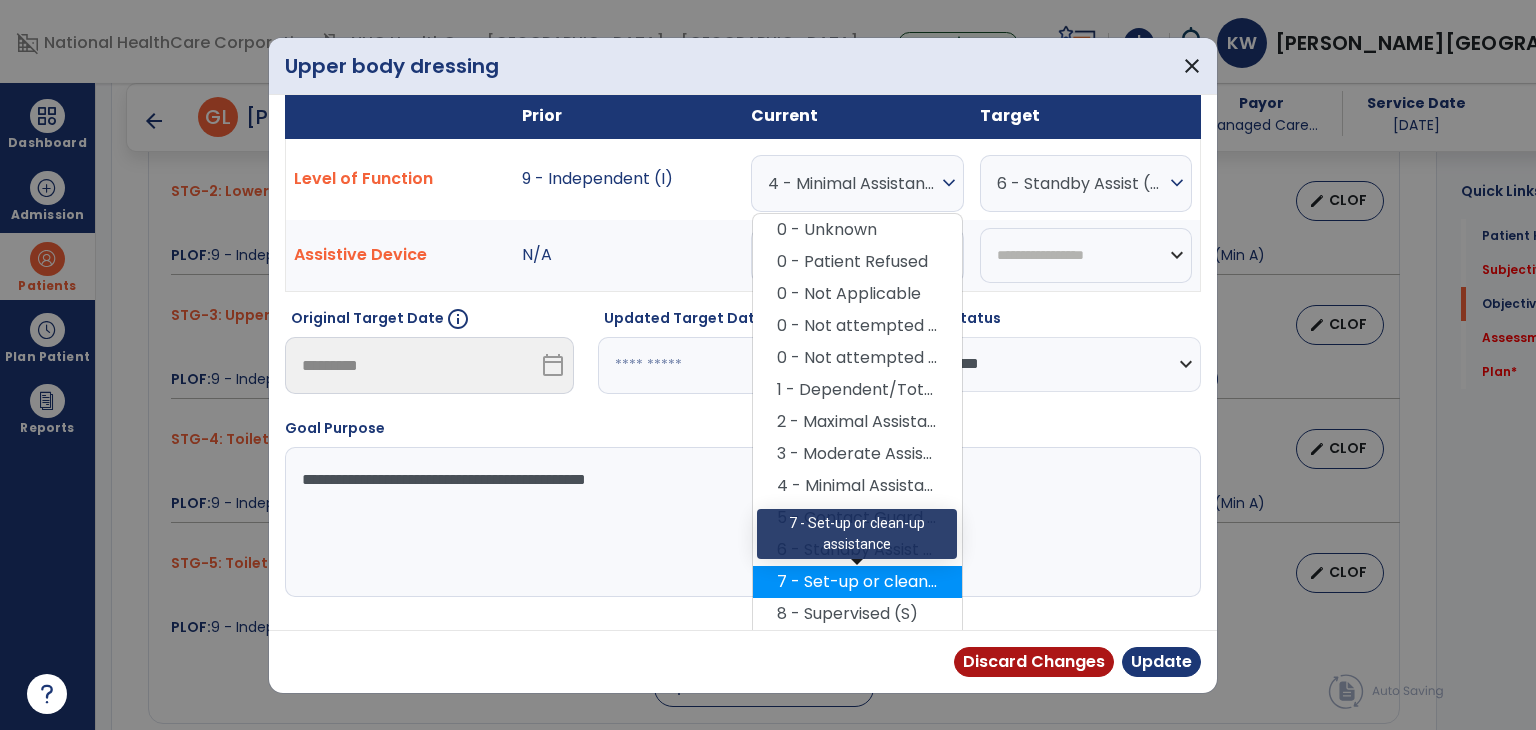 scroll, scrollTop: 20, scrollLeft: 0, axis: vertical 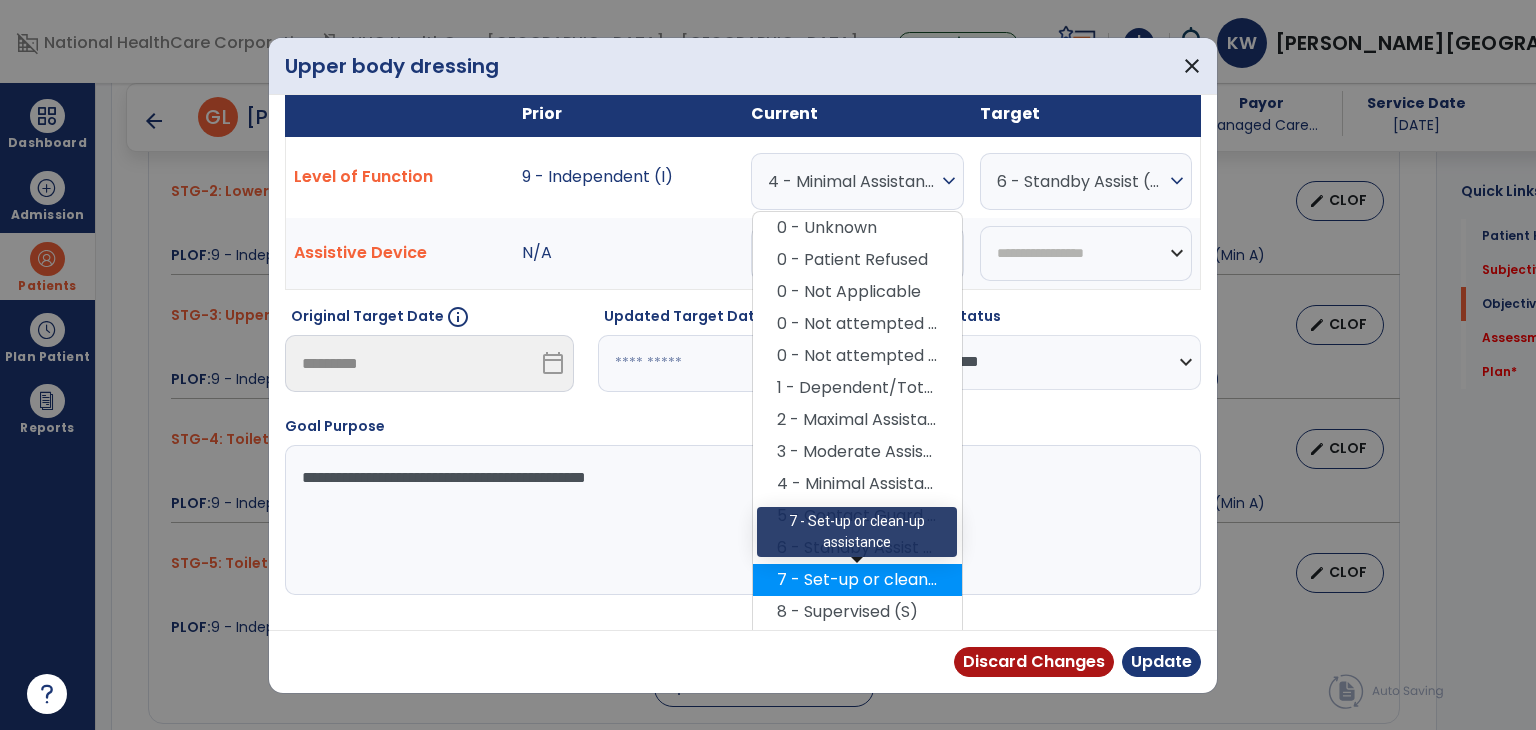 click on "7 - Set-up or clean-up assistance" at bounding box center (857, 580) 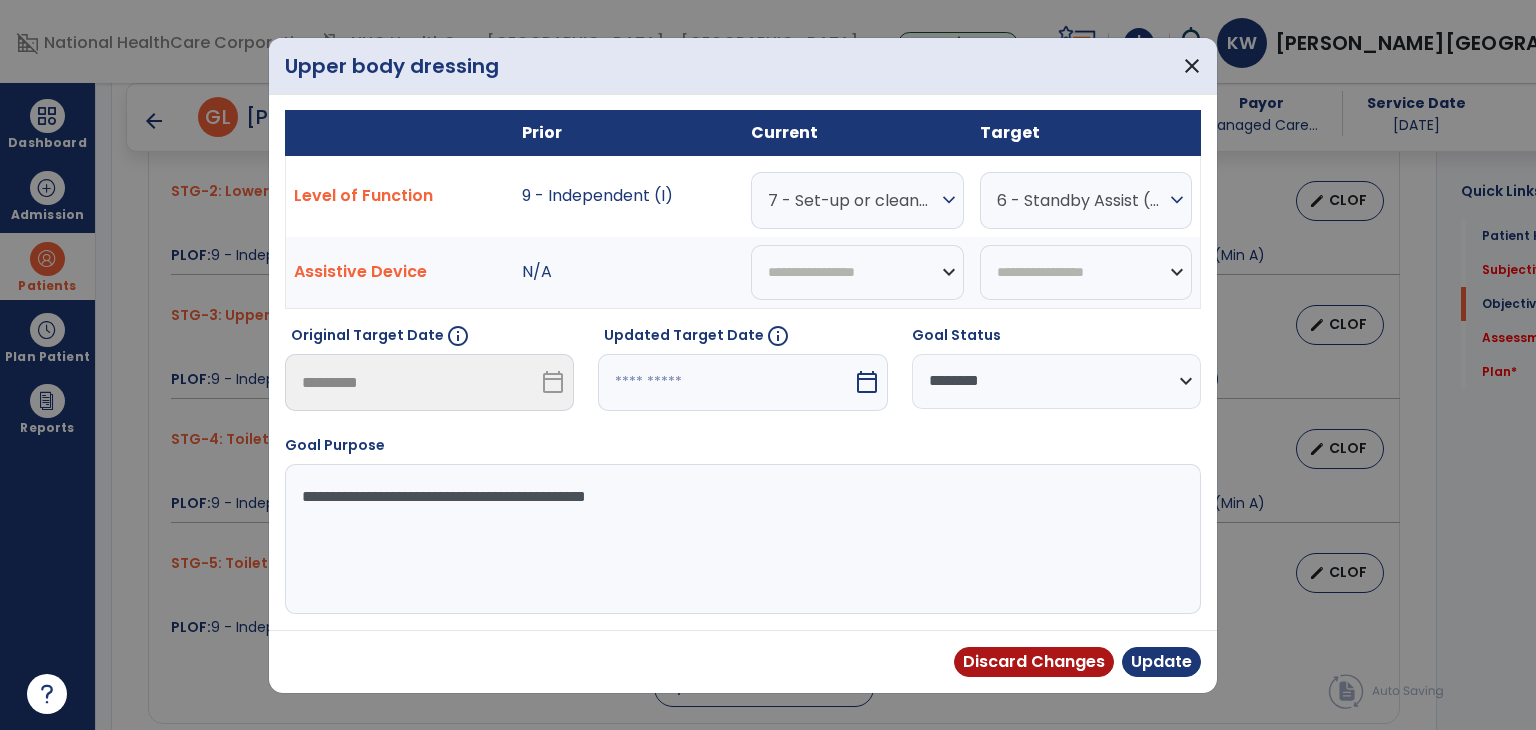 scroll, scrollTop: 0, scrollLeft: 0, axis: both 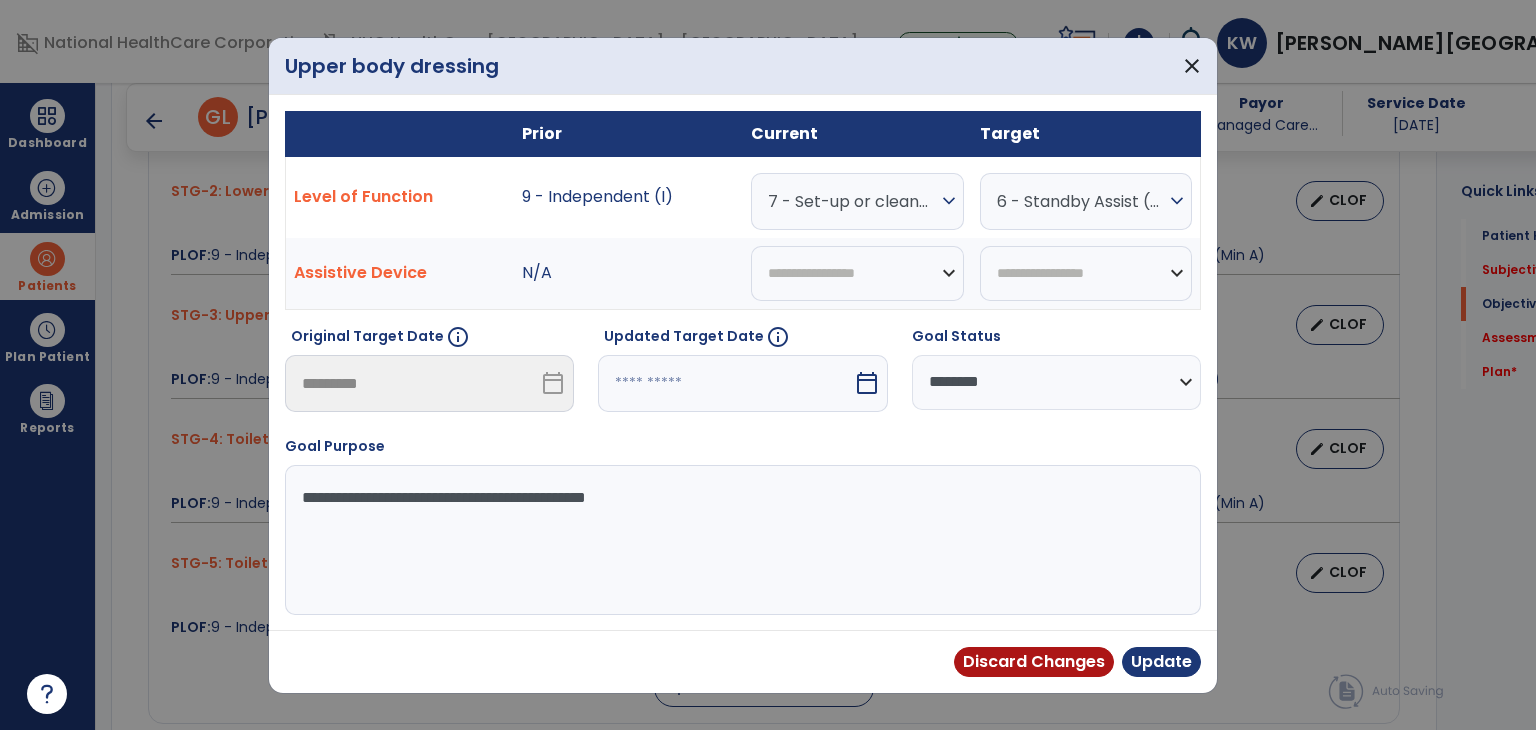 click on "expand_more" at bounding box center (949, 201) 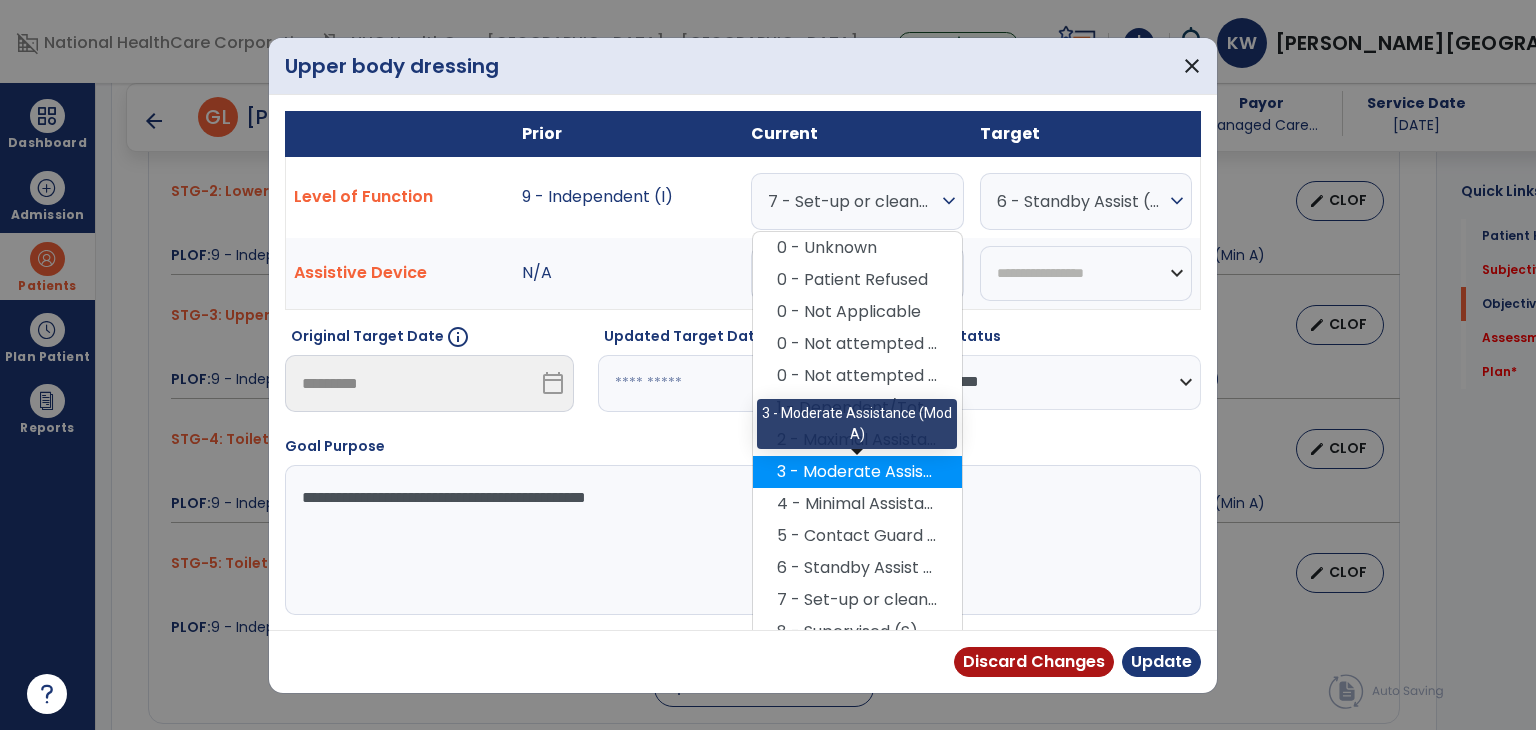 scroll, scrollTop: 82, scrollLeft: 0, axis: vertical 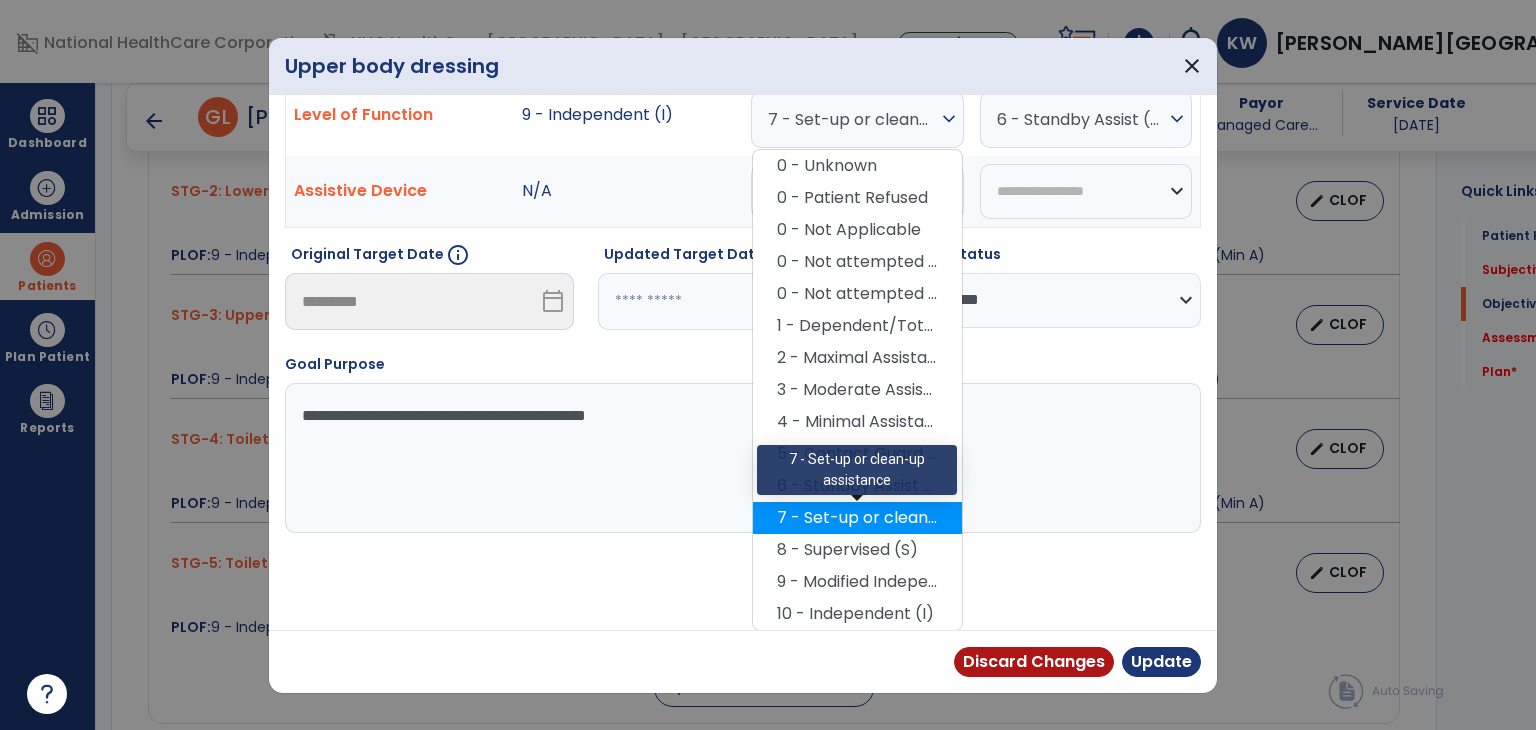 click on "7 - Set-up or clean-up assistance" at bounding box center (857, 518) 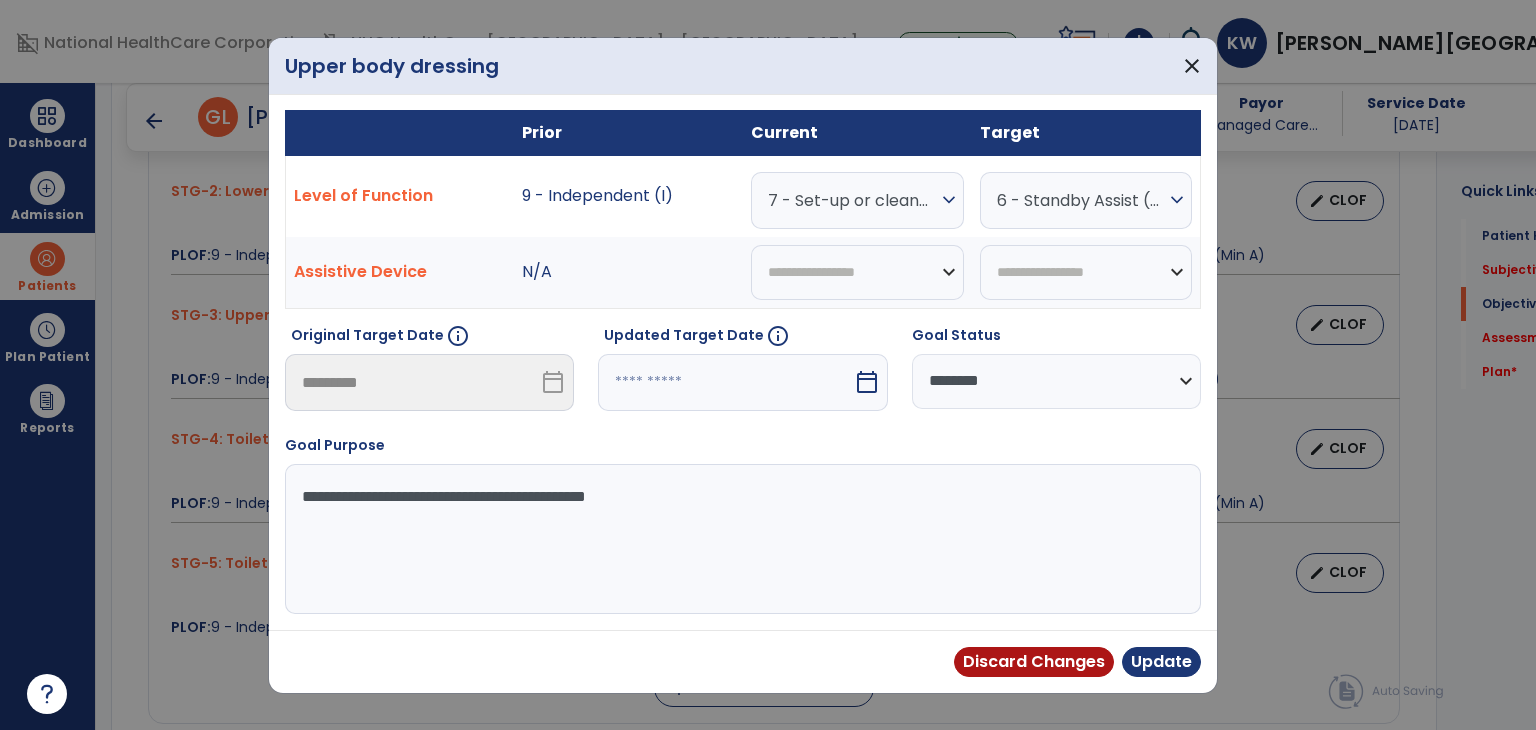 scroll, scrollTop: 0, scrollLeft: 0, axis: both 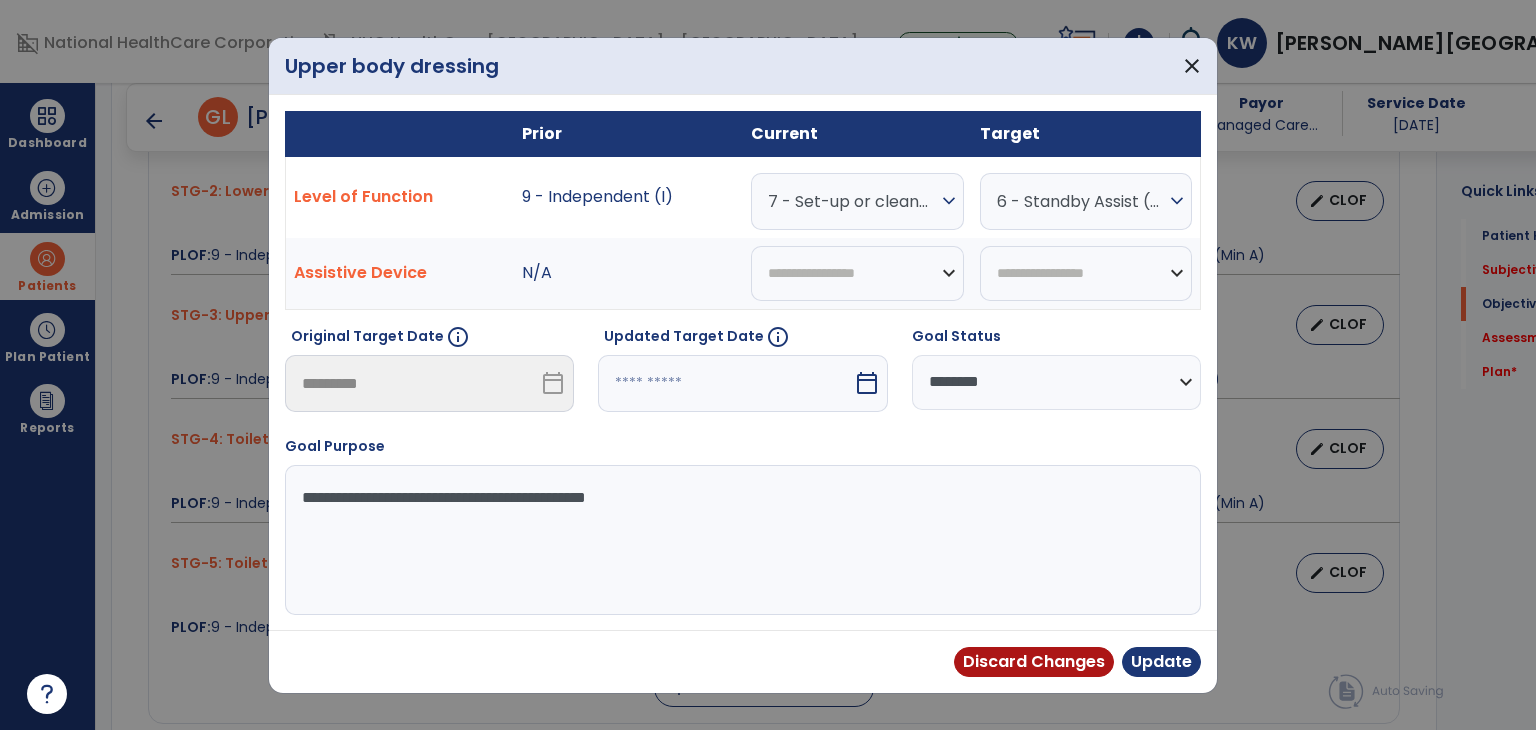 click on "7 - Set-up or clean-up assistance" at bounding box center [852, 201] 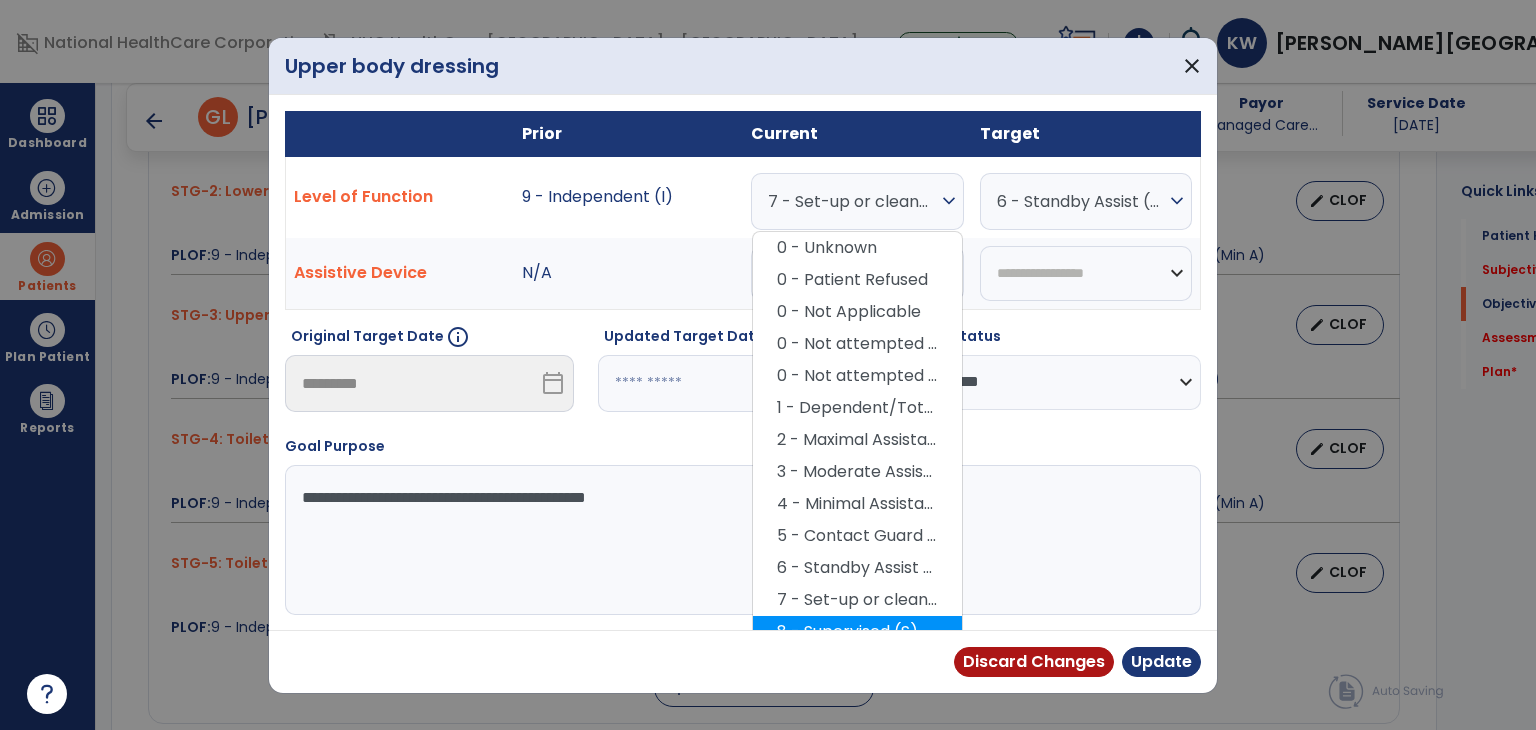 click on "8 - Supervised (S)" at bounding box center [857, 632] 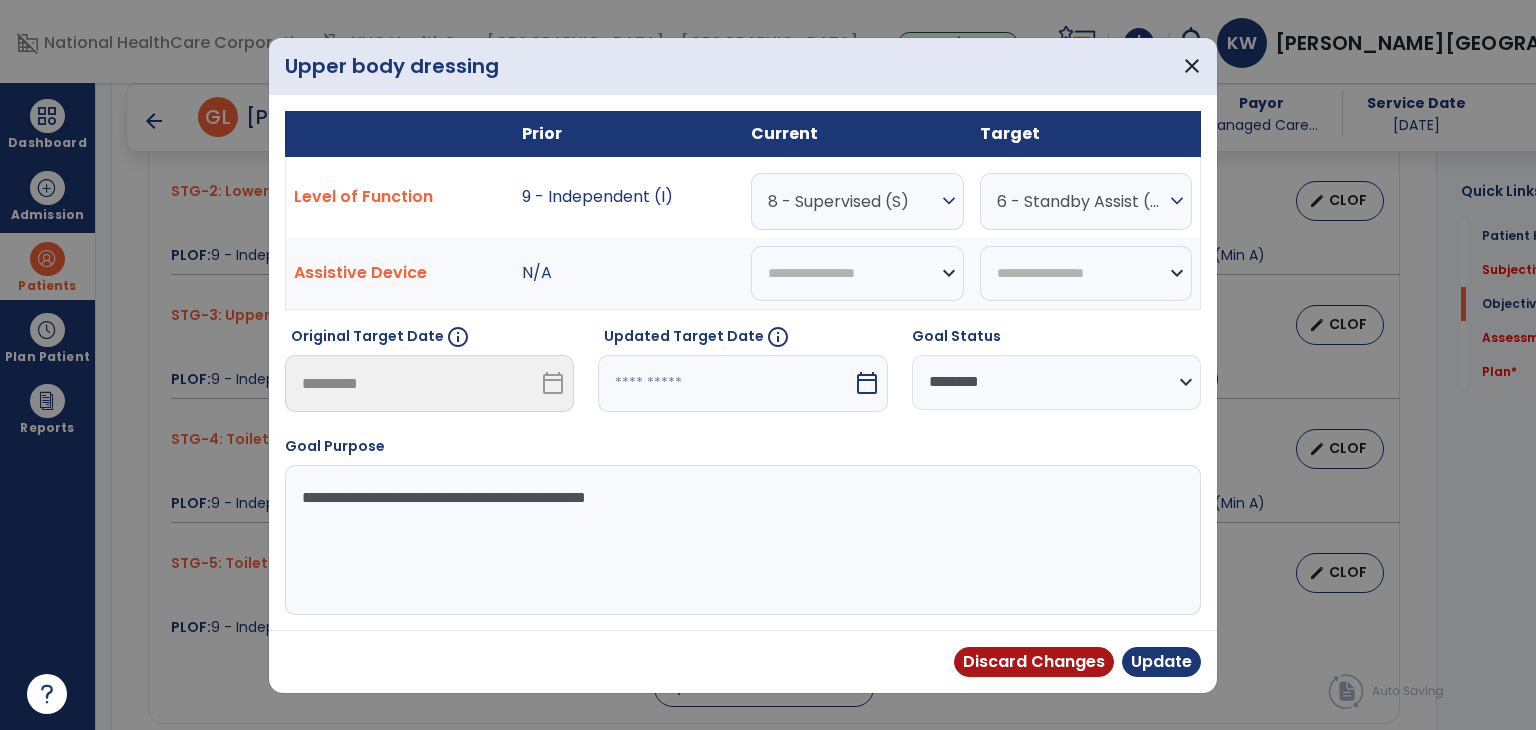 click on "**********" at bounding box center (1056, 382) 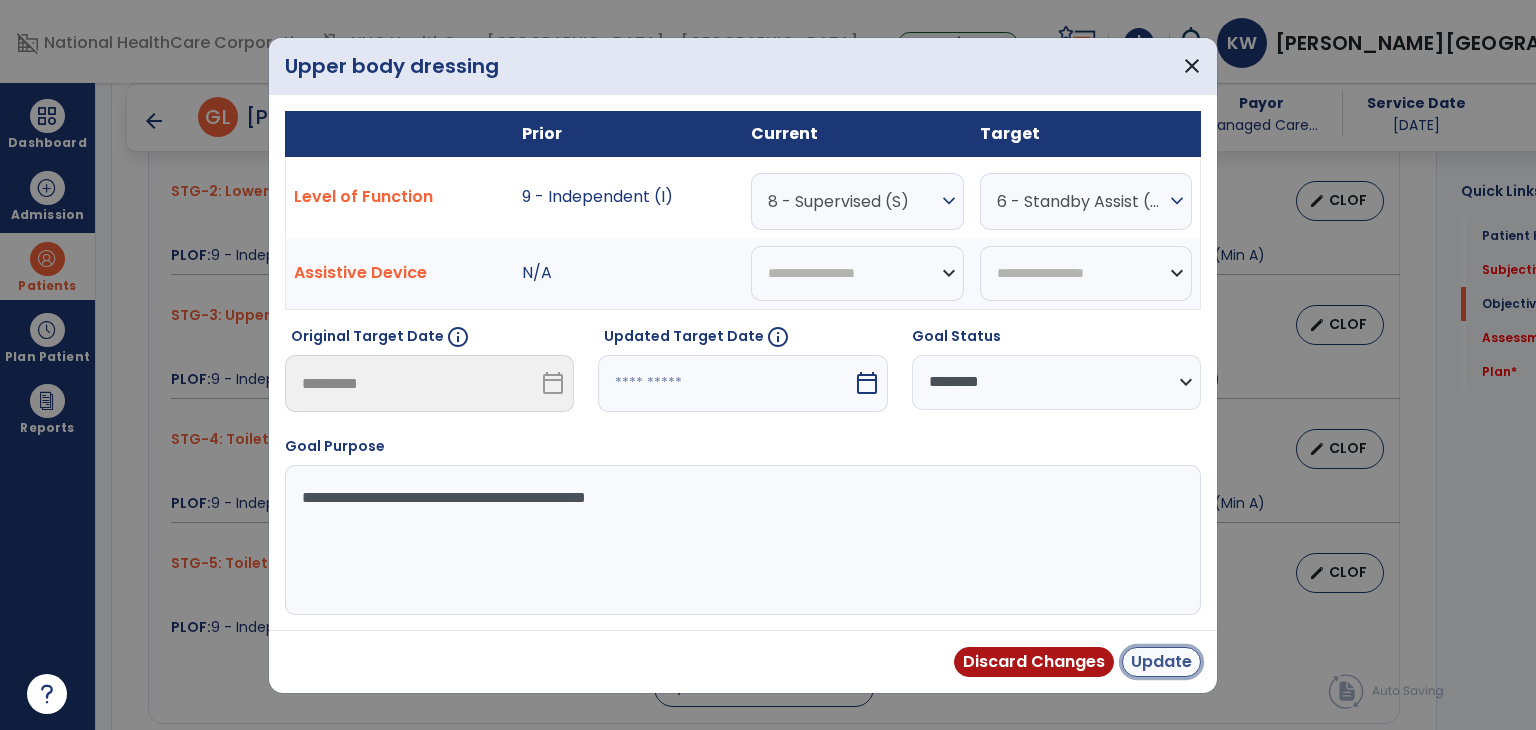 click on "Update" at bounding box center (1161, 662) 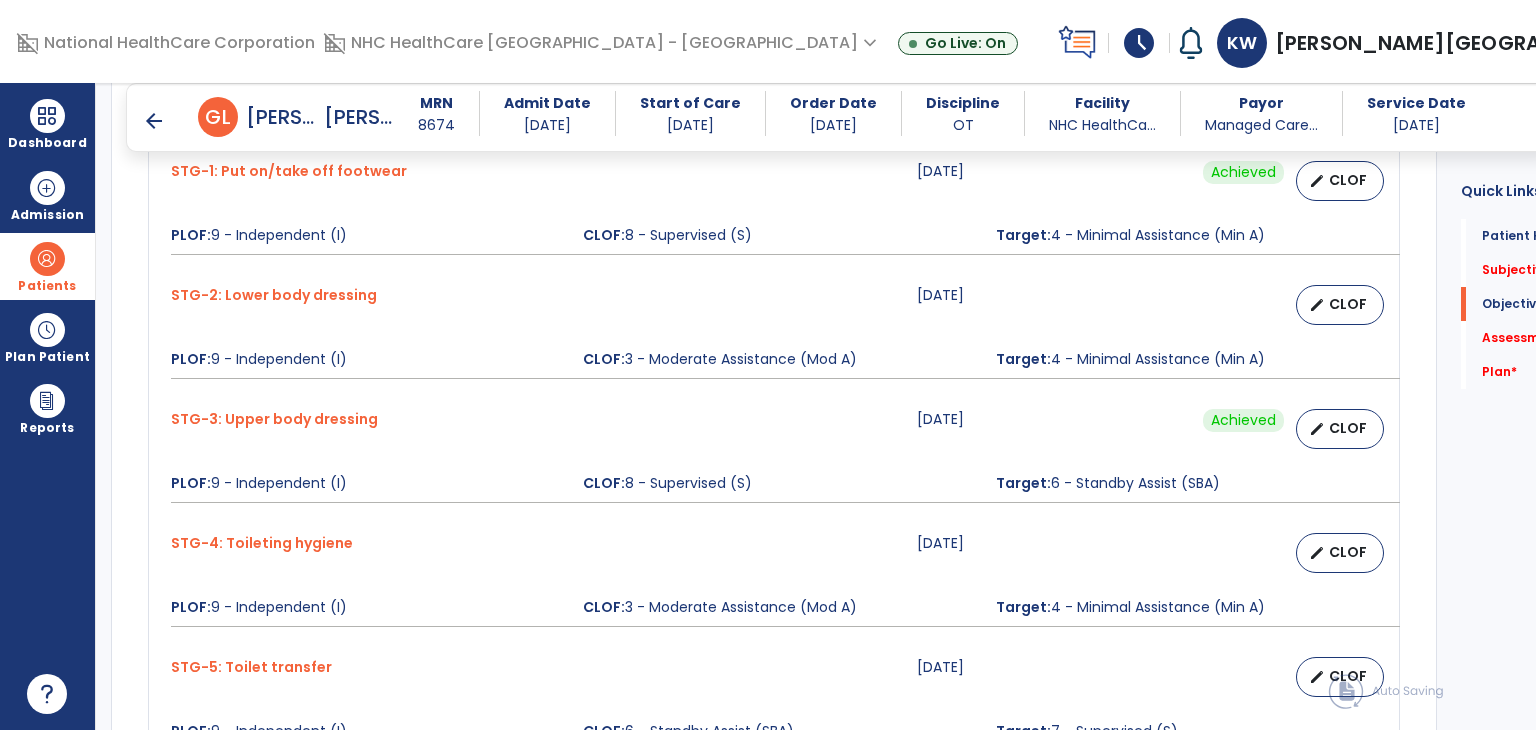 scroll, scrollTop: 1060, scrollLeft: 0, axis: vertical 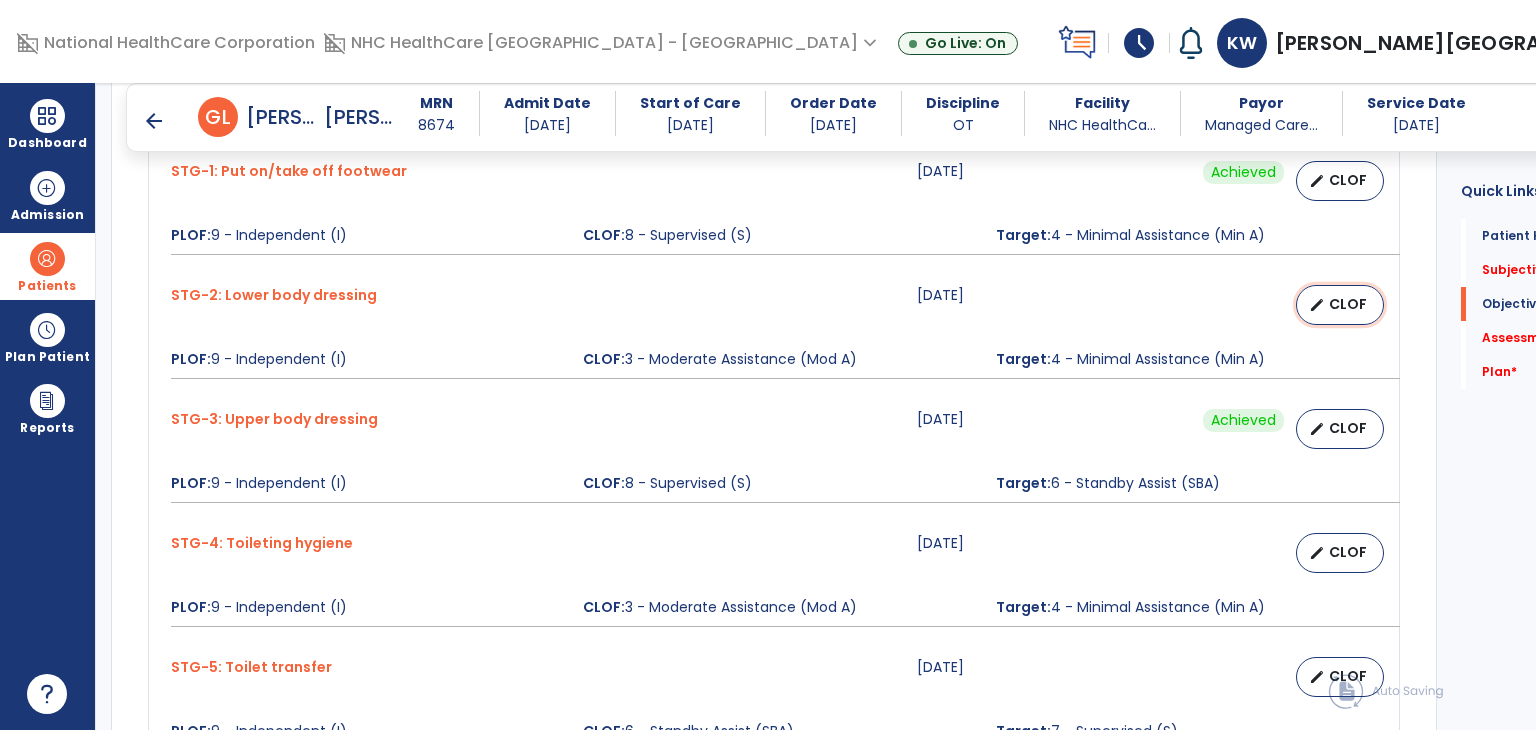 click on "edit" at bounding box center [1317, 305] 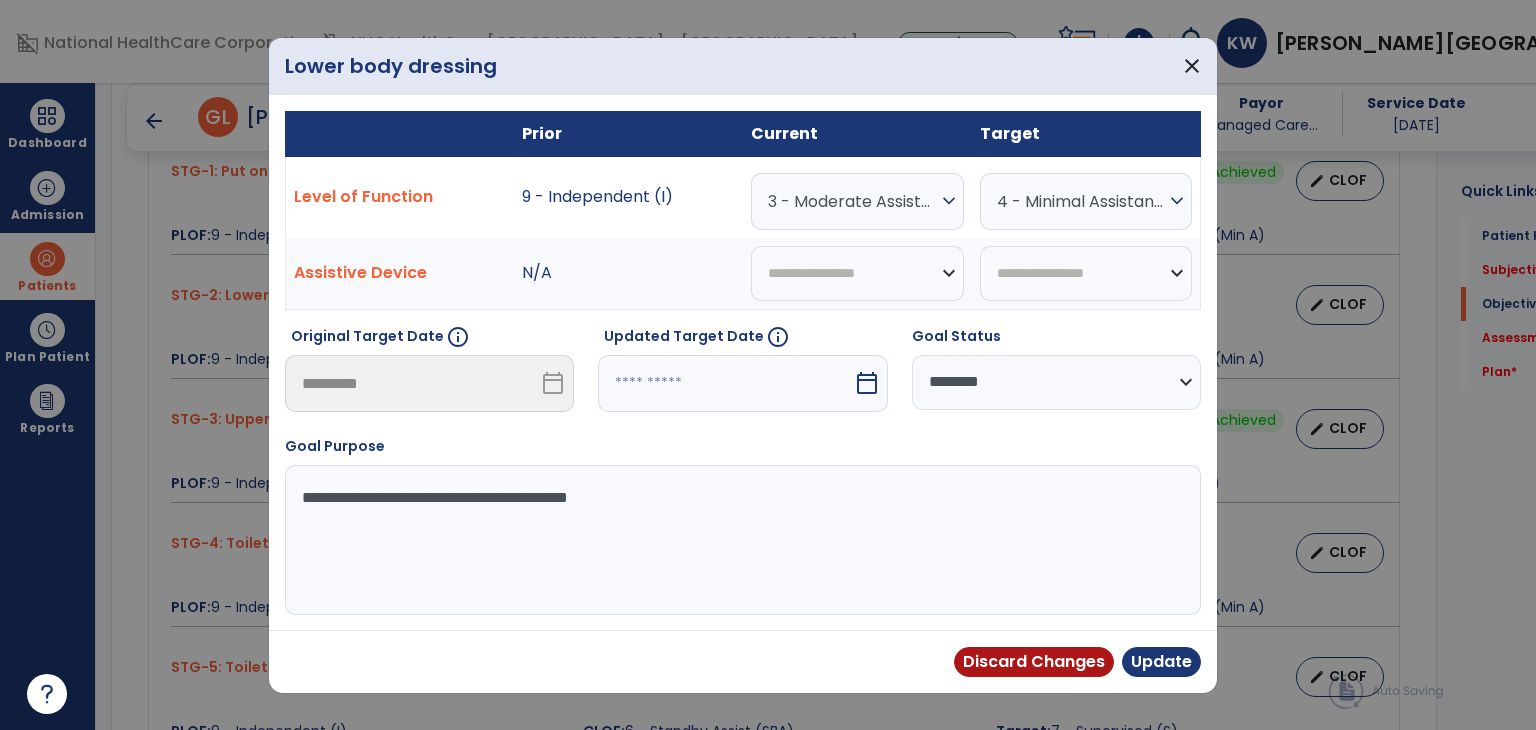 click on "3 - Moderate Assistance (Mod A)" at bounding box center (852, 201) 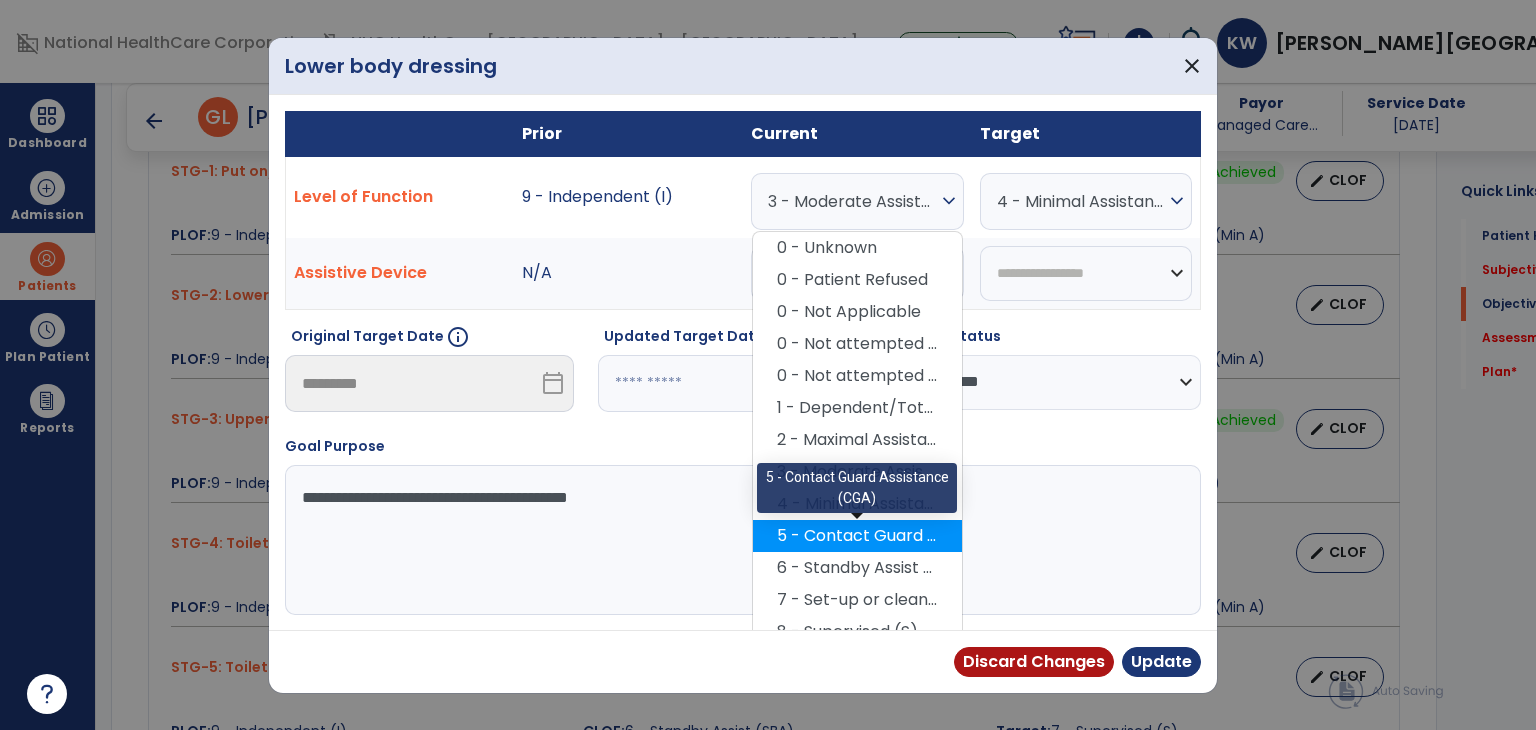click on "5 - Contact Guard Assistance (CGA)" at bounding box center [857, 536] 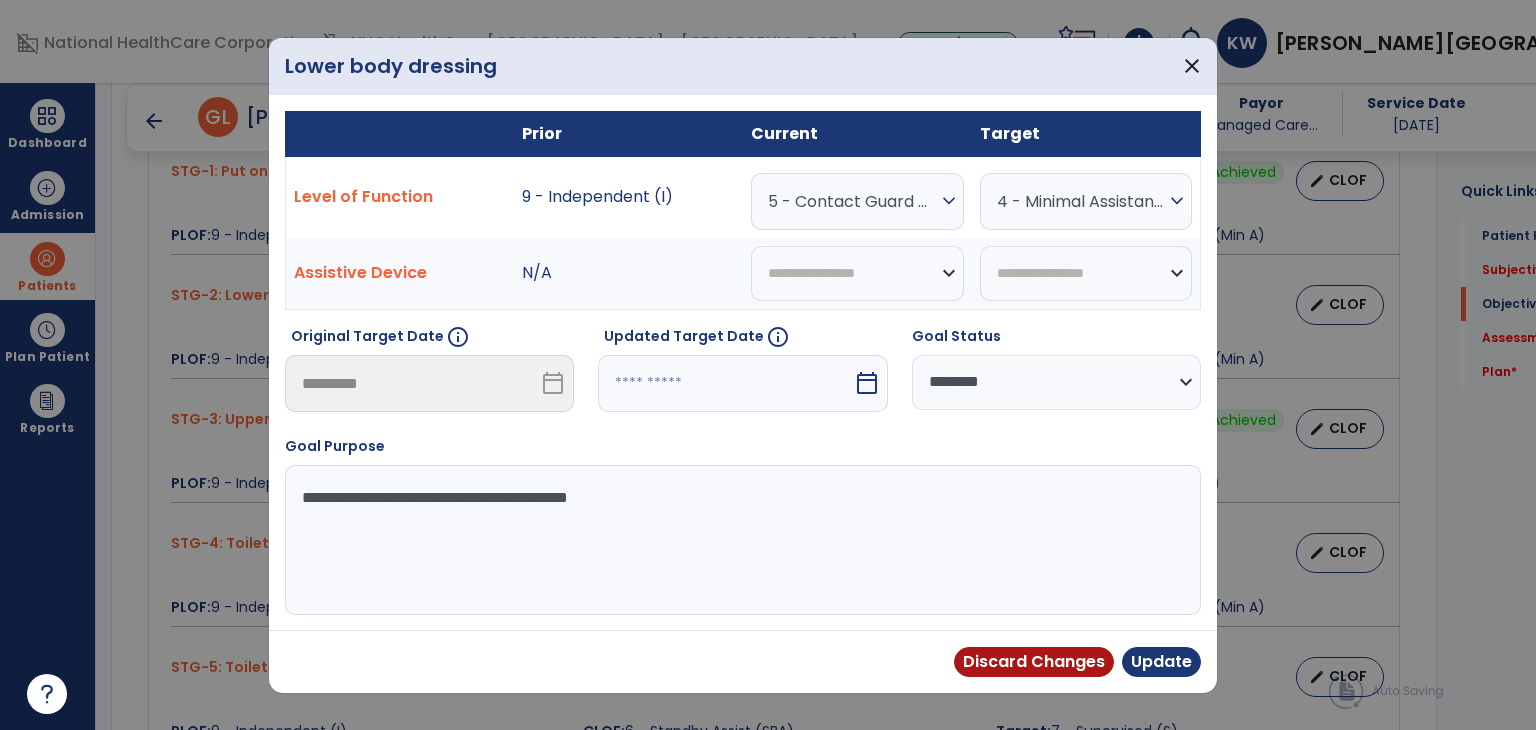 click on "4 - Minimal Assistance (Min A)" at bounding box center (1081, 201) 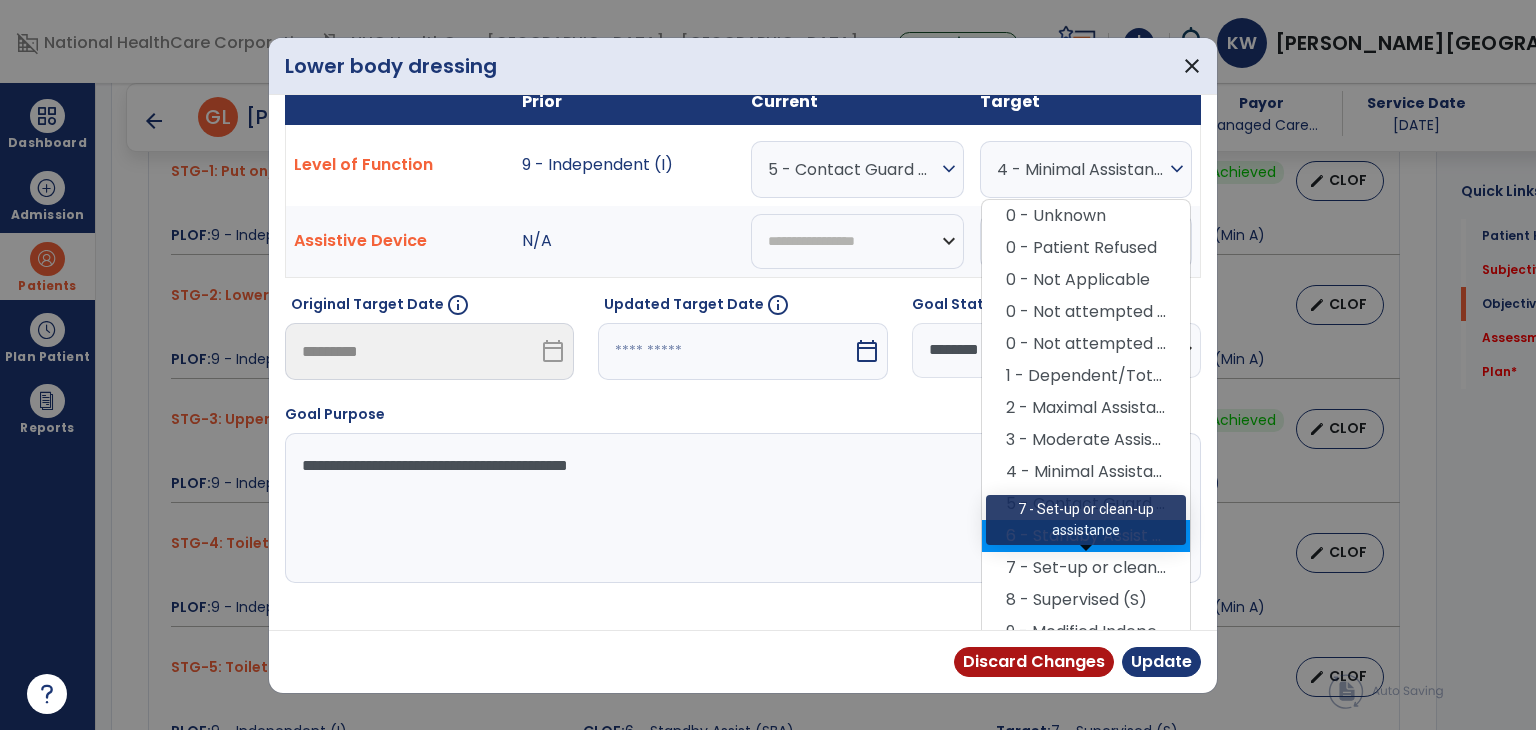 scroll, scrollTop: 36, scrollLeft: 0, axis: vertical 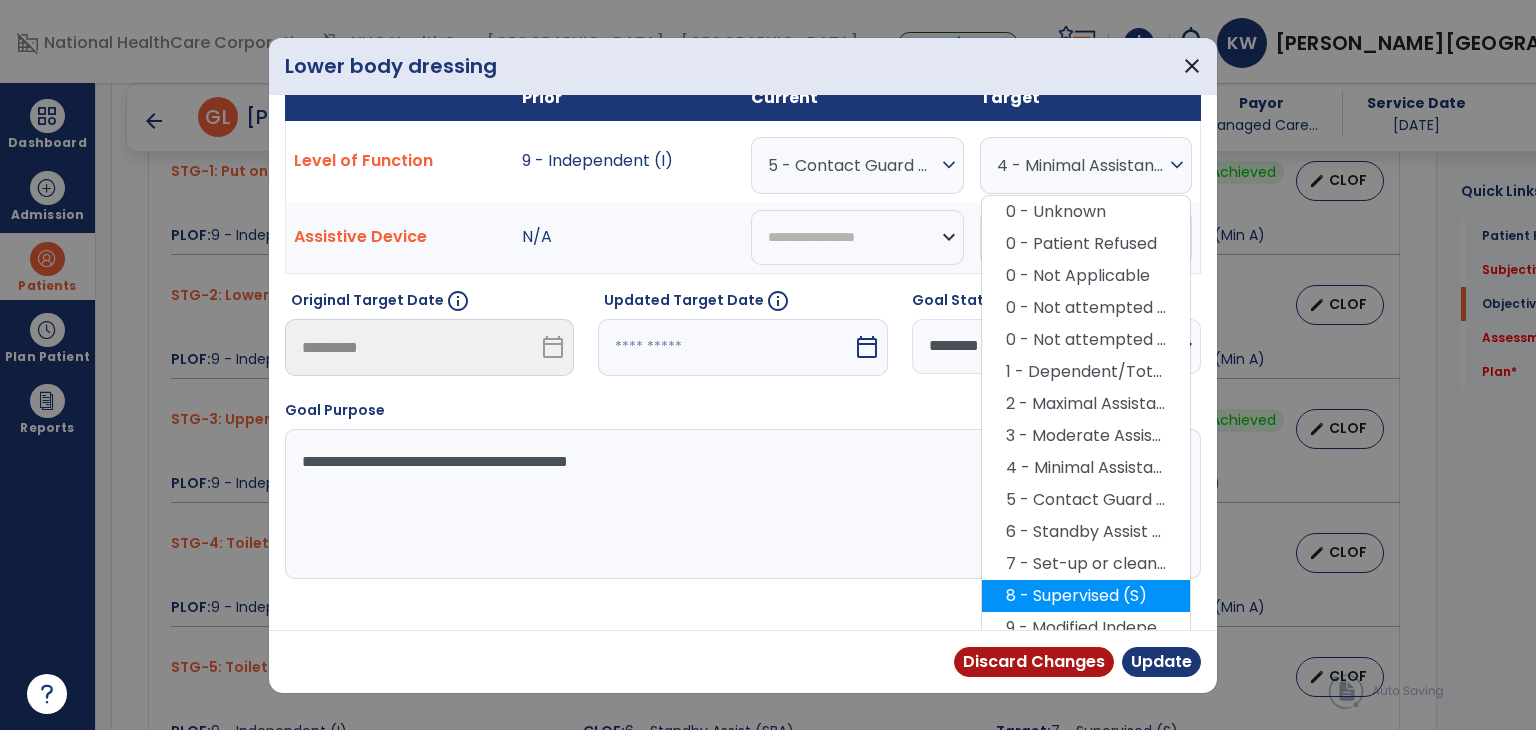 click on "8 - Supervised (S)" at bounding box center [1086, 596] 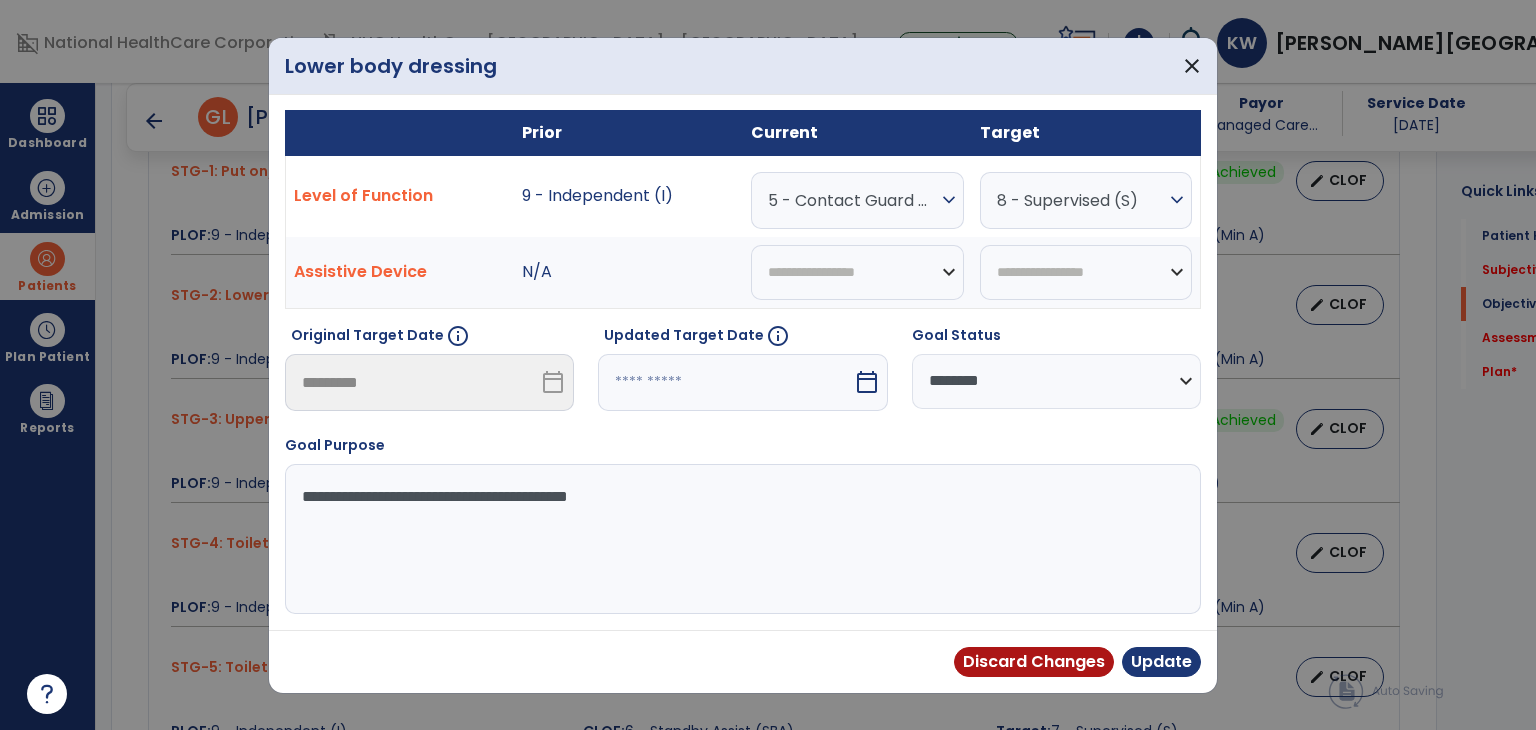 scroll, scrollTop: 0, scrollLeft: 0, axis: both 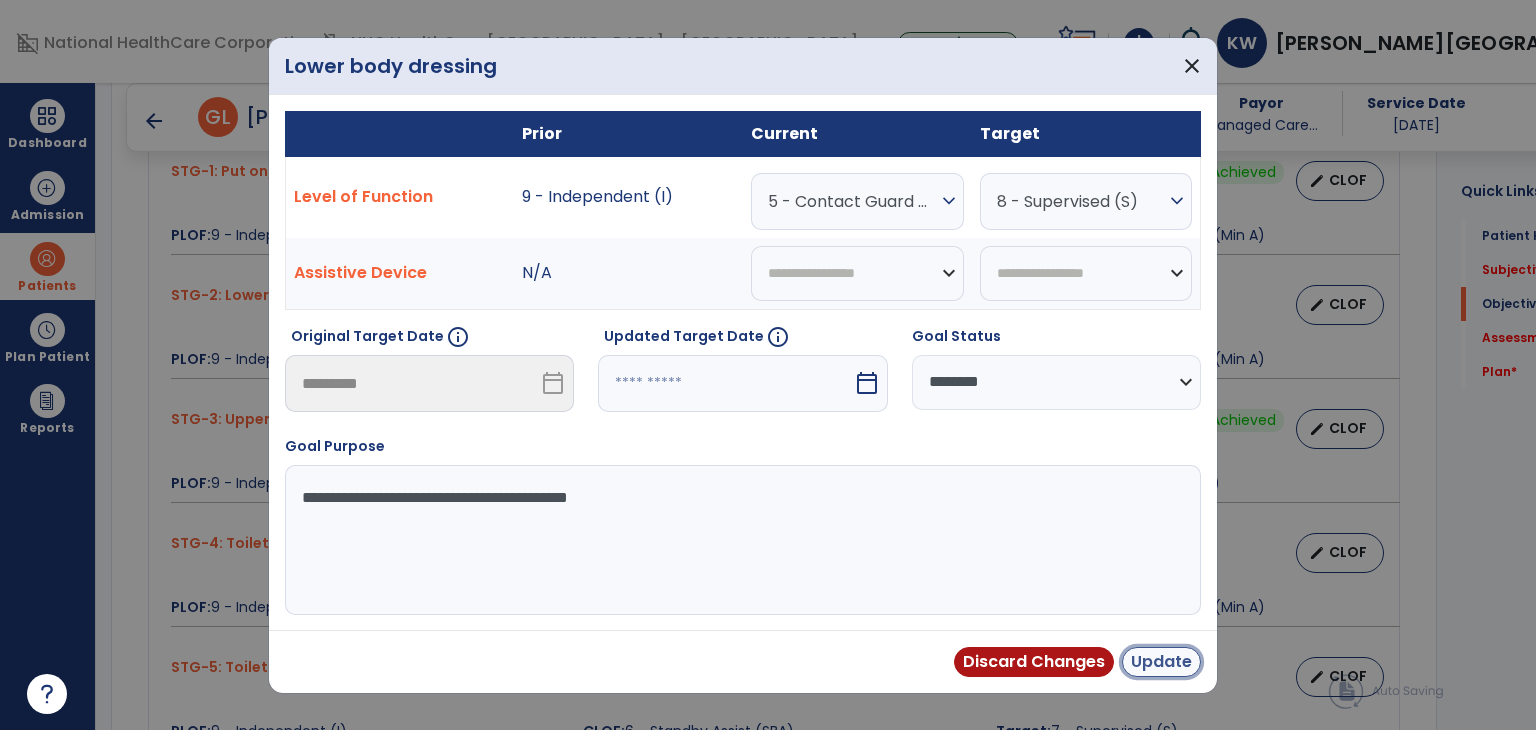 click on "Update" at bounding box center (1161, 662) 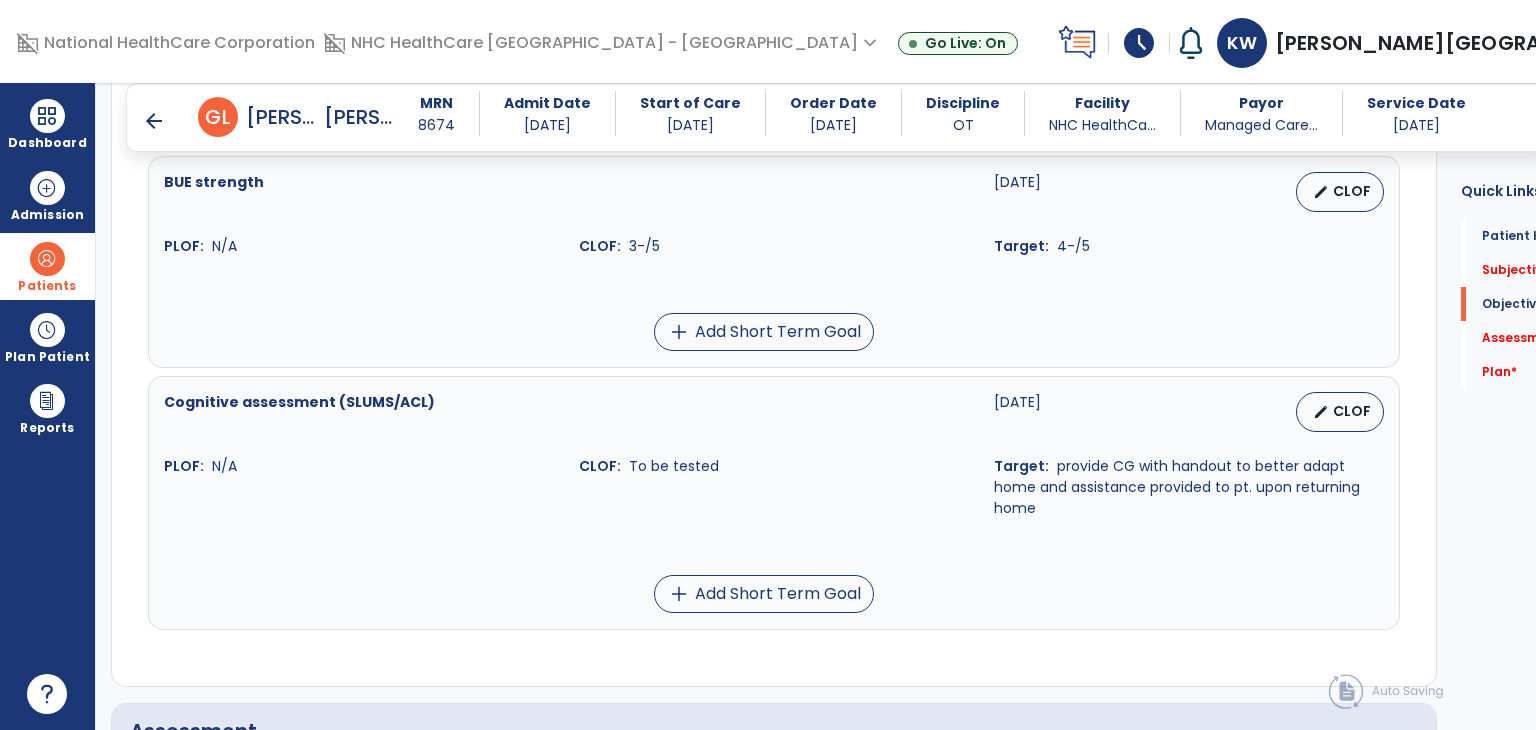 scroll, scrollTop: 1663, scrollLeft: 0, axis: vertical 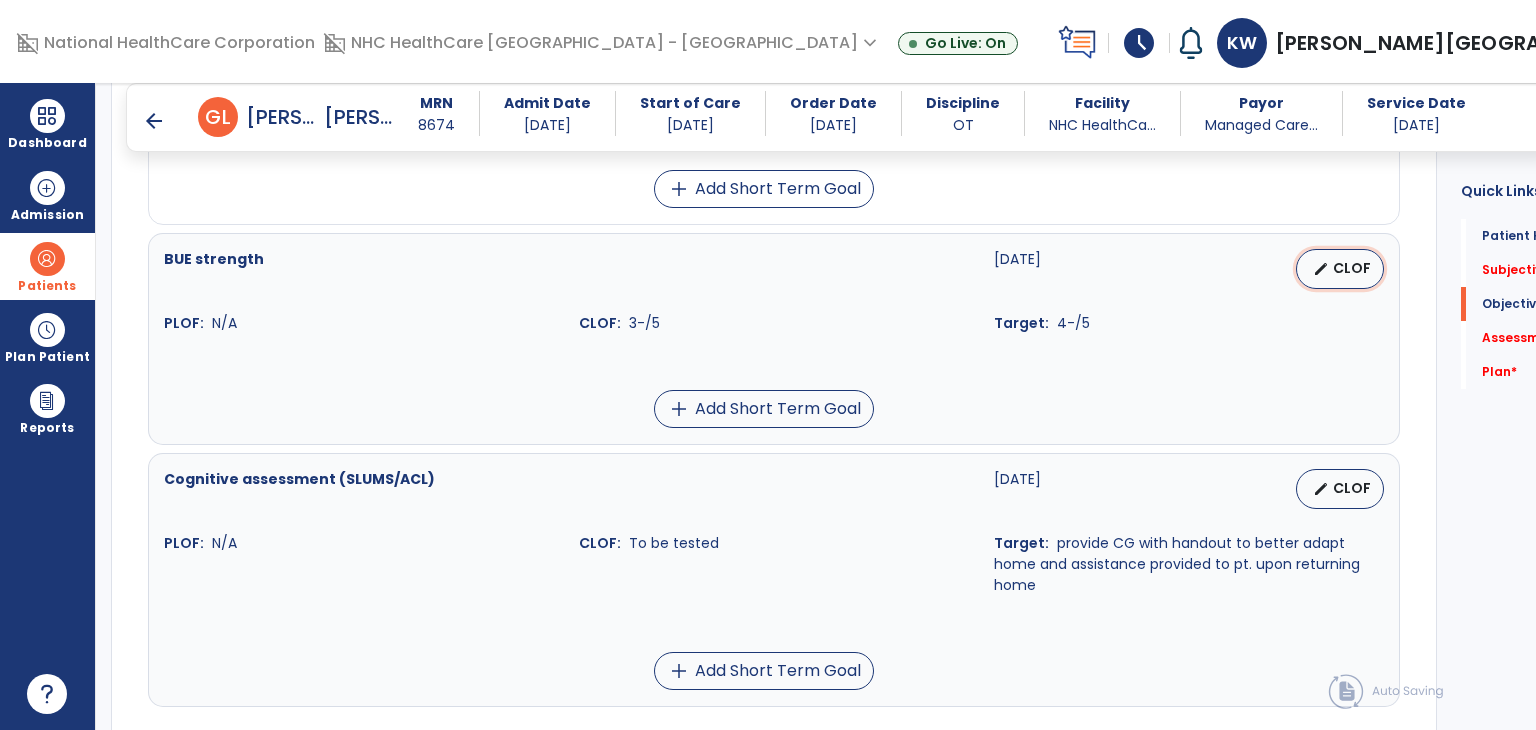 click on "CLOF" at bounding box center (1352, 268) 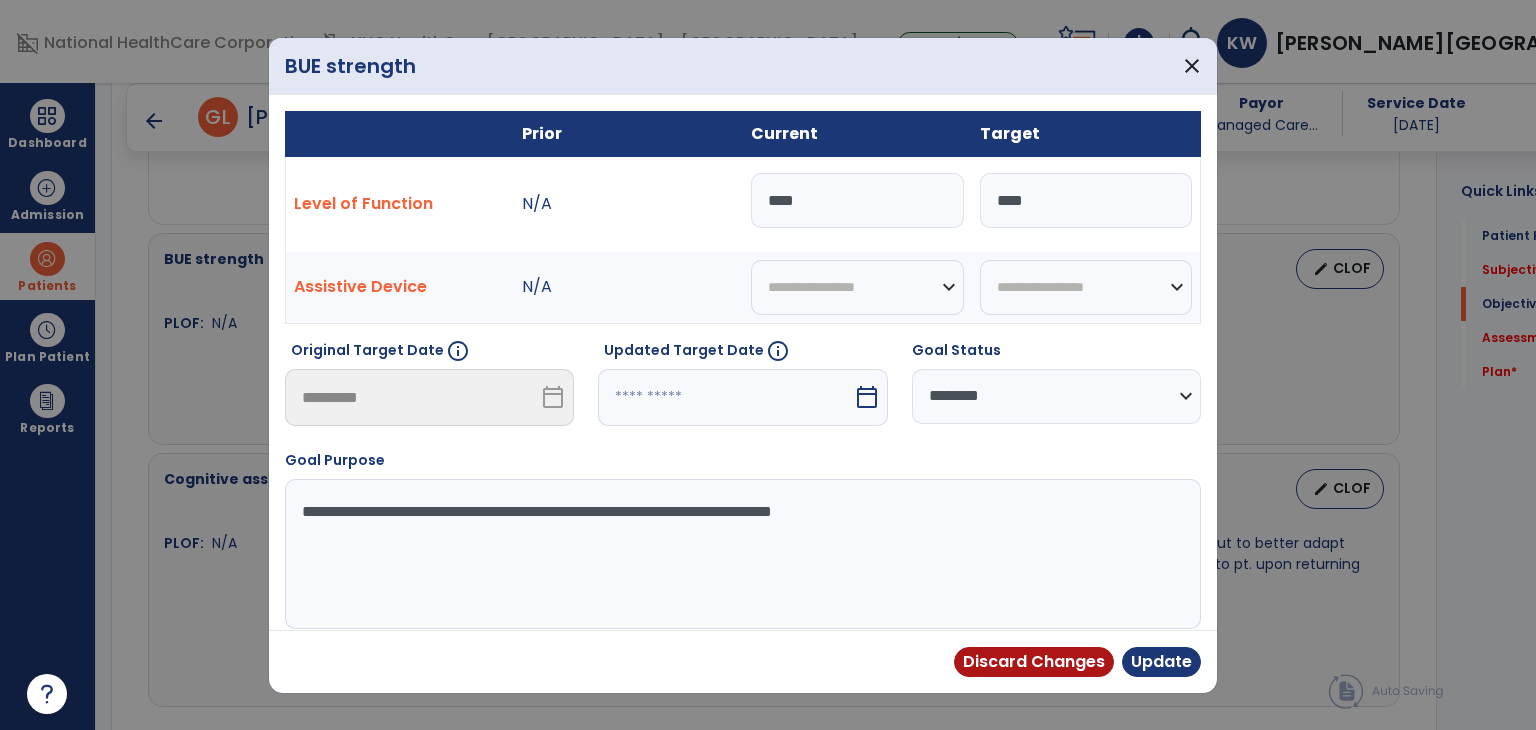 drag, startPoint x: 832, startPoint y: 203, endPoint x: 732, endPoint y: 205, distance: 100.02 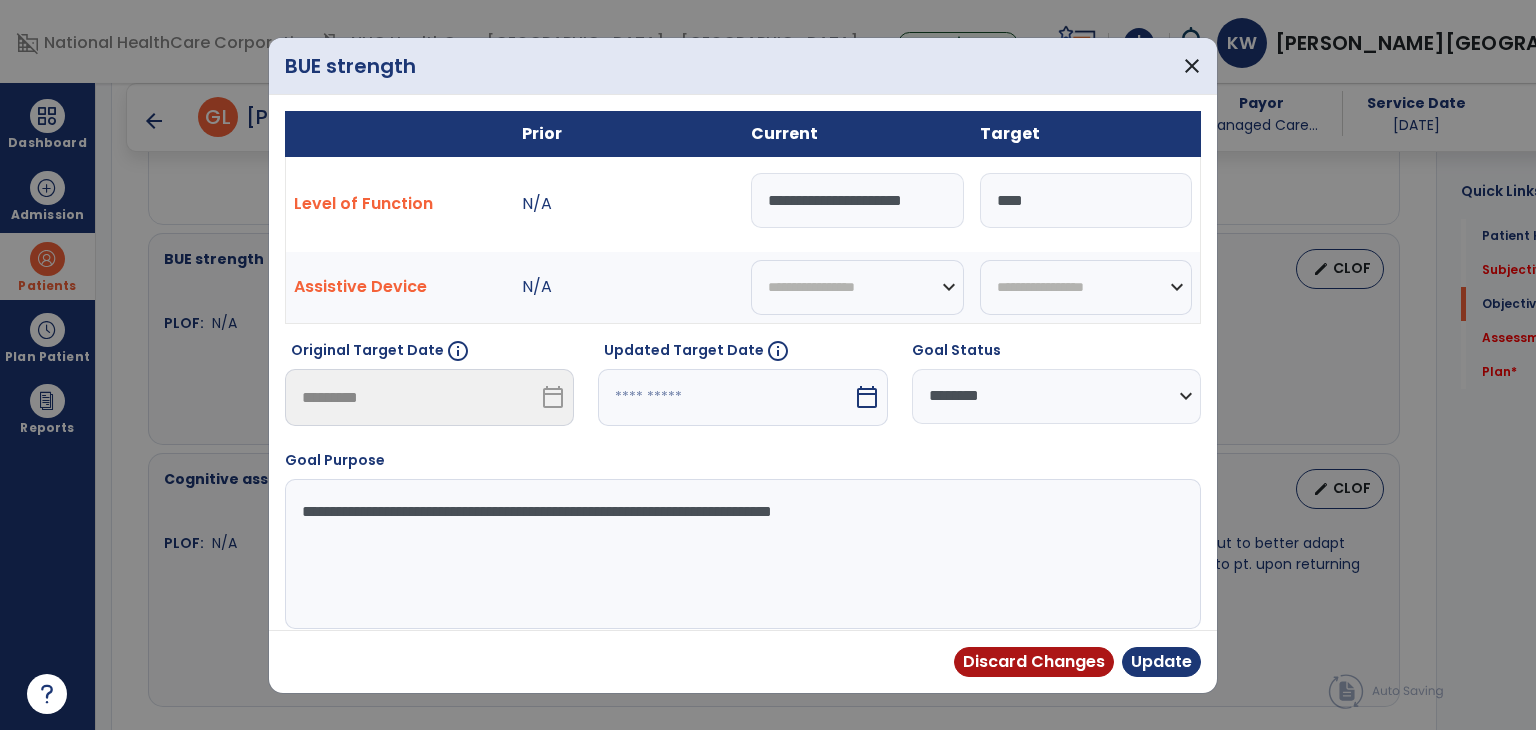 click on "**********" at bounding box center [857, 200] 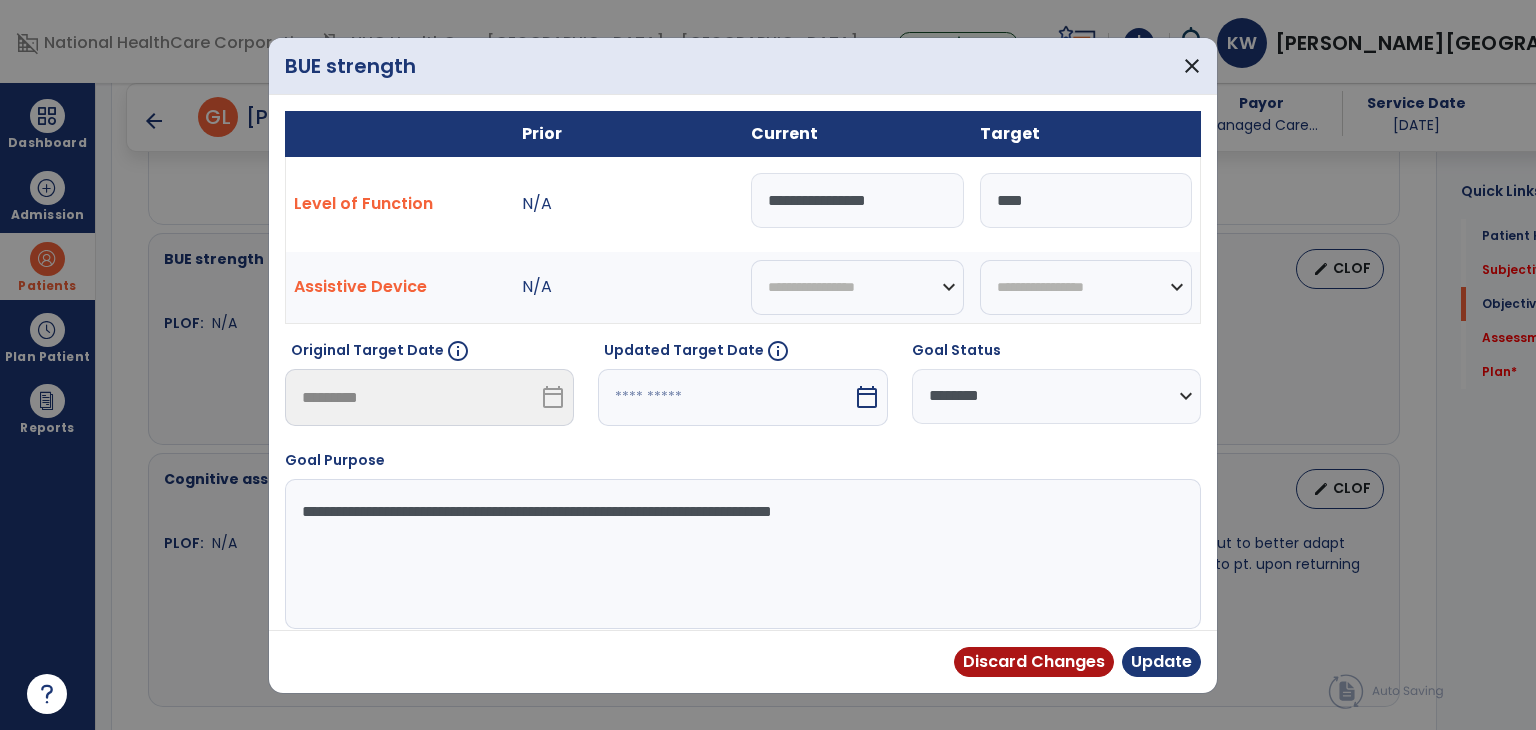 click on "**********" at bounding box center [857, 200] 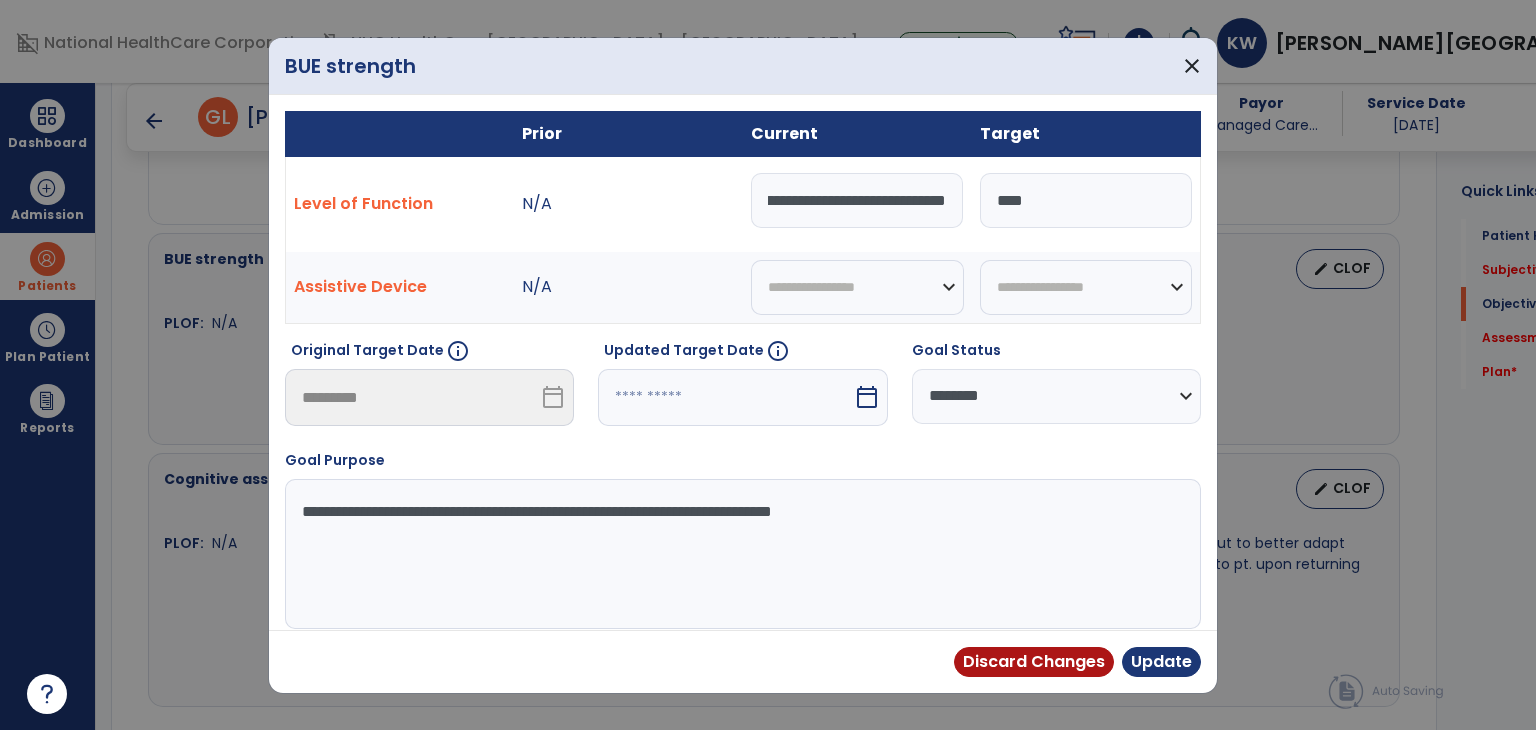 scroll, scrollTop: 0, scrollLeft: 143, axis: horizontal 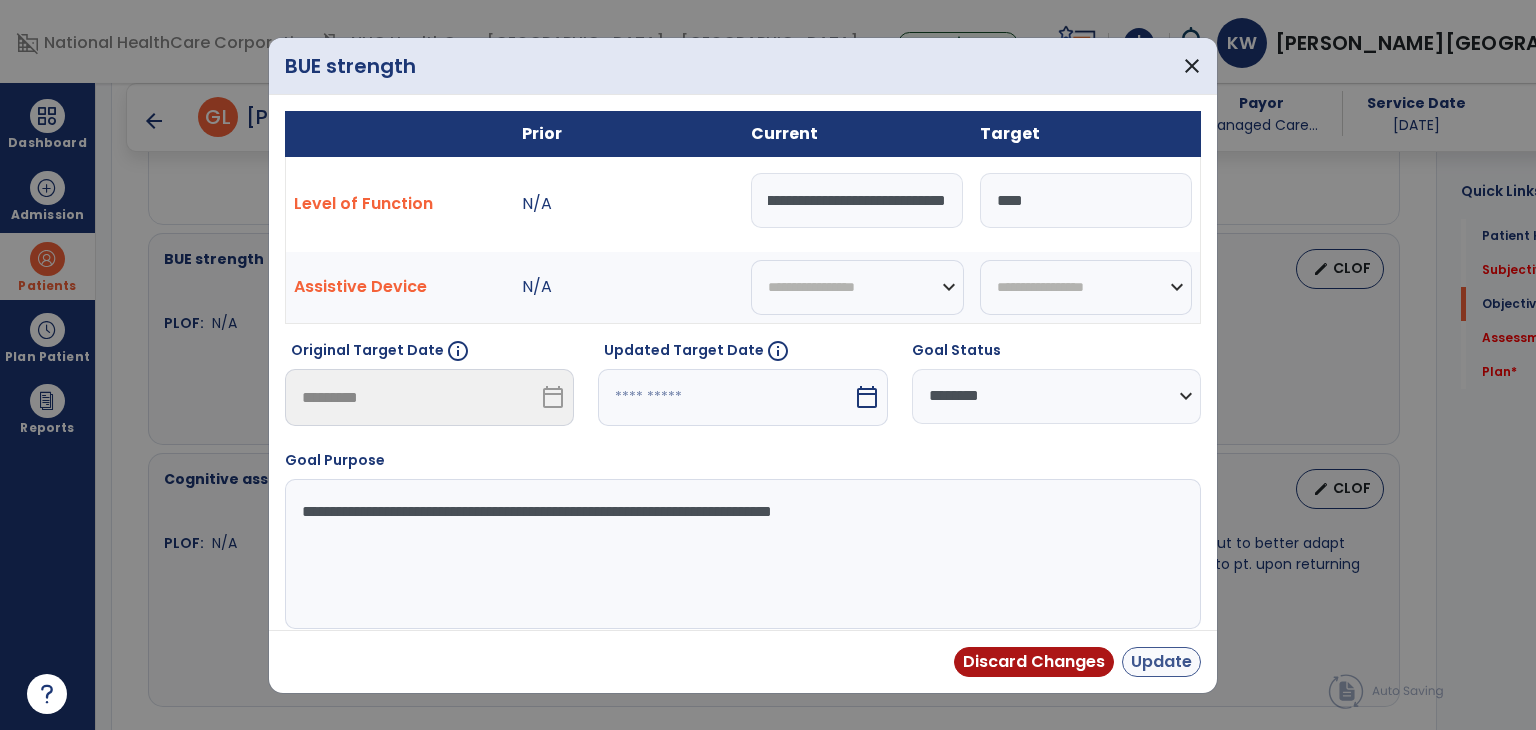 type on "**********" 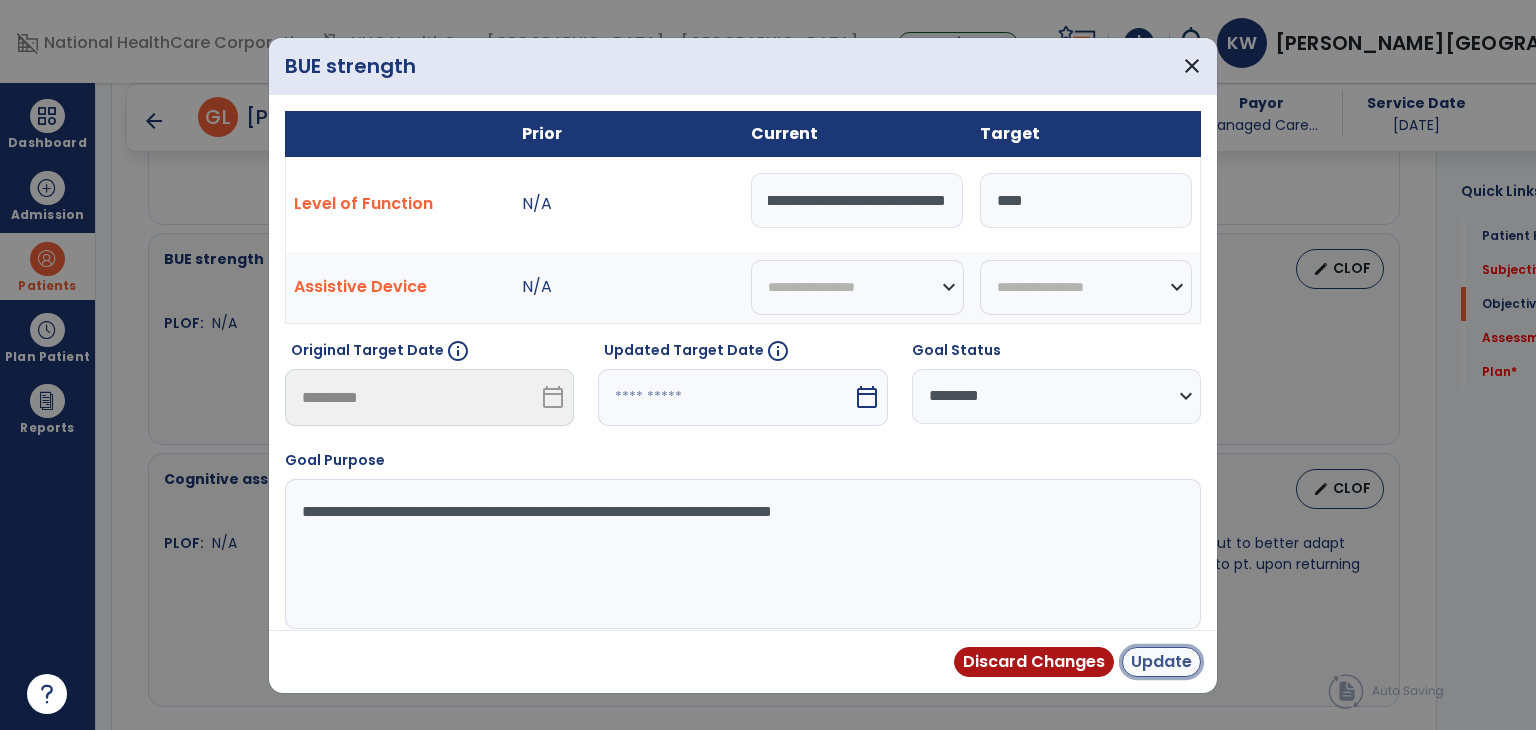 scroll, scrollTop: 0, scrollLeft: 0, axis: both 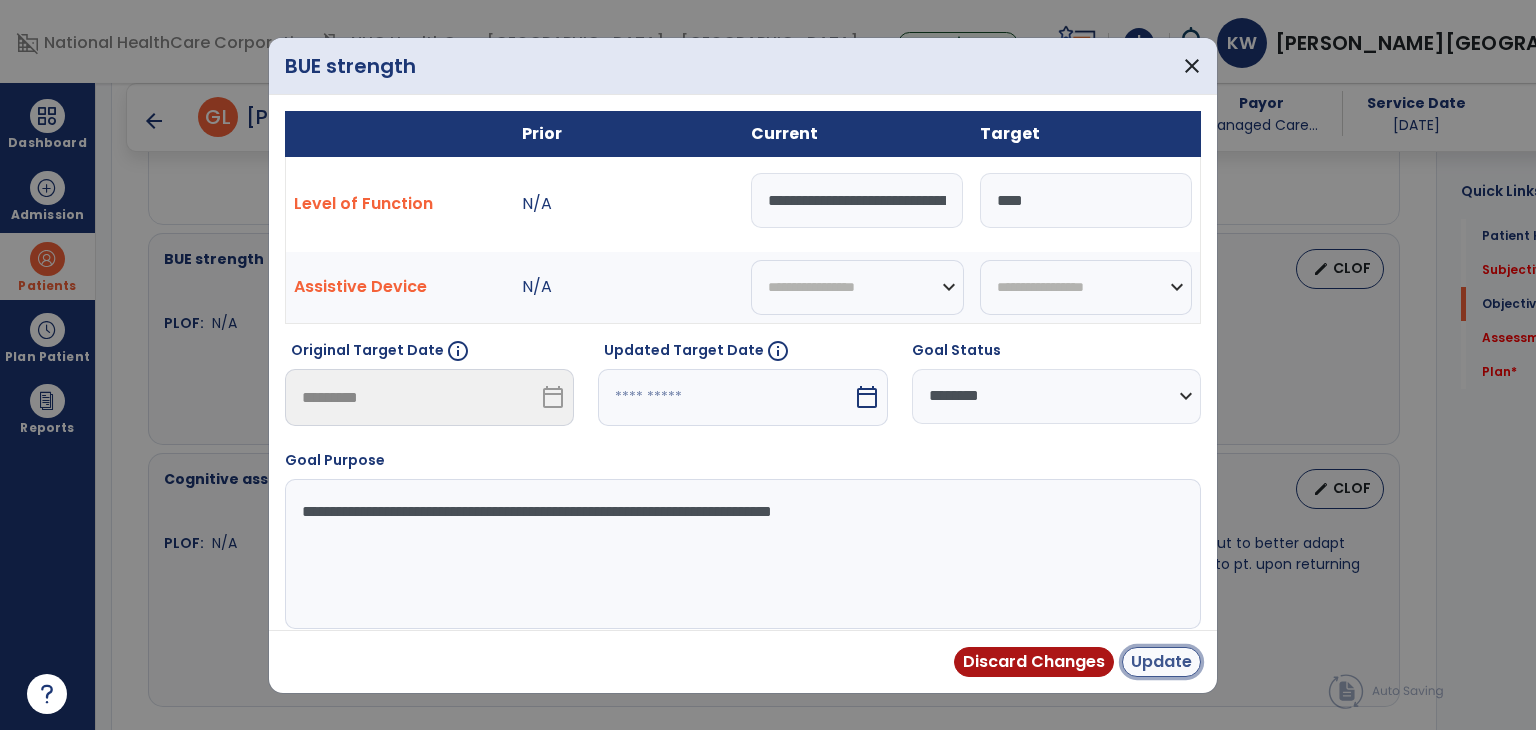 click on "Update" at bounding box center (1161, 662) 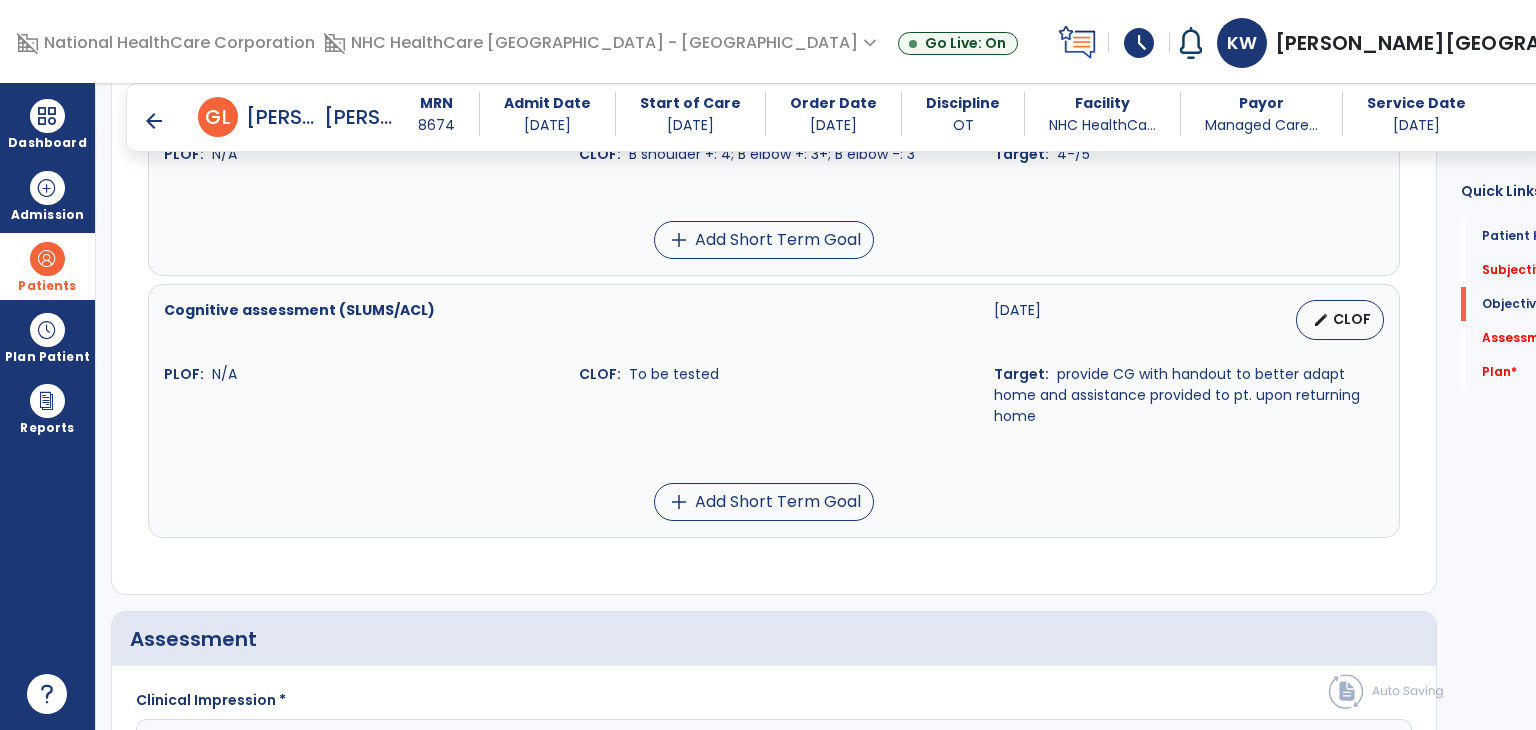 scroll, scrollTop: 1832, scrollLeft: 0, axis: vertical 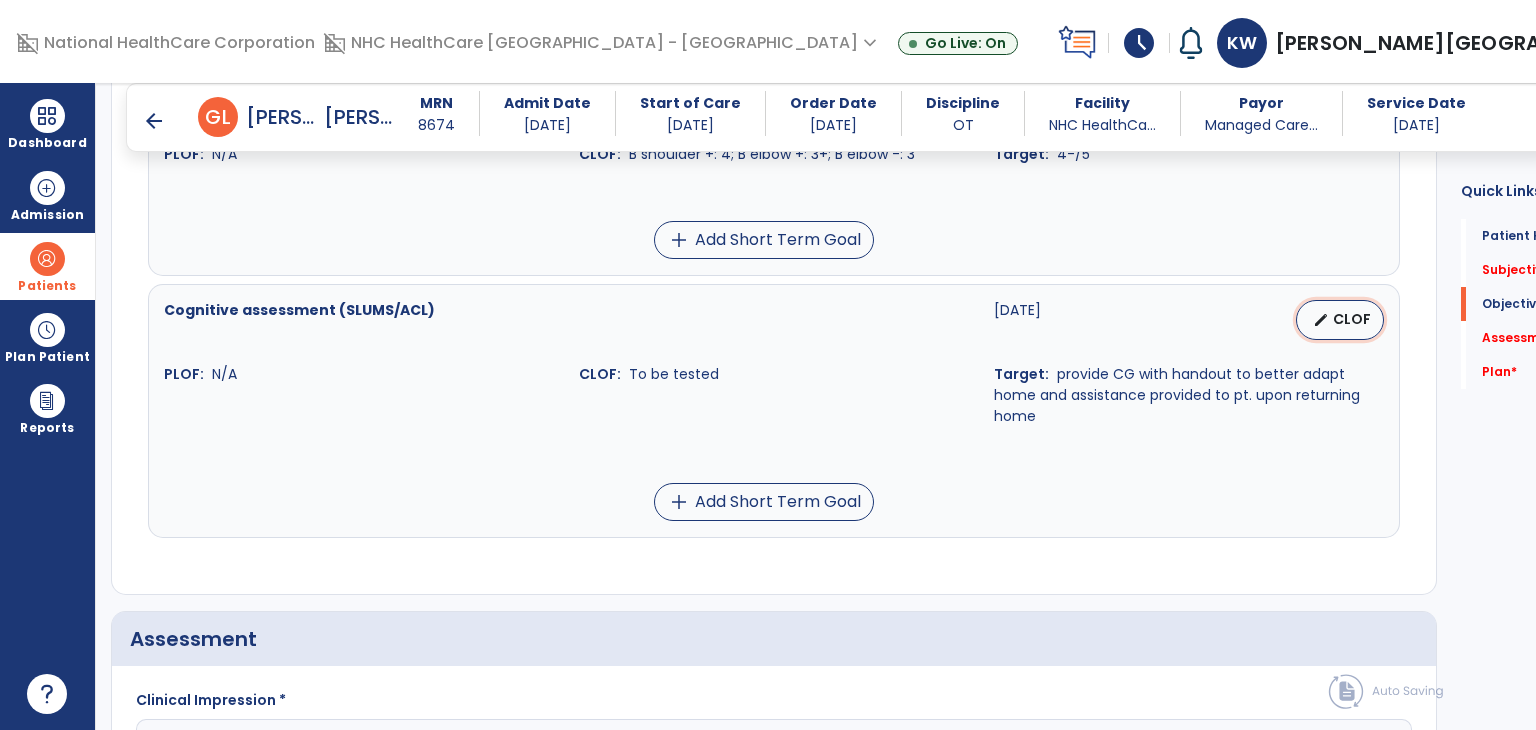 click on "edit   CLOF" at bounding box center (1340, 320) 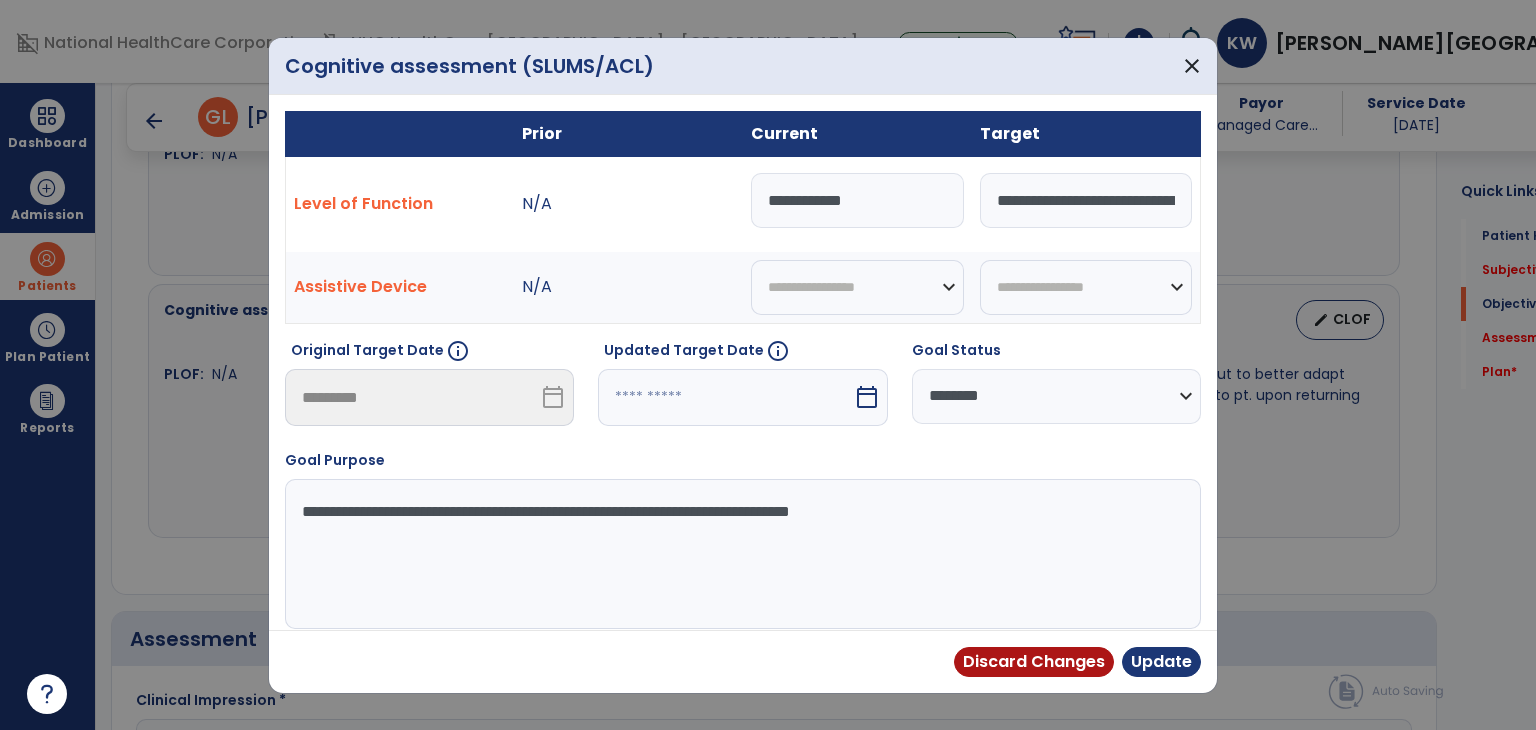 drag, startPoint x: 899, startPoint y: 189, endPoint x: 722, endPoint y: 189, distance: 177 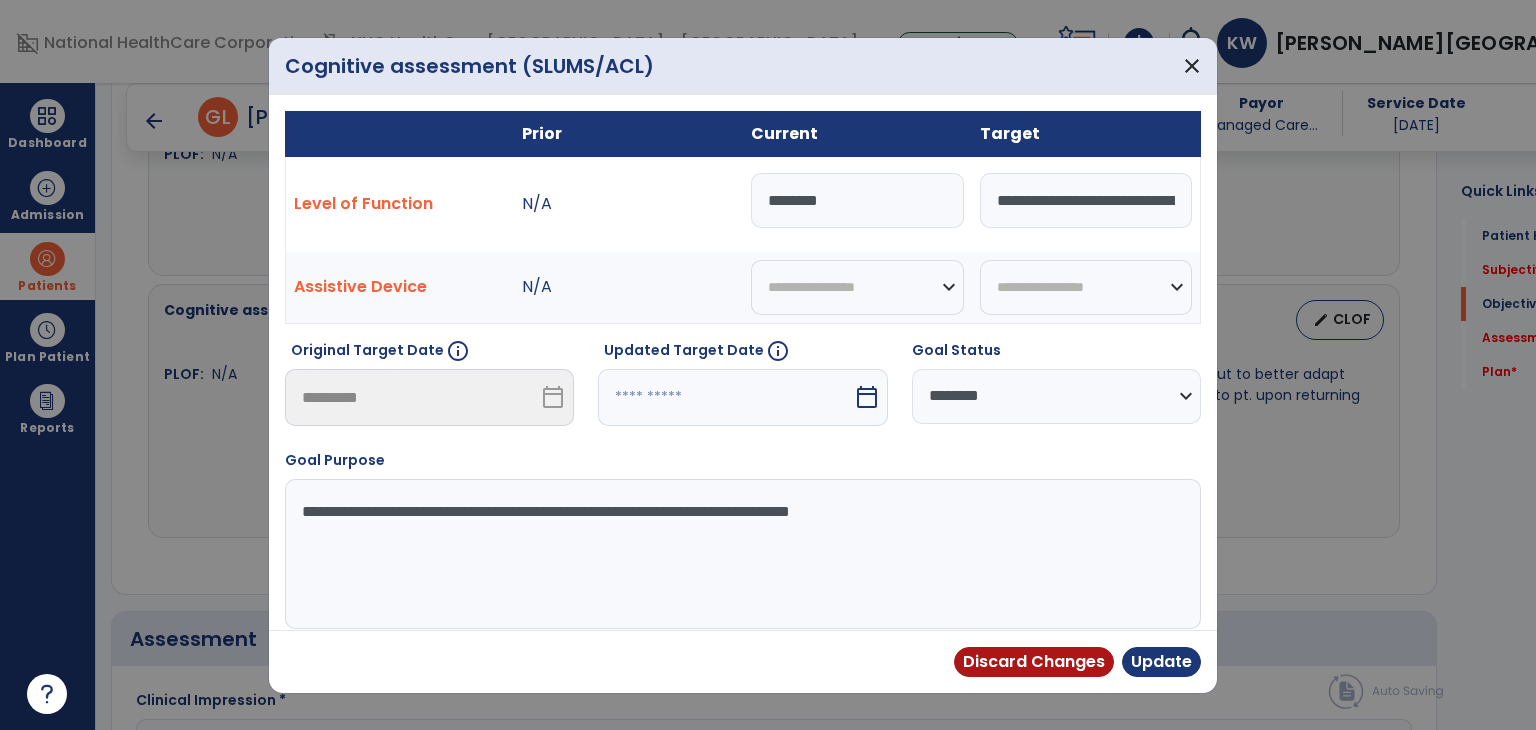 type on "********" 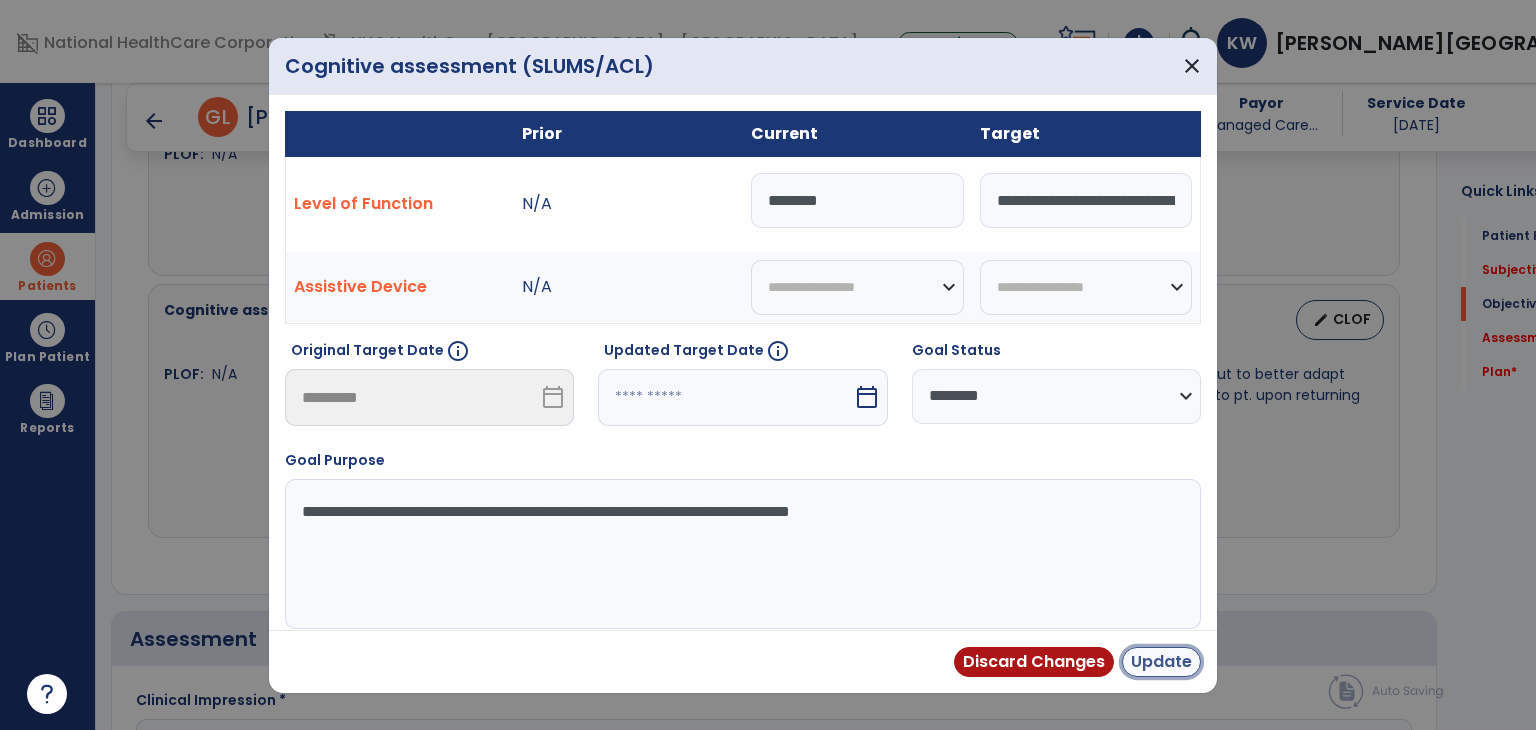 click on "Update" at bounding box center (1161, 662) 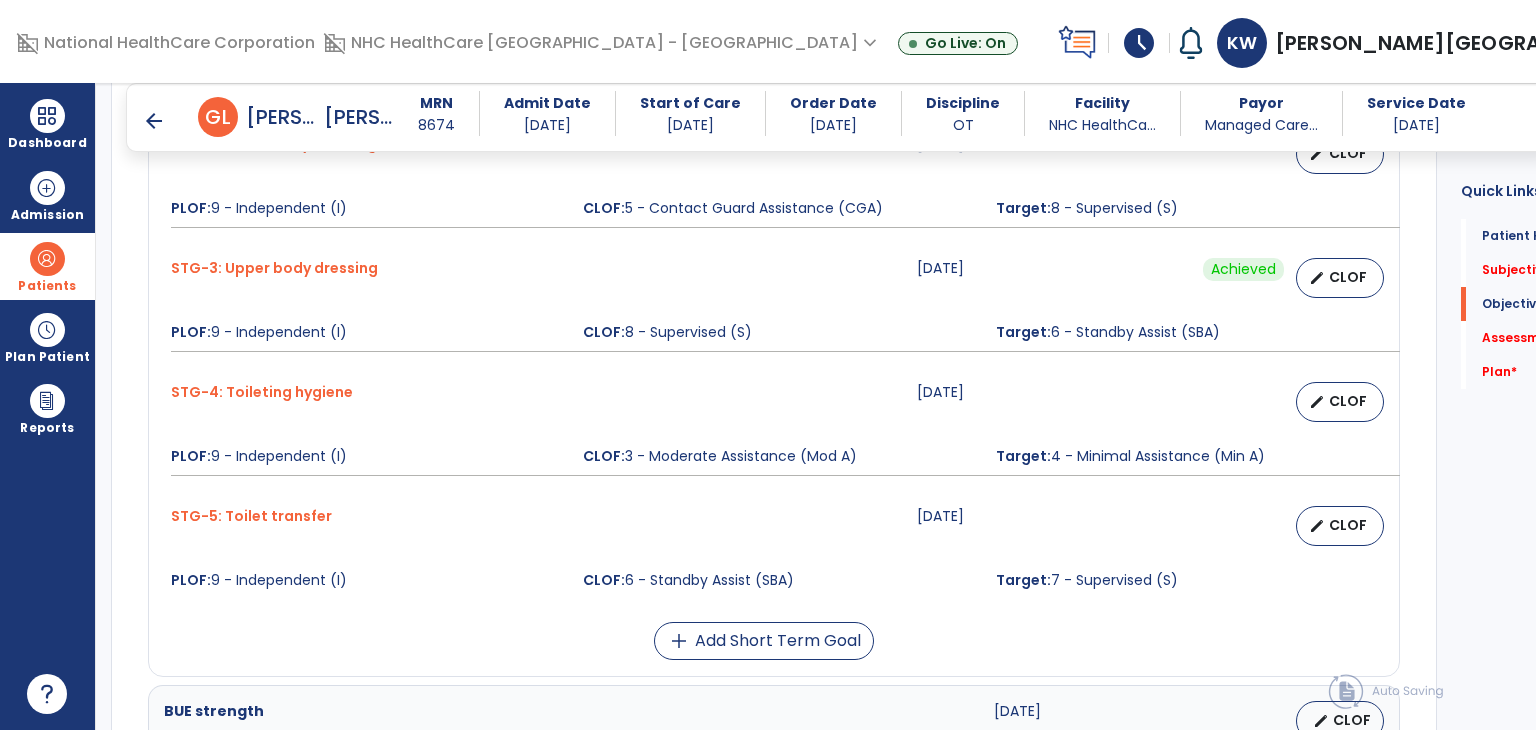 scroll, scrollTop: 1210, scrollLeft: 0, axis: vertical 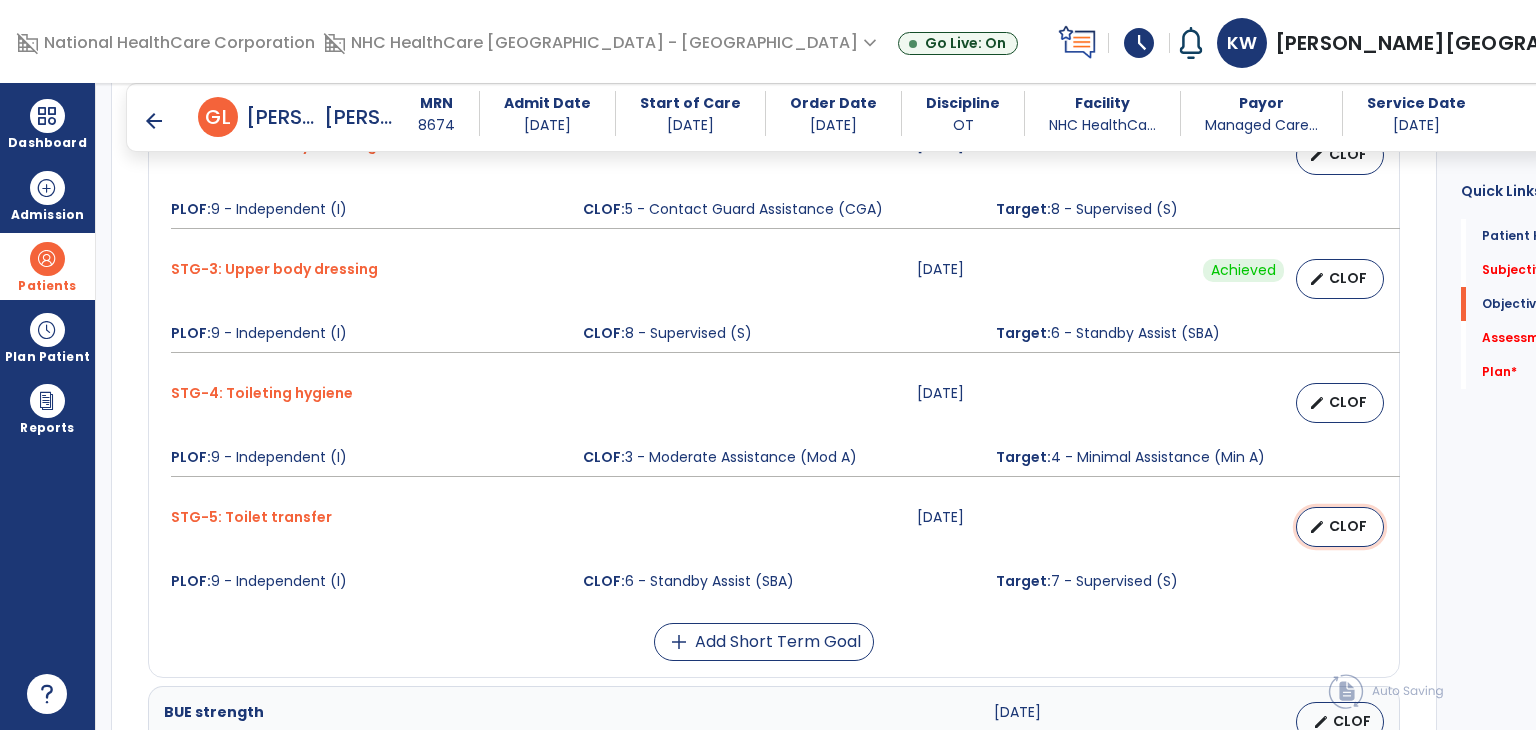 click on "edit   CLOF" at bounding box center [1340, 527] 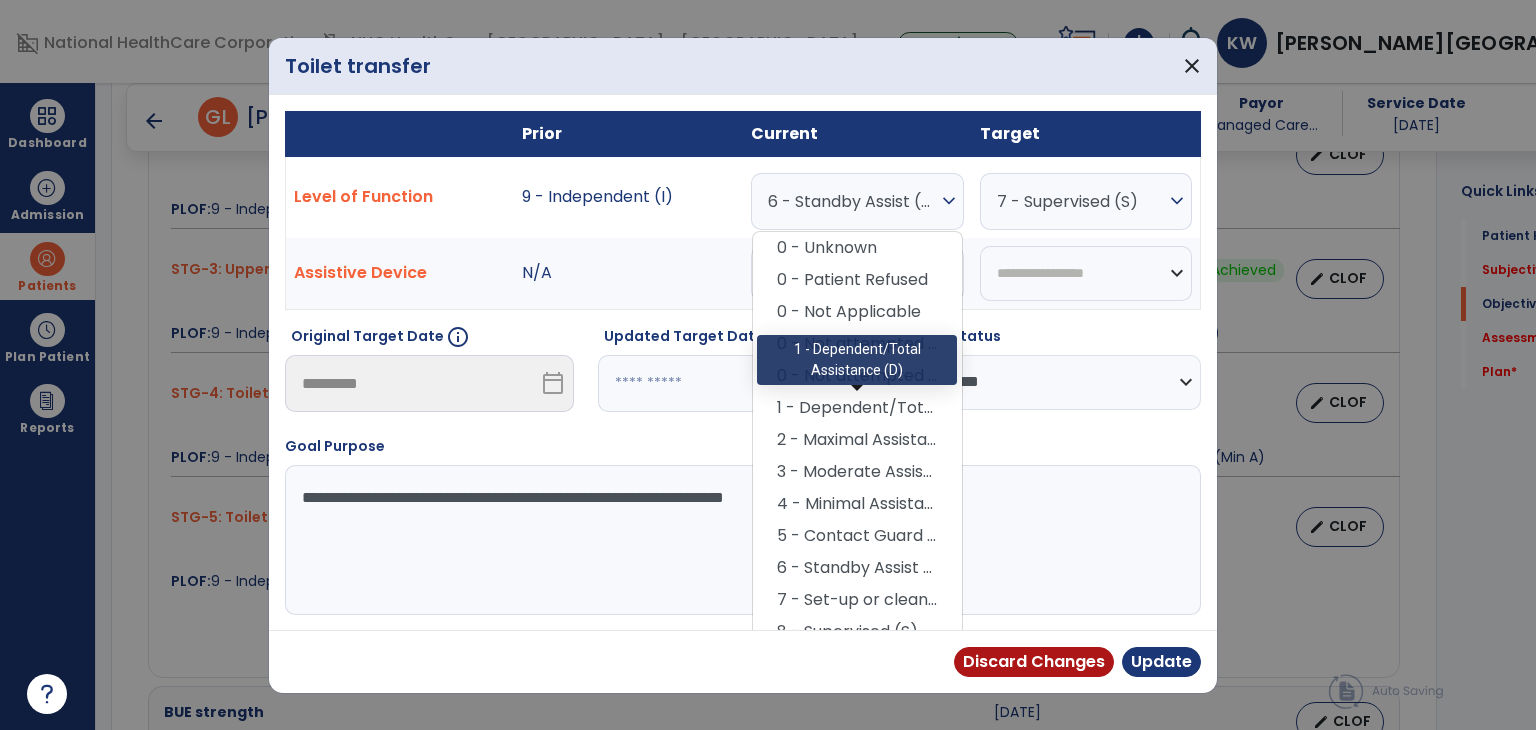 scroll, scrollTop: 82, scrollLeft: 0, axis: vertical 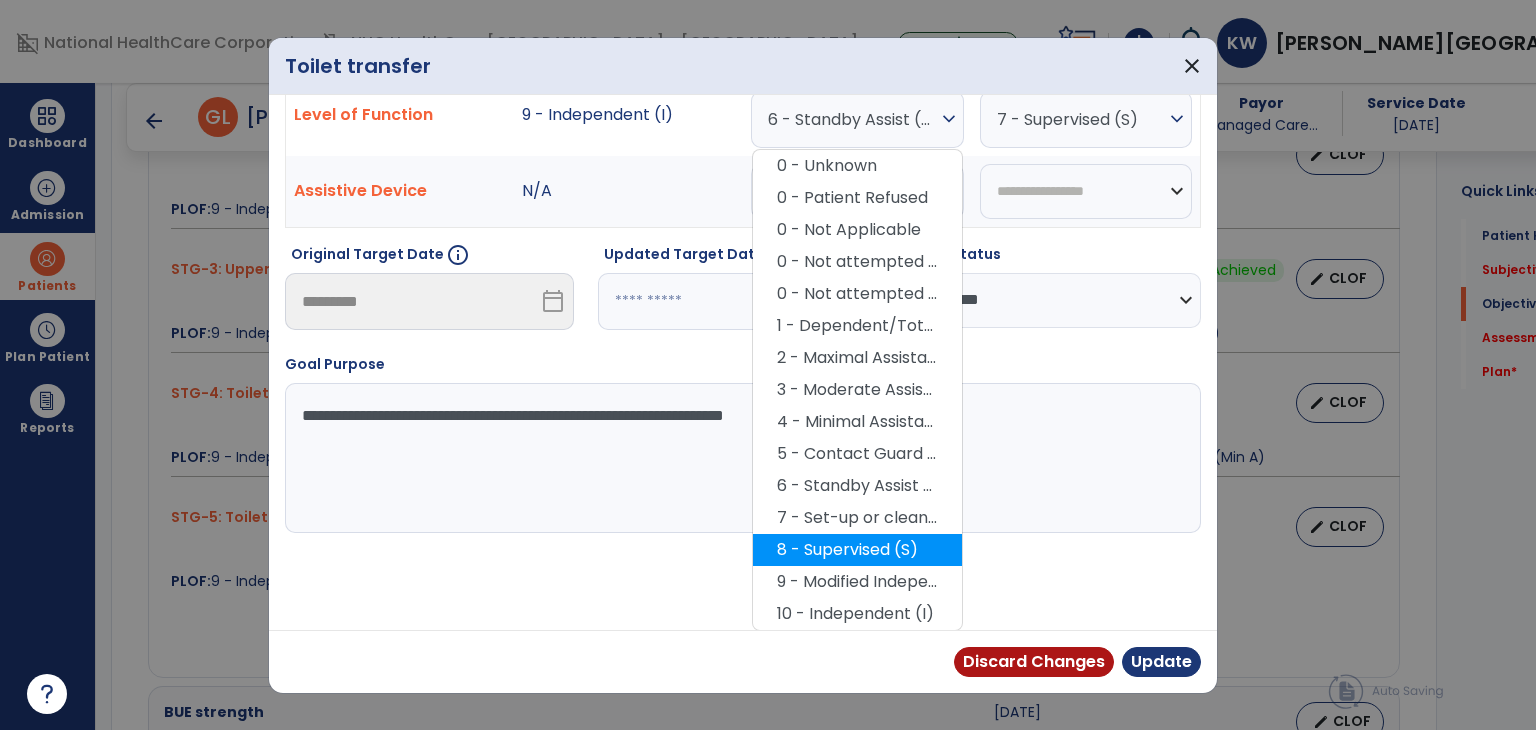click on "8 - Supervised (S)" at bounding box center (857, 550) 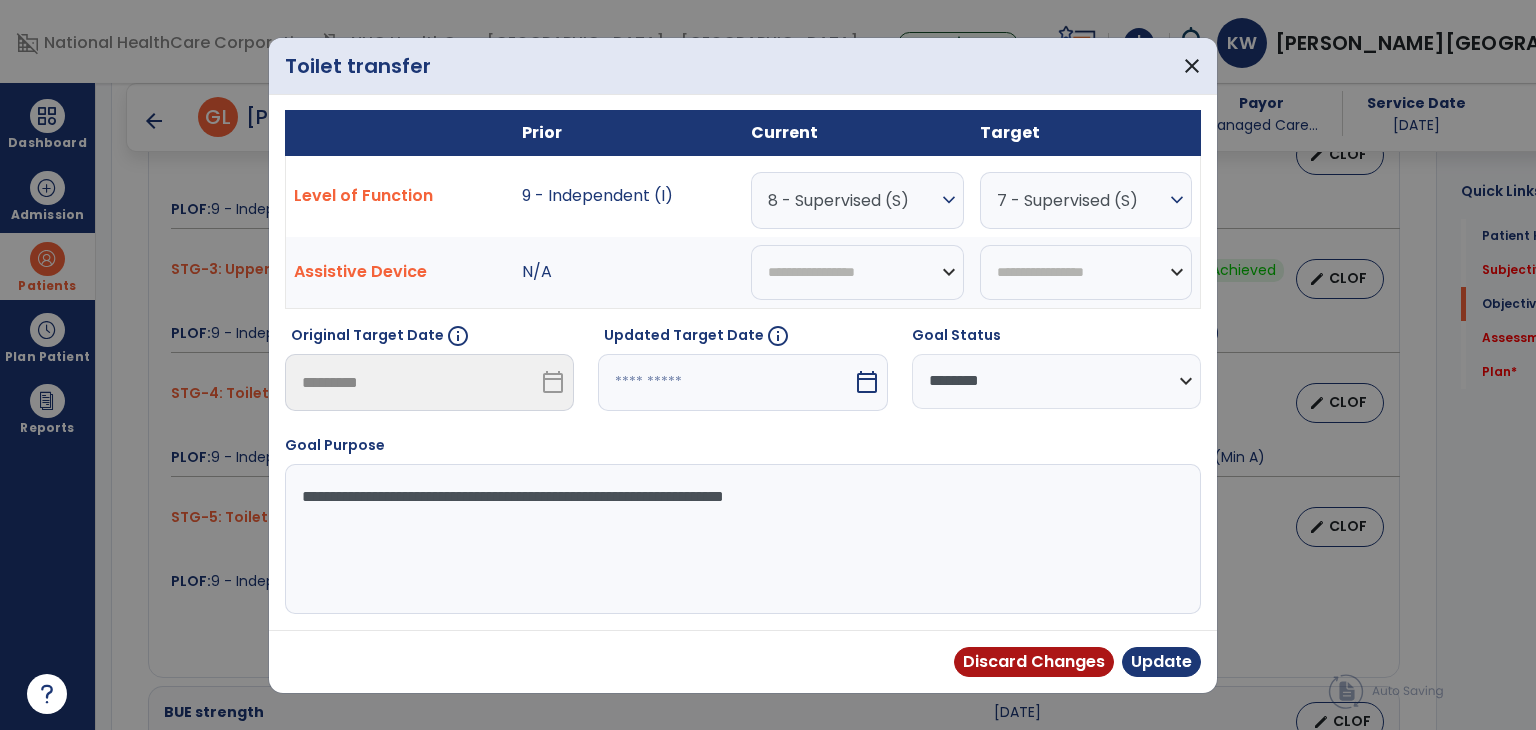 scroll, scrollTop: 0, scrollLeft: 0, axis: both 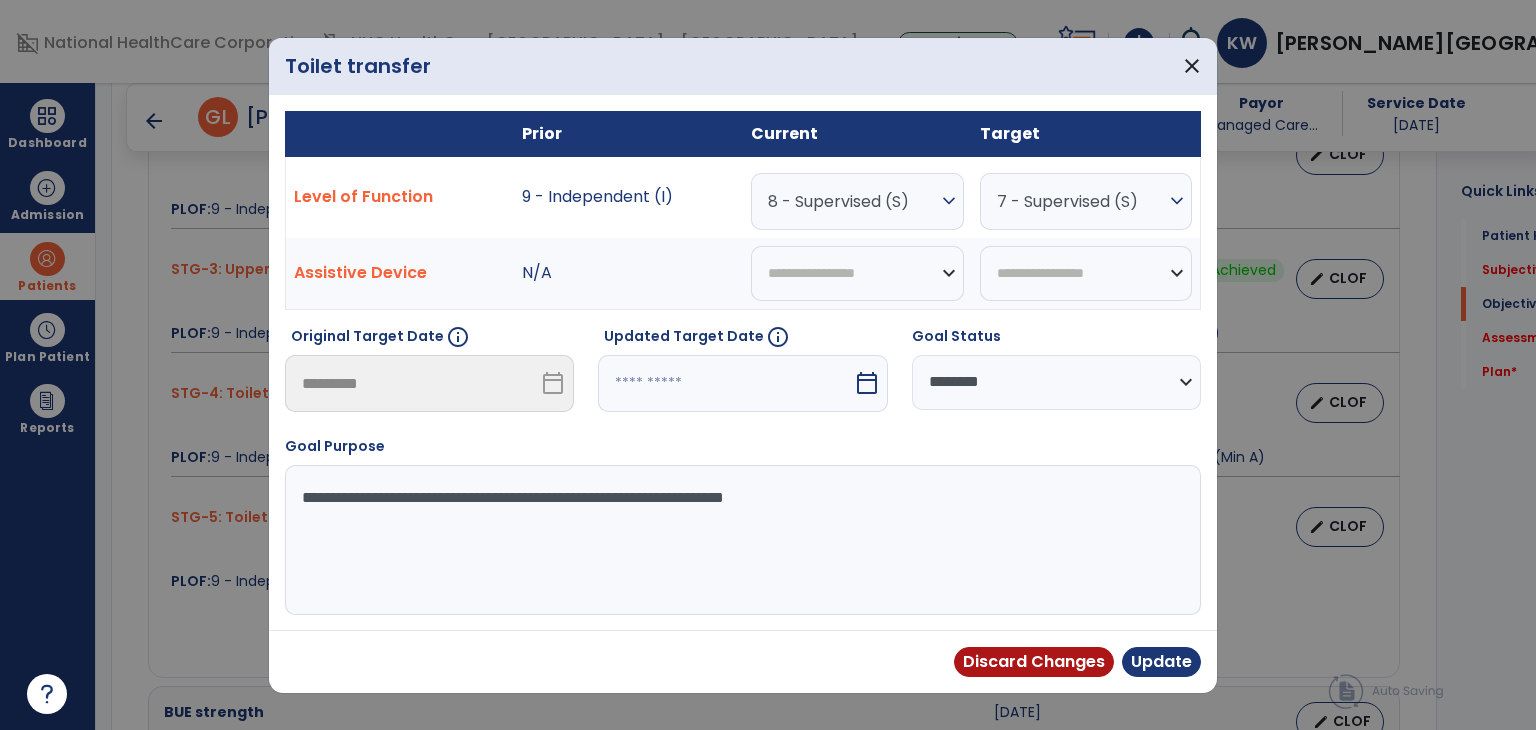 click on "**********" at bounding box center (1056, 382) 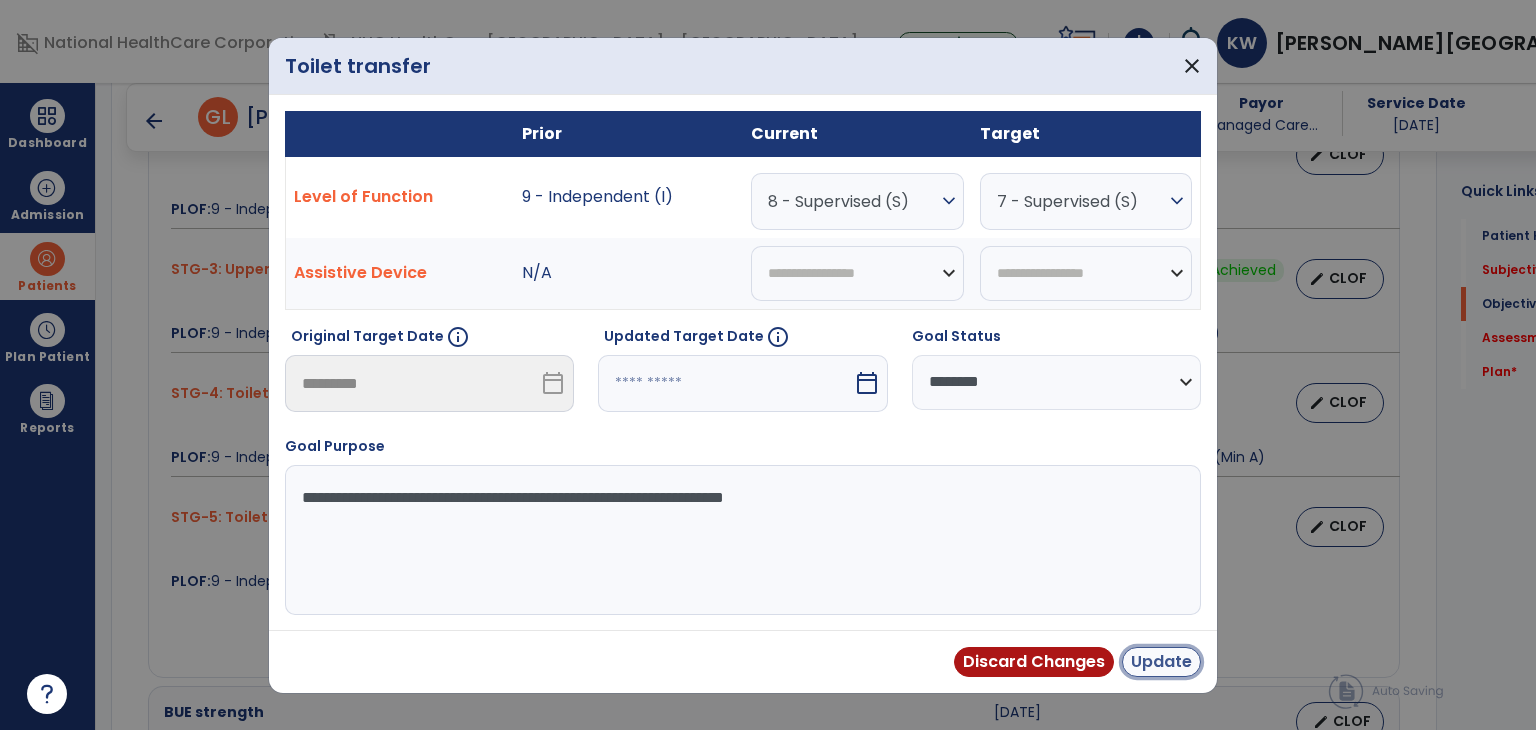 click on "Update" at bounding box center [1161, 662] 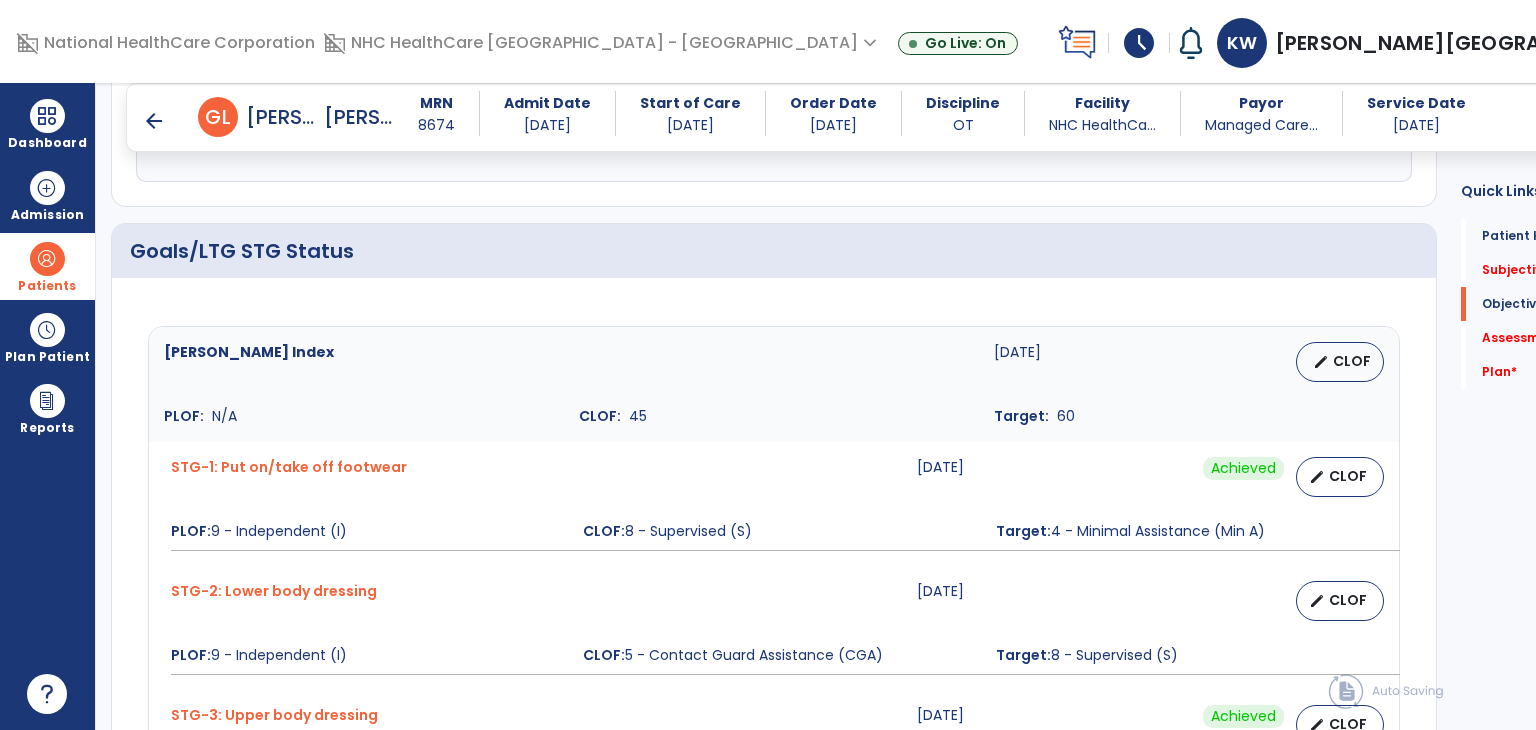scroll, scrollTop: 764, scrollLeft: 0, axis: vertical 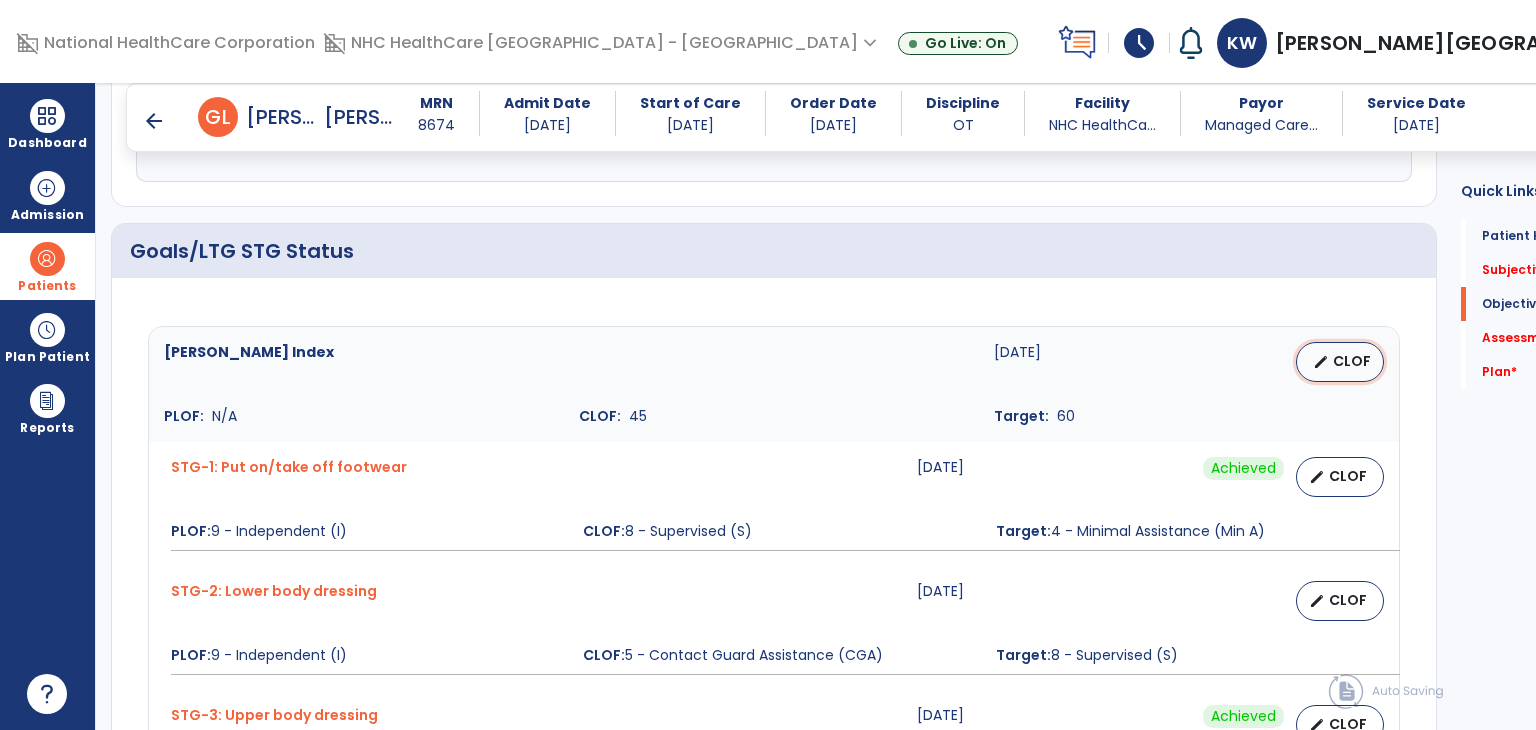 click on "edit   CLOF" at bounding box center [1340, 362] 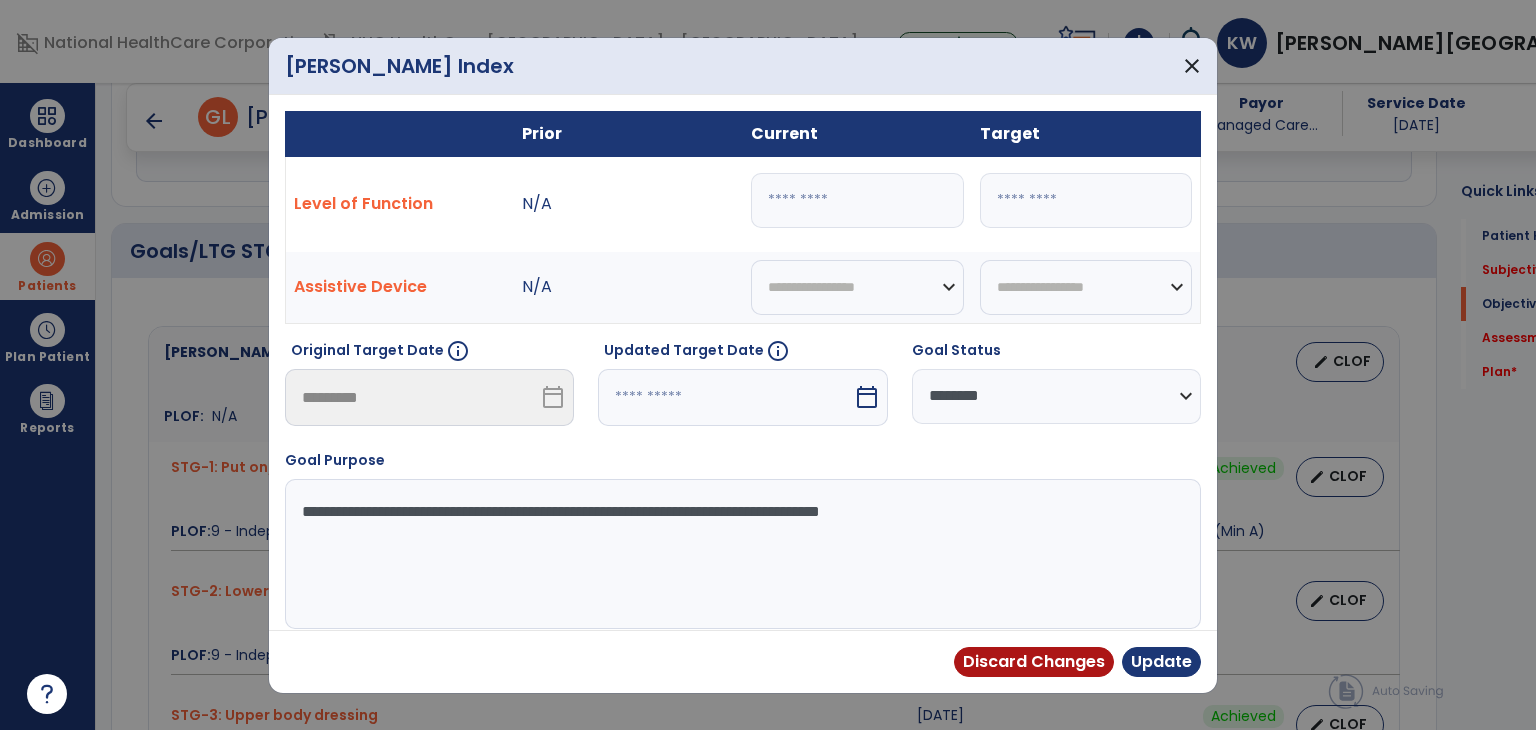 drag, startPoint x: 899, startPoint y: 213, endPoint x: 632, endPoint y: 218, distance: 267.0468 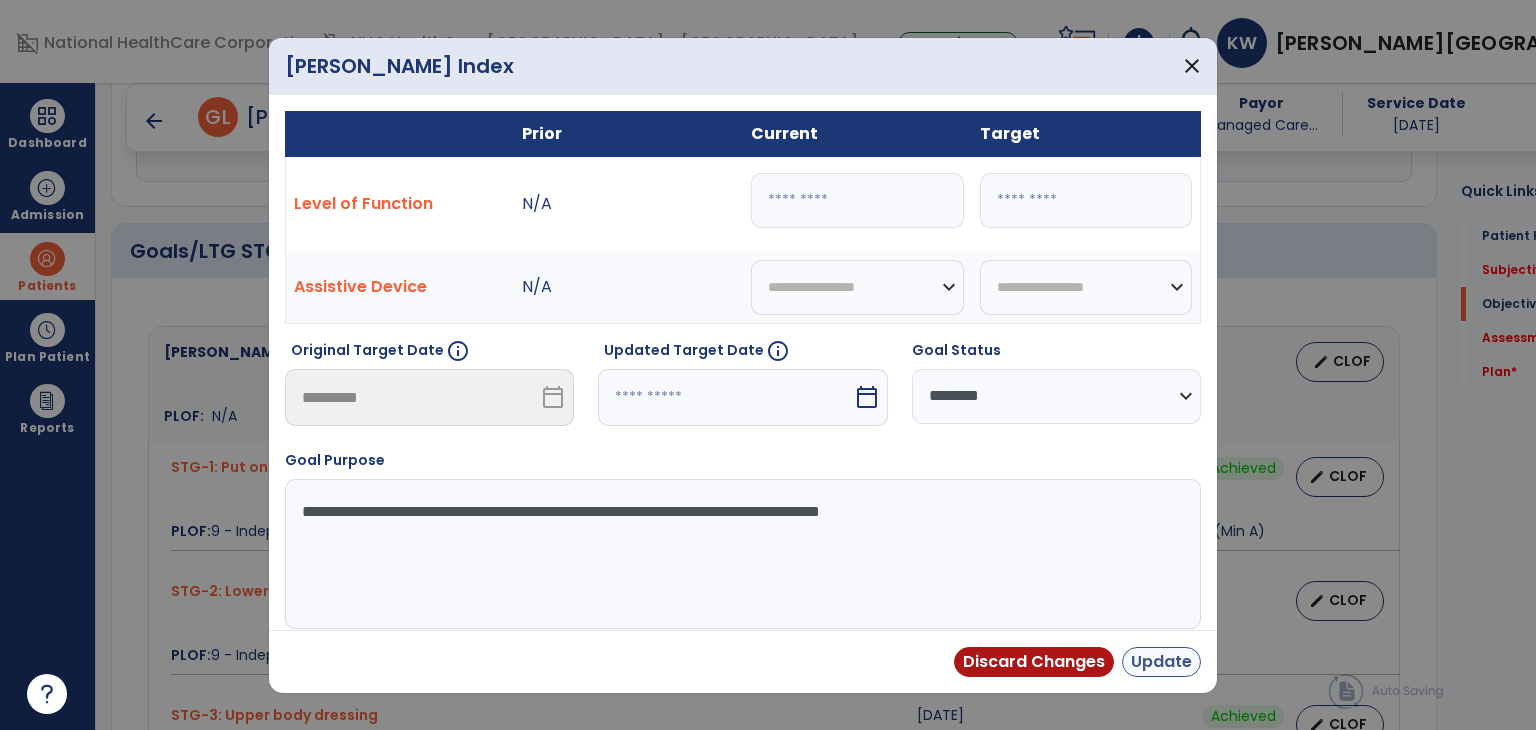type on "**" 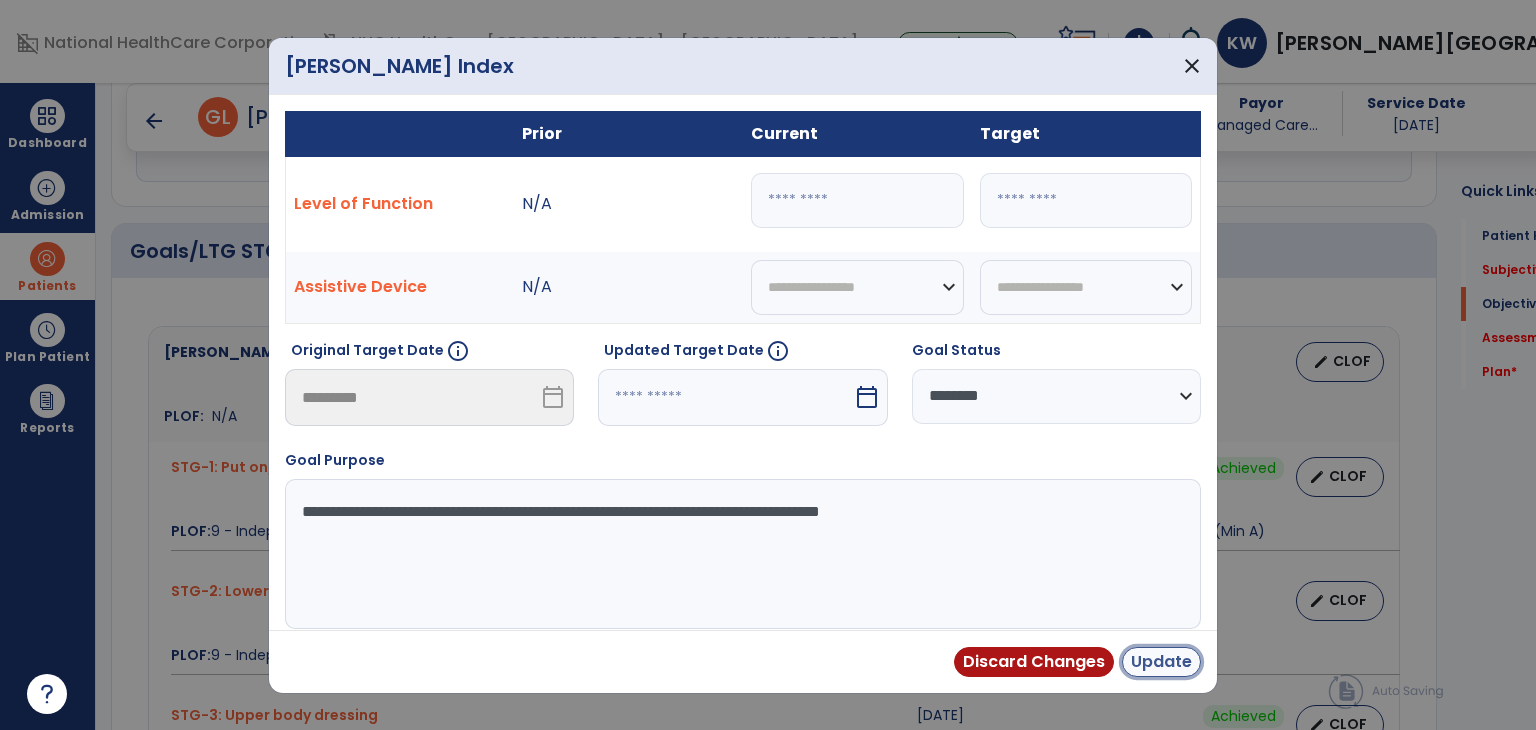 click on "Update" at bounding box center (1161, 662) 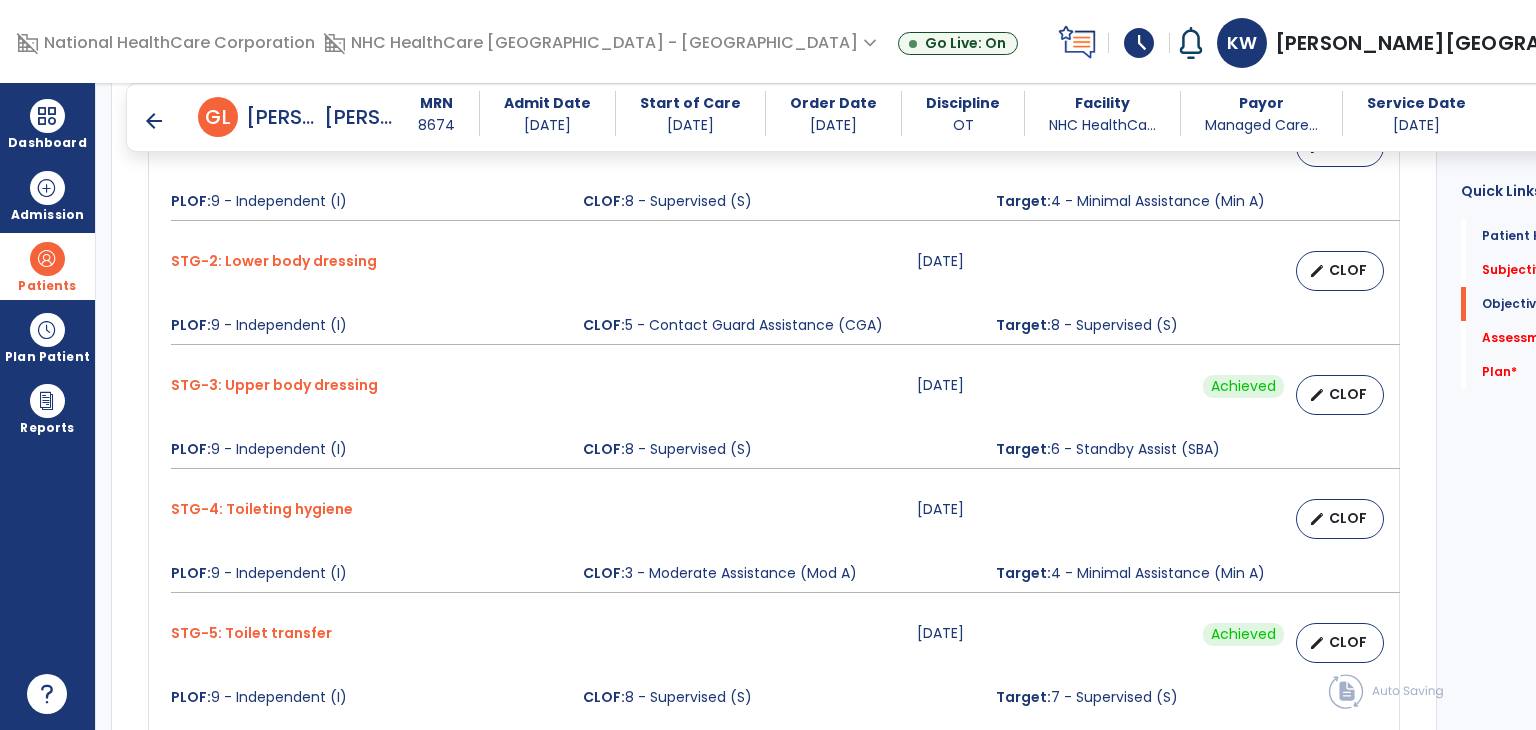 scroll, scrollTop: 1095, scrollLeft: 0, axis: vertical 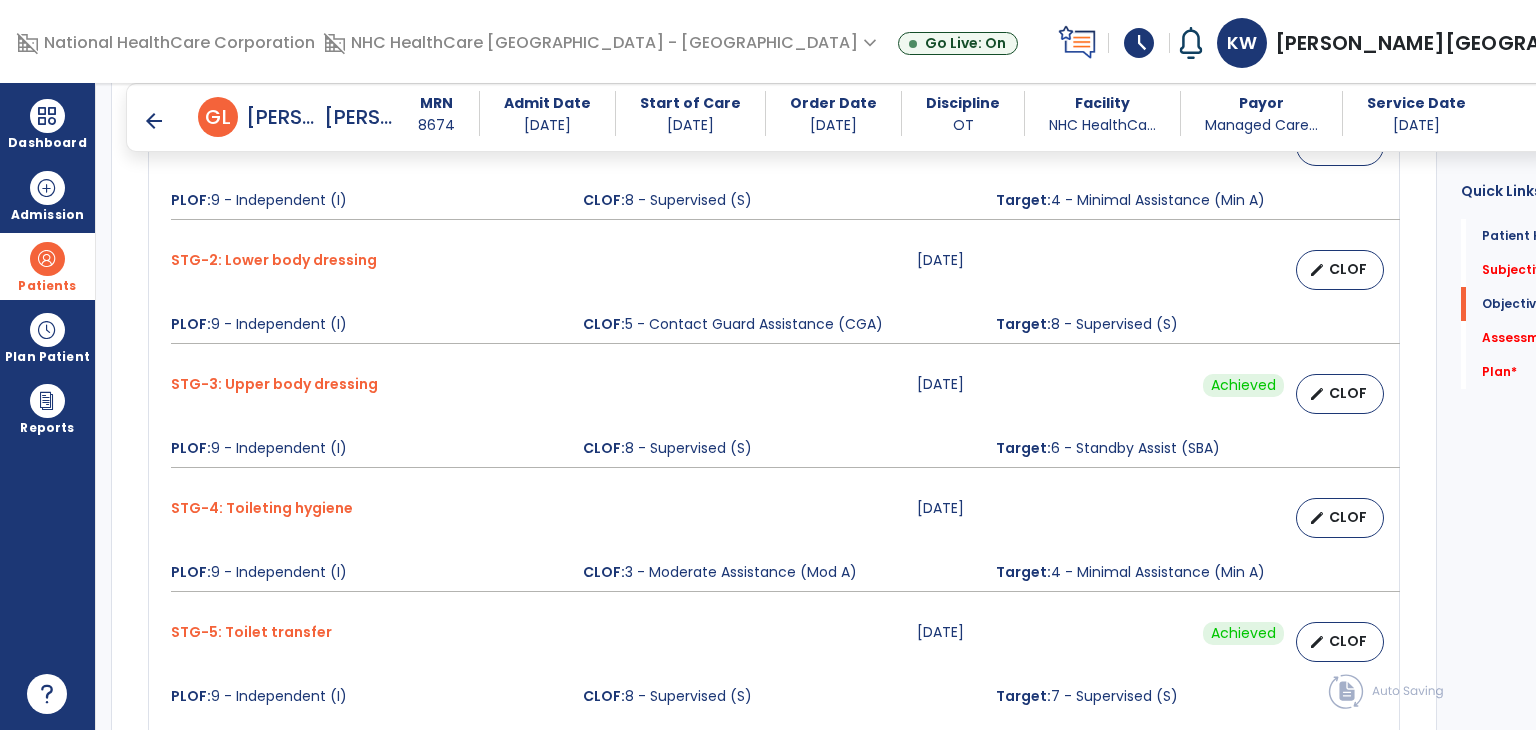 click on "STG-3: Upper body dressing  [DATE]  Achieved  edit   CLOF PLOF:  9 - Independent (I)  CLOF:  8 - Supervised (S)  Target:  6 - Standby Assist (SBA)" at bounding box center (774, 421) 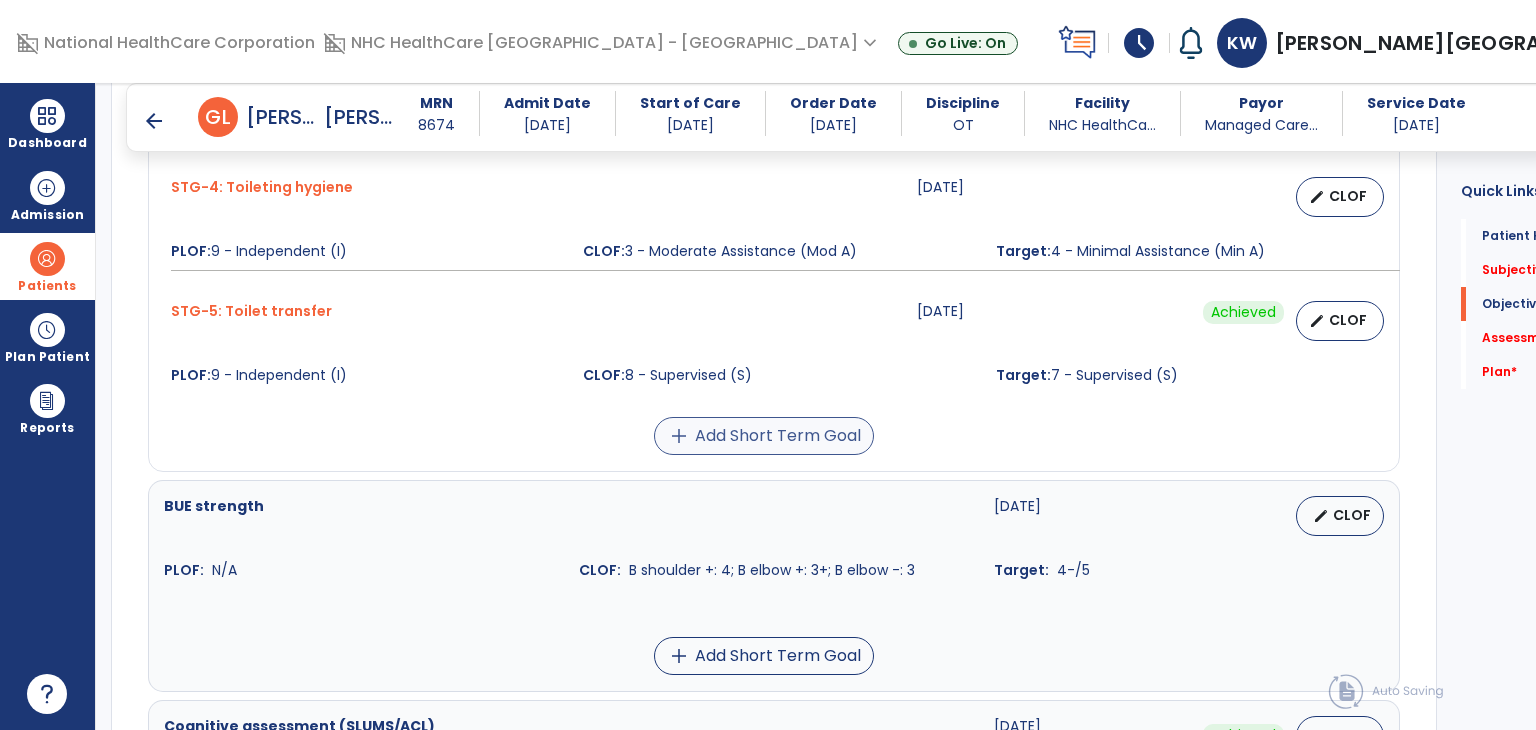 scroll, scrollTop: 1418, scrollLeft: 0, axis: vertical 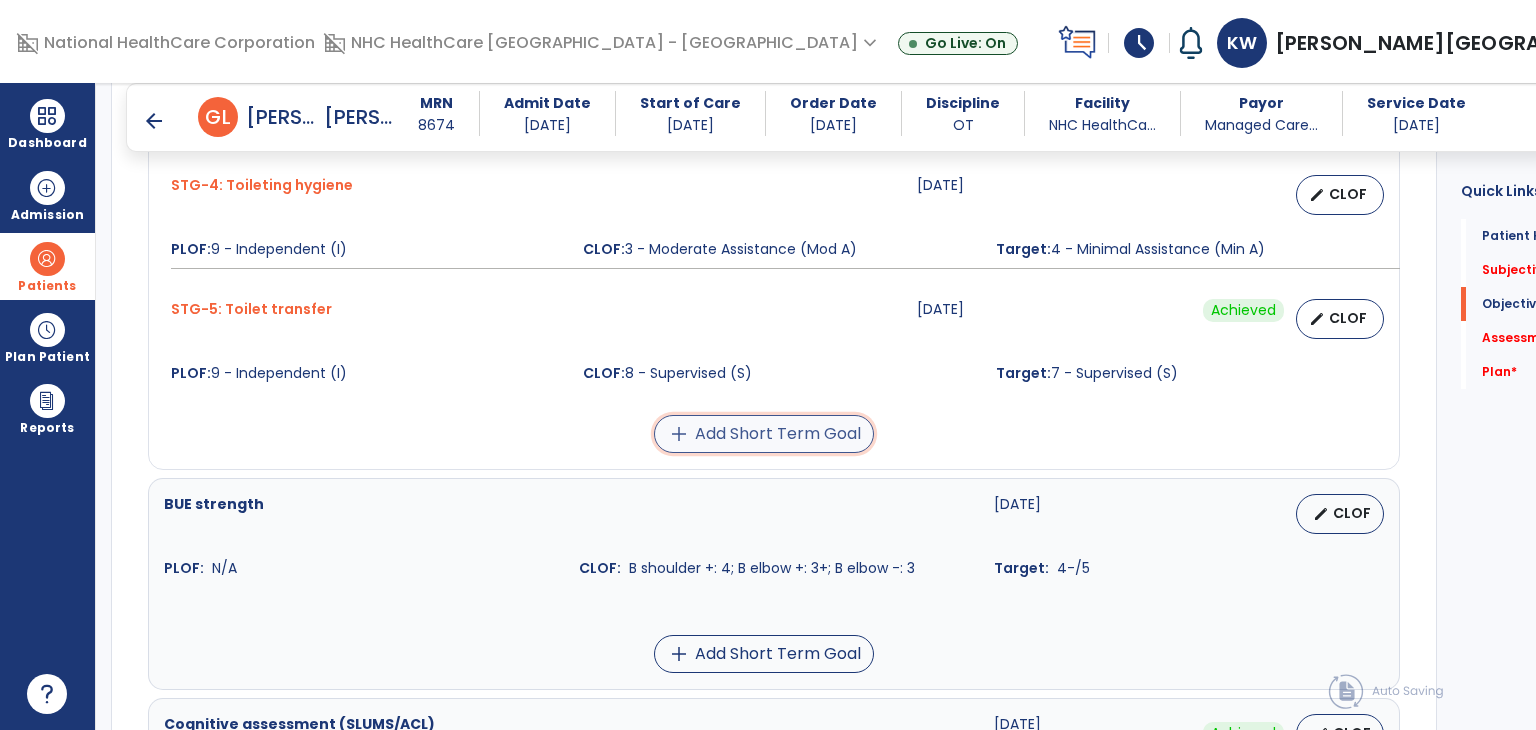 click on "add" at bounding box center [679, 434] 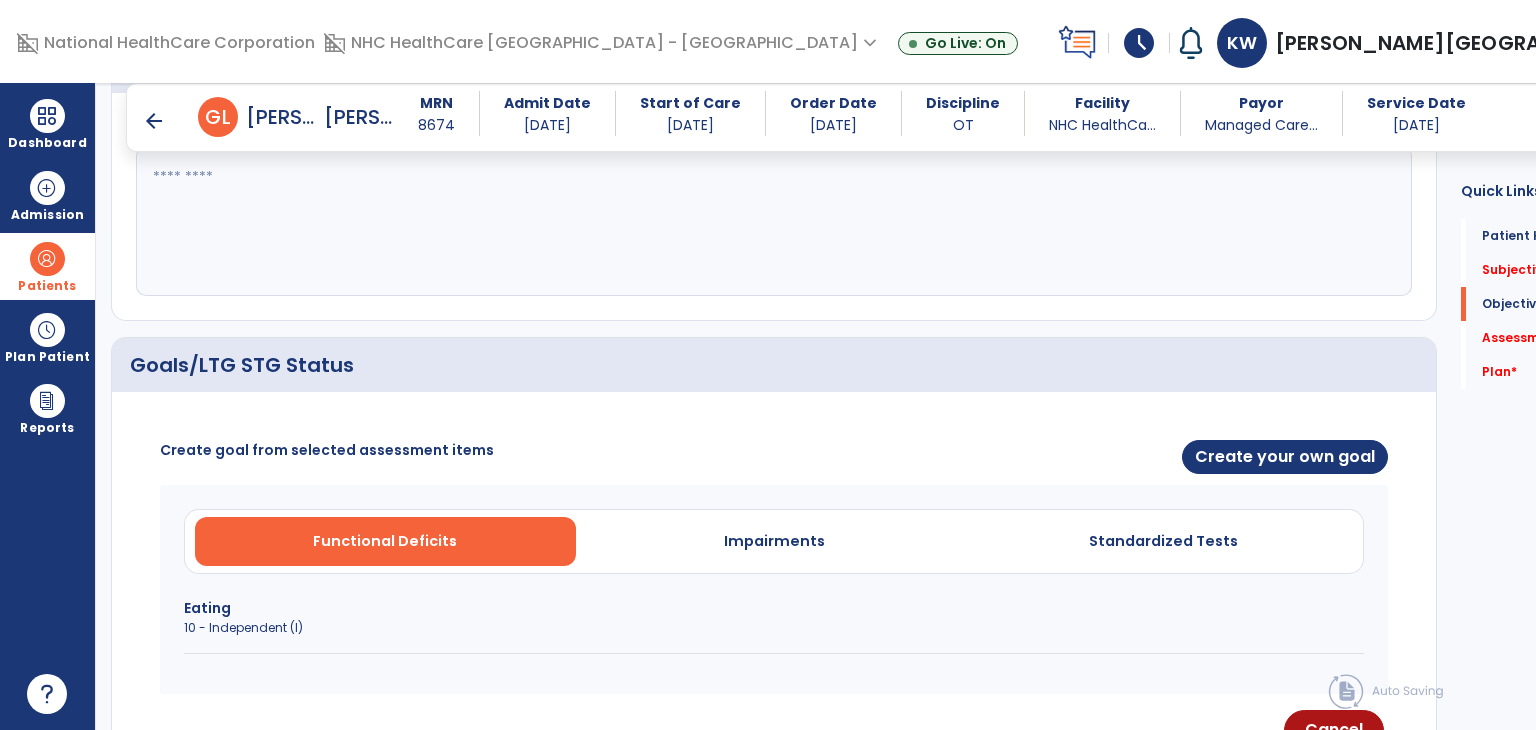 scroll, scrollTop: 644, scrollLeft: 0, axis: vertical 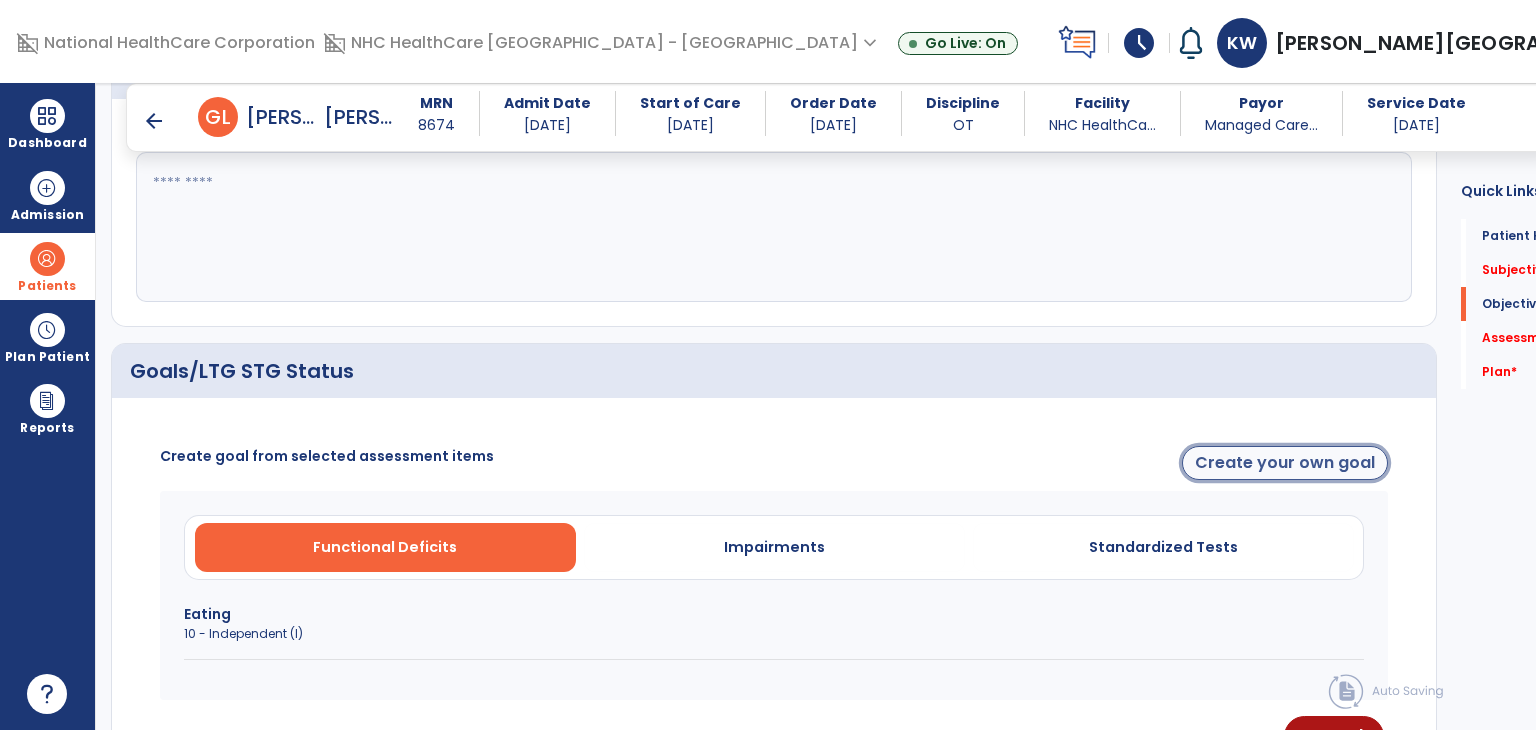 click on "Create your own goal" 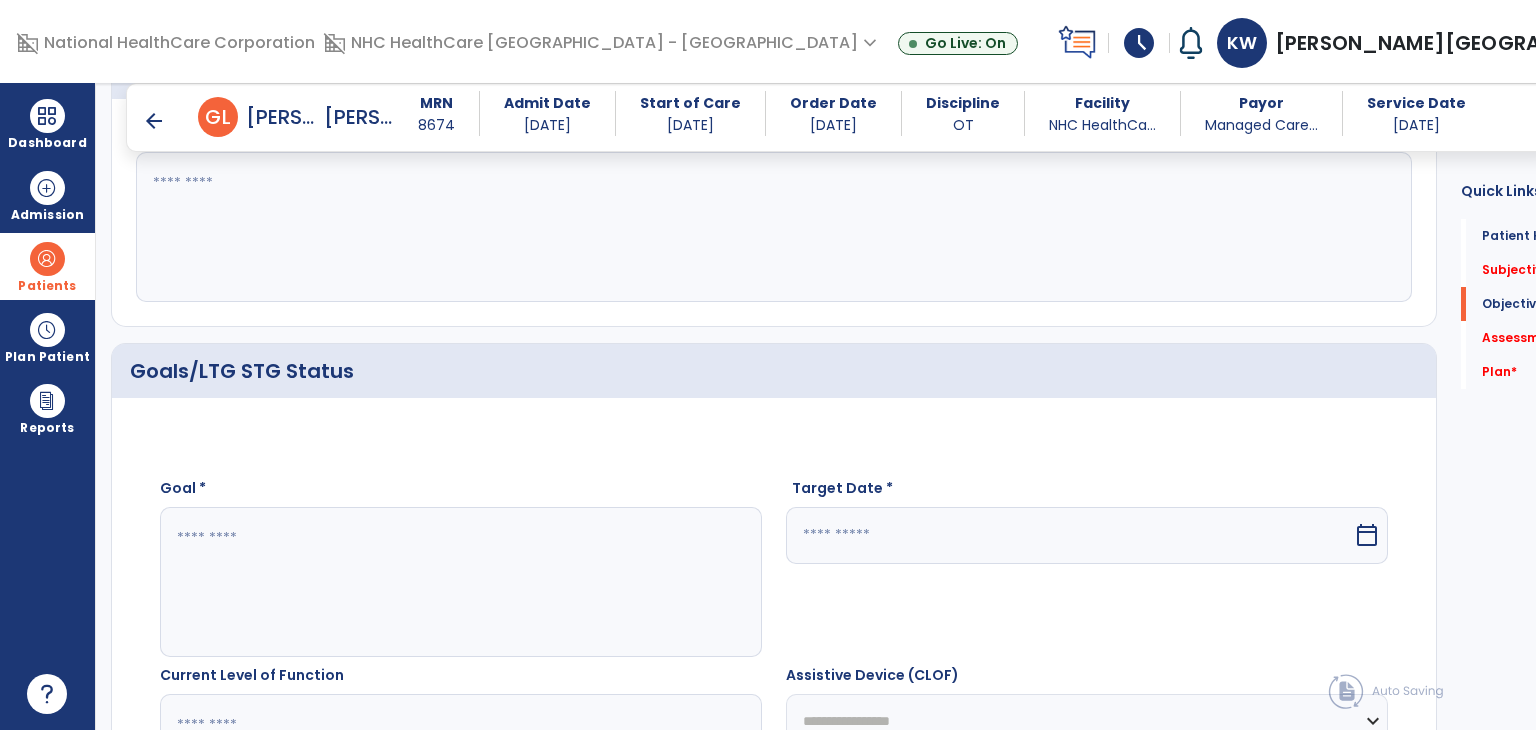click 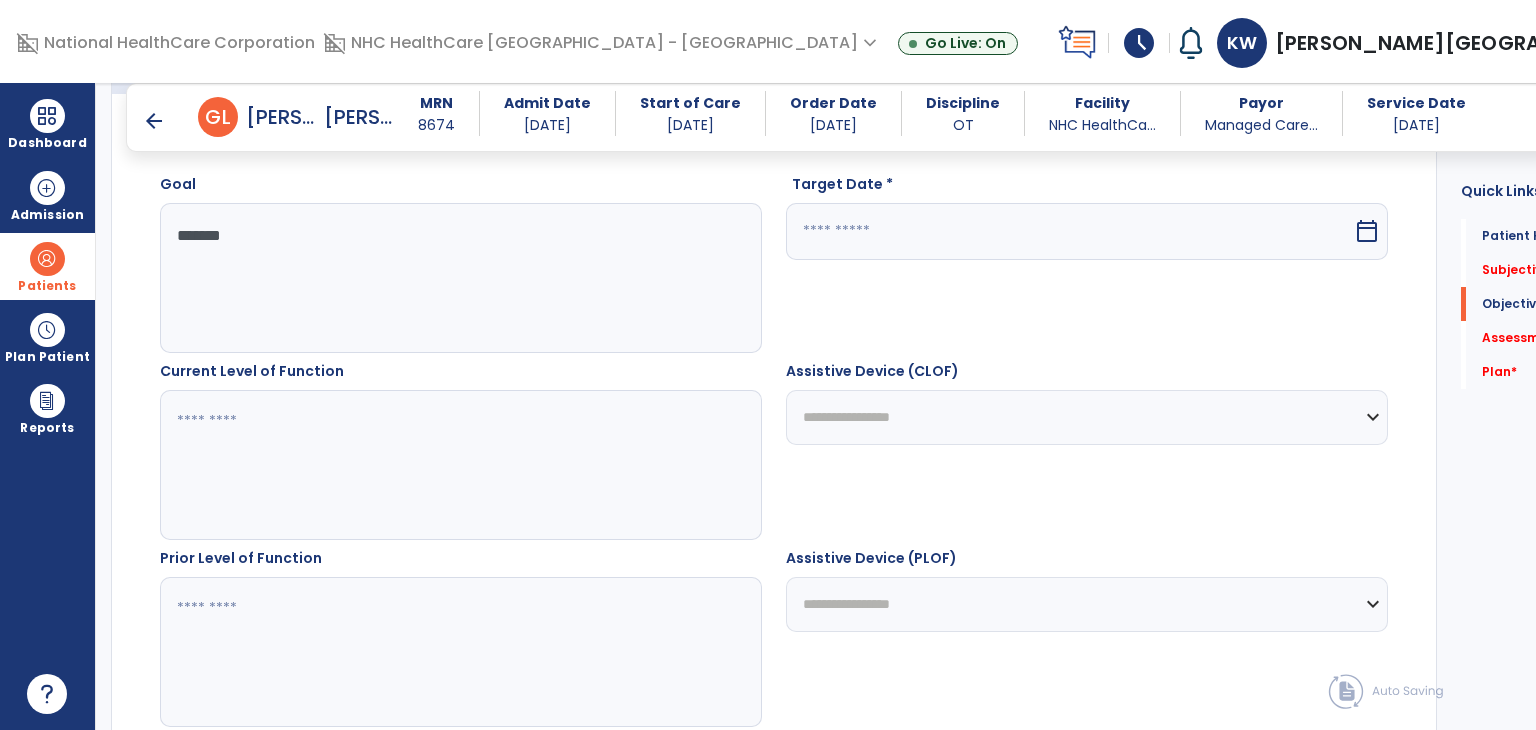 scroll, scrollTop: 948, scrollLeft: 0, axis: vertical 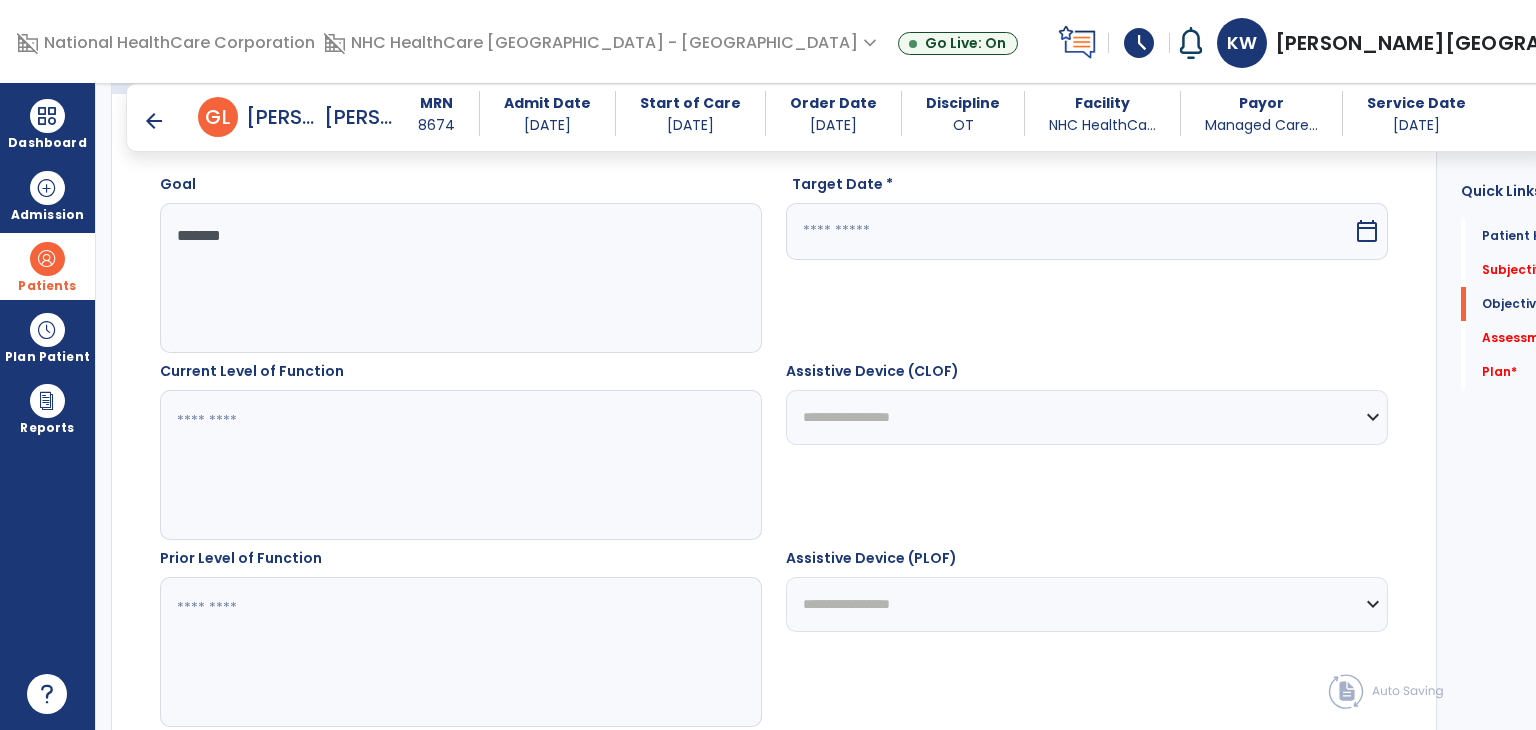 type on "*******" 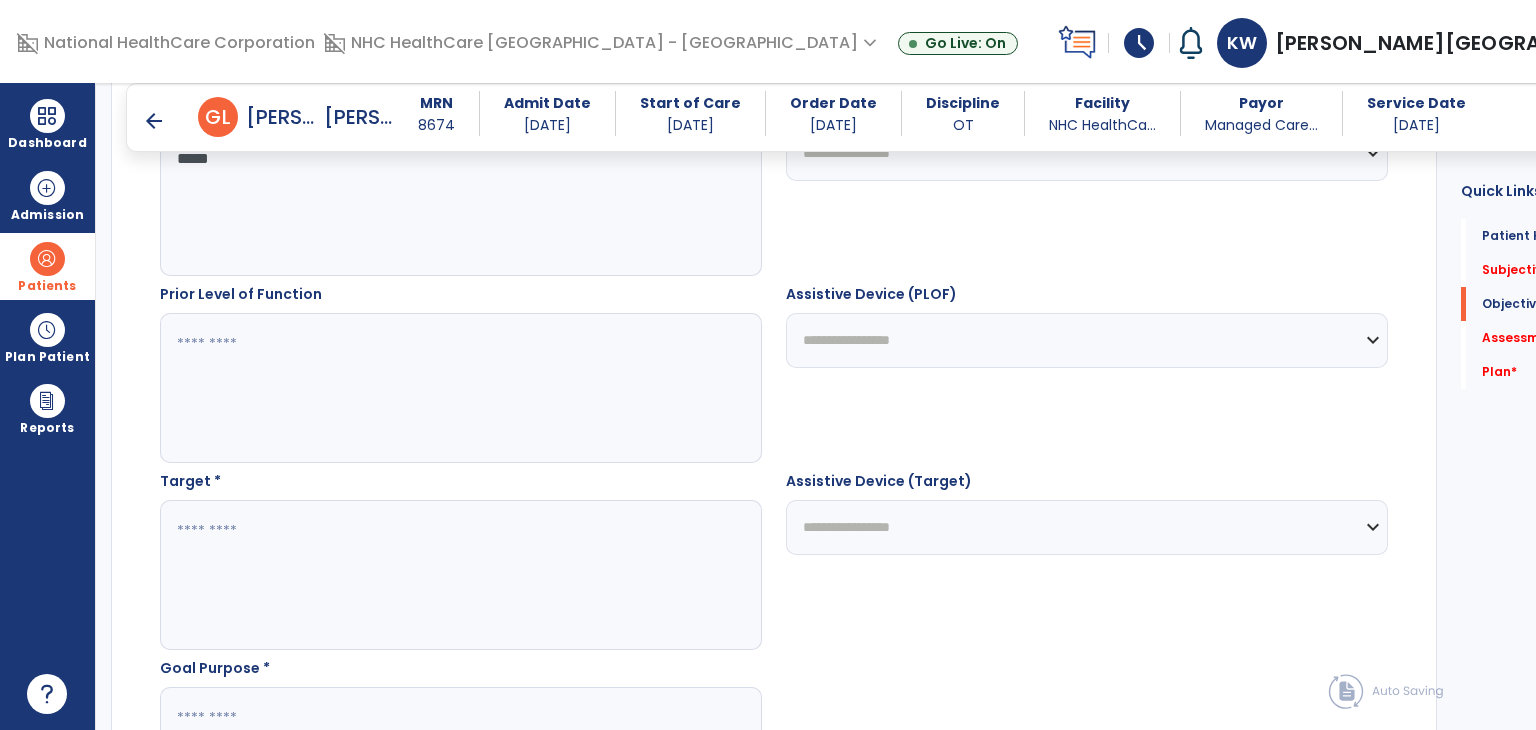 scroll, scrollTop: 1215, scrollLeft: 0, axis: vertical 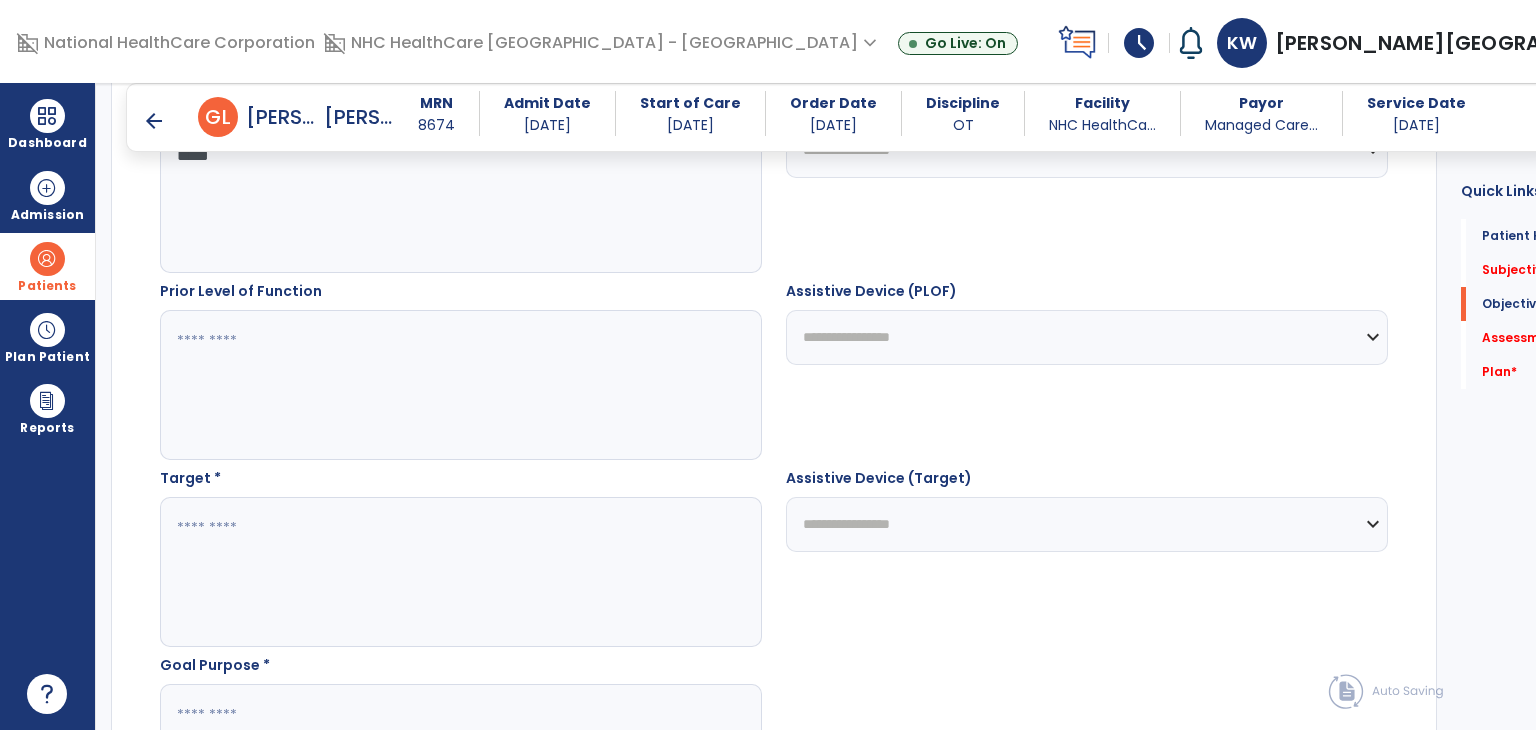 type on "*****" 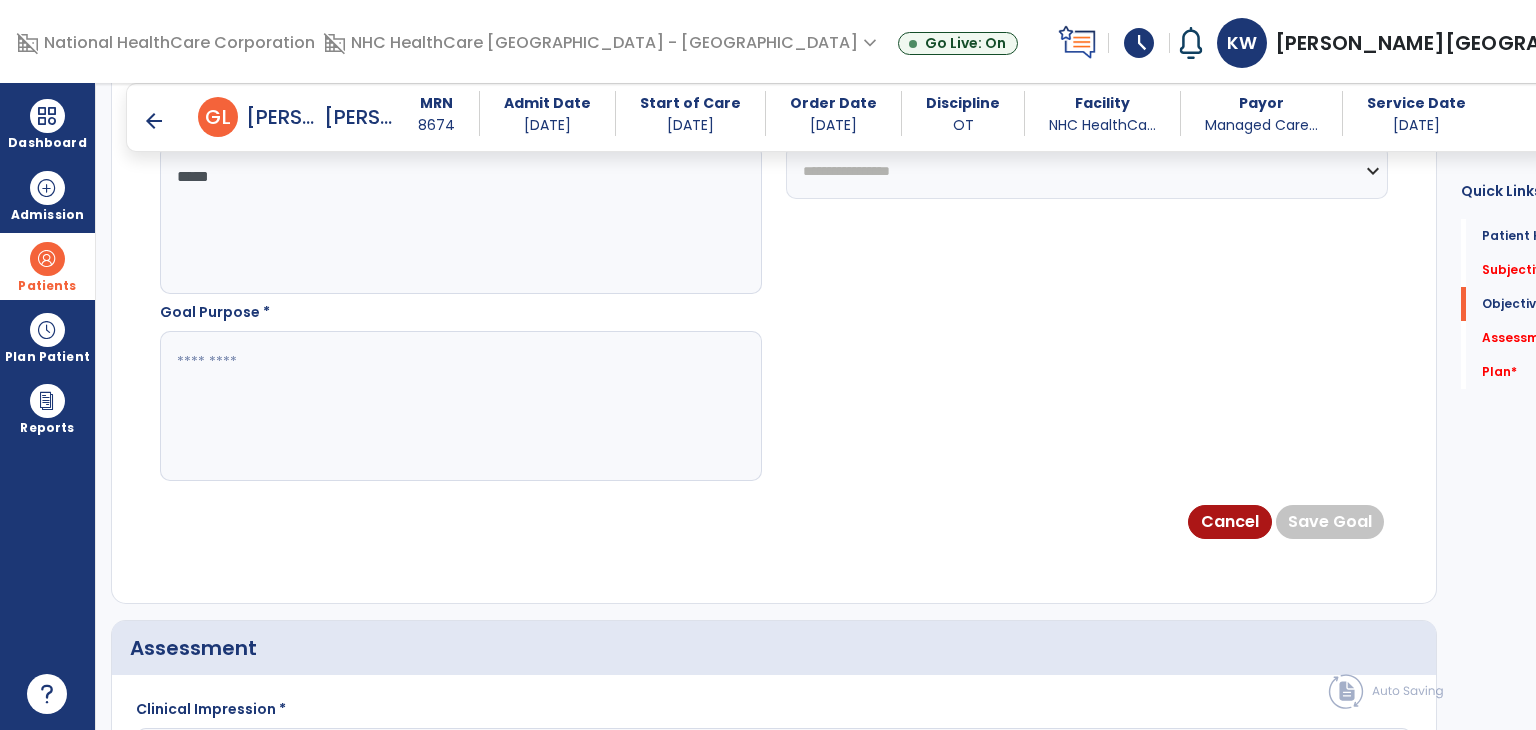 scroll, scrollTop: 1656, scrollLeft: 0, axis: vertical 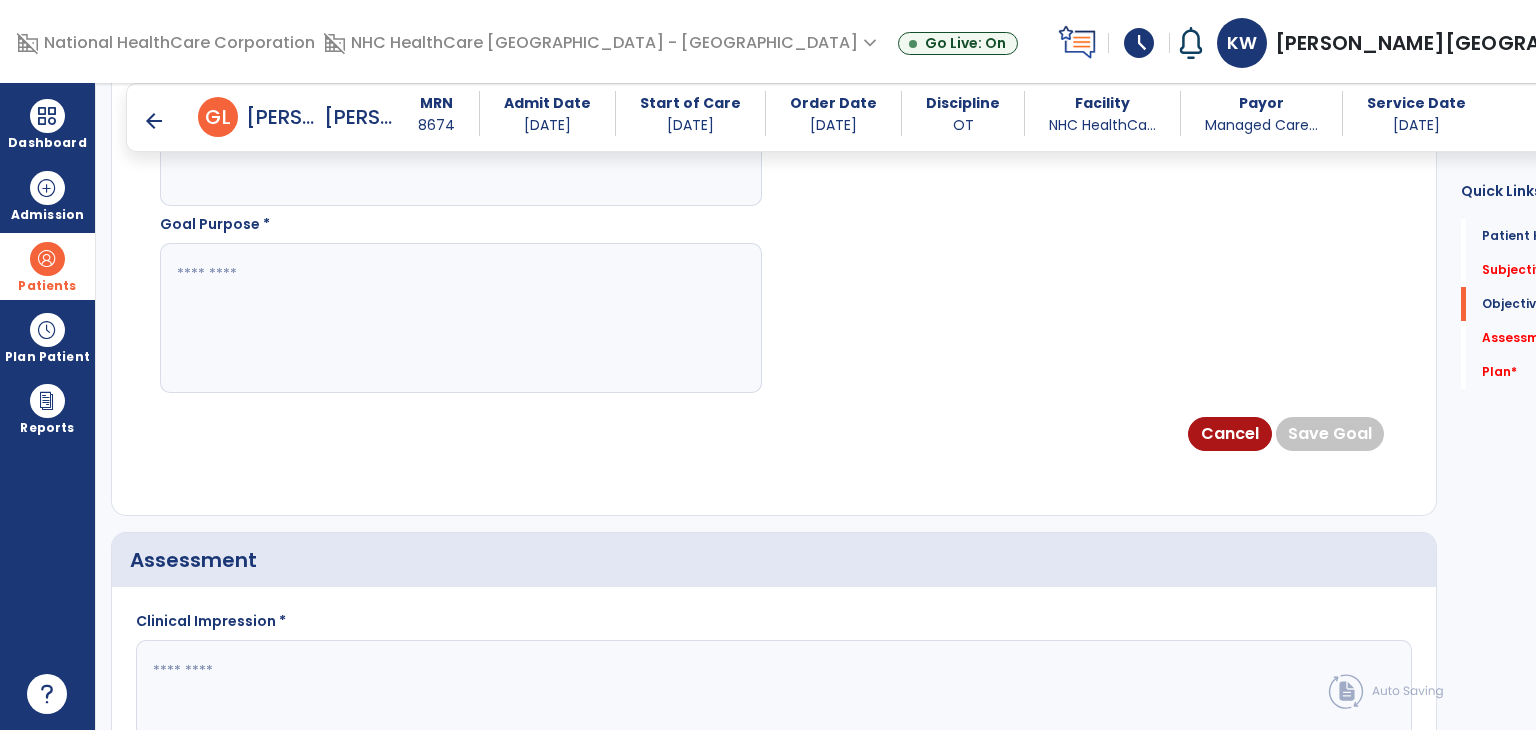 type on "*****" 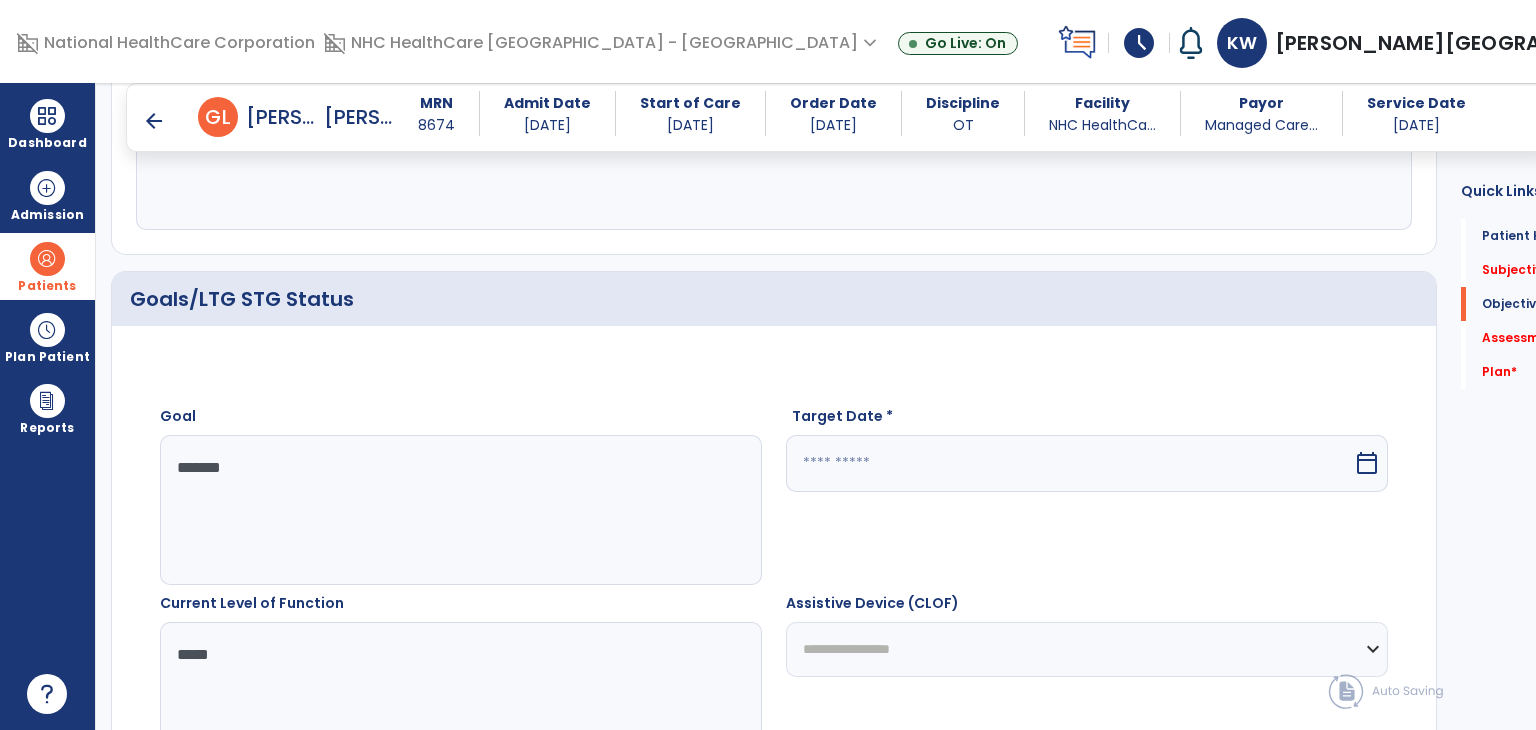 scroll, scrollTop: 708, scrollLeft: 0, axis: vertical 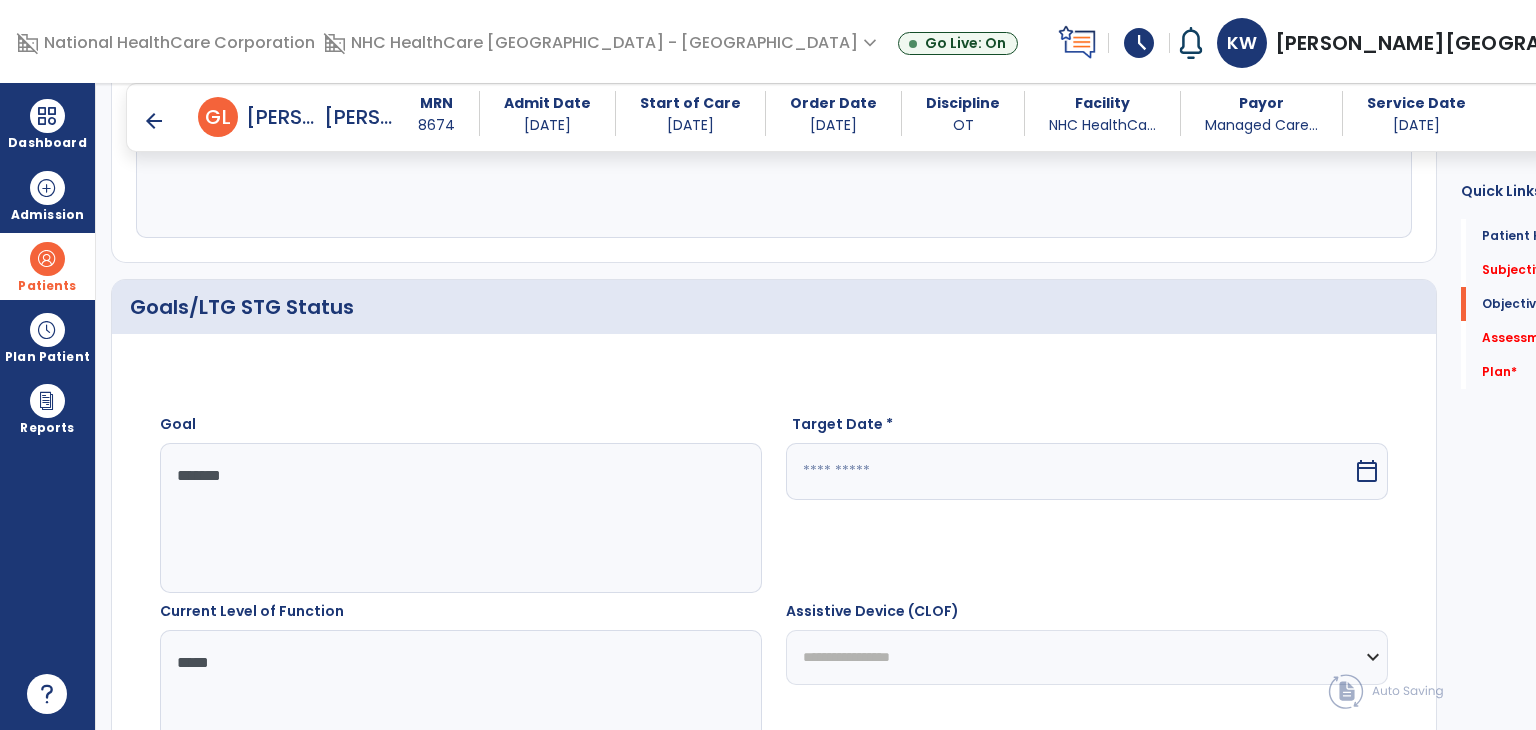 type on "**********" 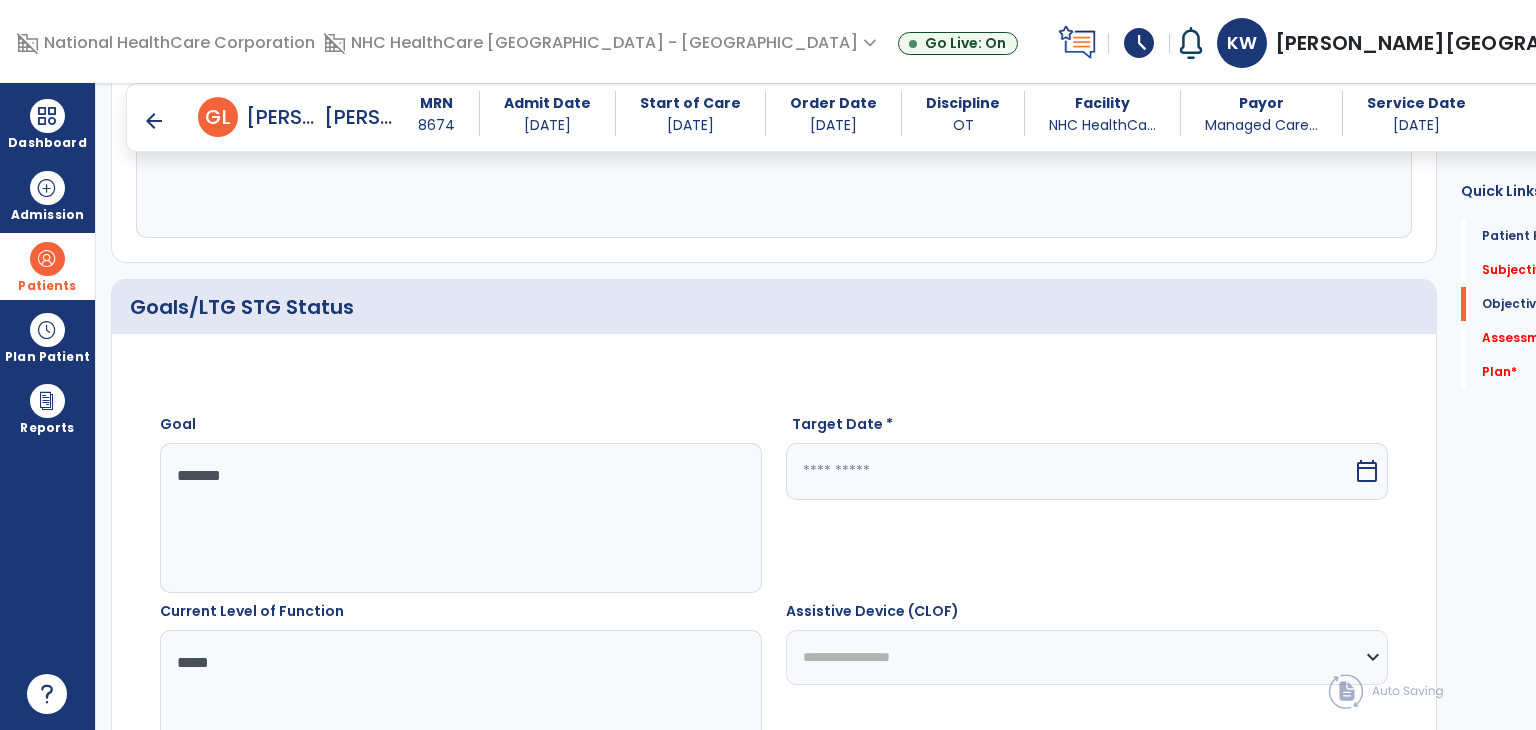 click at bounding box center [1069, 471] 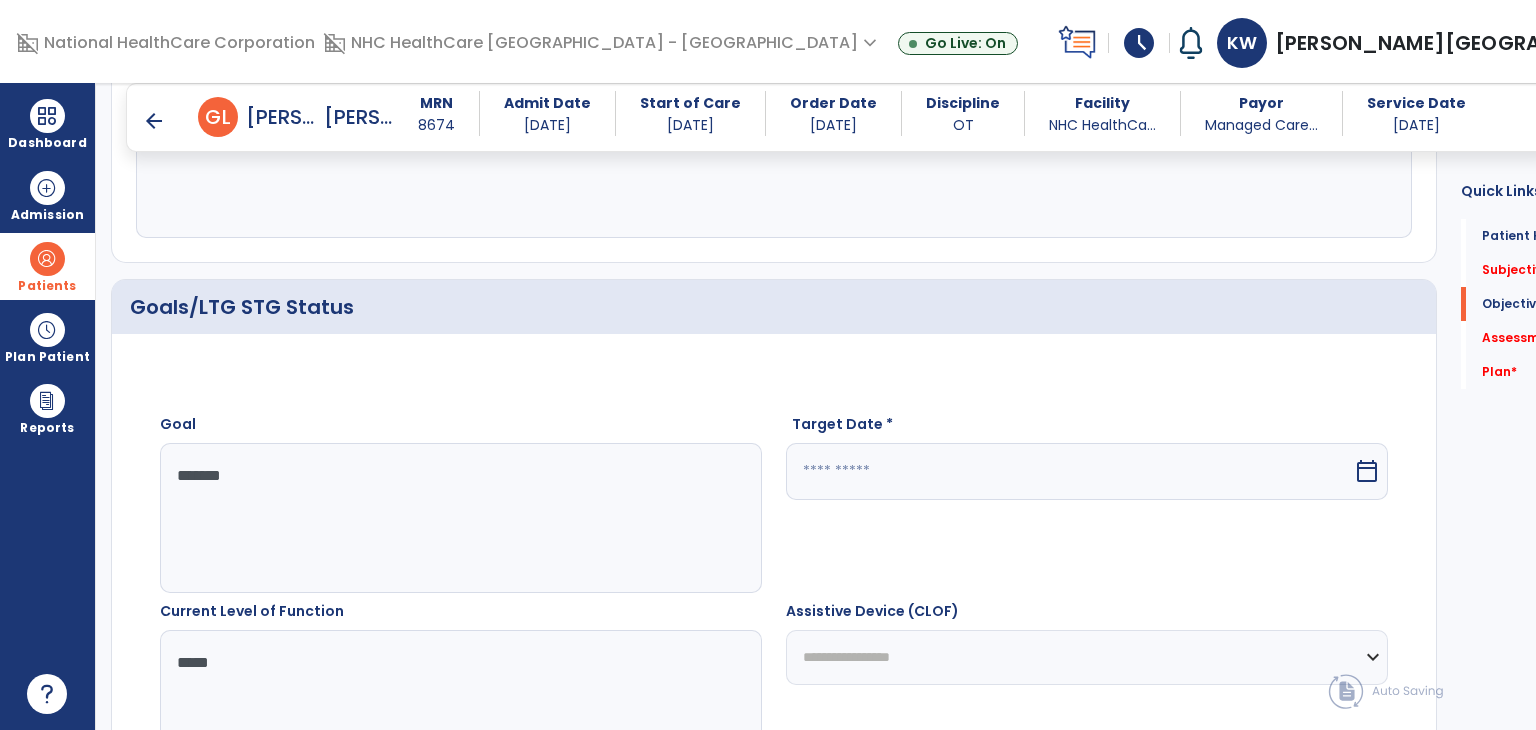 select on "*" 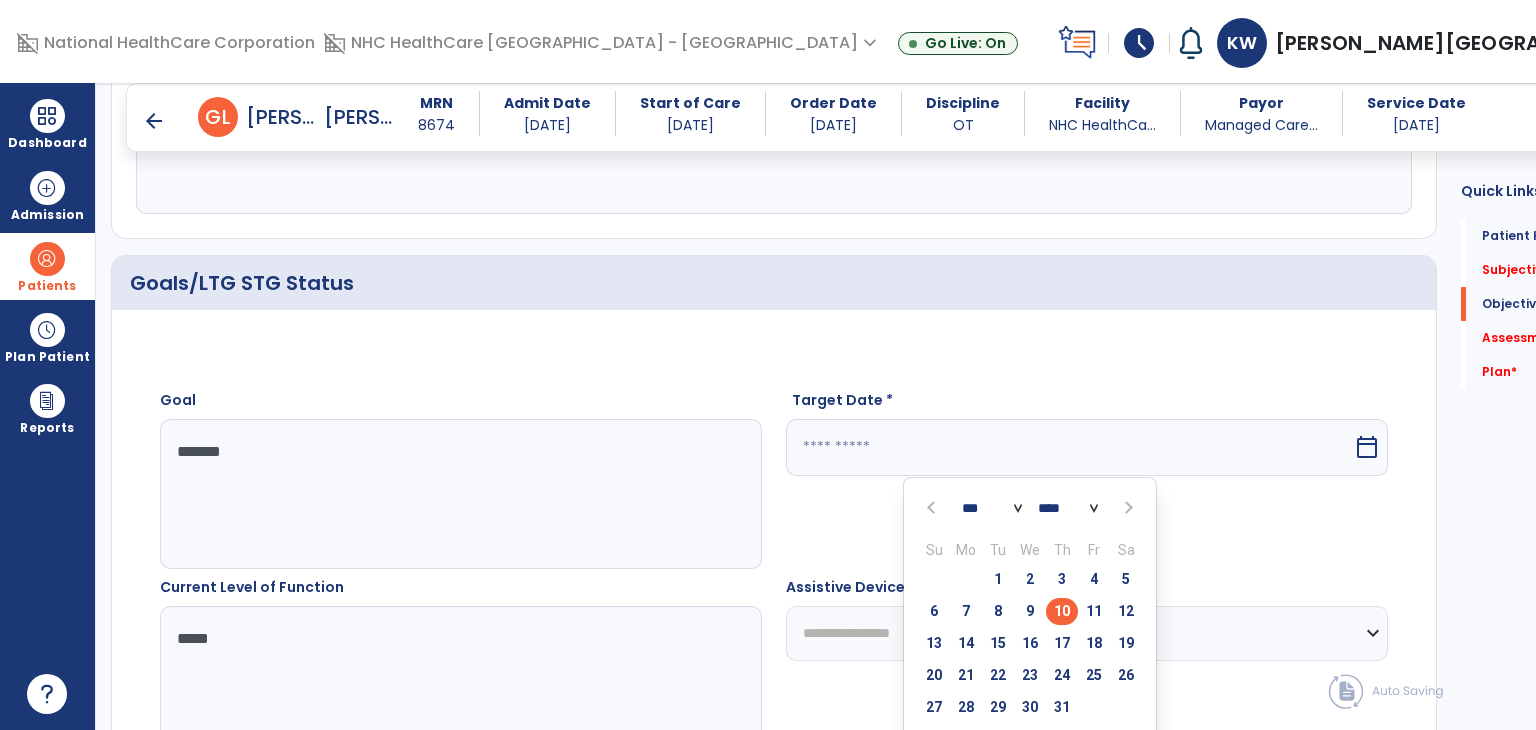 scroll, scrollTop: 734, scrollLeft: 0, axis: vertical 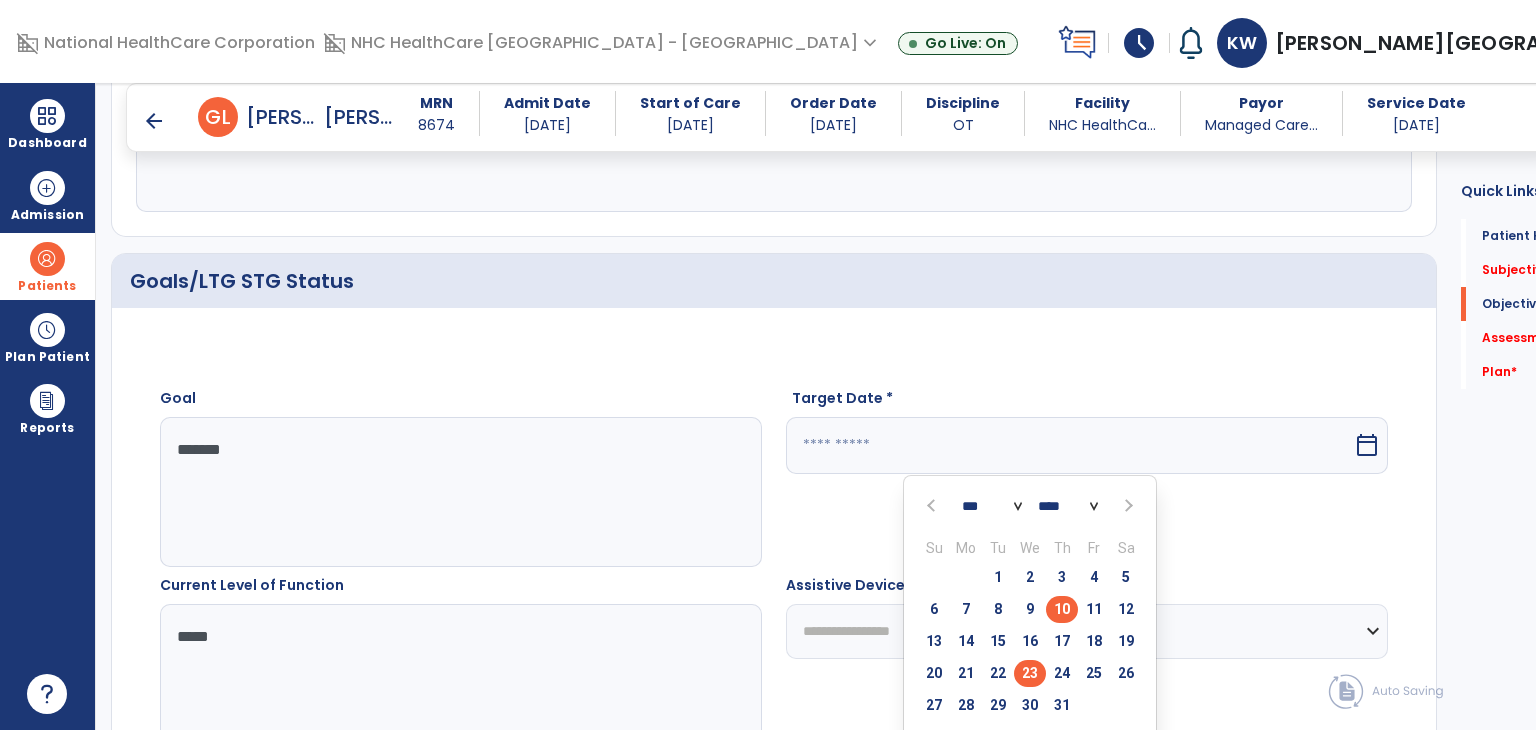 click on "23" at bounding box center [1030, 673] 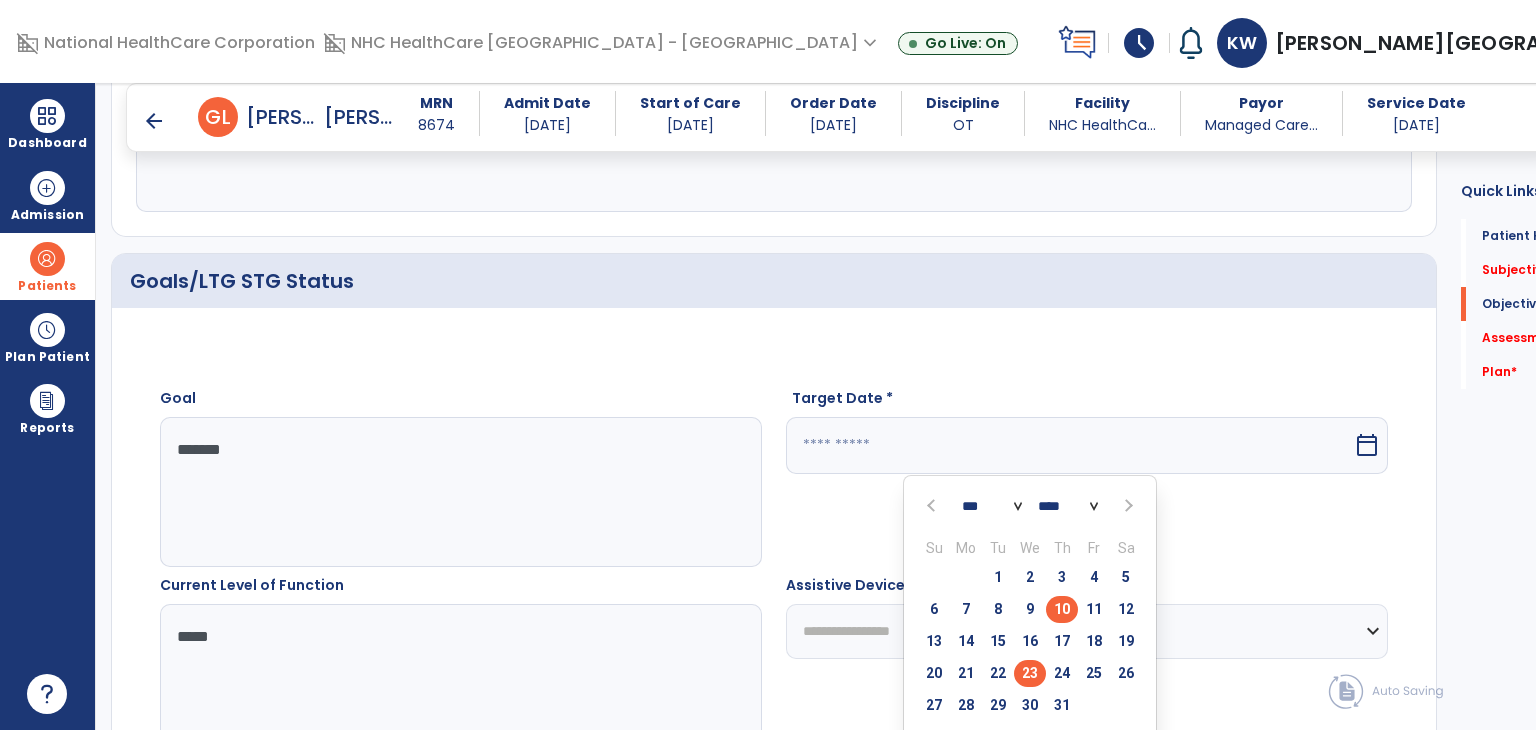 type on "*********" 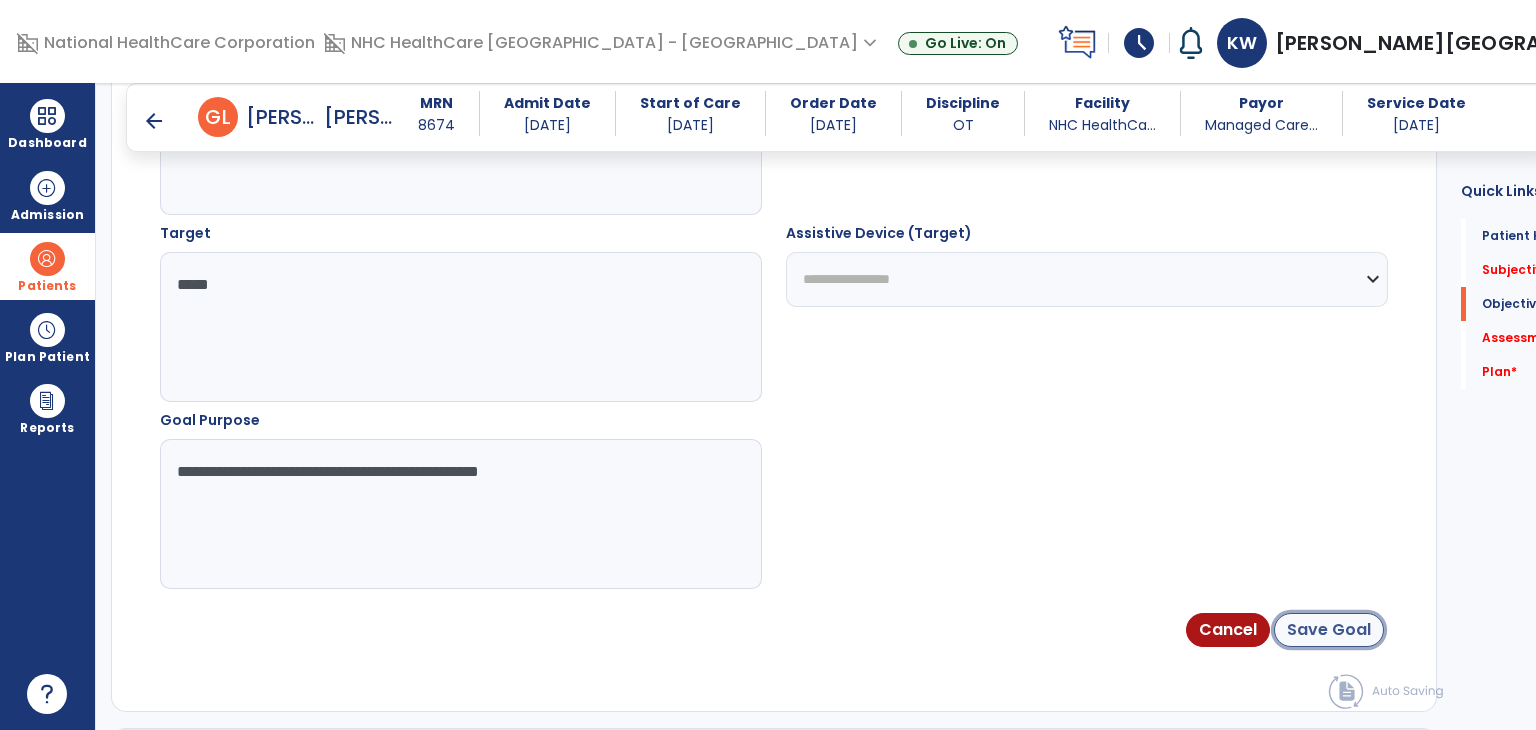 click on "Save Goal" 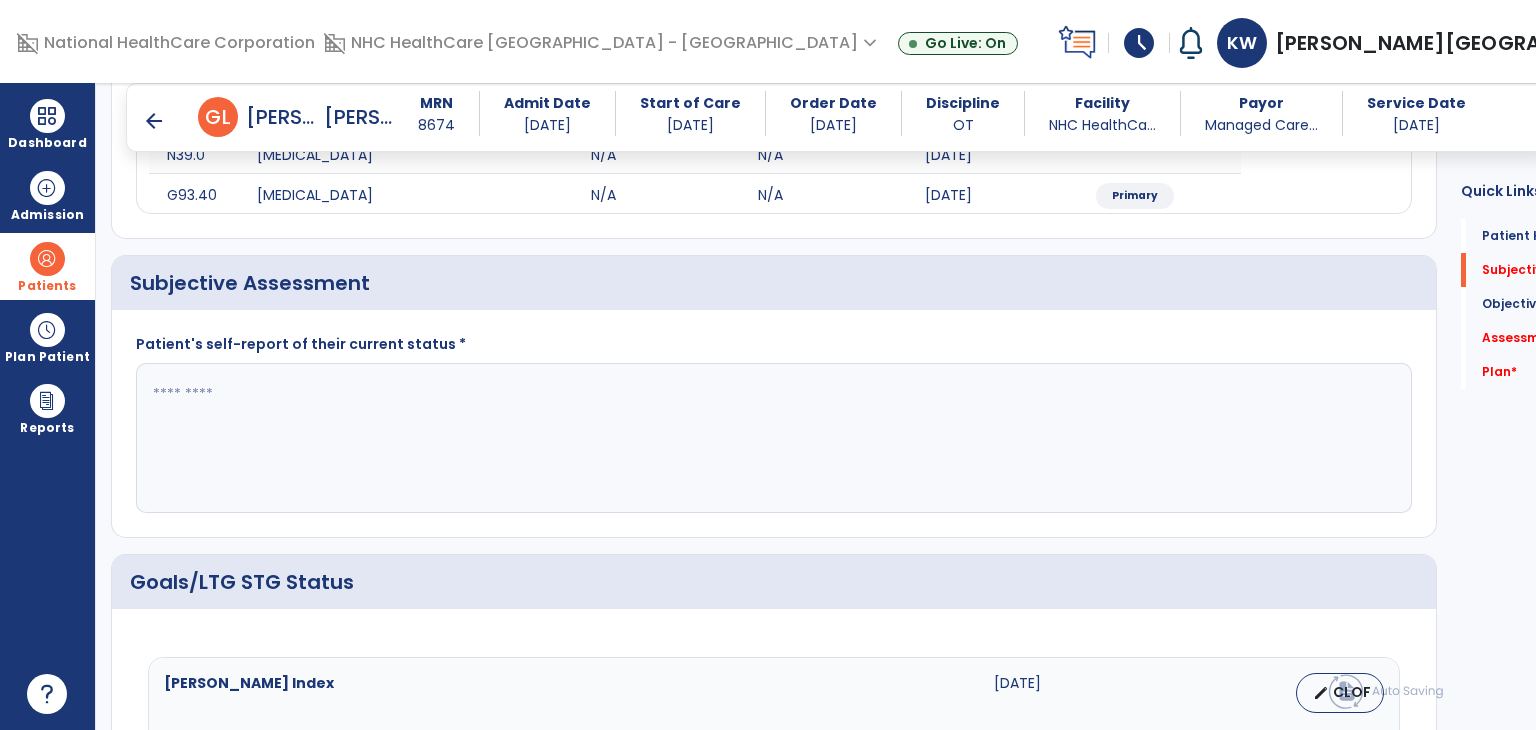 scroll, scrollTop: 424, scrollLeft: 0, axis: vertical 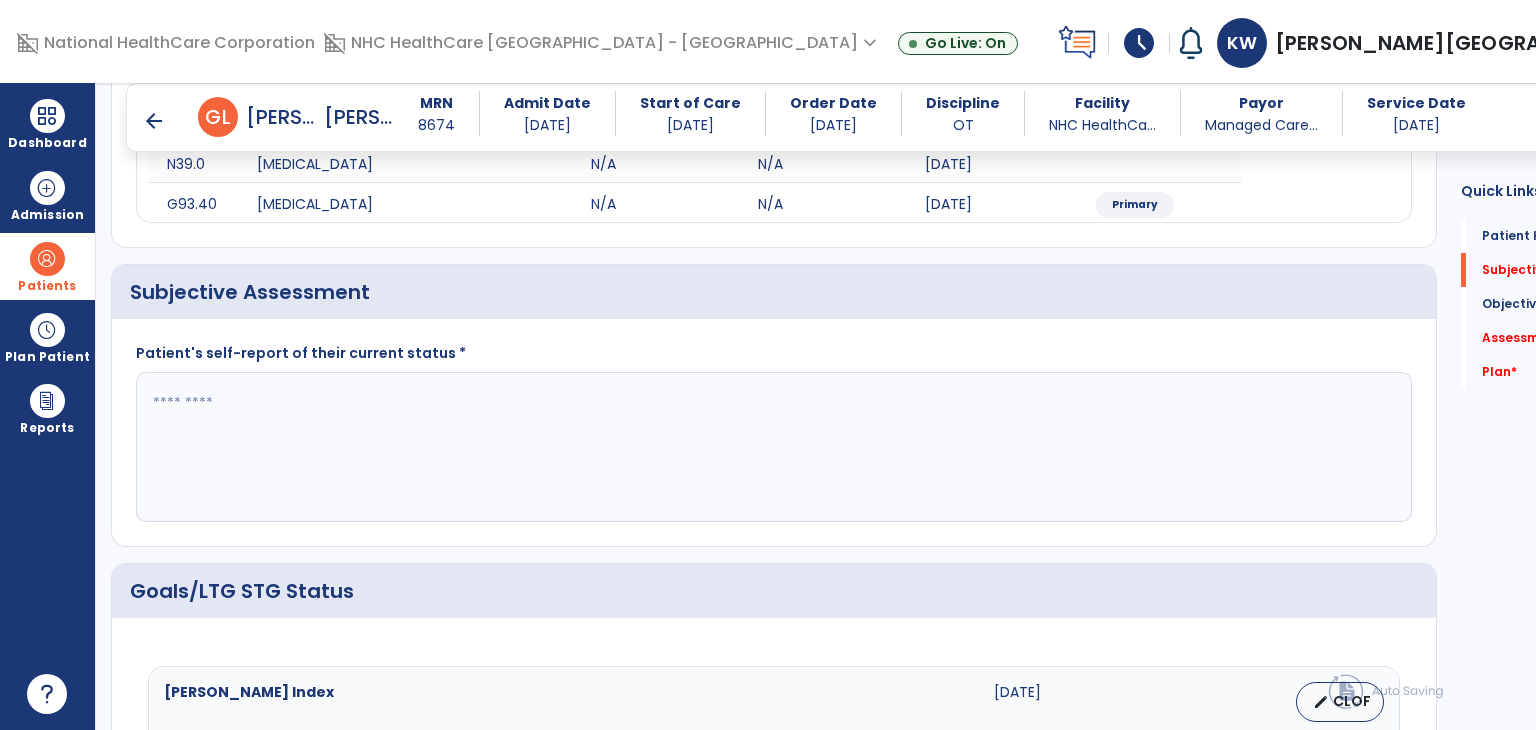 click 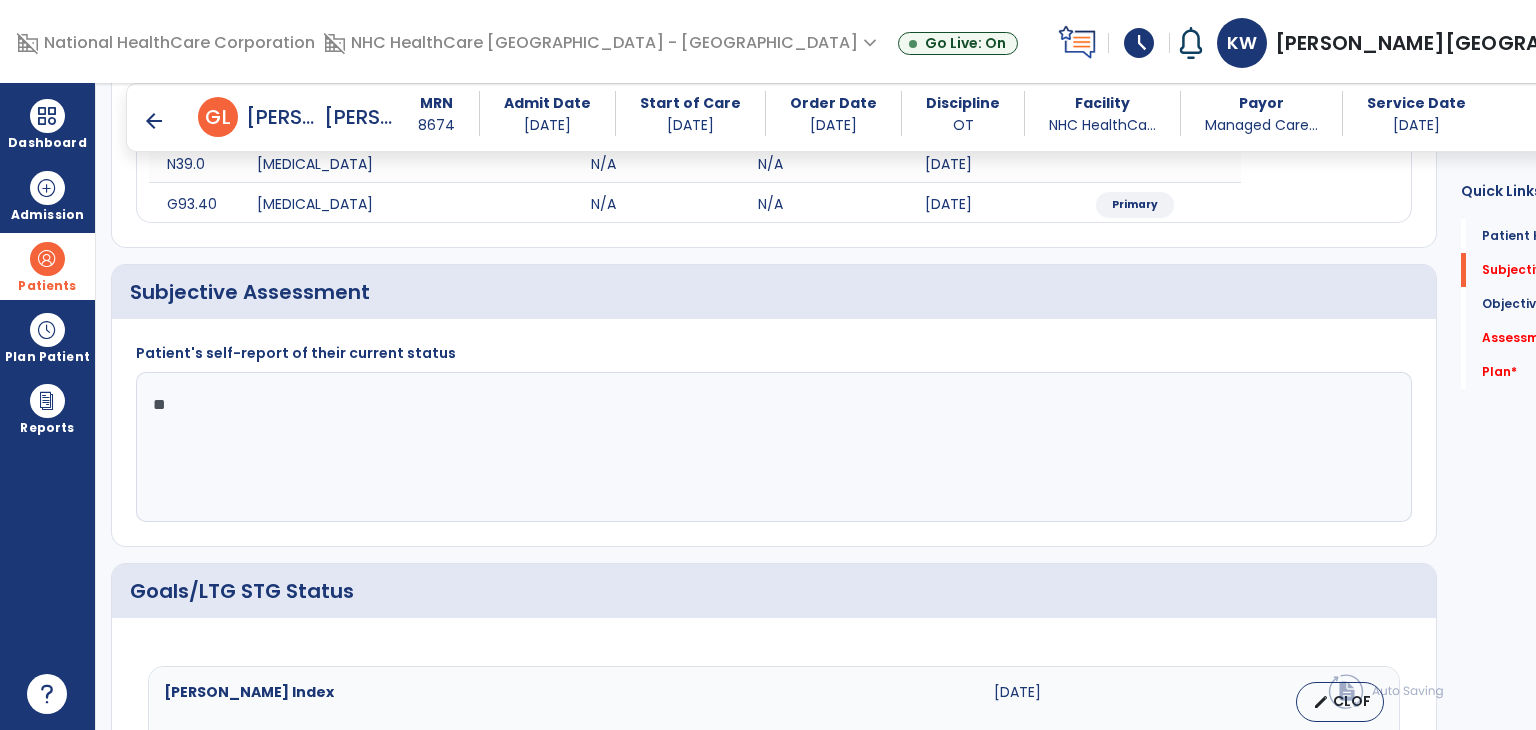click on "*" 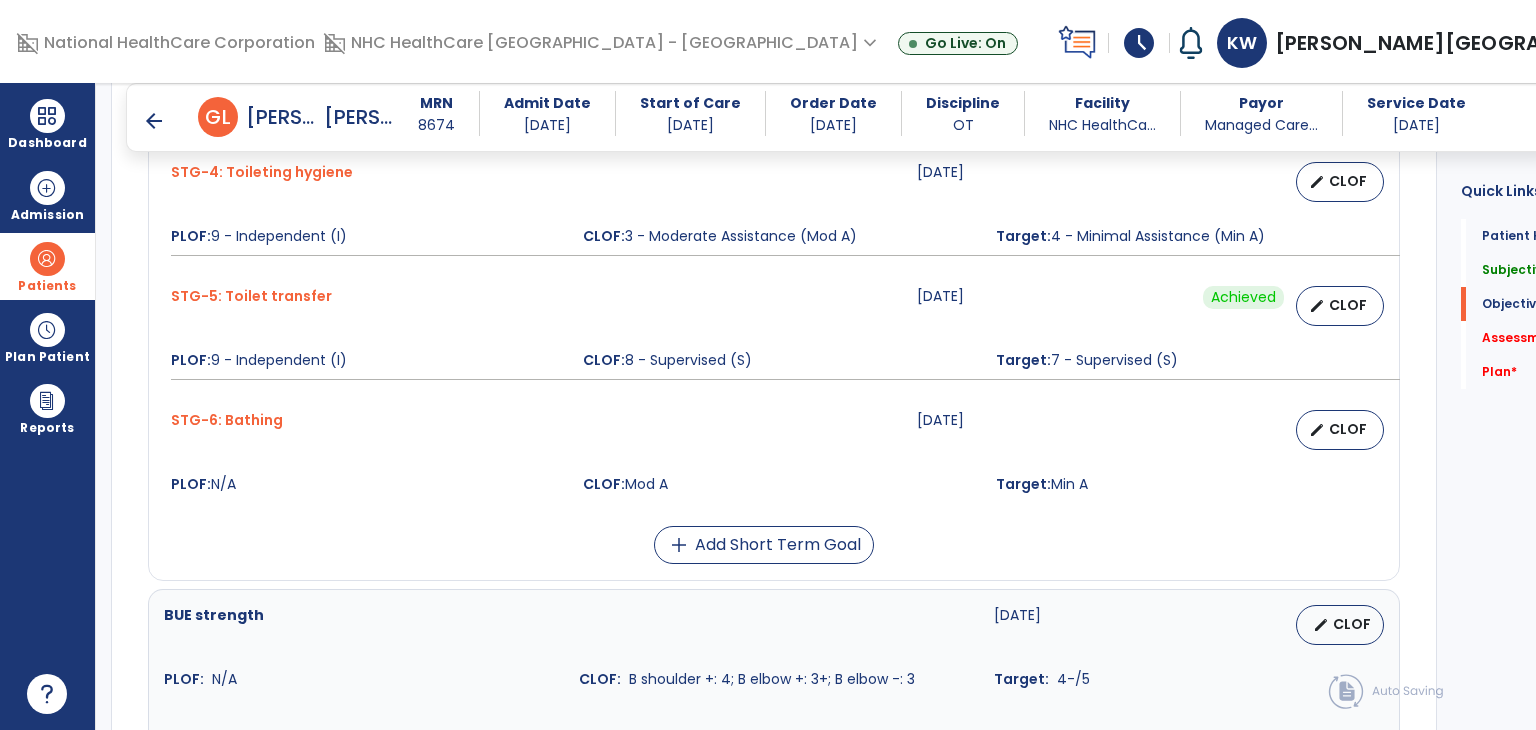 scroll, scrollTop: 733, scrollLeft: 0, axis: vertical 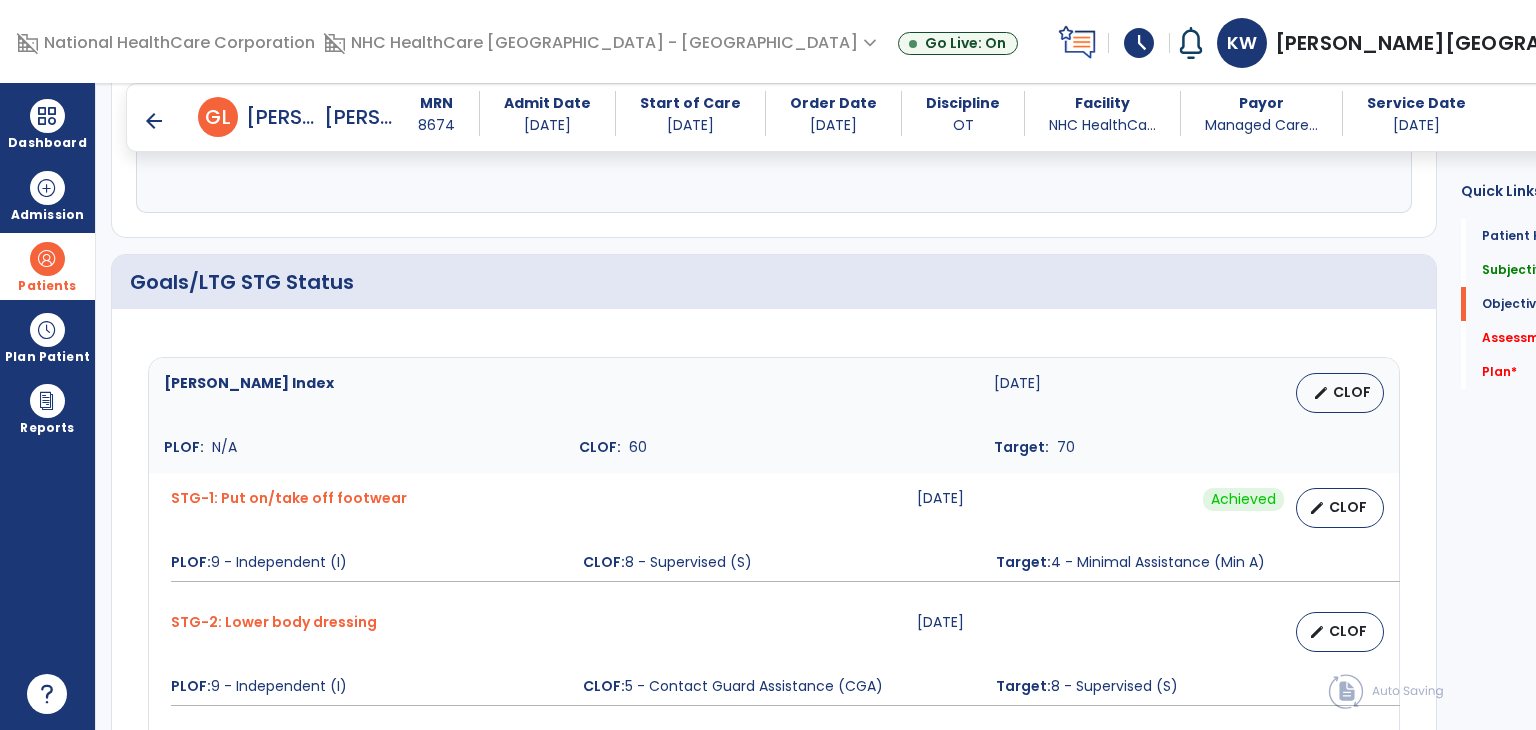 click on "CLOF:    60" at bounding box center (774, 447) 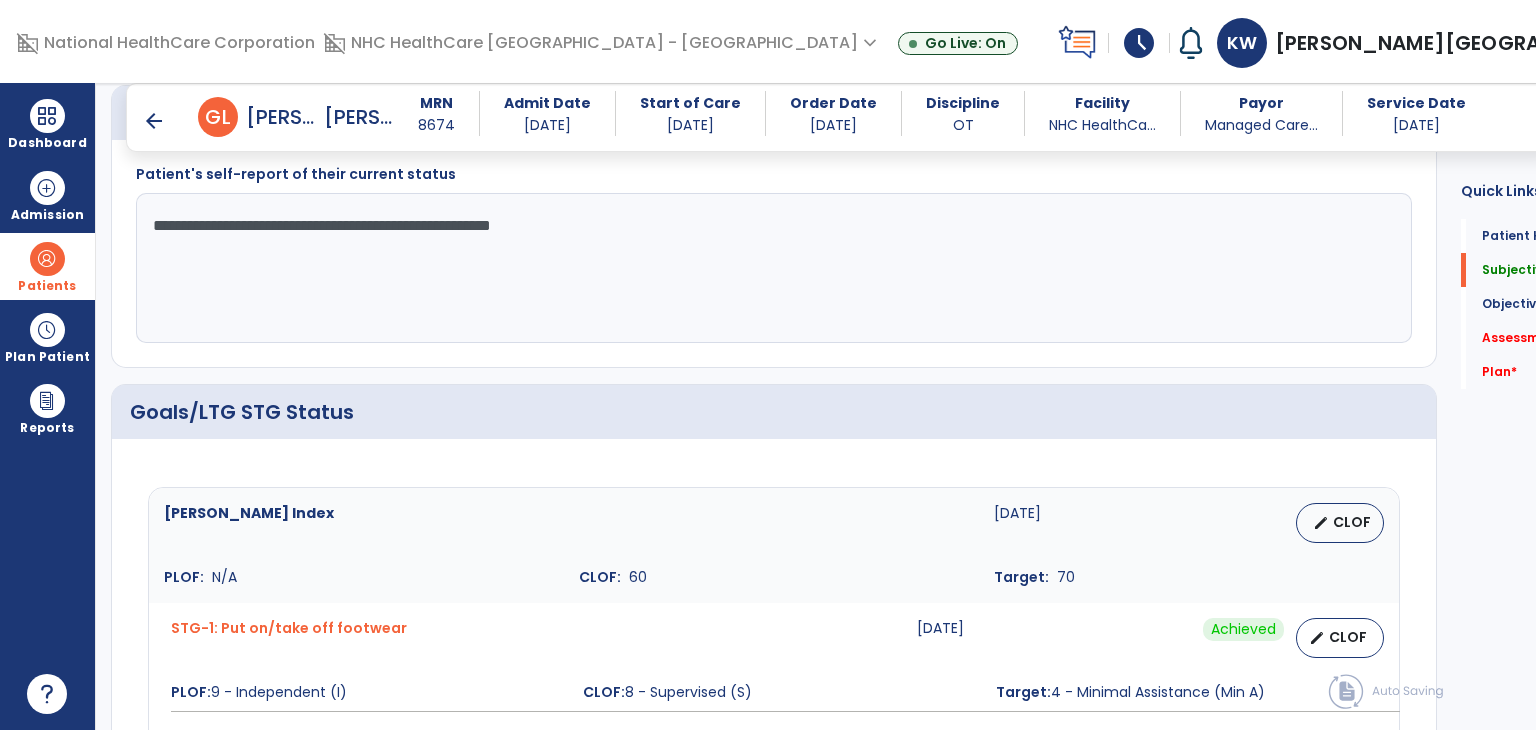 scroll, scrollTop: 604, scrollLeft: 0, axis: vertical 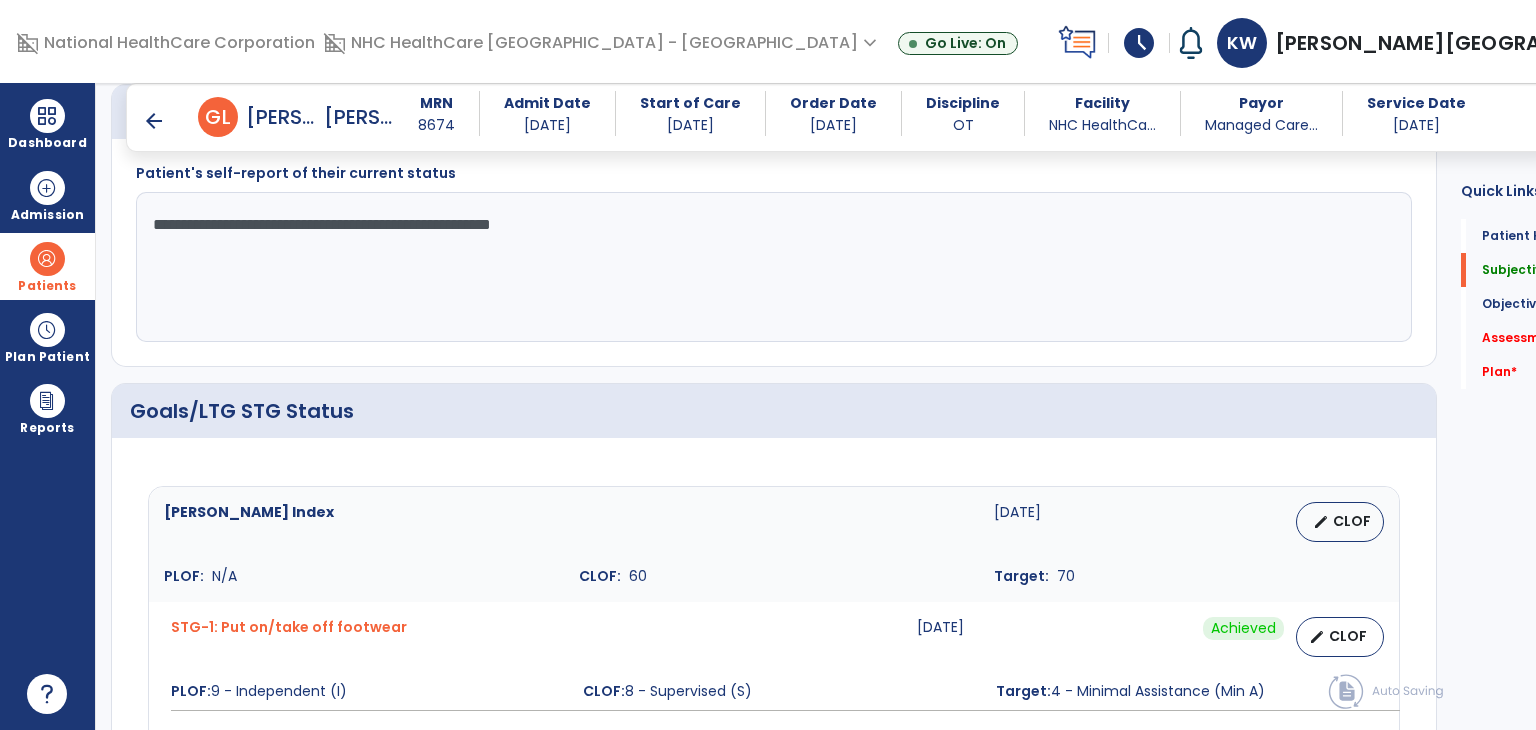 click on "**********" 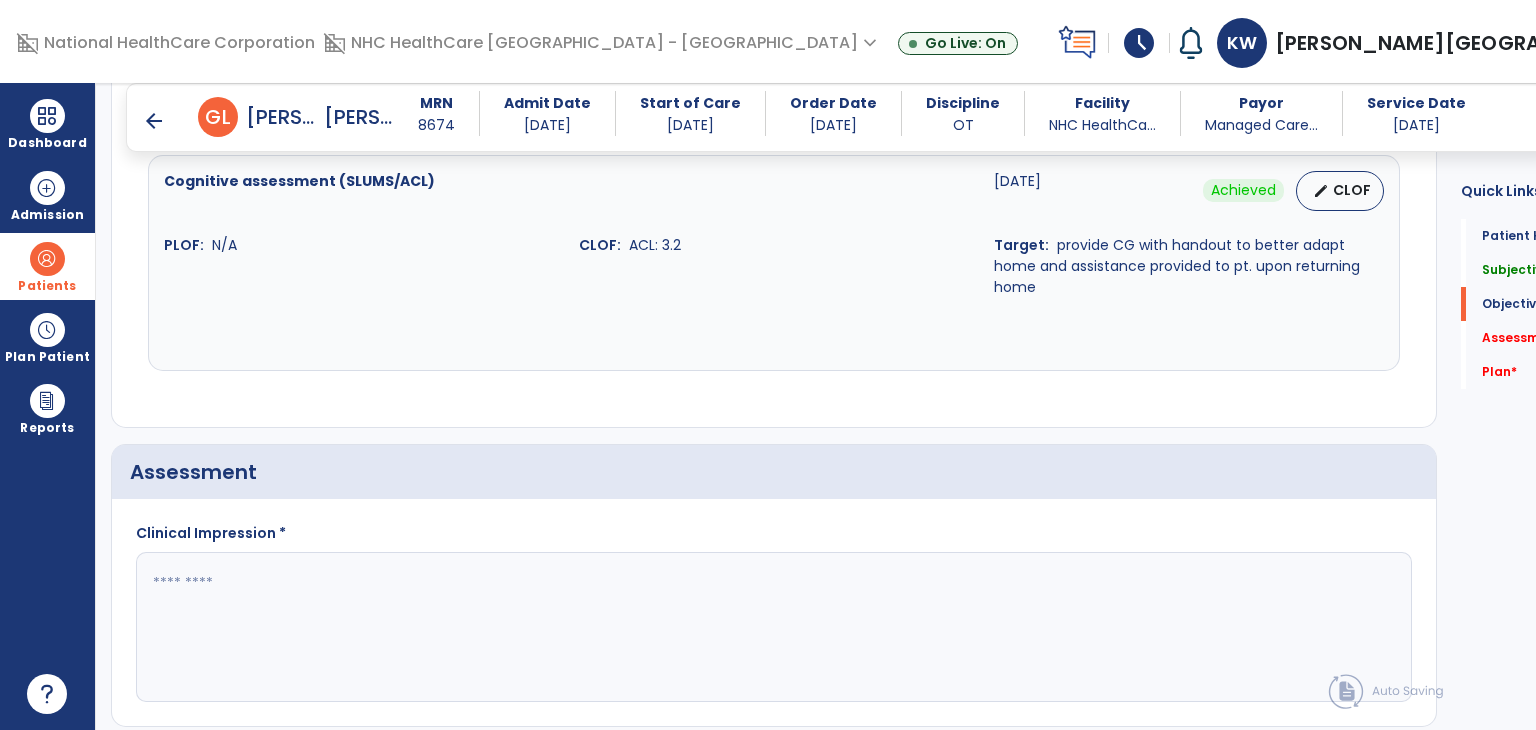 scroll, scrollTop: 2361, scrollLeft: 0, axis: vertical 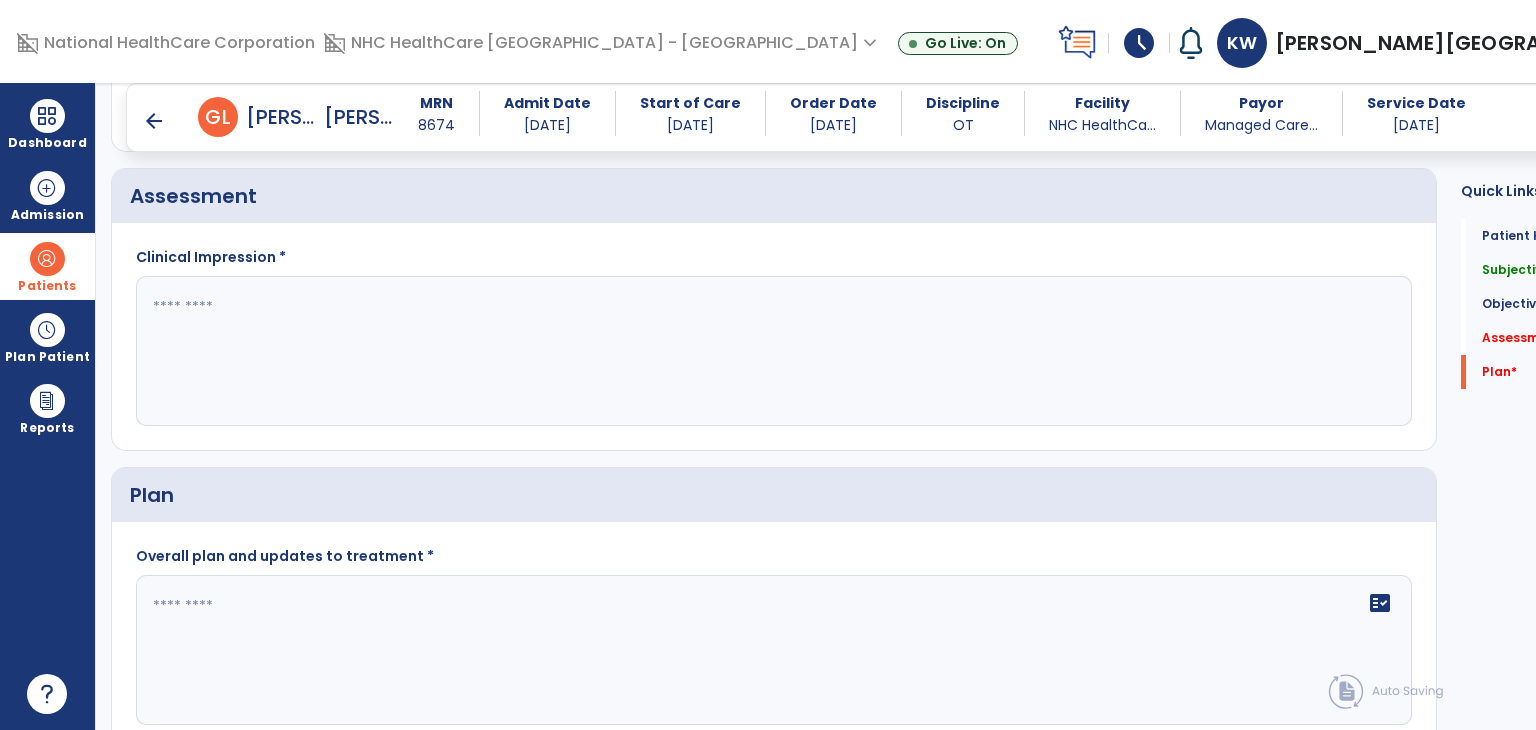 type on "**********" 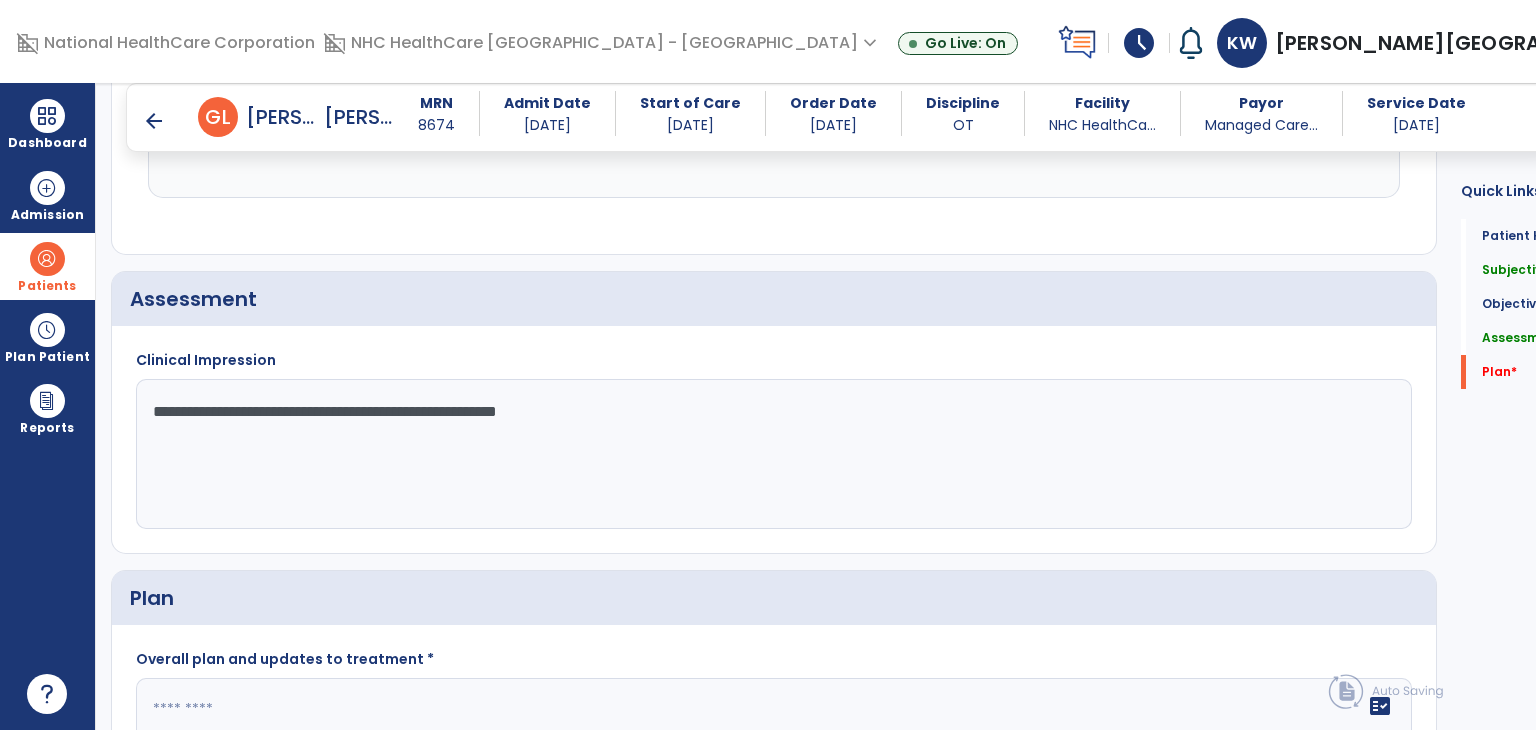 scroll, scrollTop: 2232, scrollLeft: 0, axis: vertical 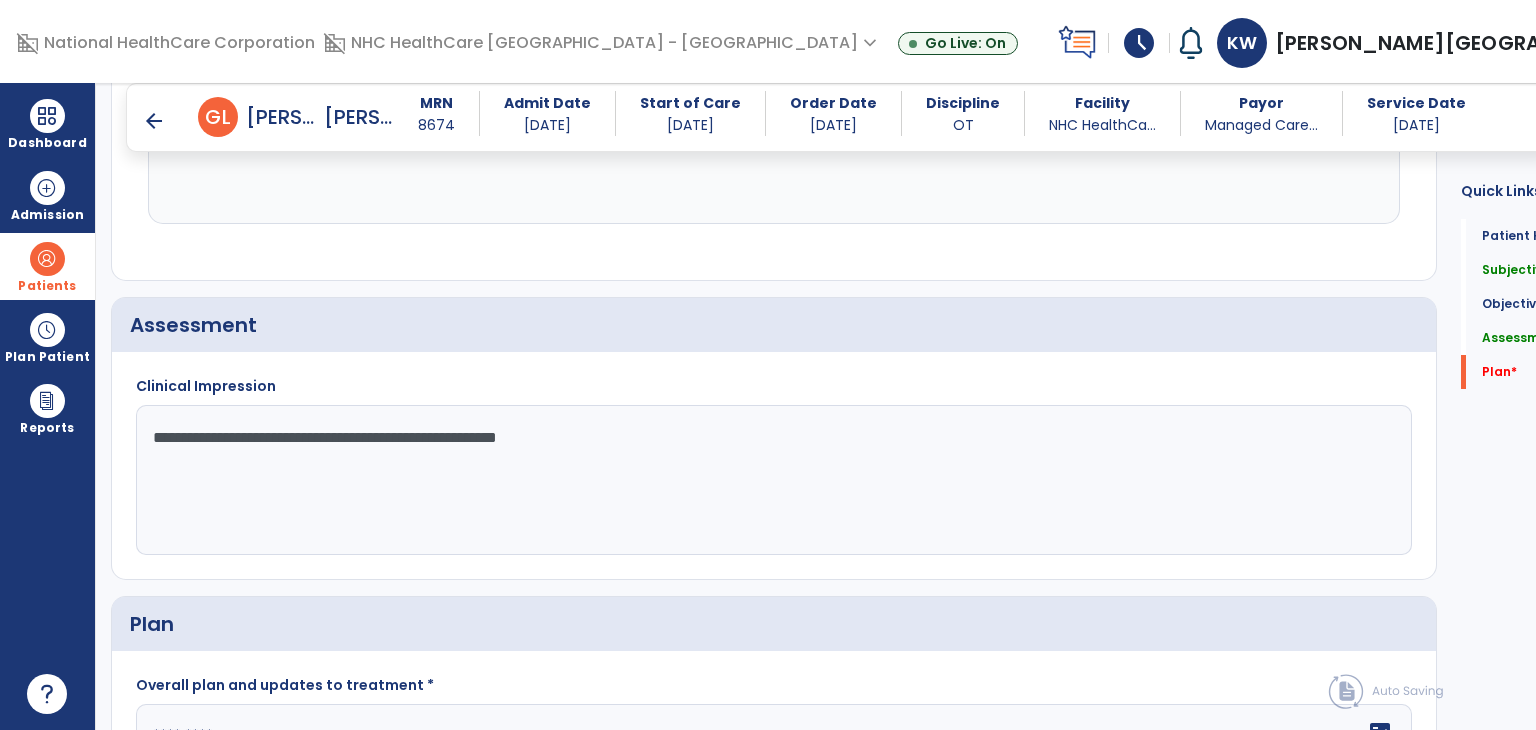 click on "**********" 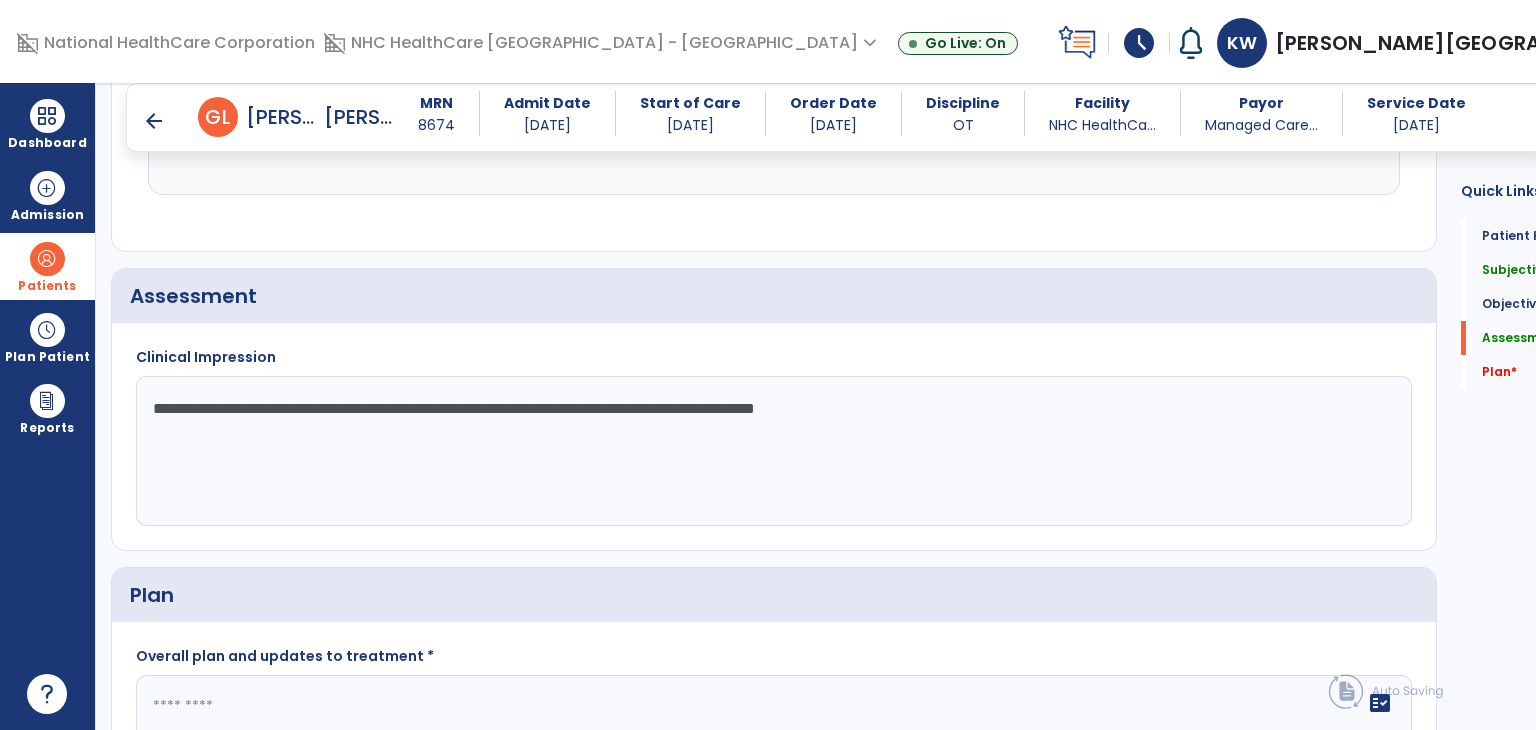 scroll, scrollTop: 2260, scrollLeft: 0, axis: vertical 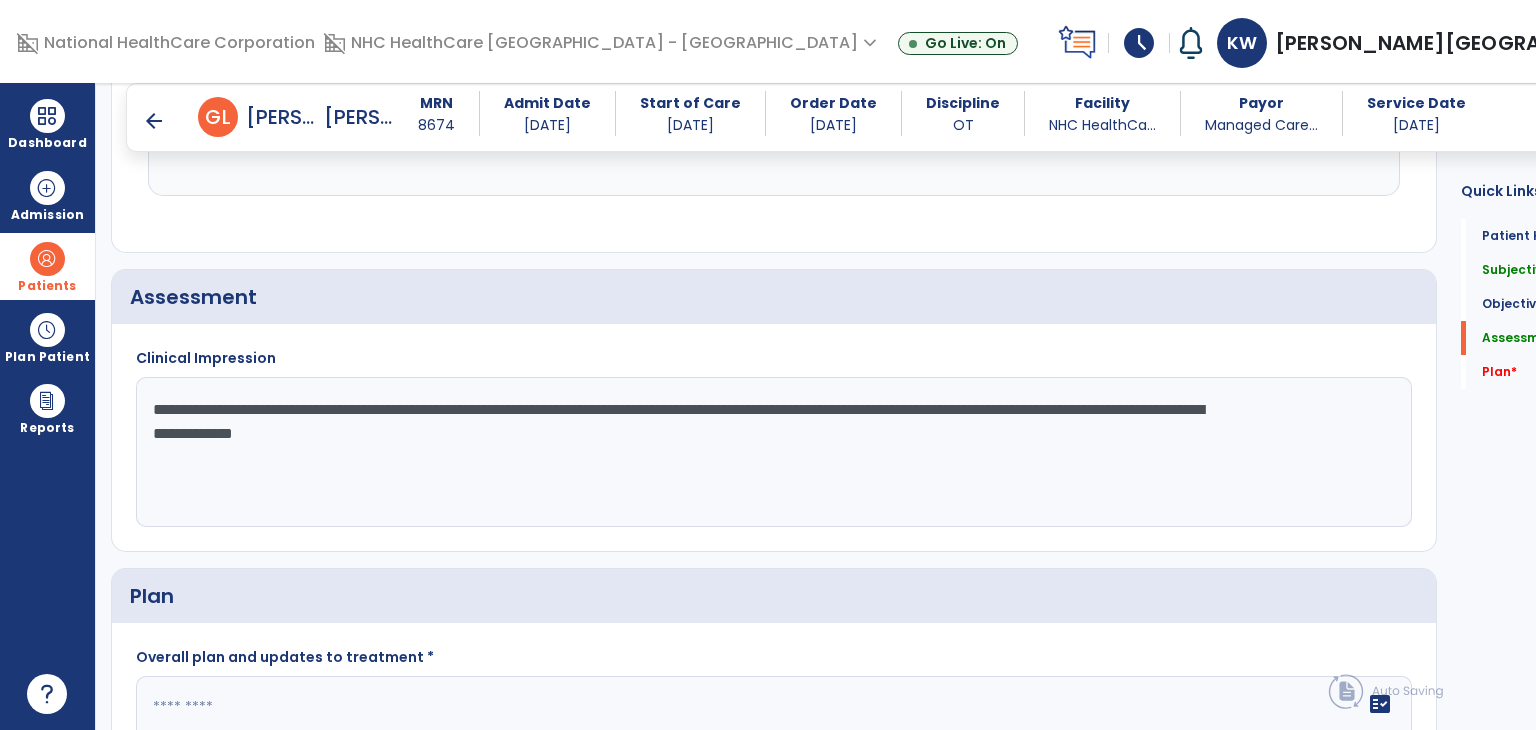 click on "**********" 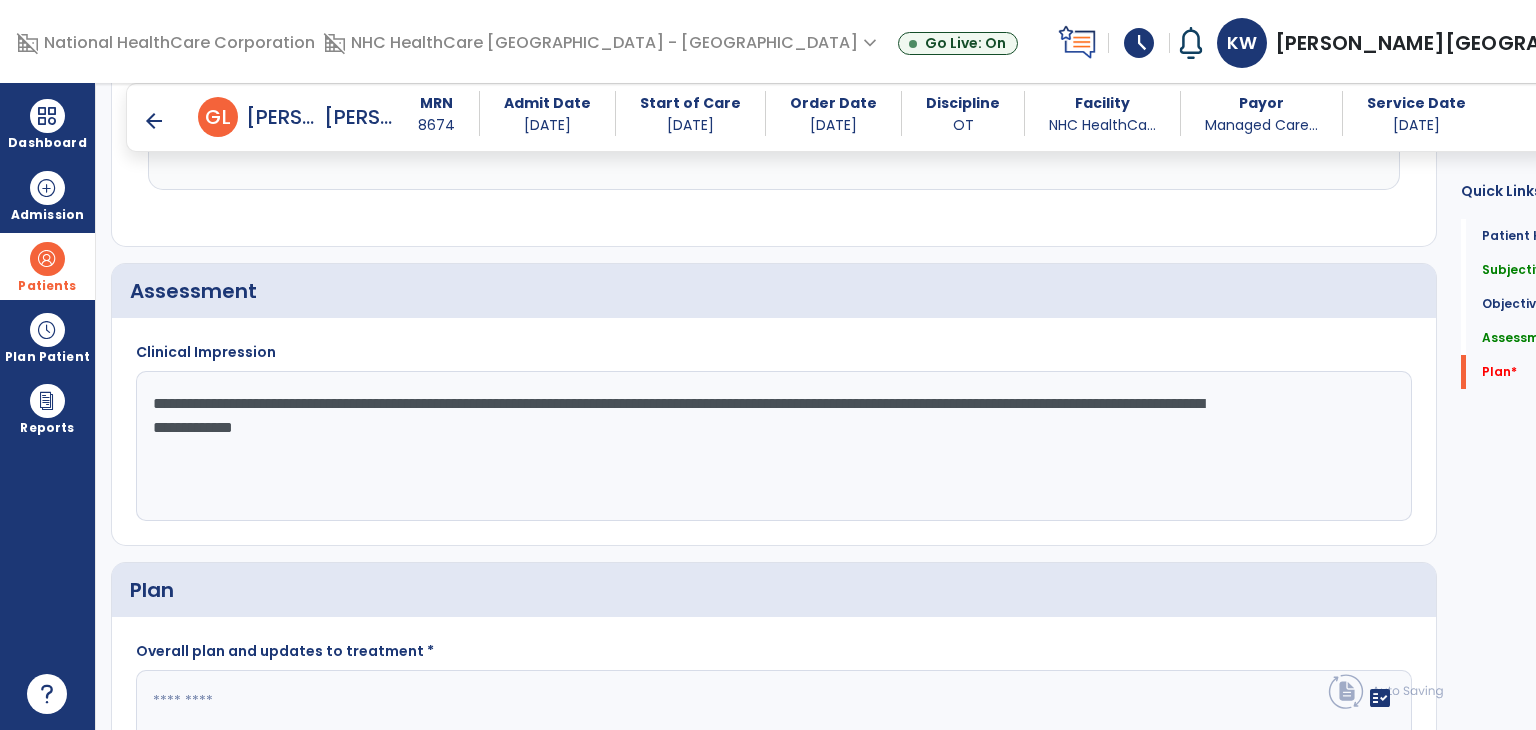 scroll, scrollTop: 2332, scrollLeft: 0, axis: vertical 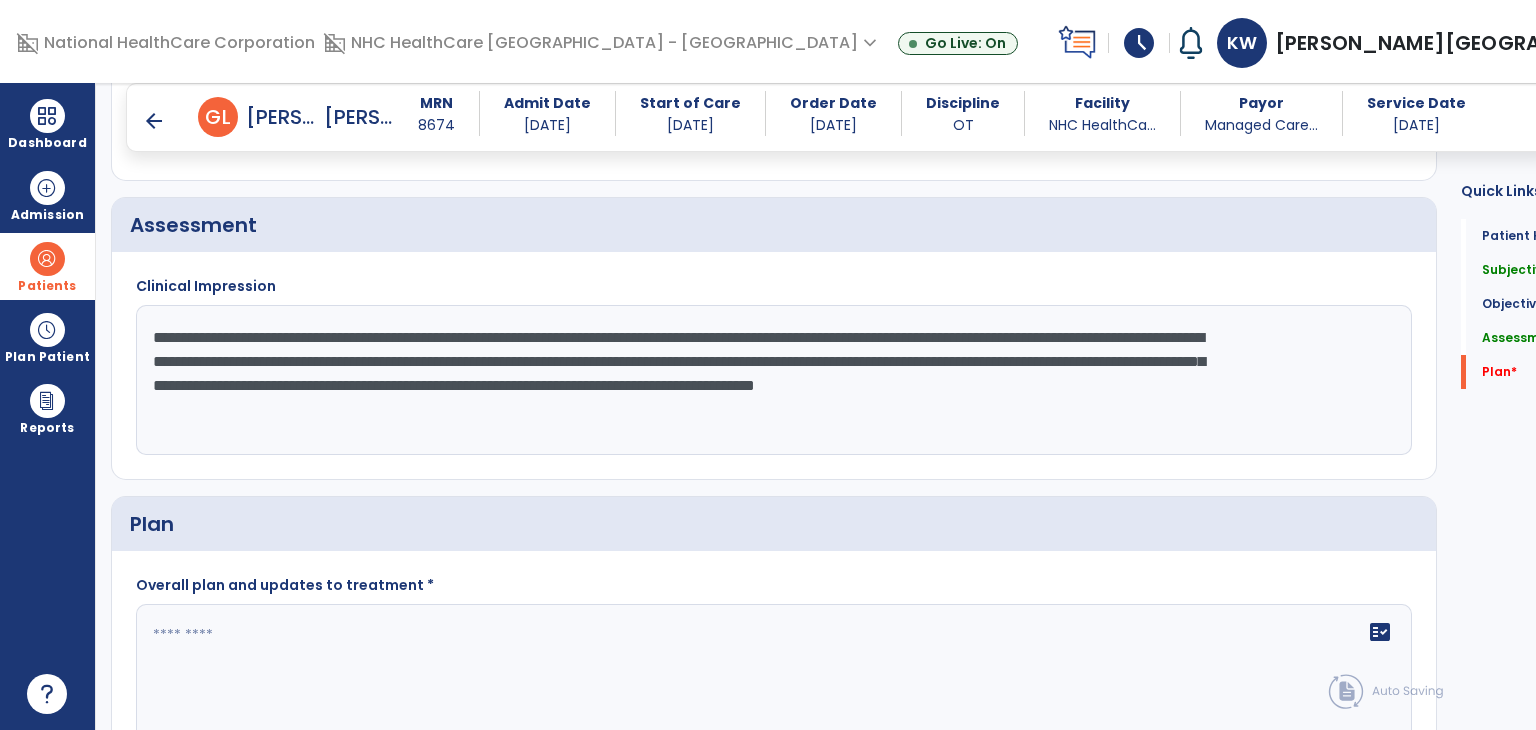 click on "**********" 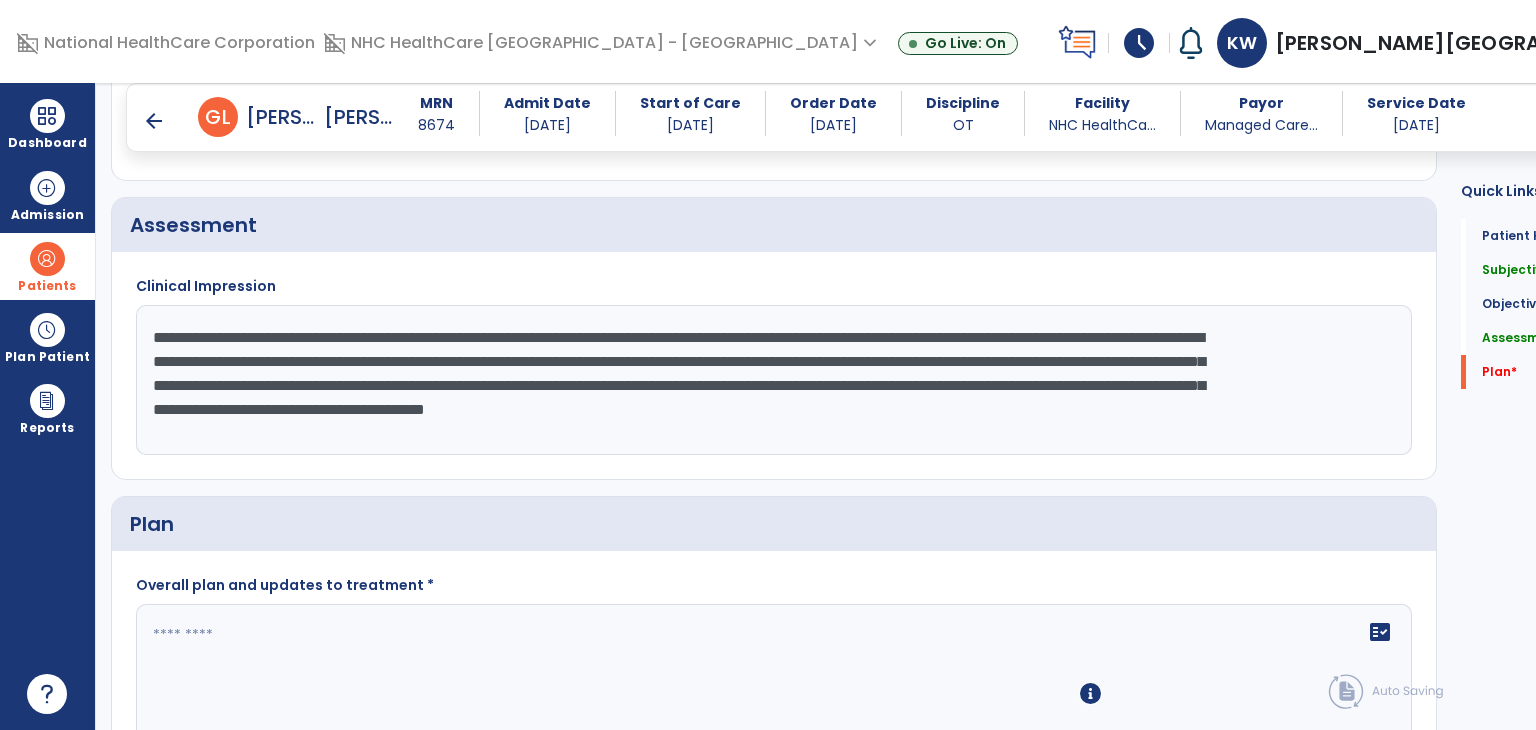 scroll, scrollTop: 2446, scrollLeft: 0, axis: vertical 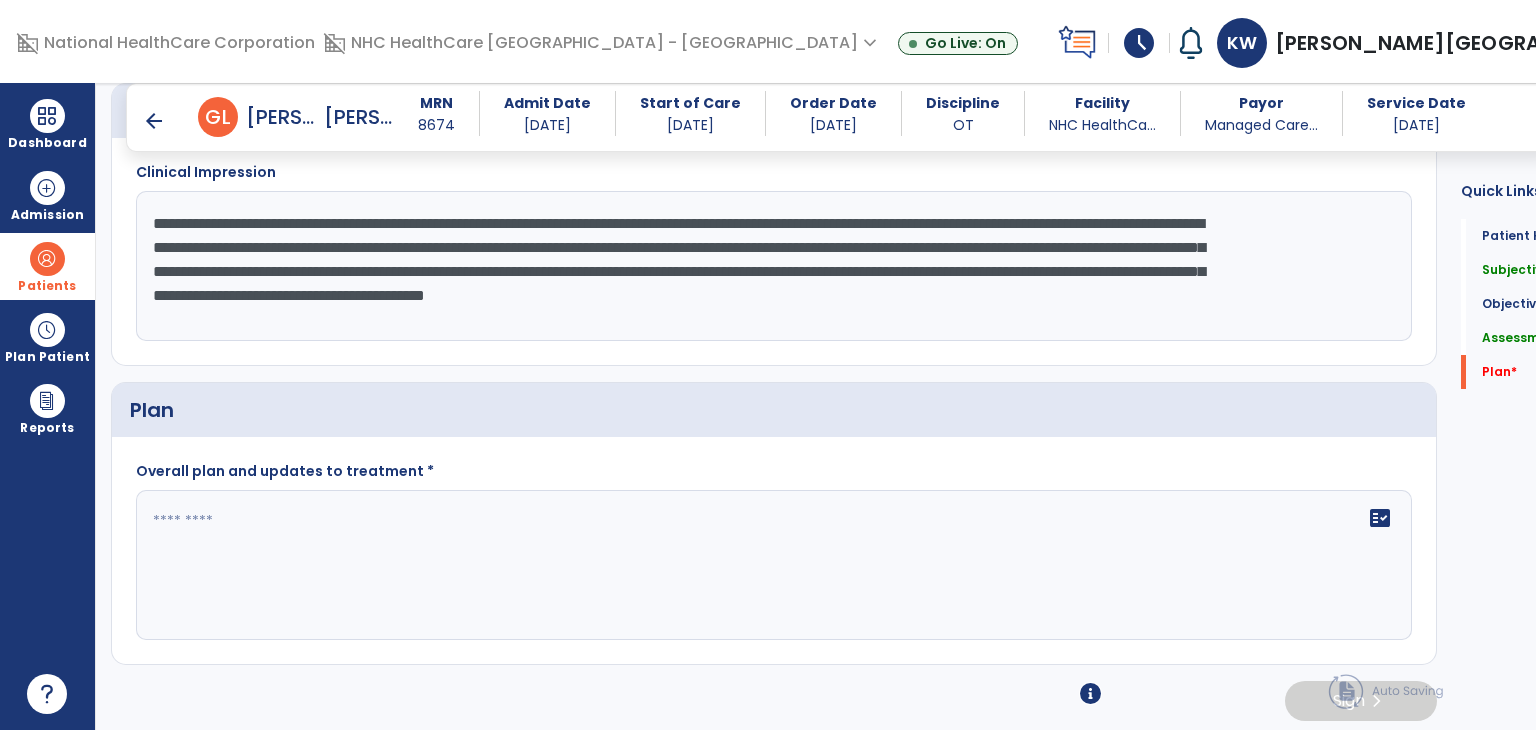 type on "**********" 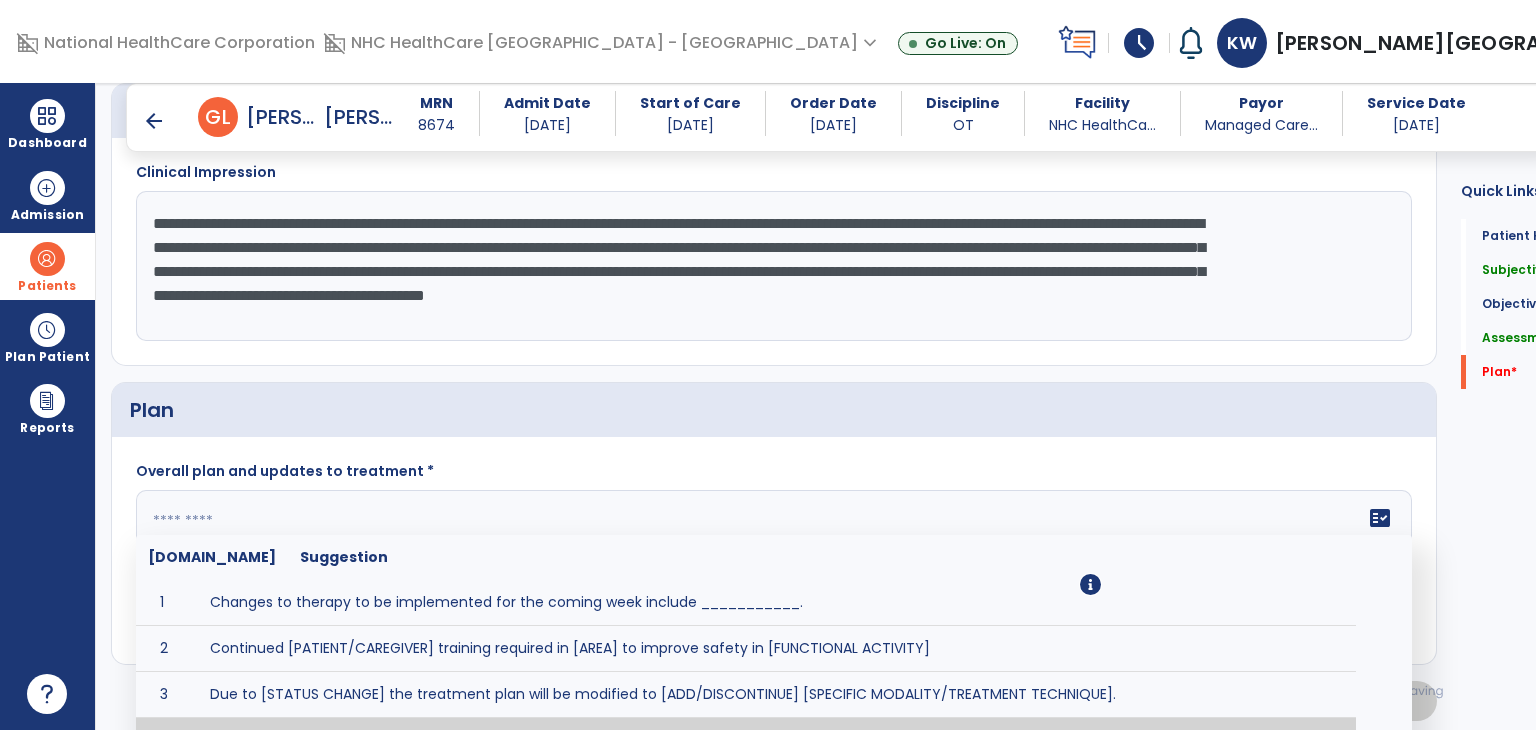 scroll, scrollTop: 2556, scrollLeft: 0, axis: vertical 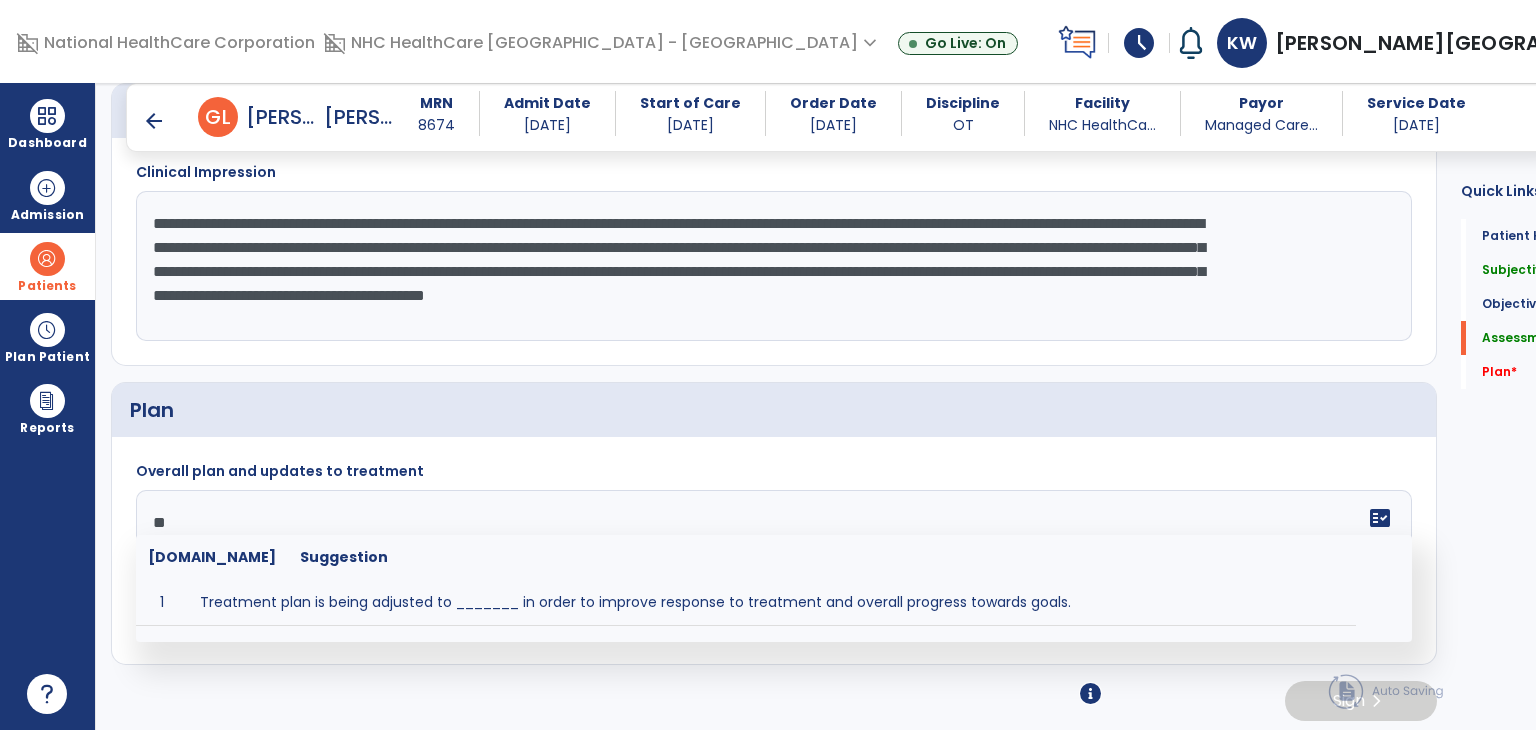 type on "*" 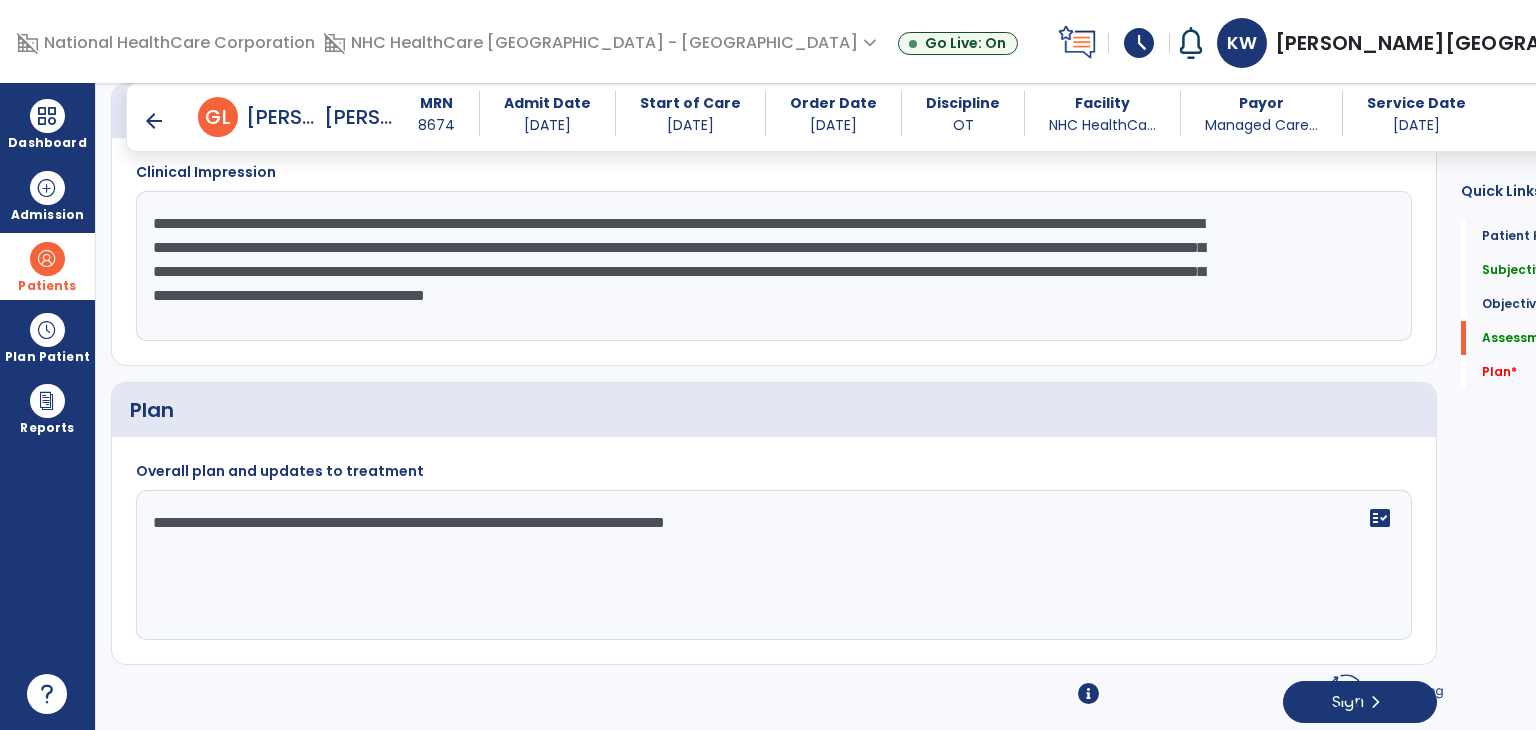 scroll, scrollTop: 2448, scrollLeft: 0, axis: vertical 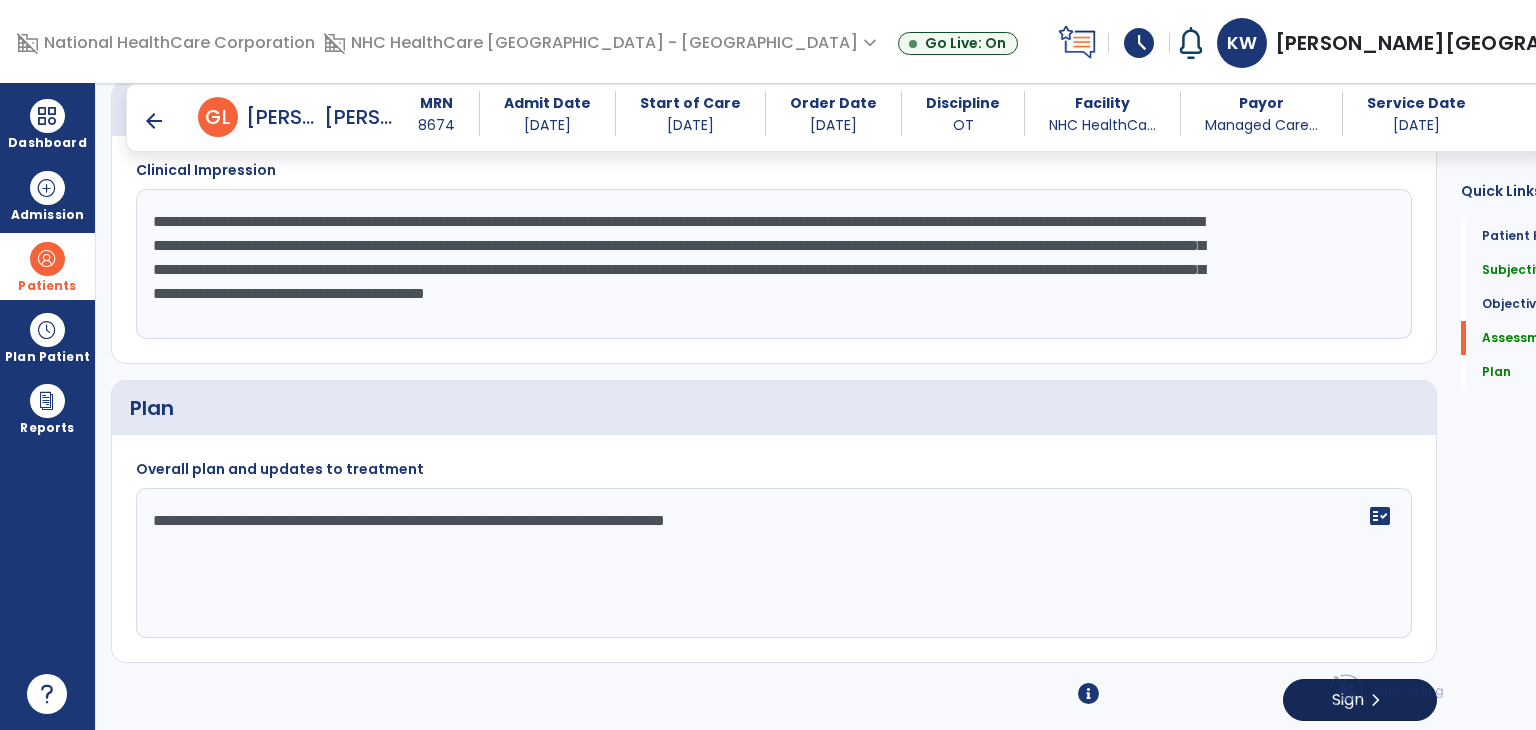 type on "**********" 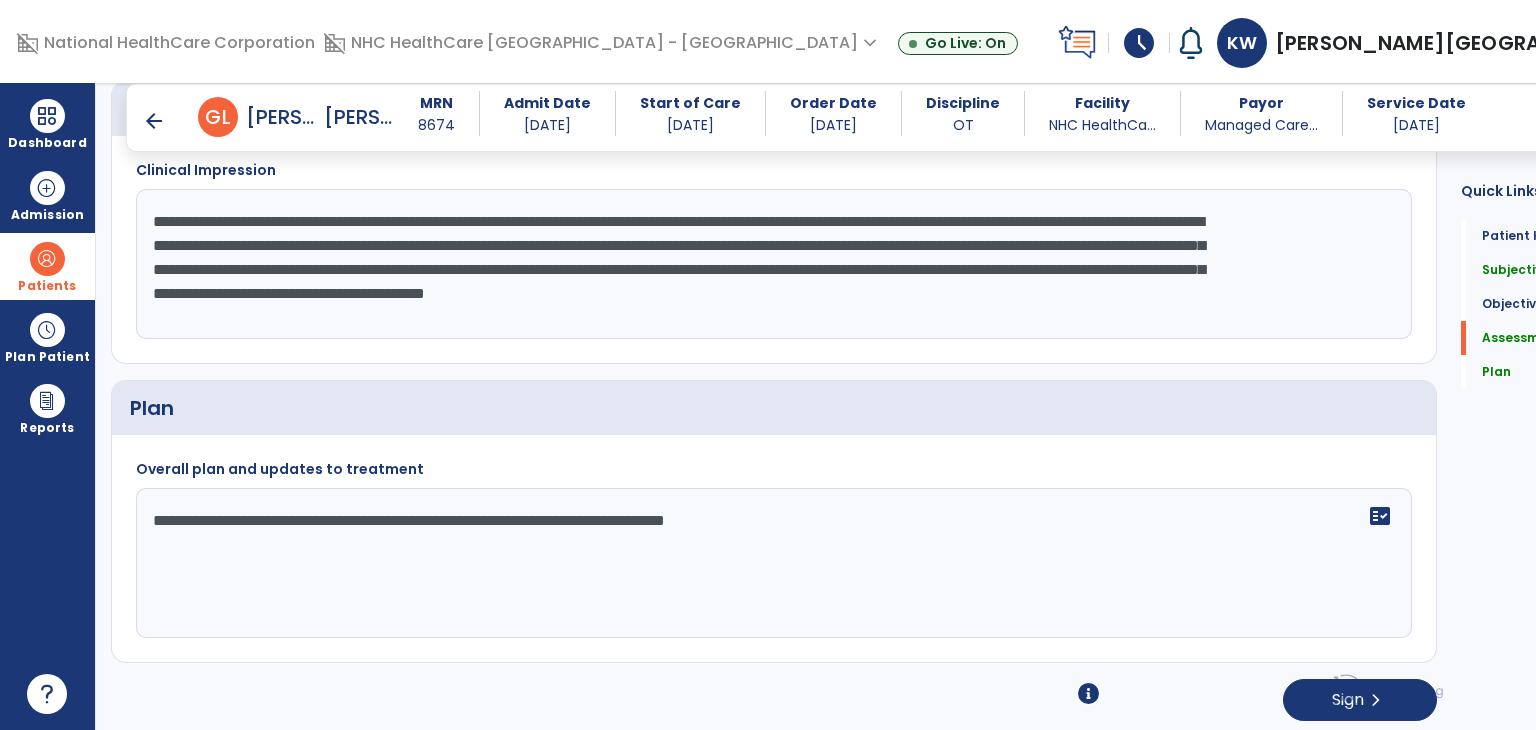 click on "Plan" 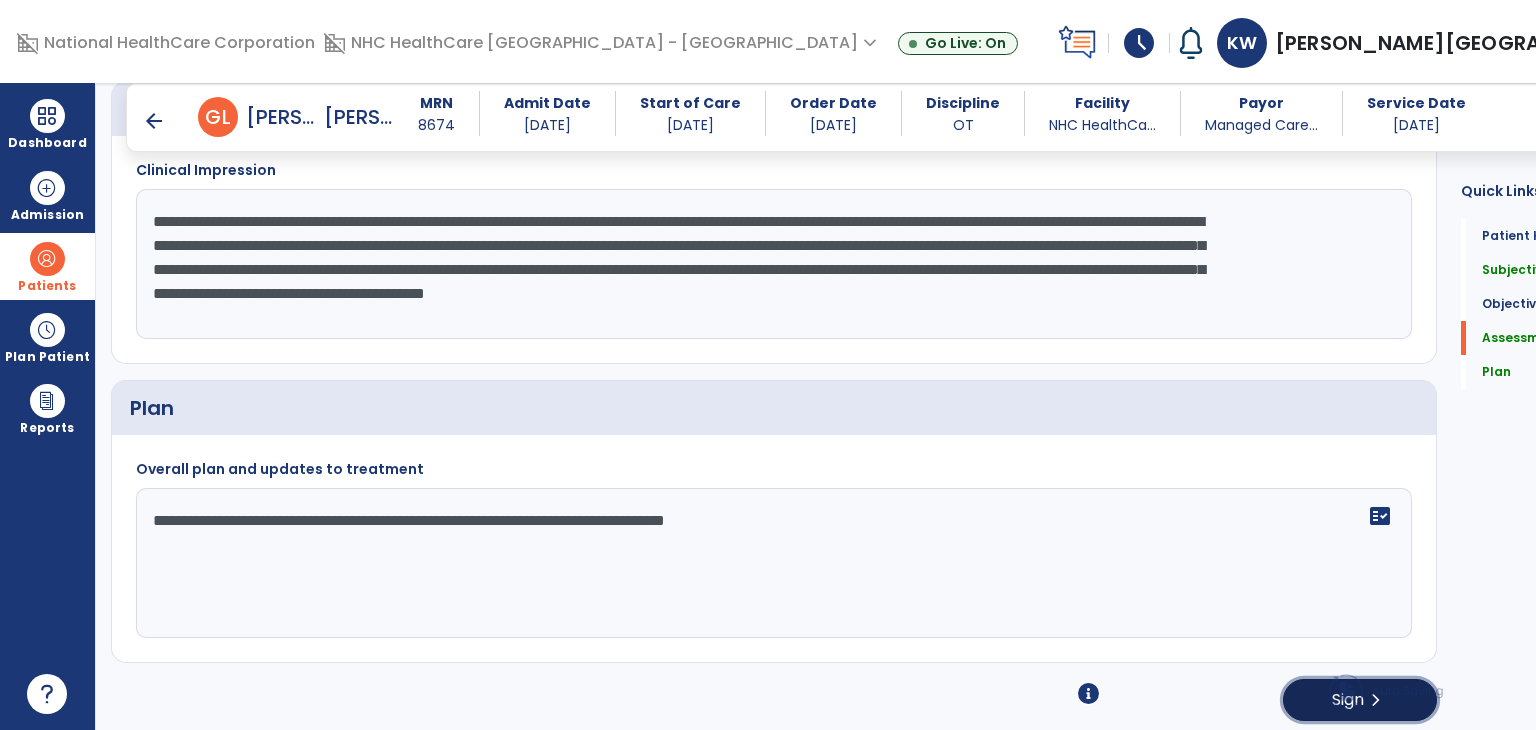 click on "Sign  chevron_right" 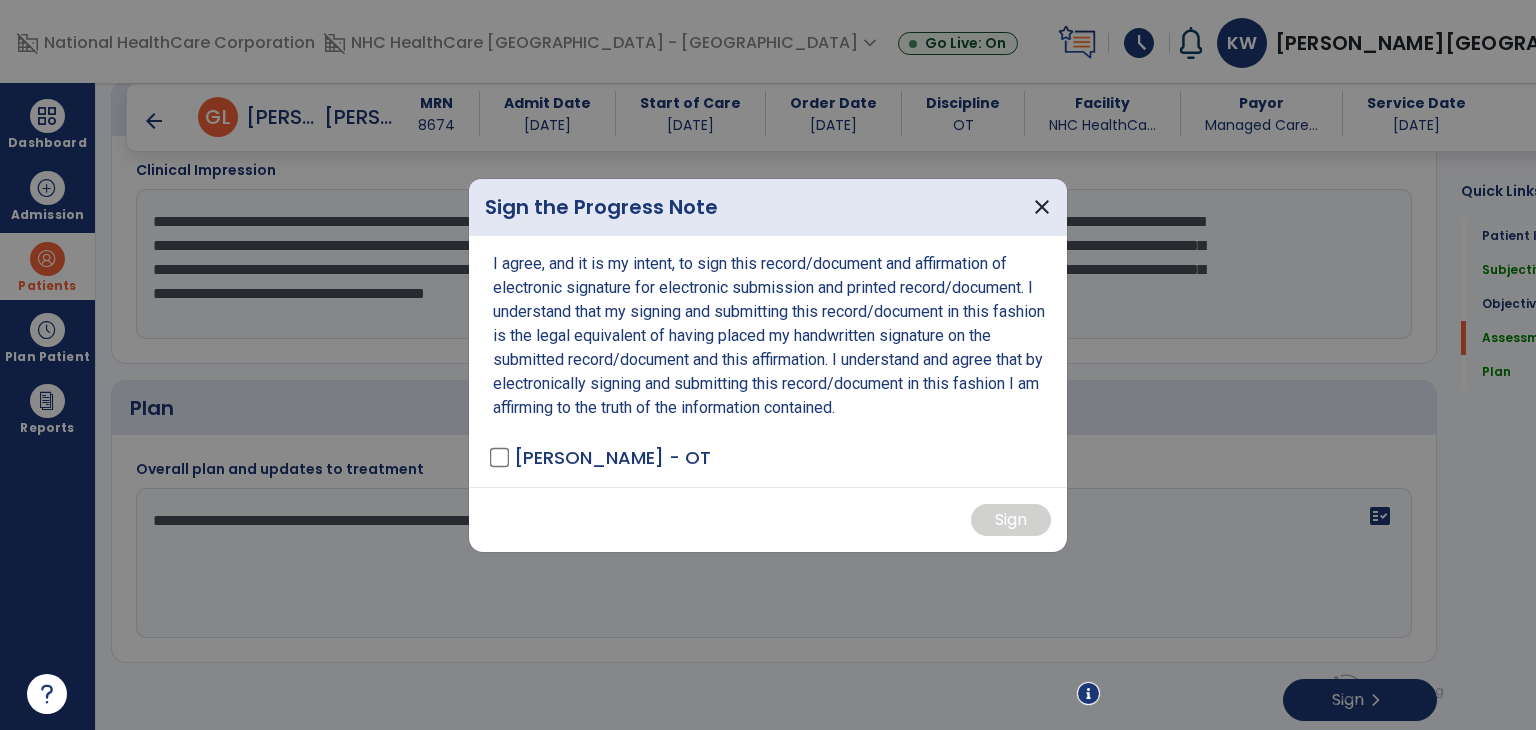 click on "I agree, and it is my intent, to sign this record/document and affirmation of electronic signature for electronic submission and printed record/document. I understand that my signing and submitting this record/document in this fashion is the legal equivalent of having placed my handwritten signature on the submitted record/document and this affirmation. I understand and agree that by electronically signing and submitting this record/document in this fashion I am affirming to the truth of the information contained.  [PERSON_NAME][GEOGRAPHIC_DATA]  - OT" at bounding box center (768, 361) 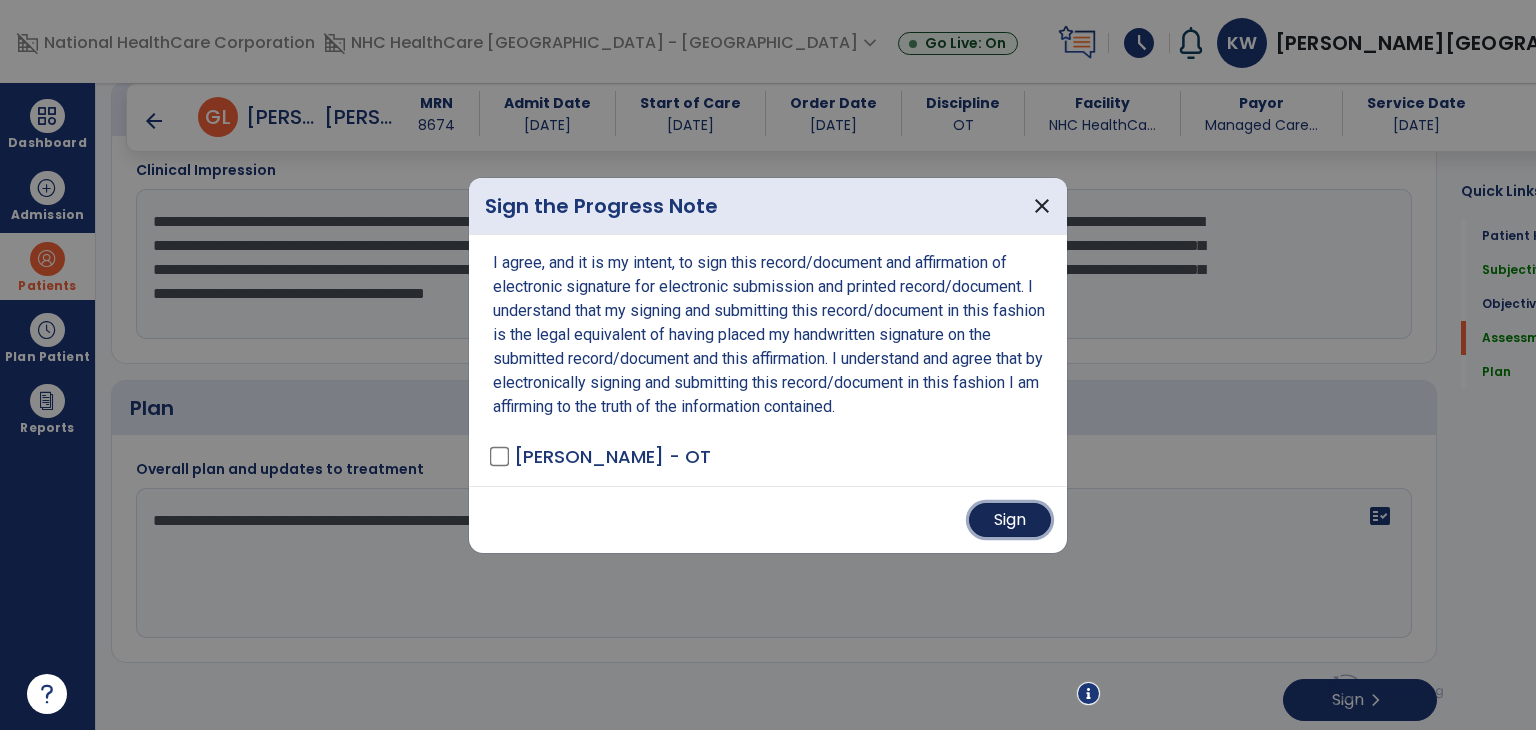click on "Sign" at bounding box center (1010, 520) 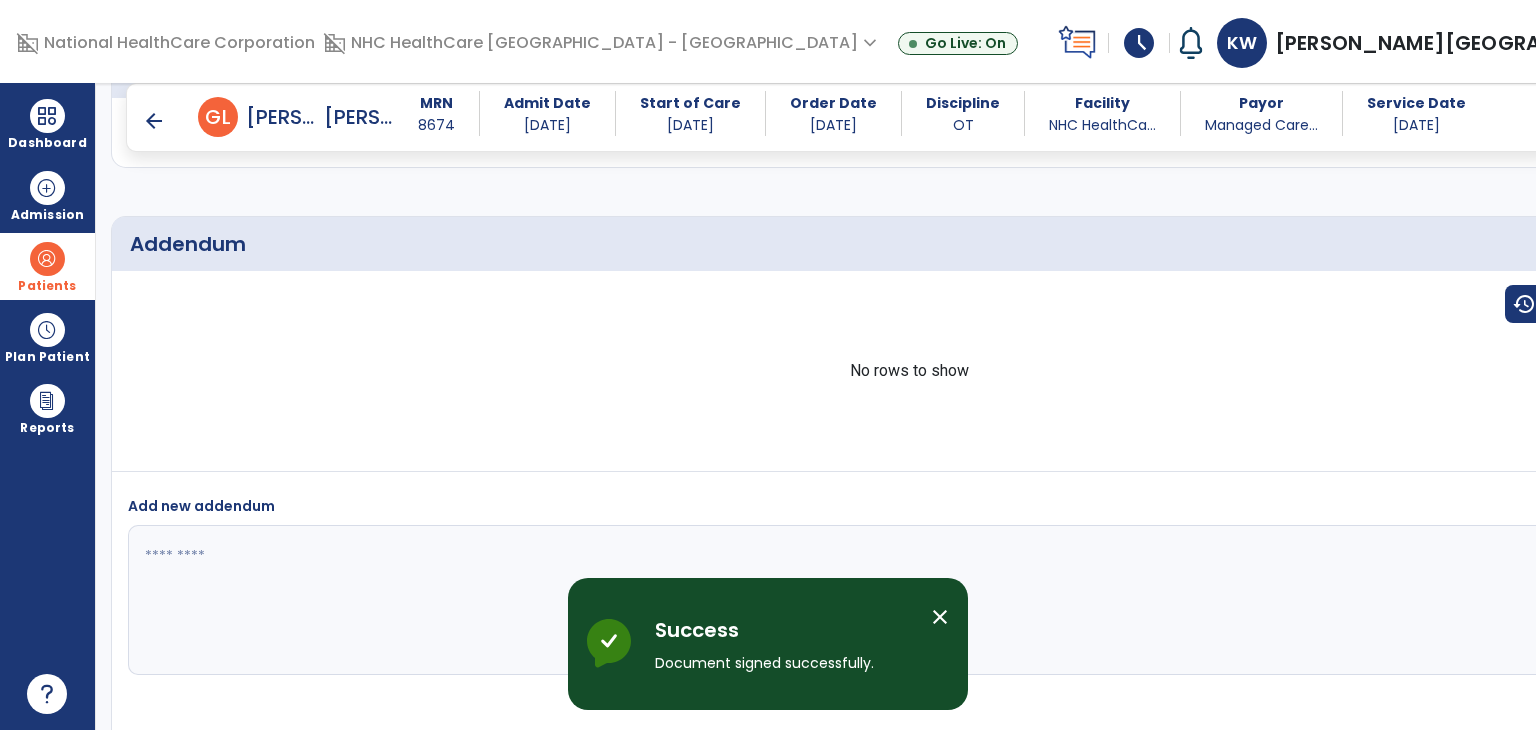 scroll, scrollTop: 3339, scrollLeft: 0, axis: vertical 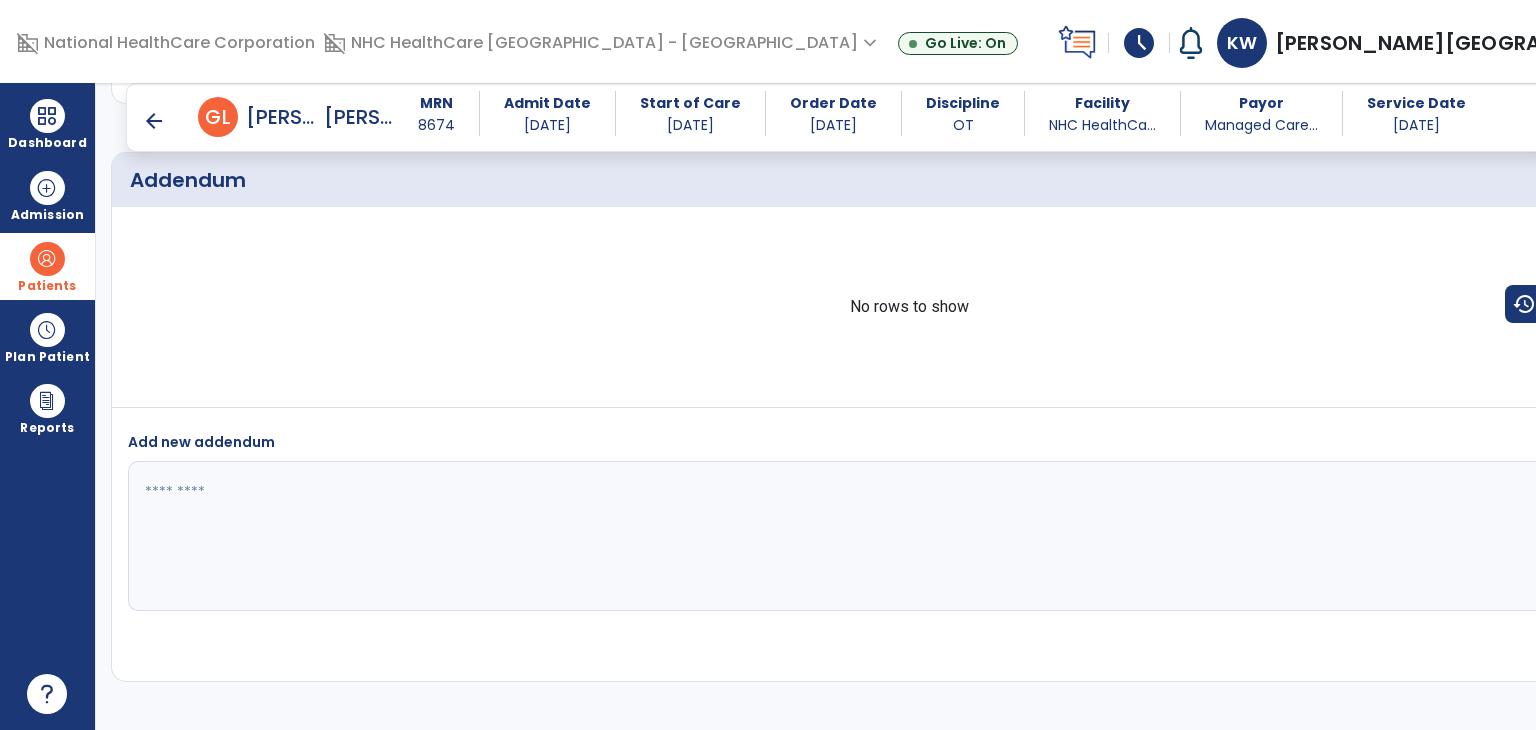 click on "arrow_back      [PERSON_NAME],   [PERSON_NAME]  MRN 8674 Admit Date [DATE] Start of Care [DATE] Order Date [DATE] Discipline OT Facility NHC HealthCa... Payor Managed Care... Service Date [DATE]" at bounding box center [840, 117] 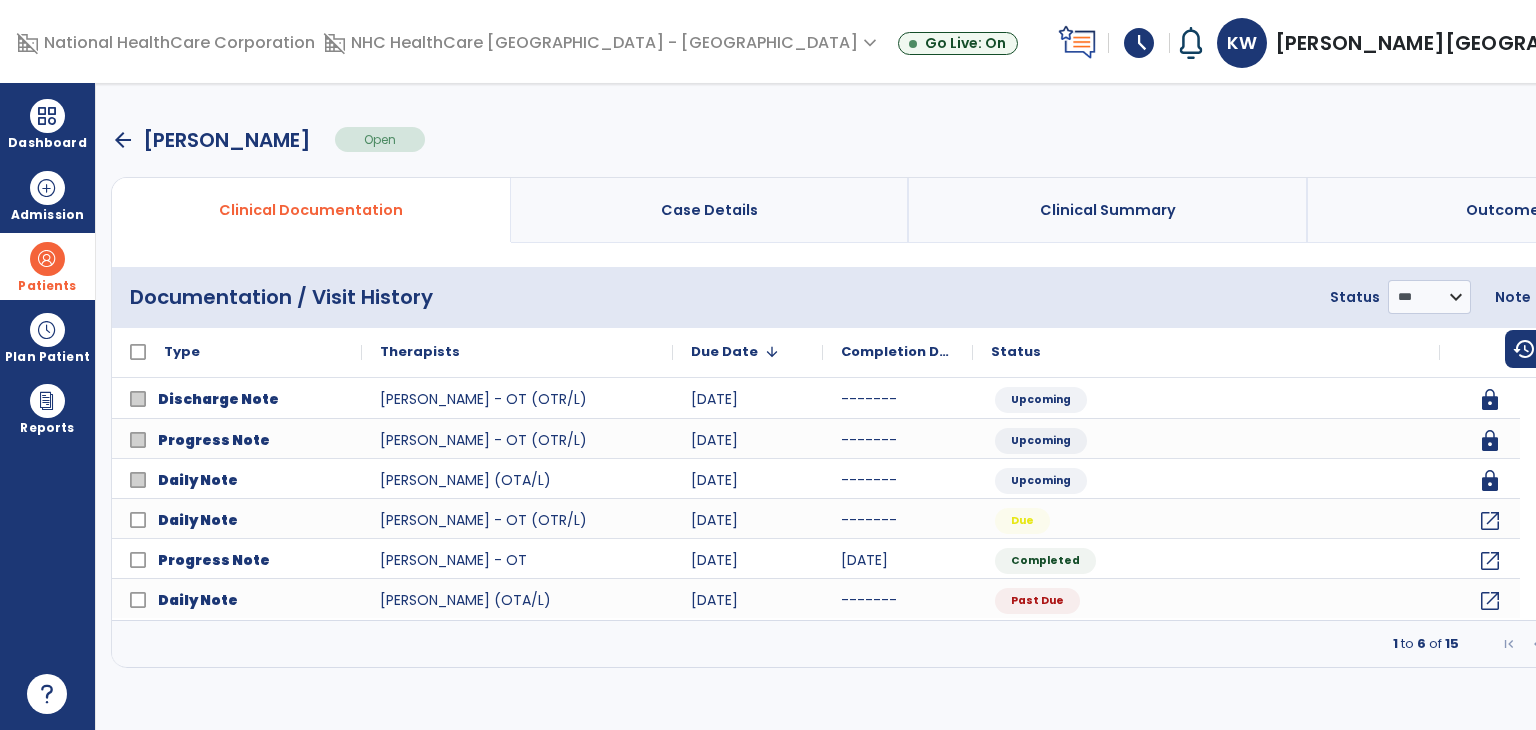 scroll, scrollTop: 0, scrollLeft: 0, axis: both 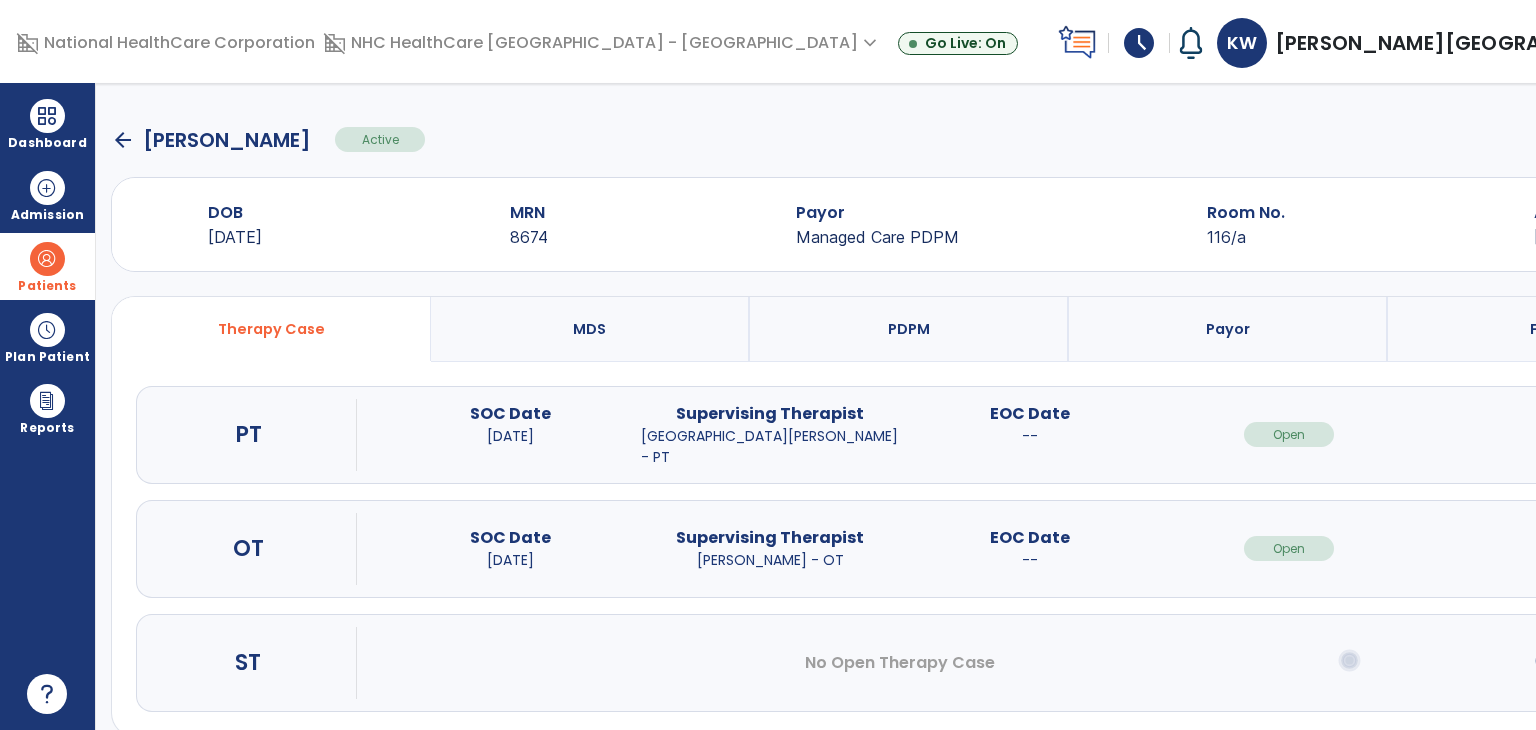 click on "arrow_back" 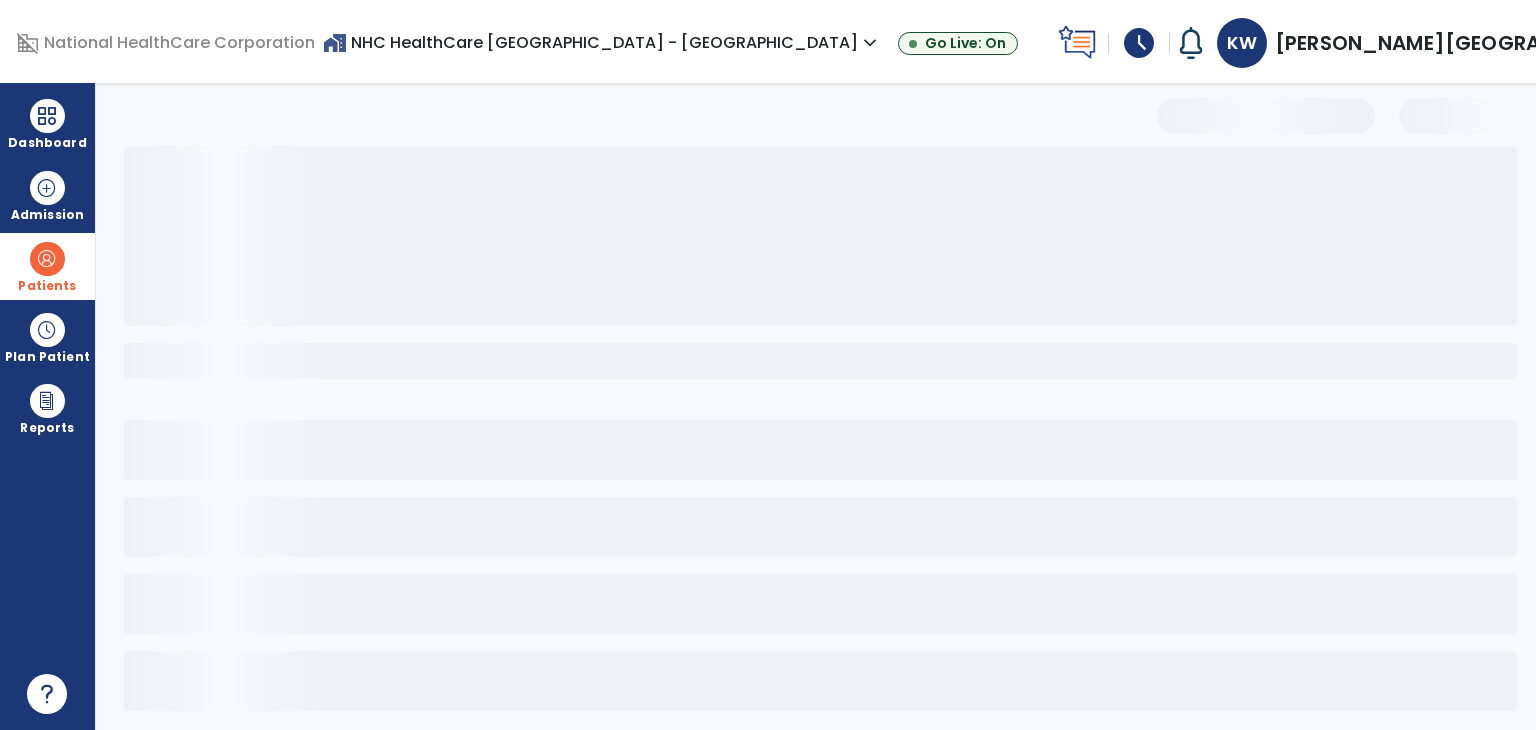 select on "***" 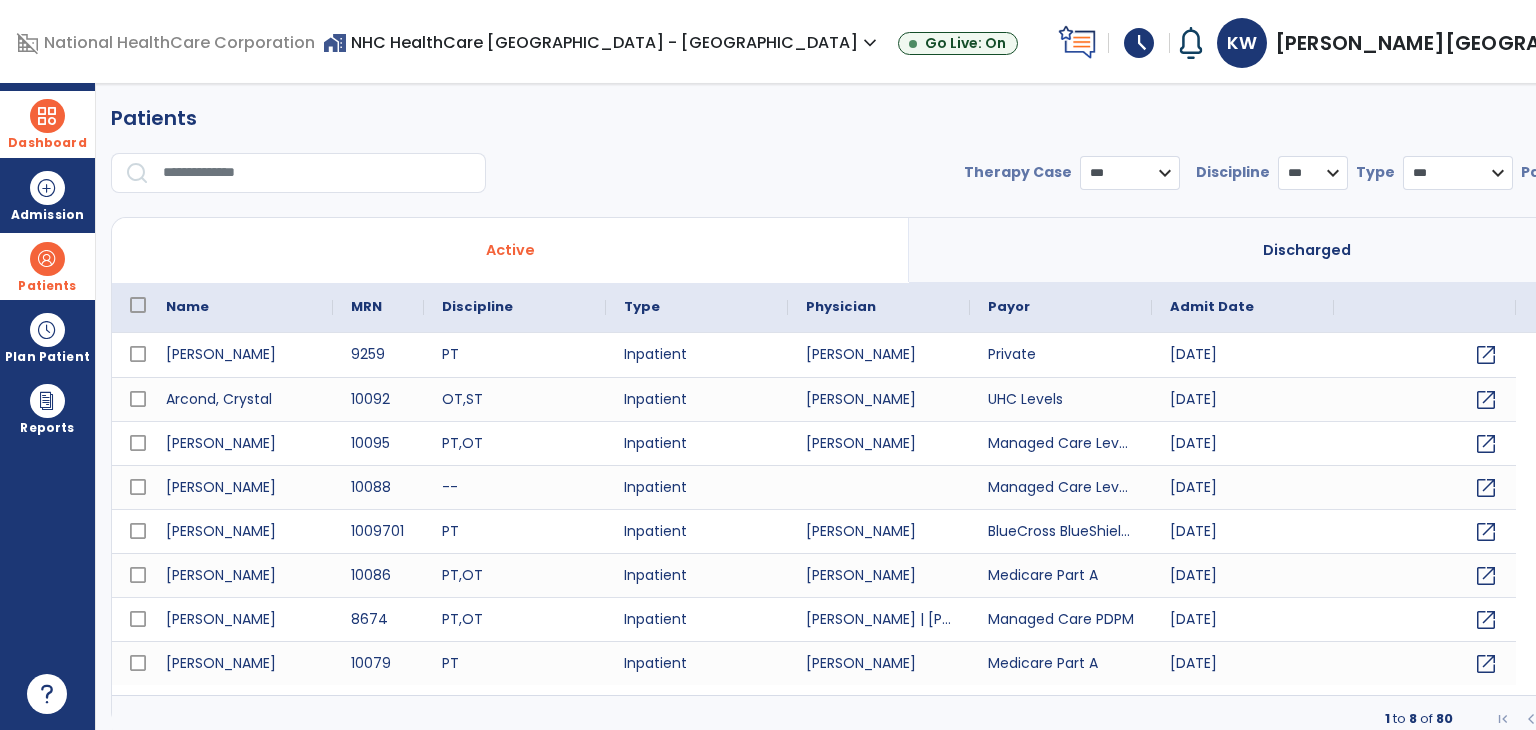 click on "Dashboard" at bounding box center [47, 124] 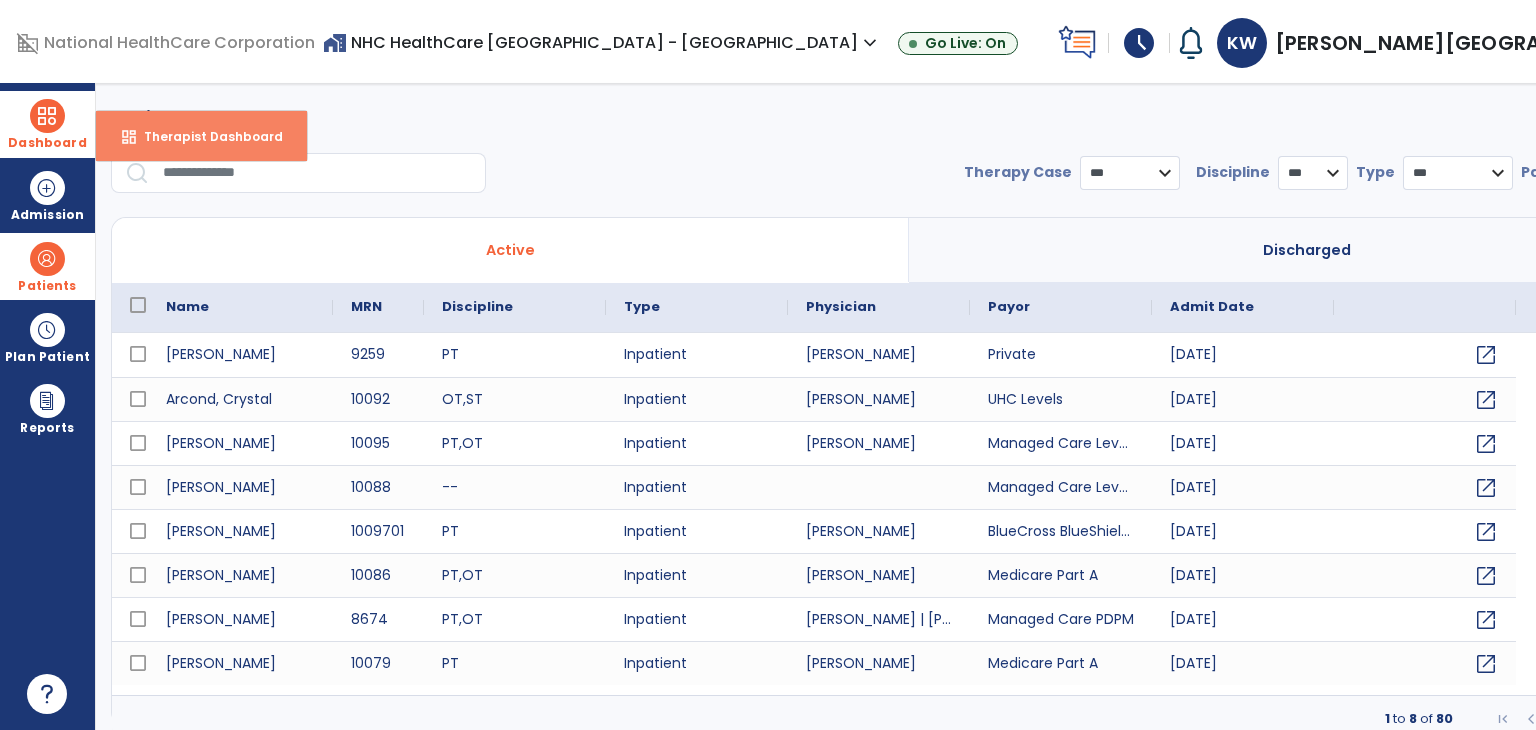 click on "Therapist Dashboard" at bounding box center [205, 136] 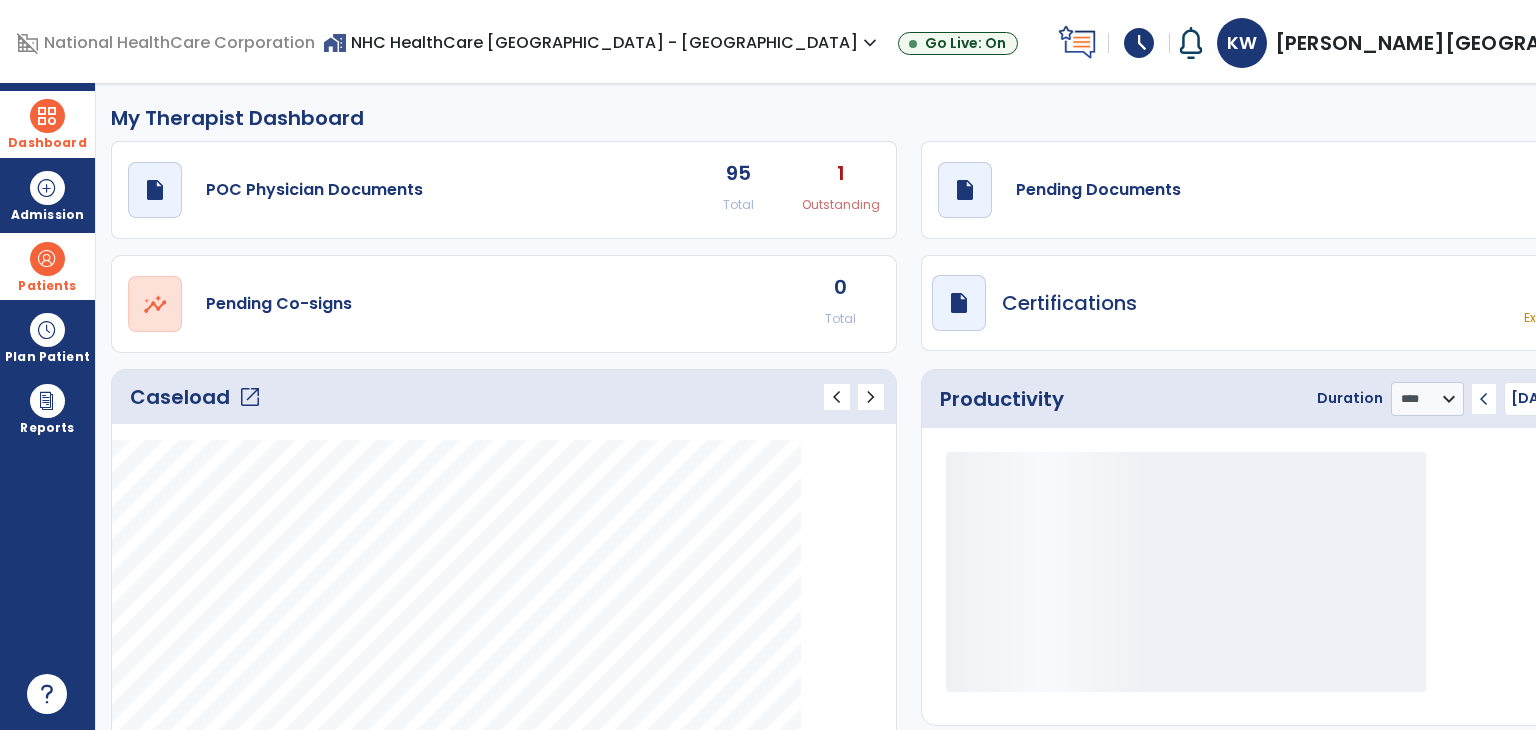 click on "Caseload   open_in_new" 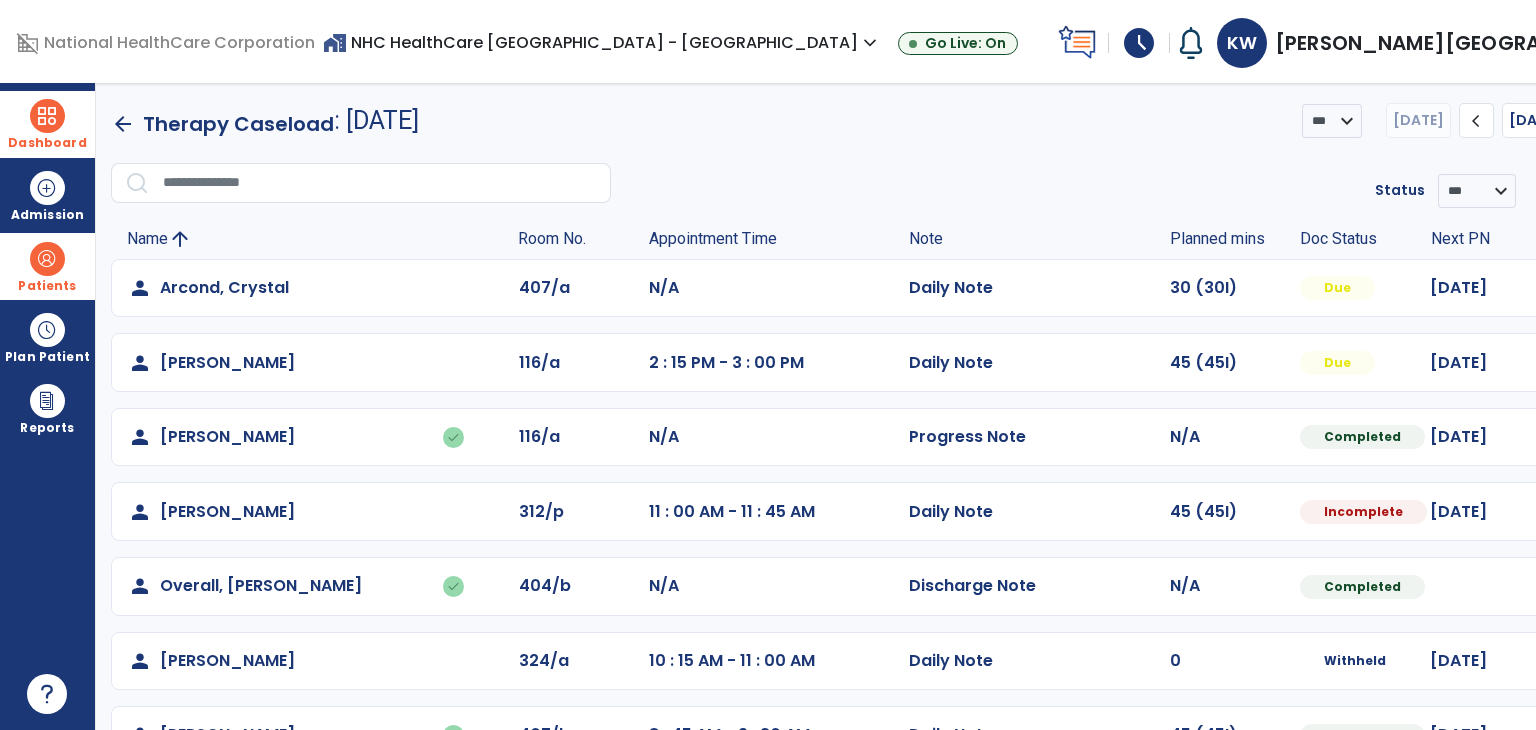 scroll, scrollTop: 135, scrollLeft: 0, axis: vertical 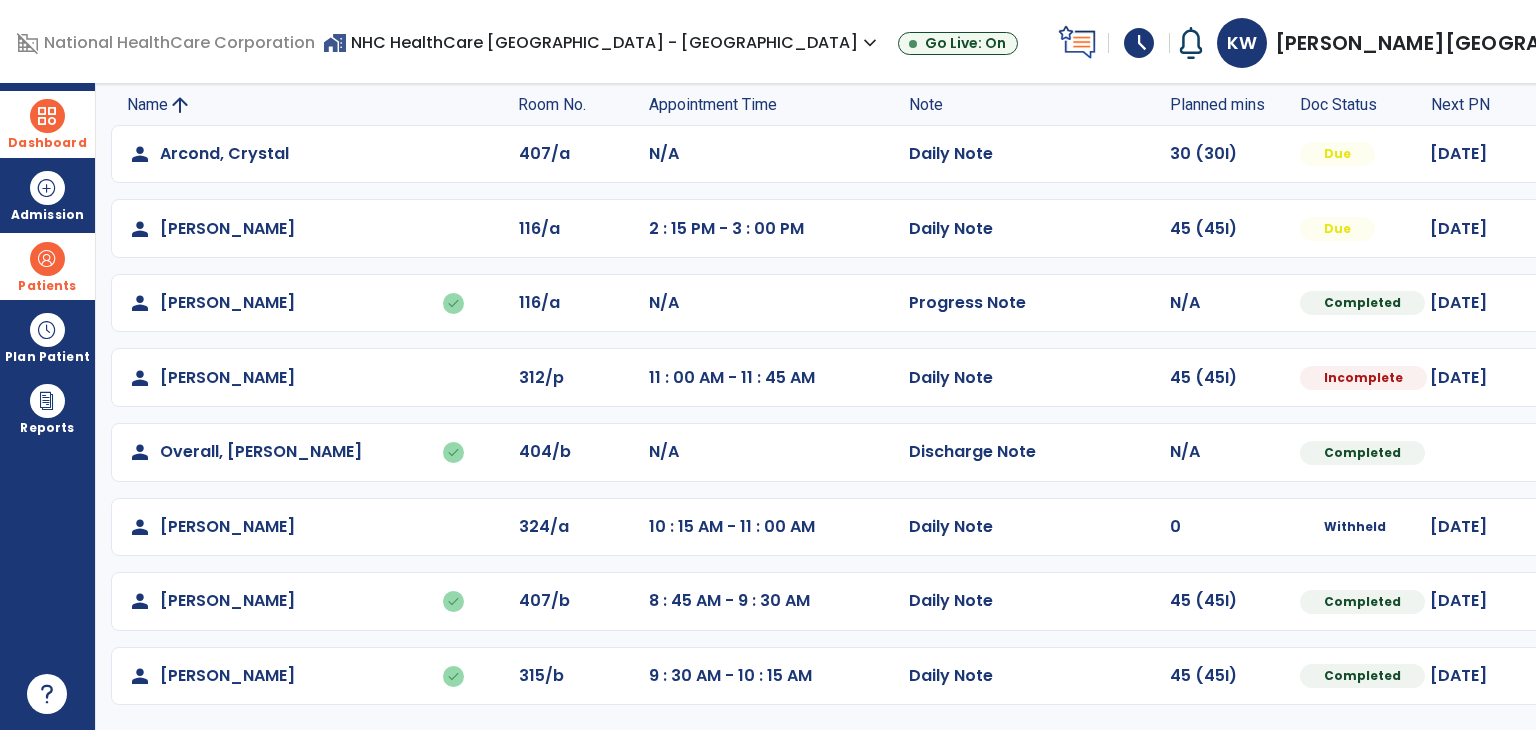 click at bounding box center (1633, 154) 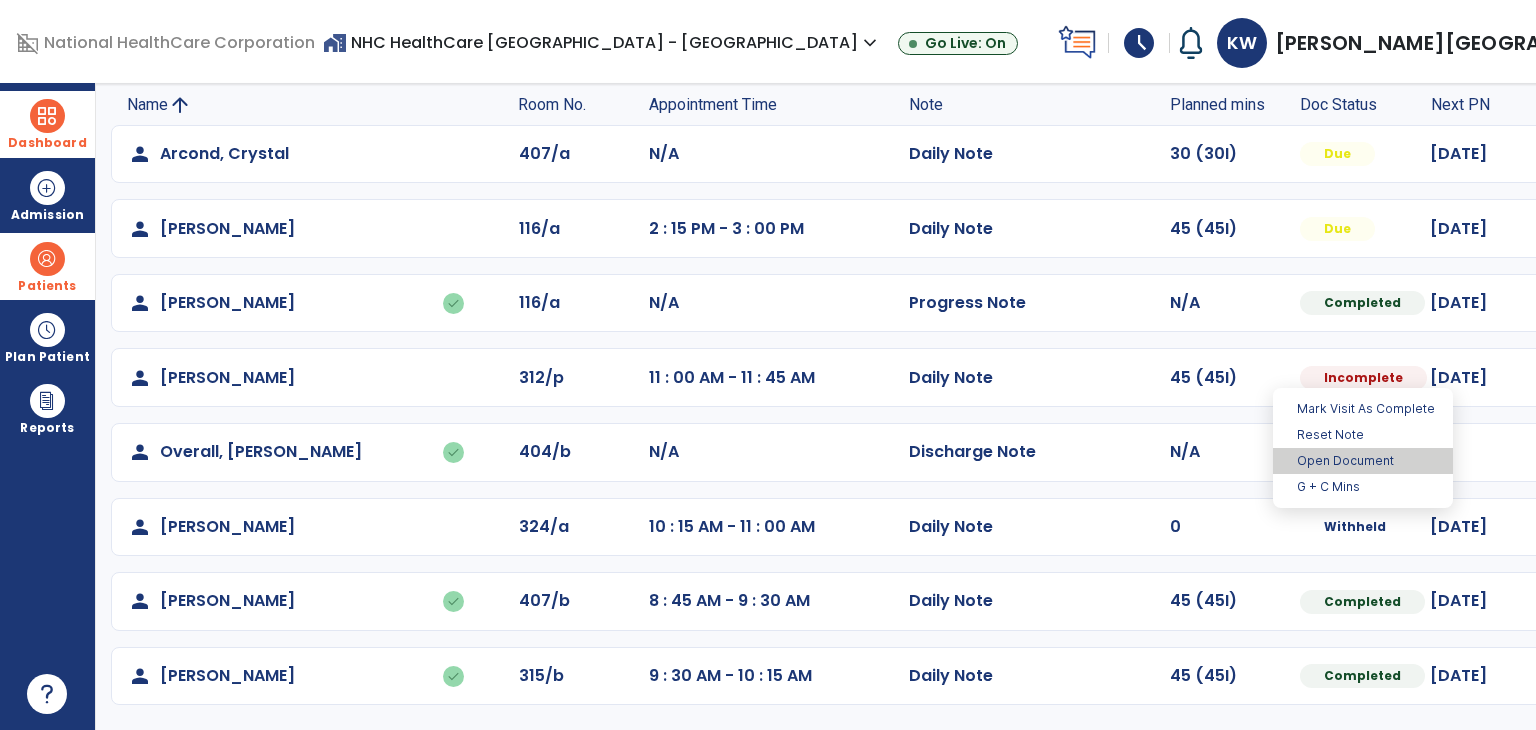 click on "Open Document" at bounding box center (1363, 461) 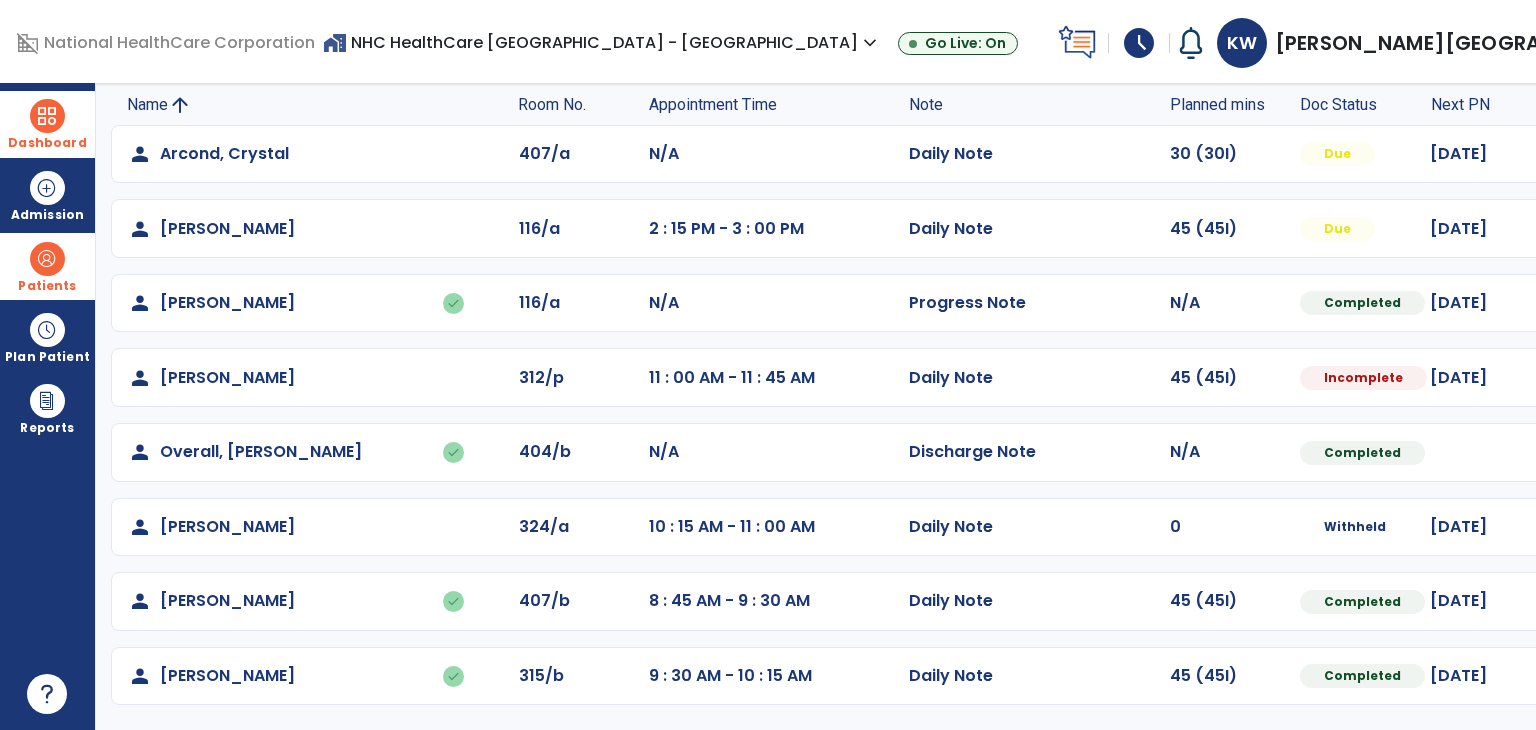select on "*" 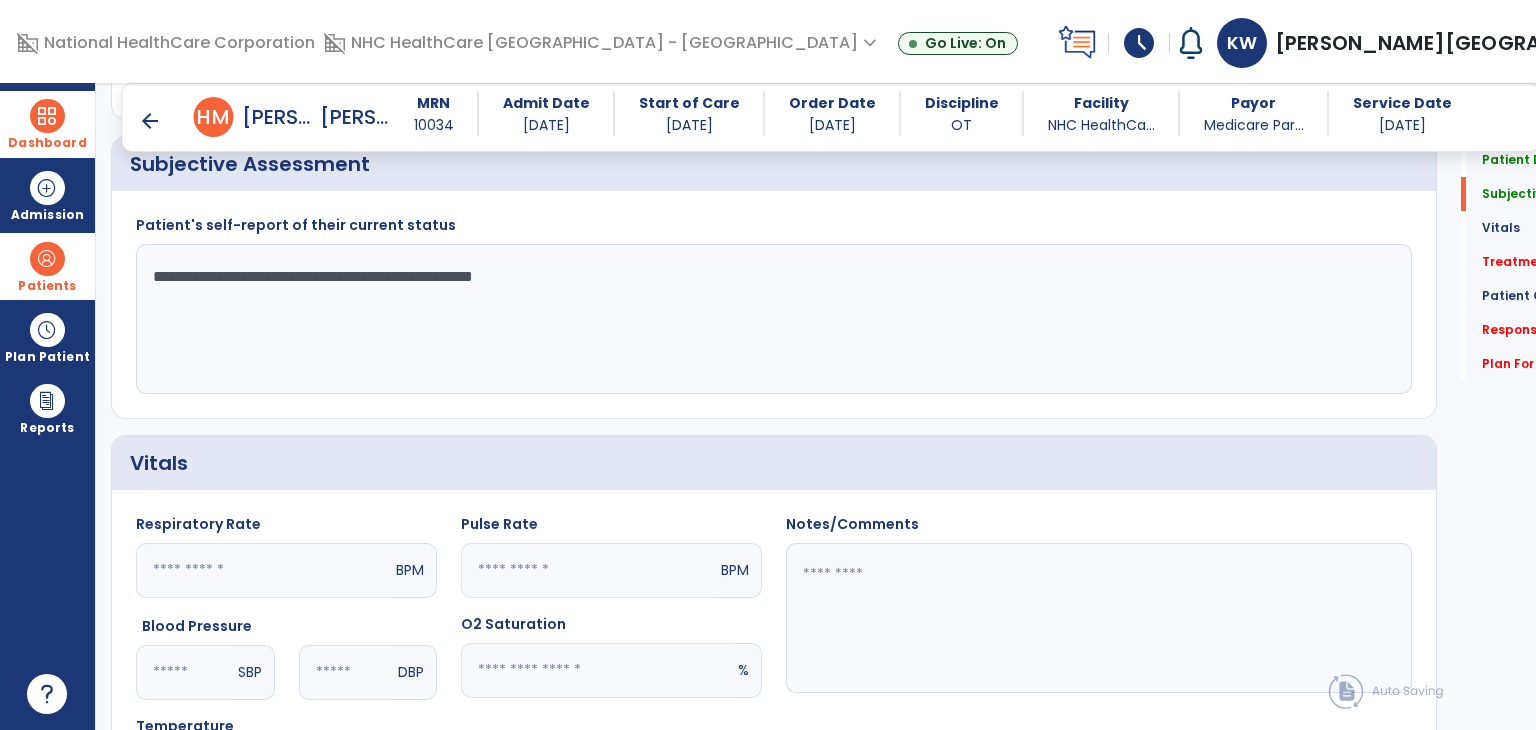 scroll, scrollTop: 547, scrollLeft: 0, axis: vertical 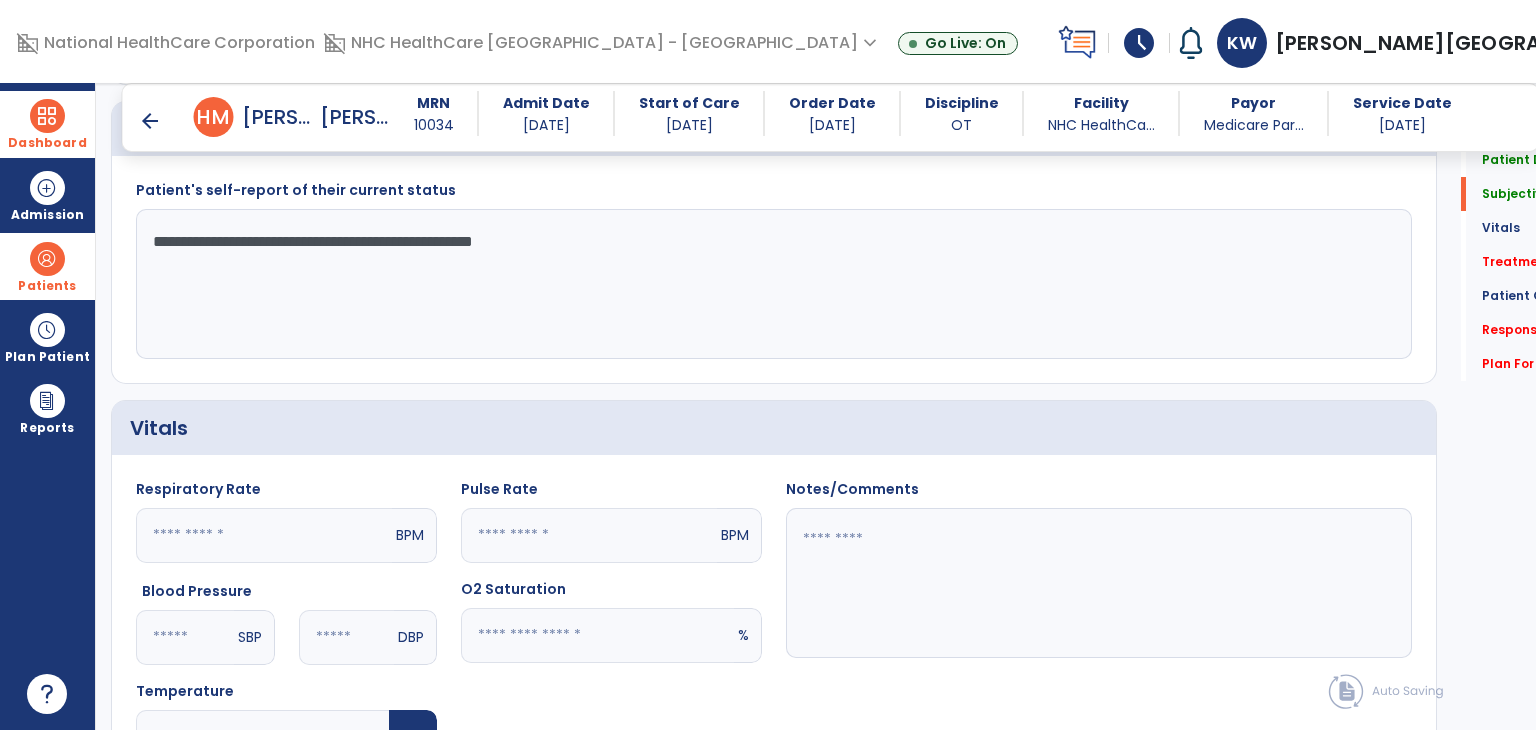 click on "**********" 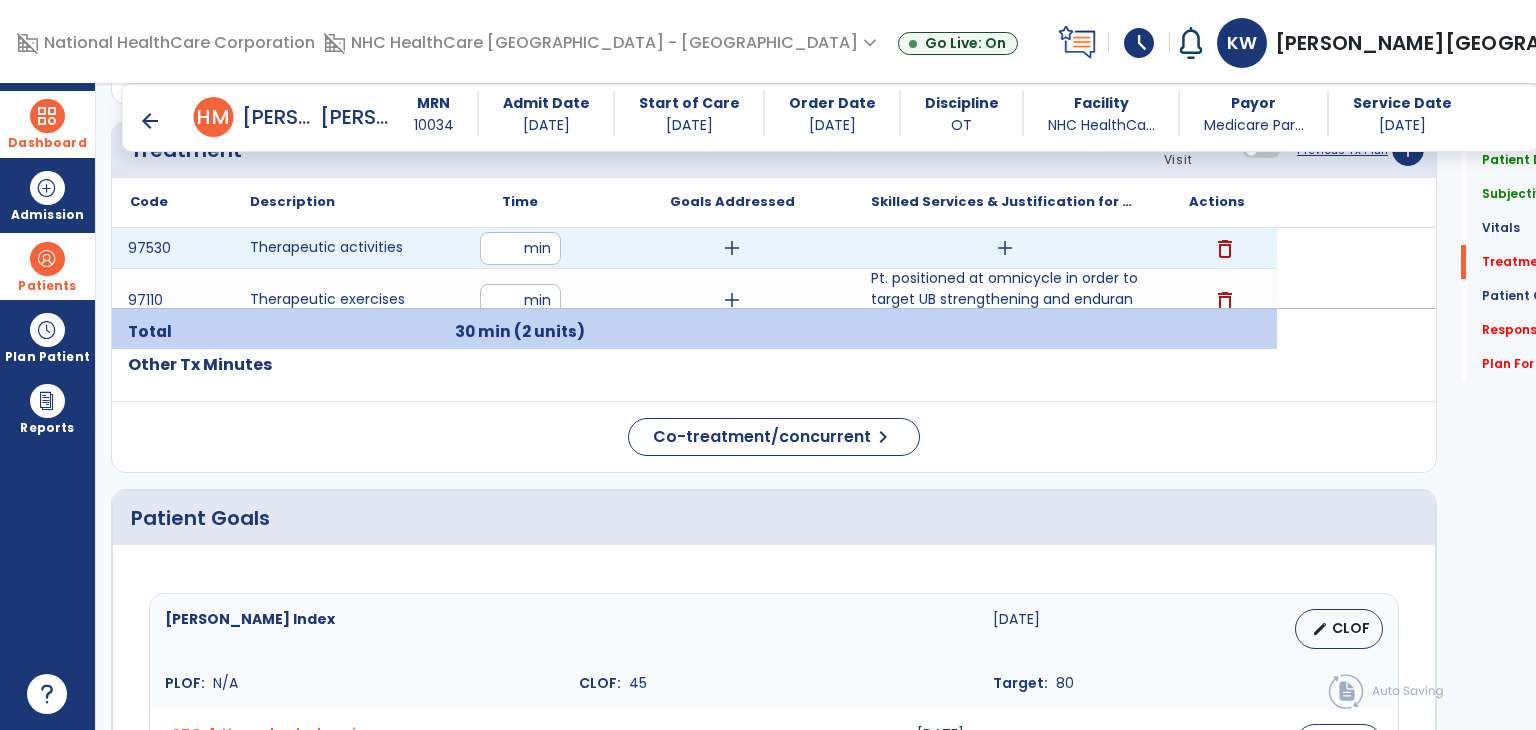 scroll, scrollTop: 1103, scrollLeft: 0, axis: vertical 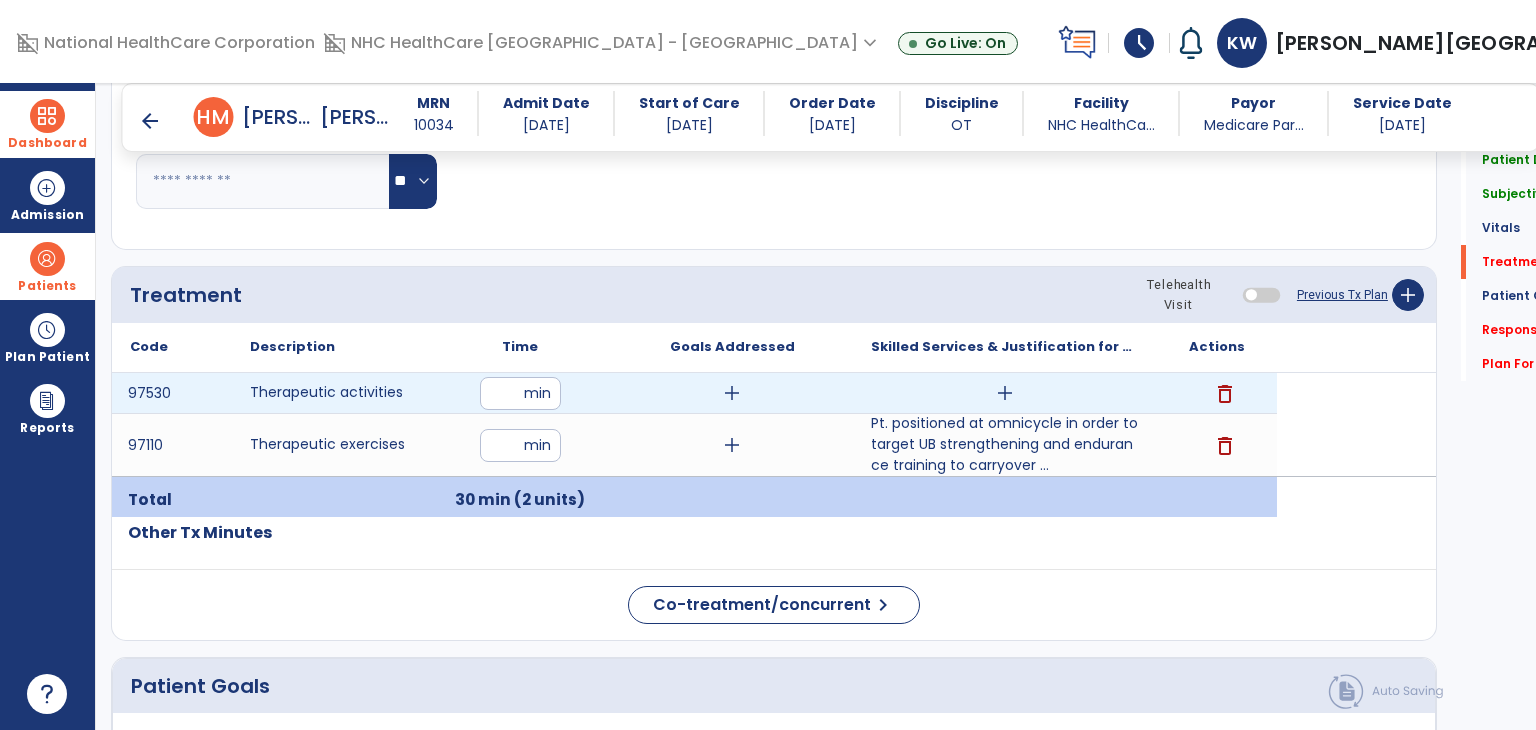 type on "**********" 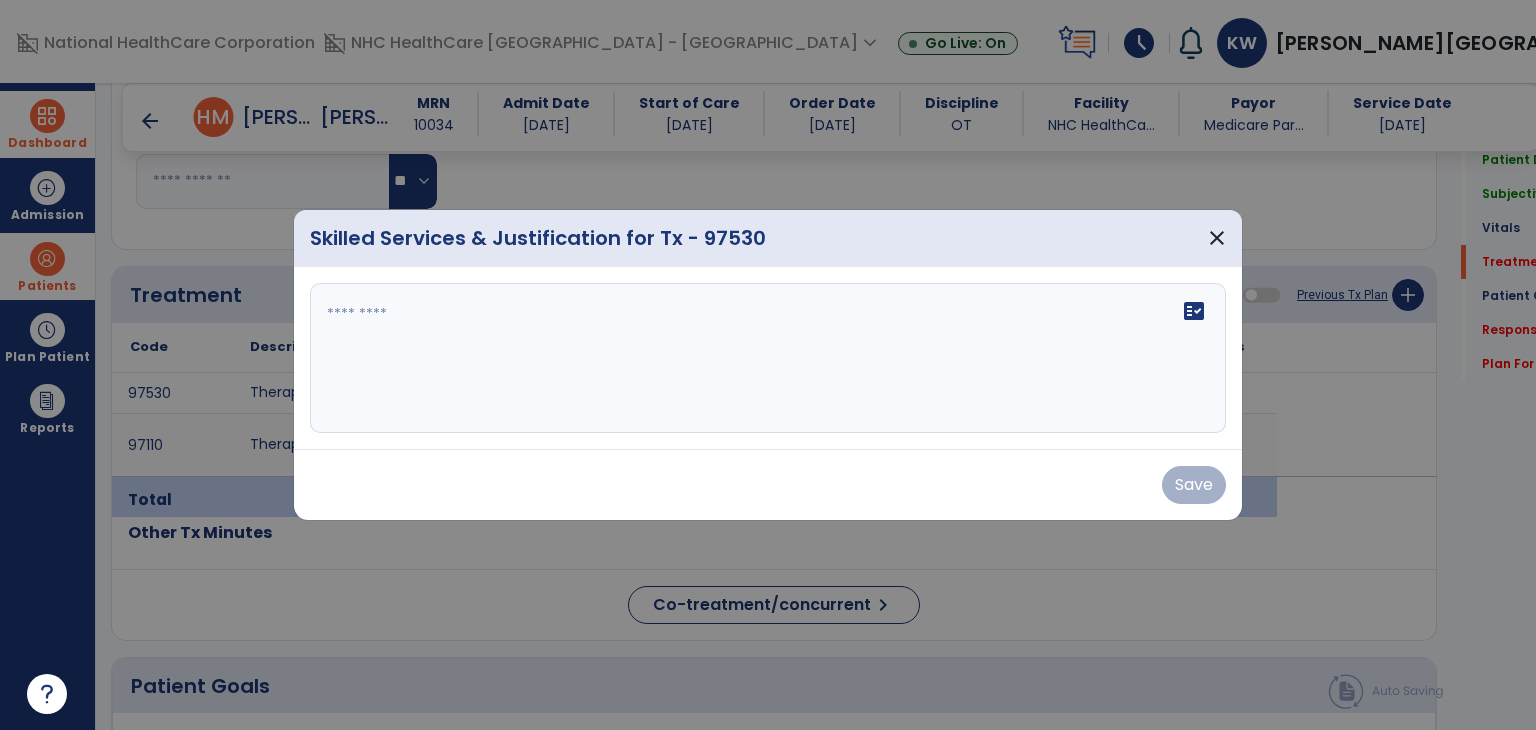 click on "fact_check" at bounding box center [768, 358] 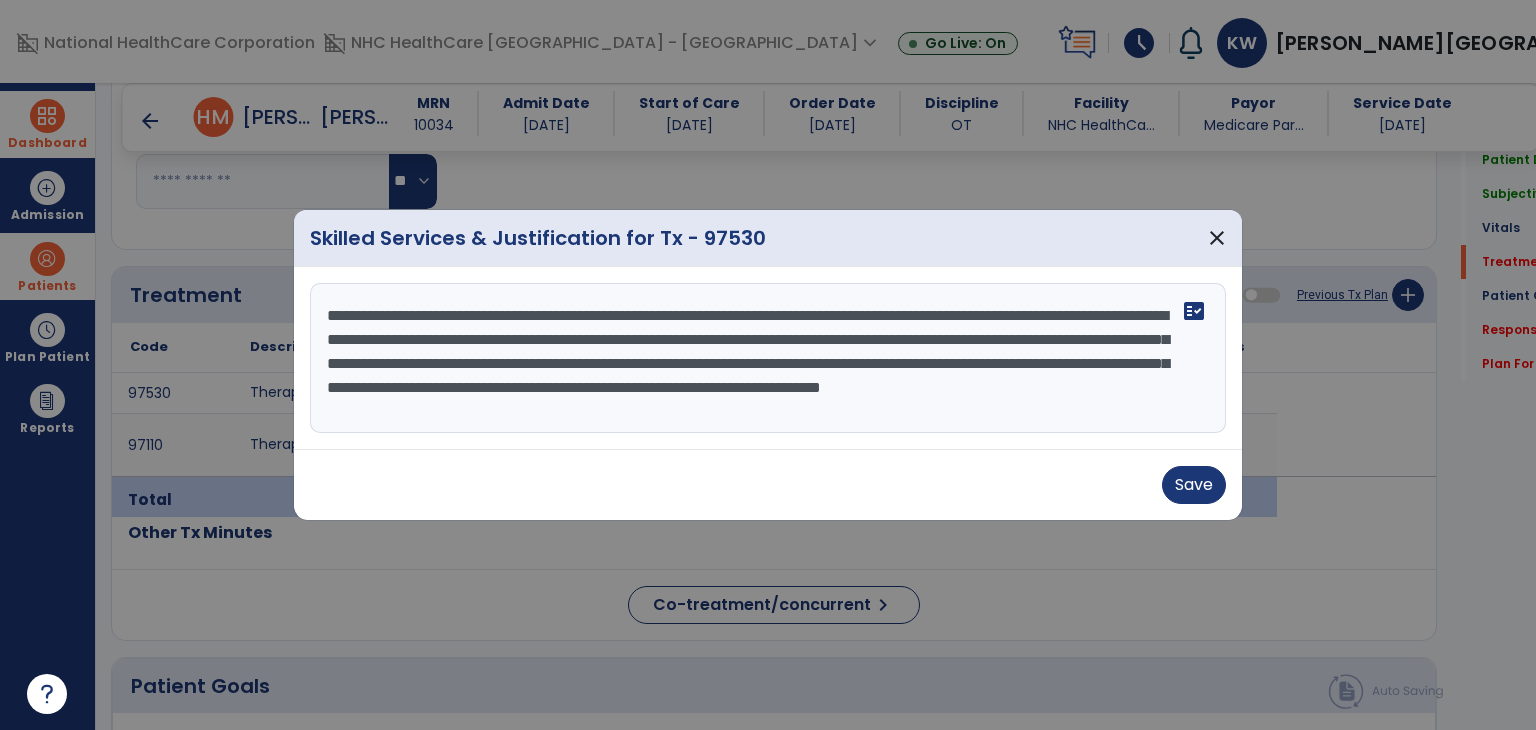 scroll, scrollTop: 16, scrollLeft: 0, axis: vertical 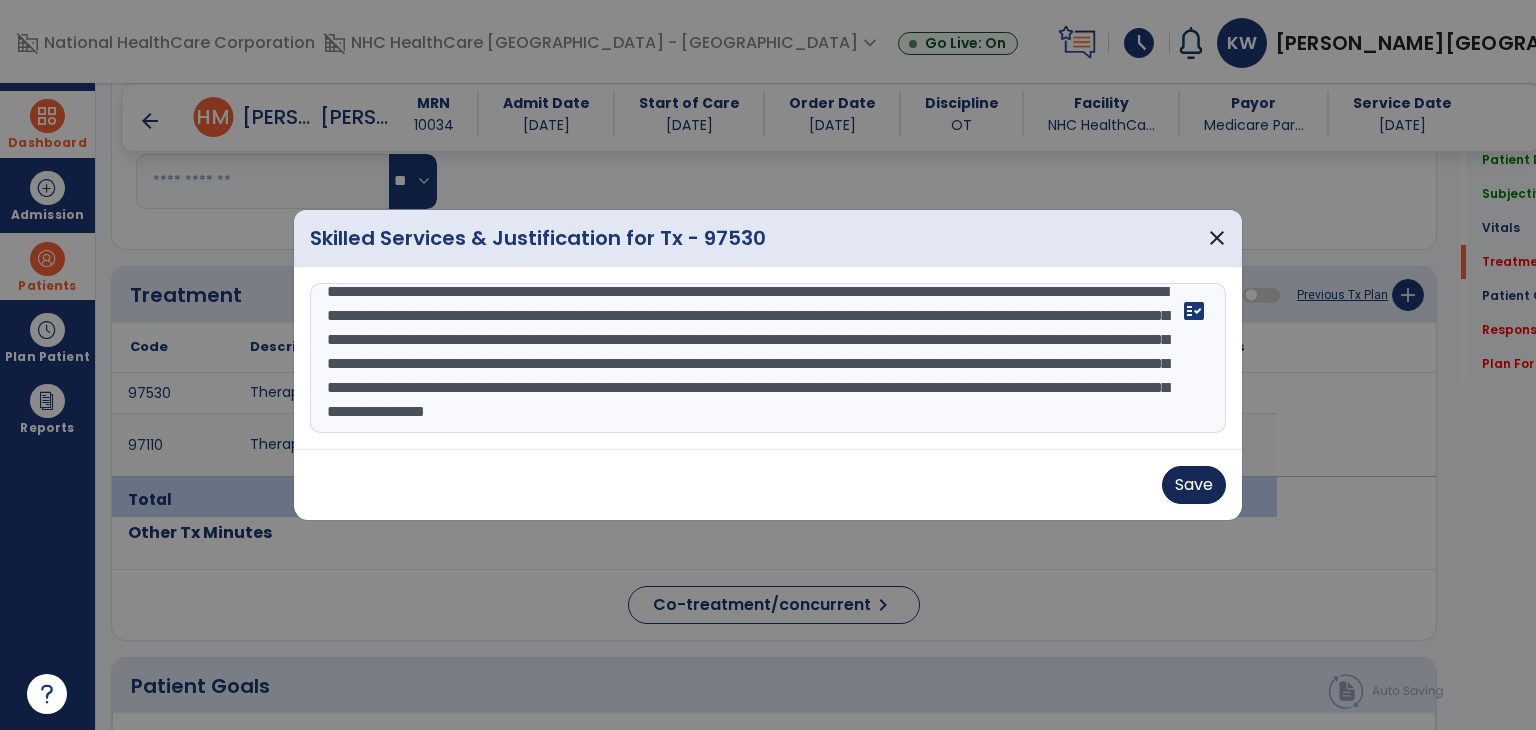 type on "**********" 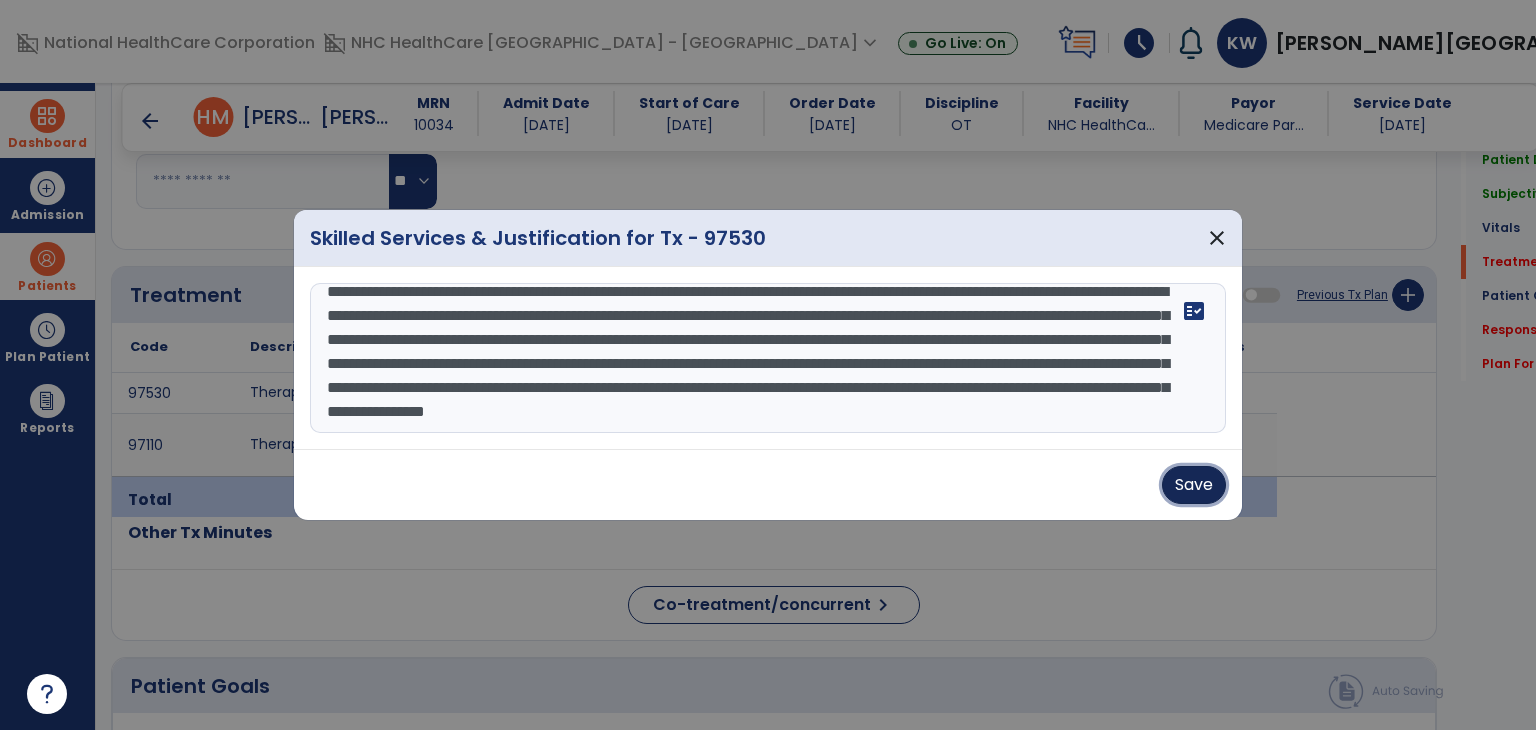 click on "Save" at bounding box center (1194, 485) 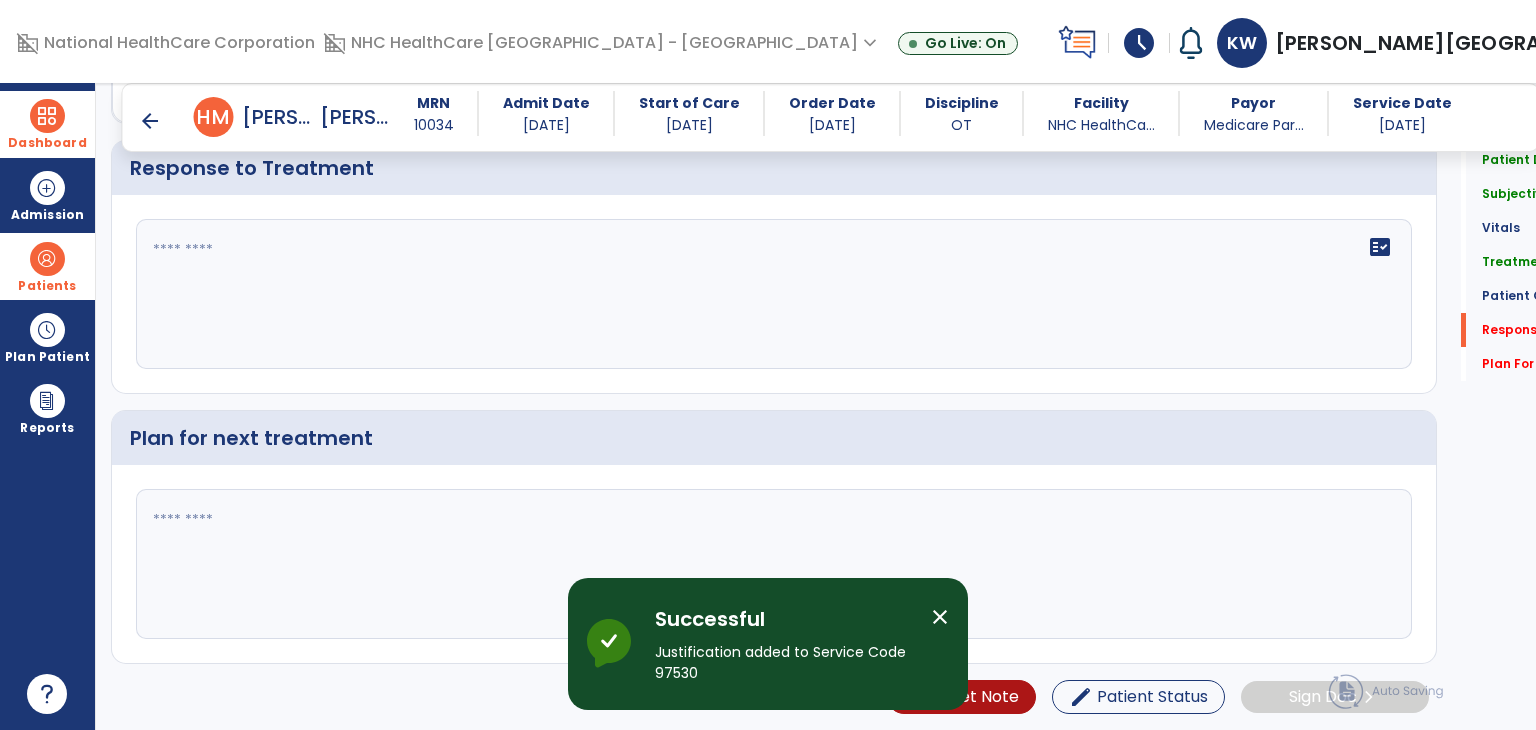 scroll, scrollTop: 3207, scrollLeft: 0, axis: vertical 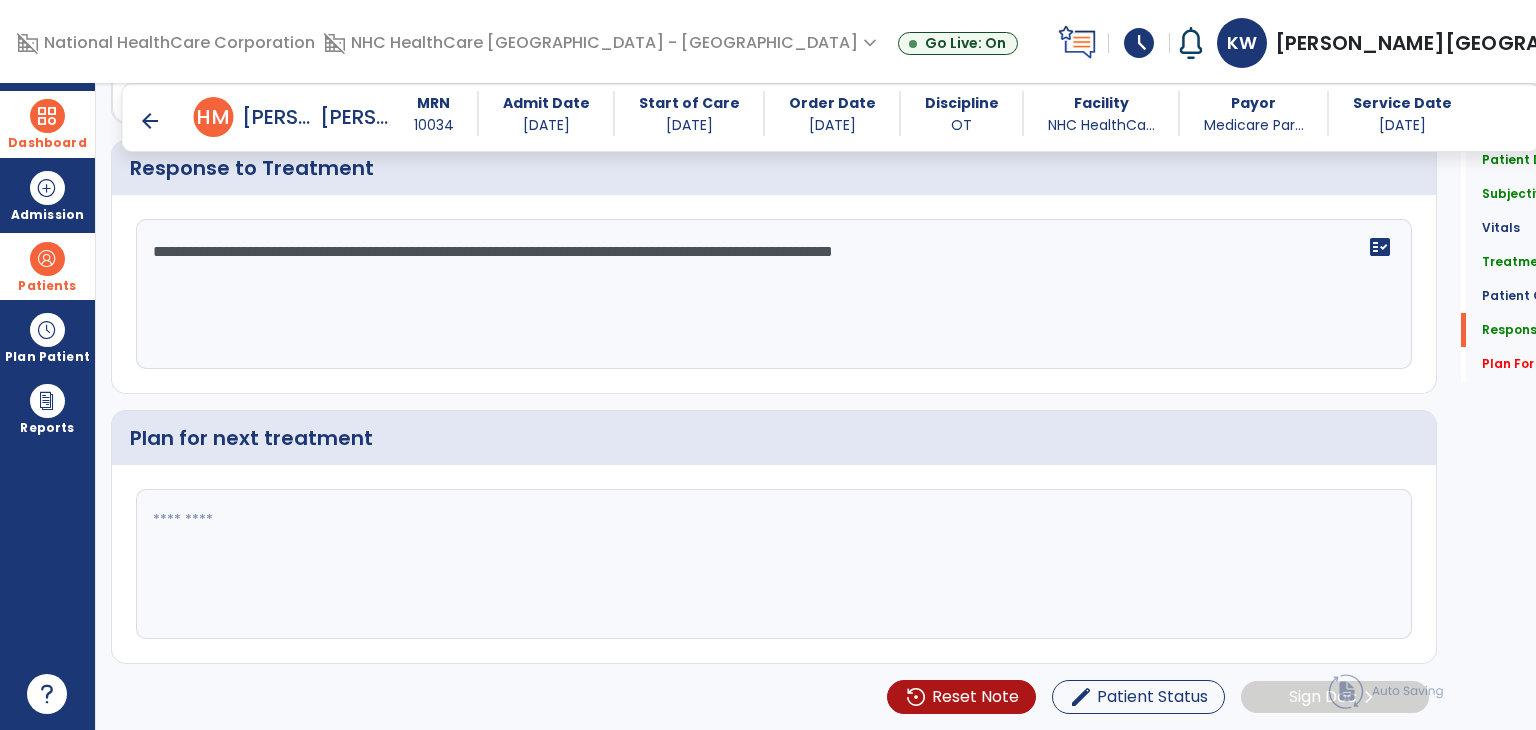 type on "**********" 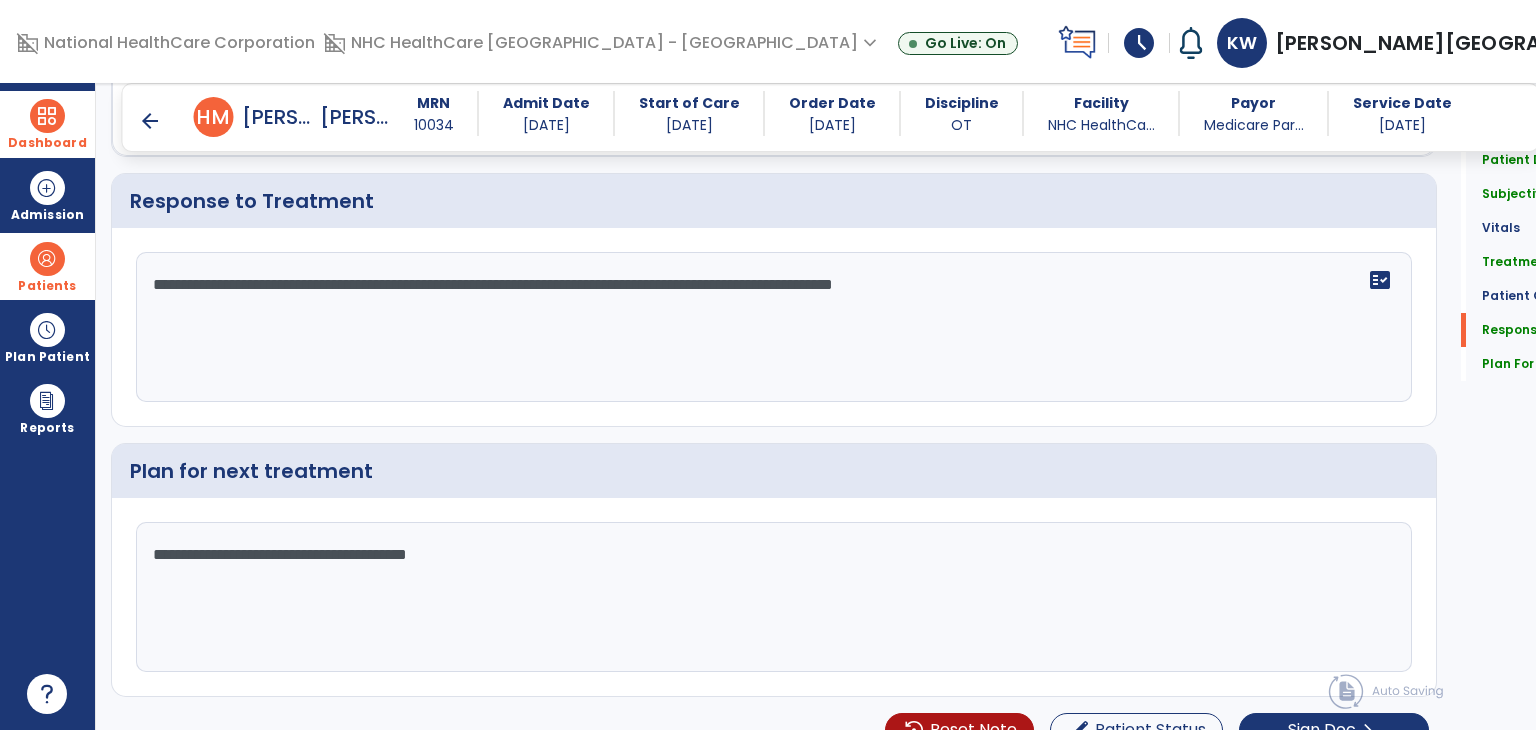 scroll, scrollTop: 3207, scrollLeft: 0, axis: vertical 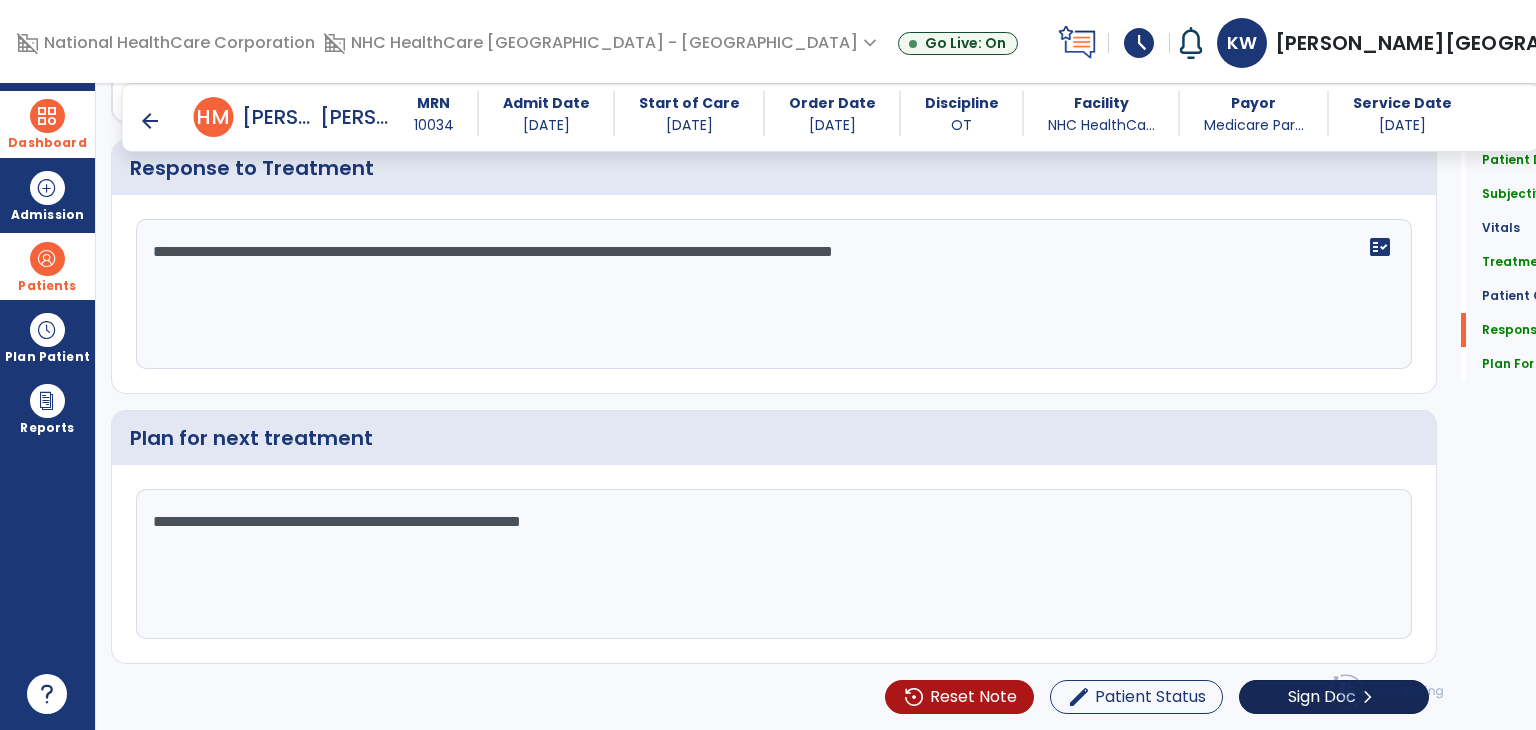 type on "**********" 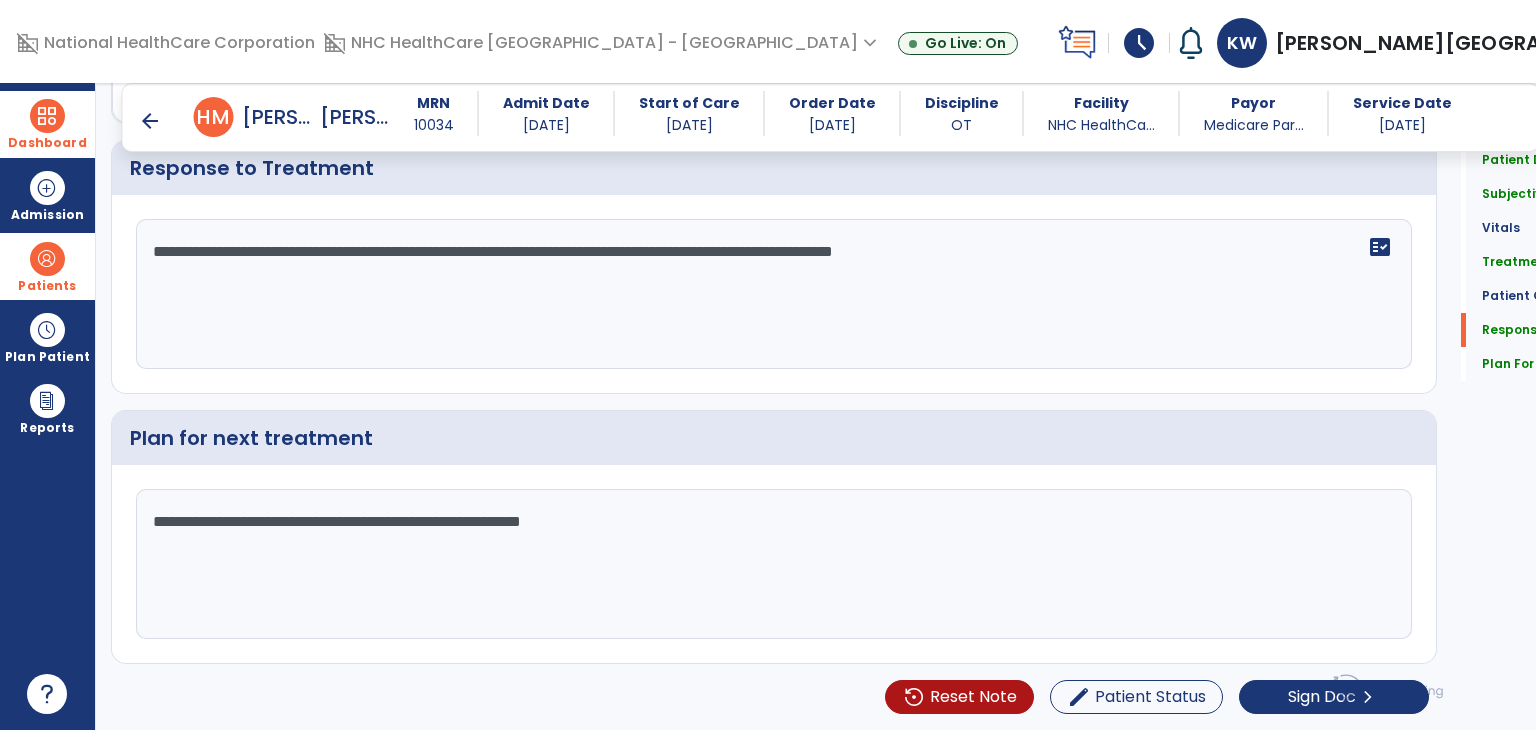 scroll, scrollTop: 3207, scrollLeft: 0, axis: vertical 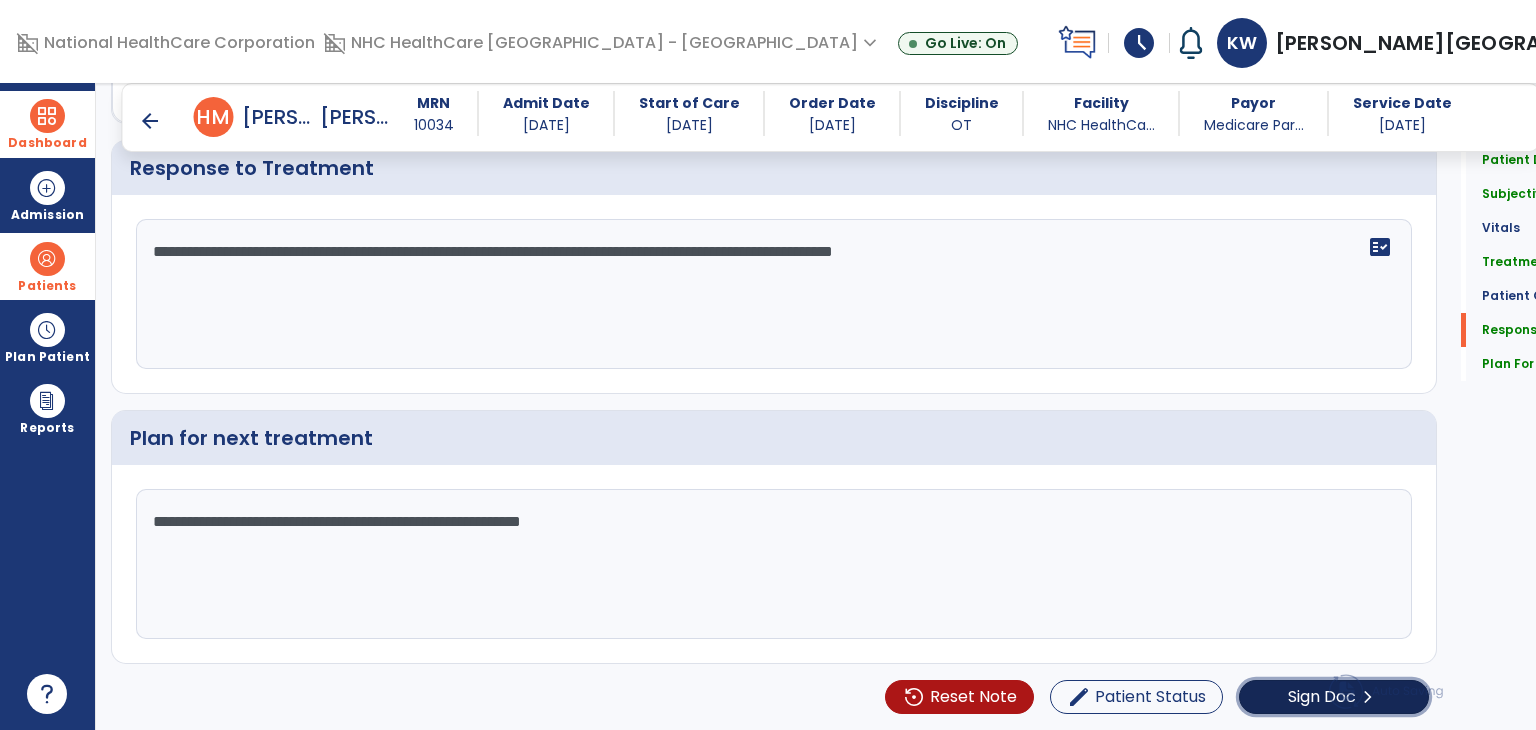 click on "Sign Doc  chevron_right" 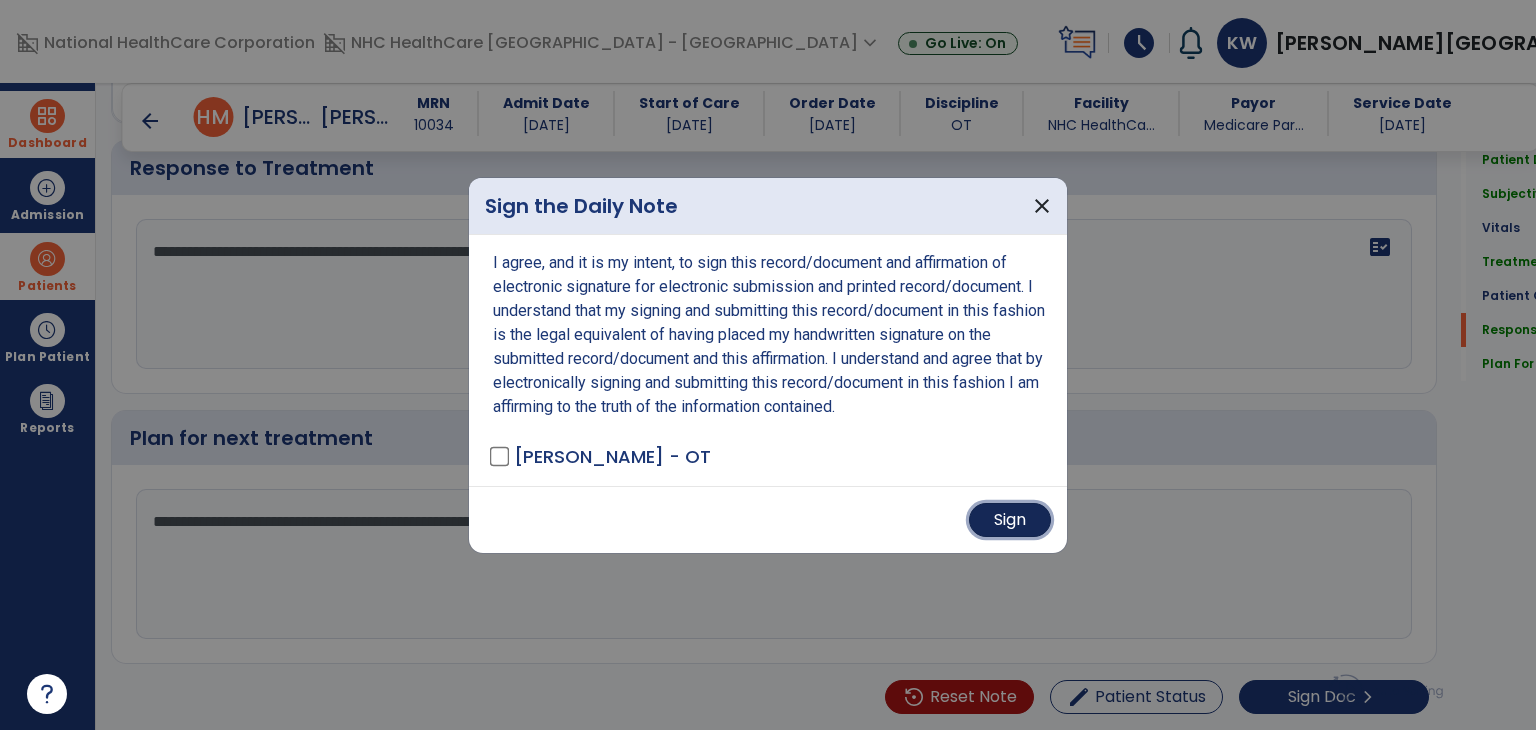 click on "Sign" at bounding box center (1010, 520) 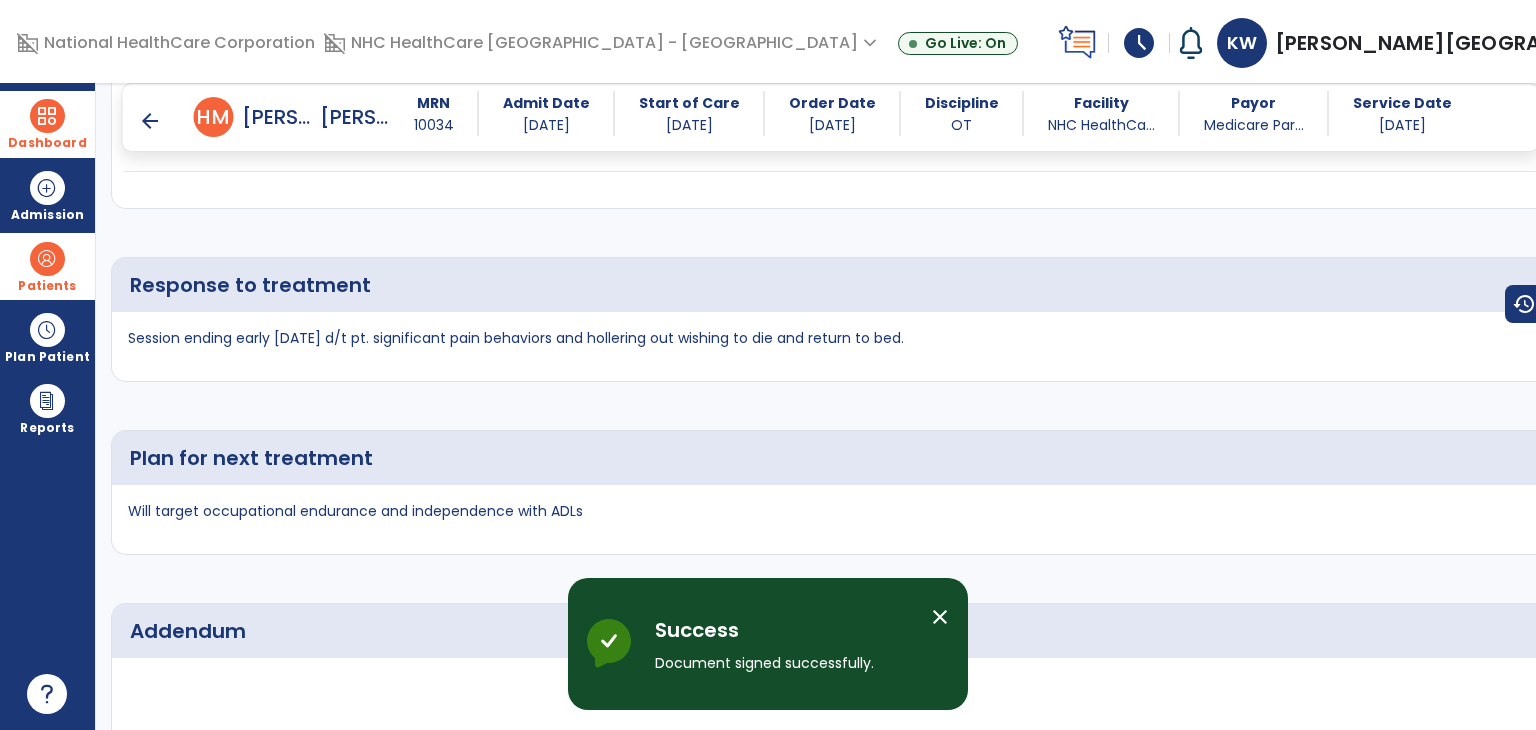scroll, scrollTop: 5075, scrollLeft: 0, axis: vertical 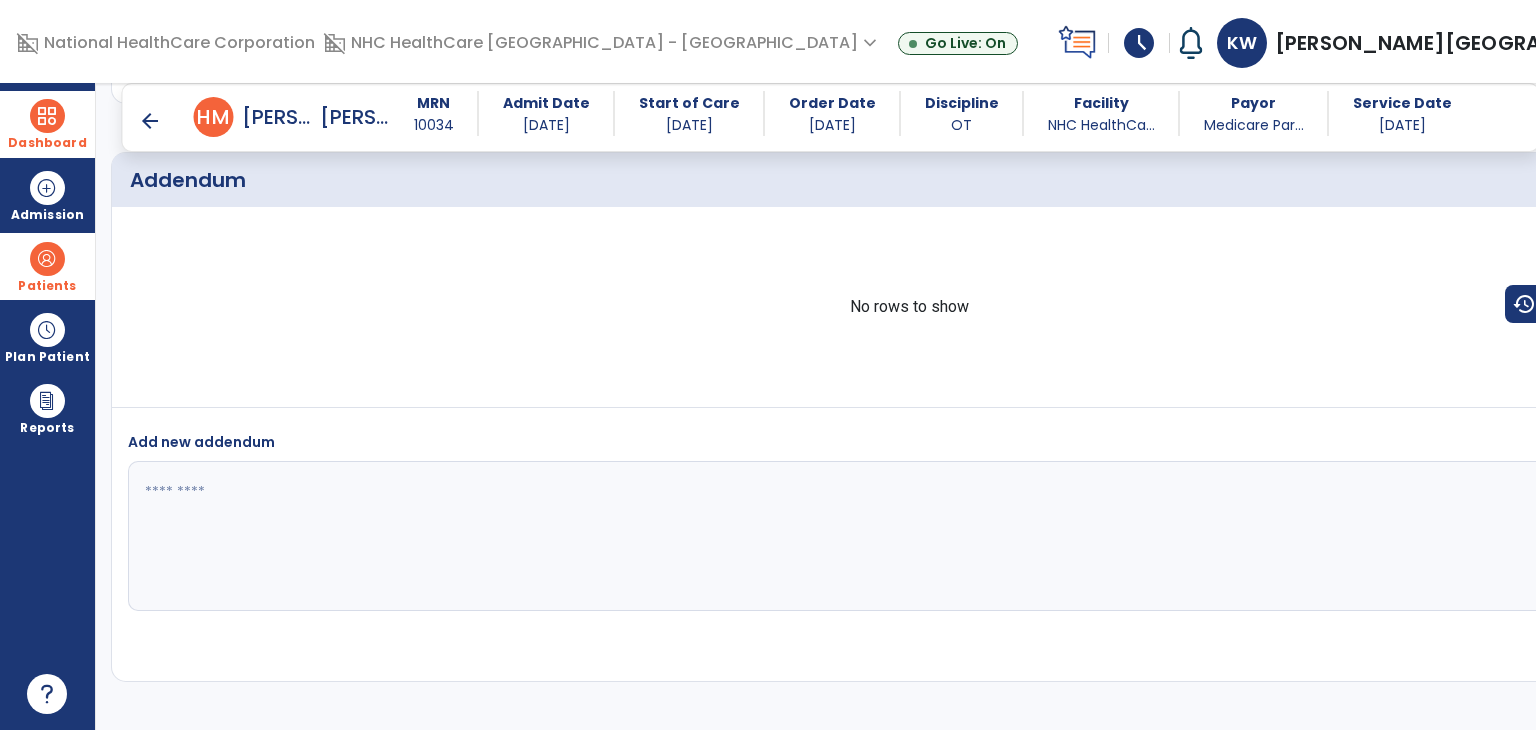 click on "arrow_back" at bounding box center [150, 121] 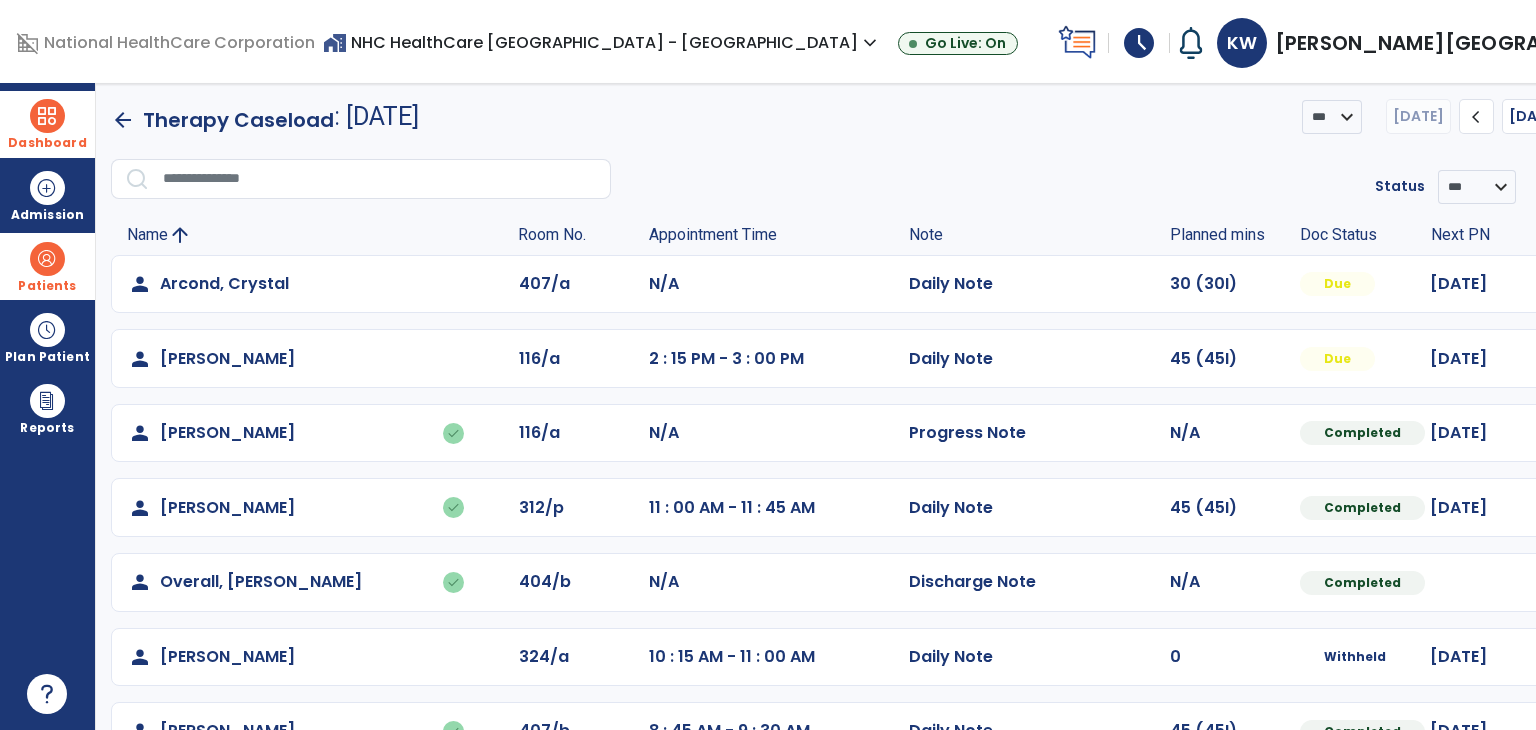 scroll, scrollTop: 3, scrollLeft: 0, axis: vertical 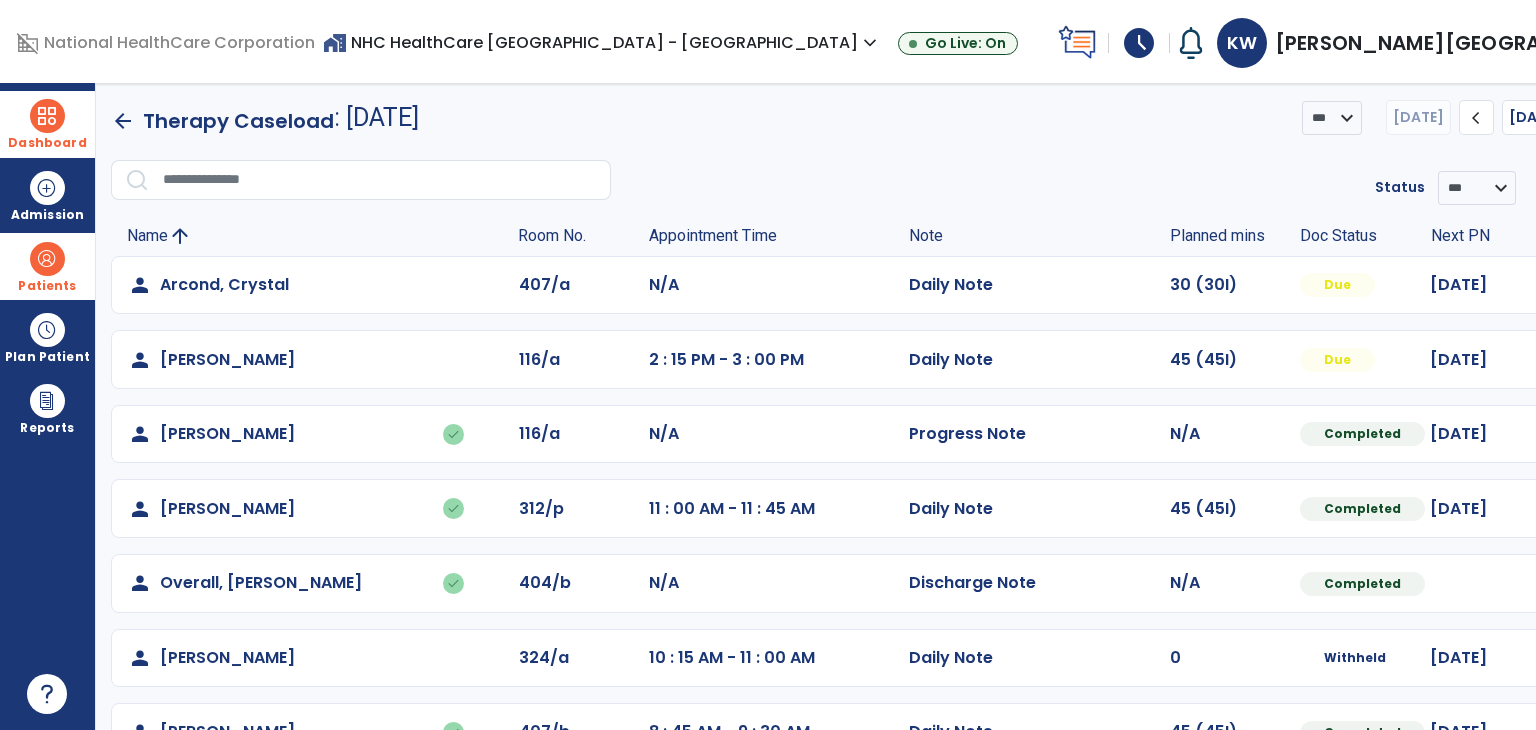 click at bounding box center [1633, 285] 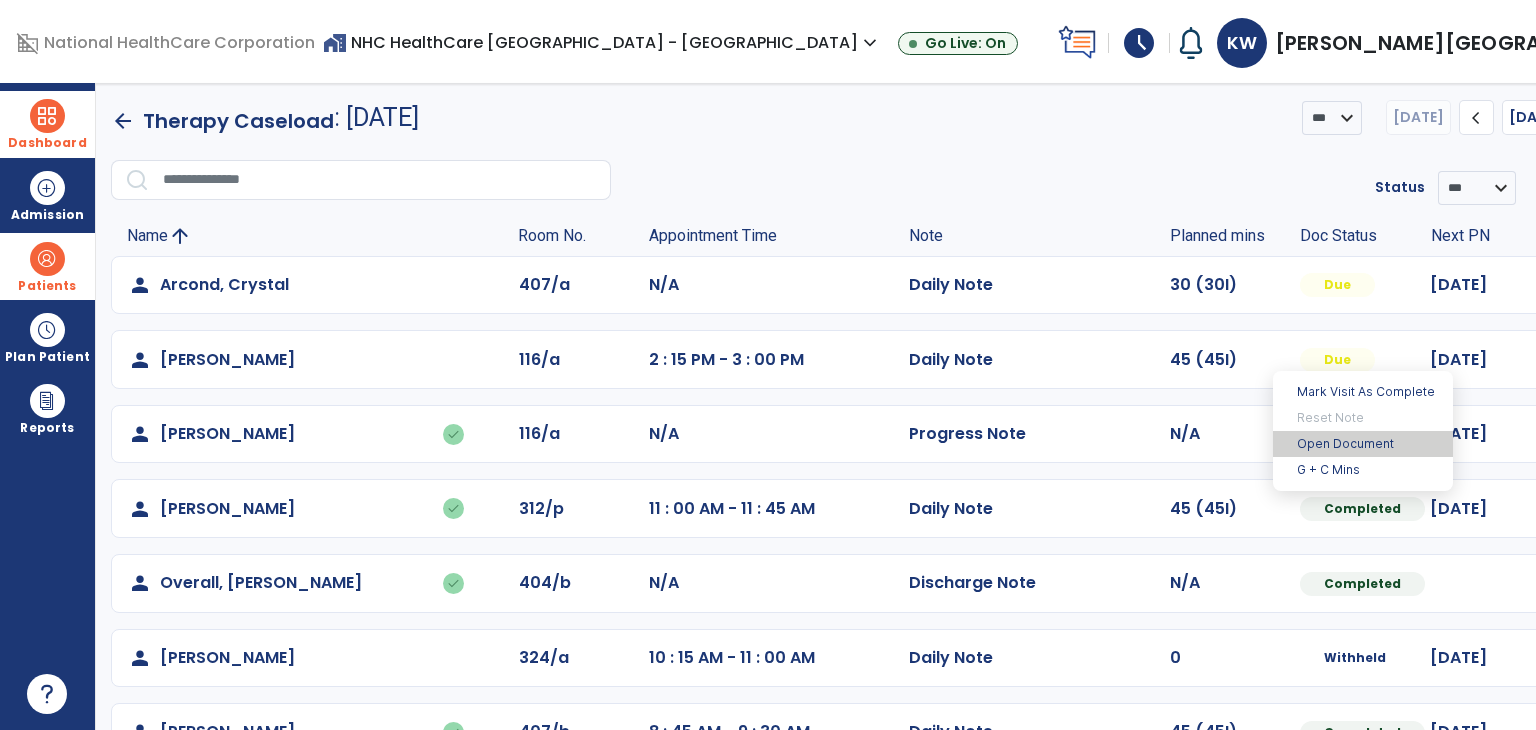 click on "Open Document" at bounding box center [1363, 444] 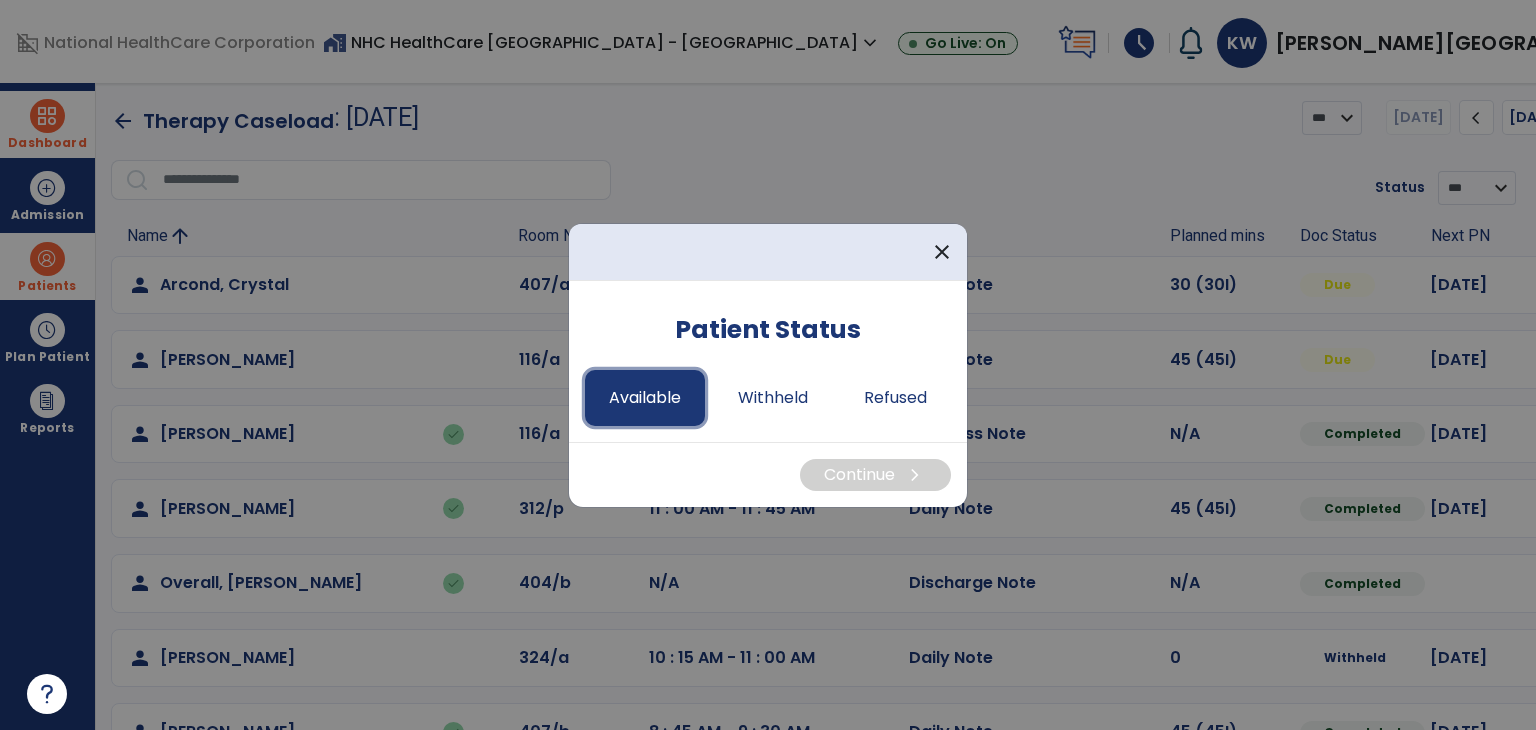 click on "Available" at bounding box center [645, 398] 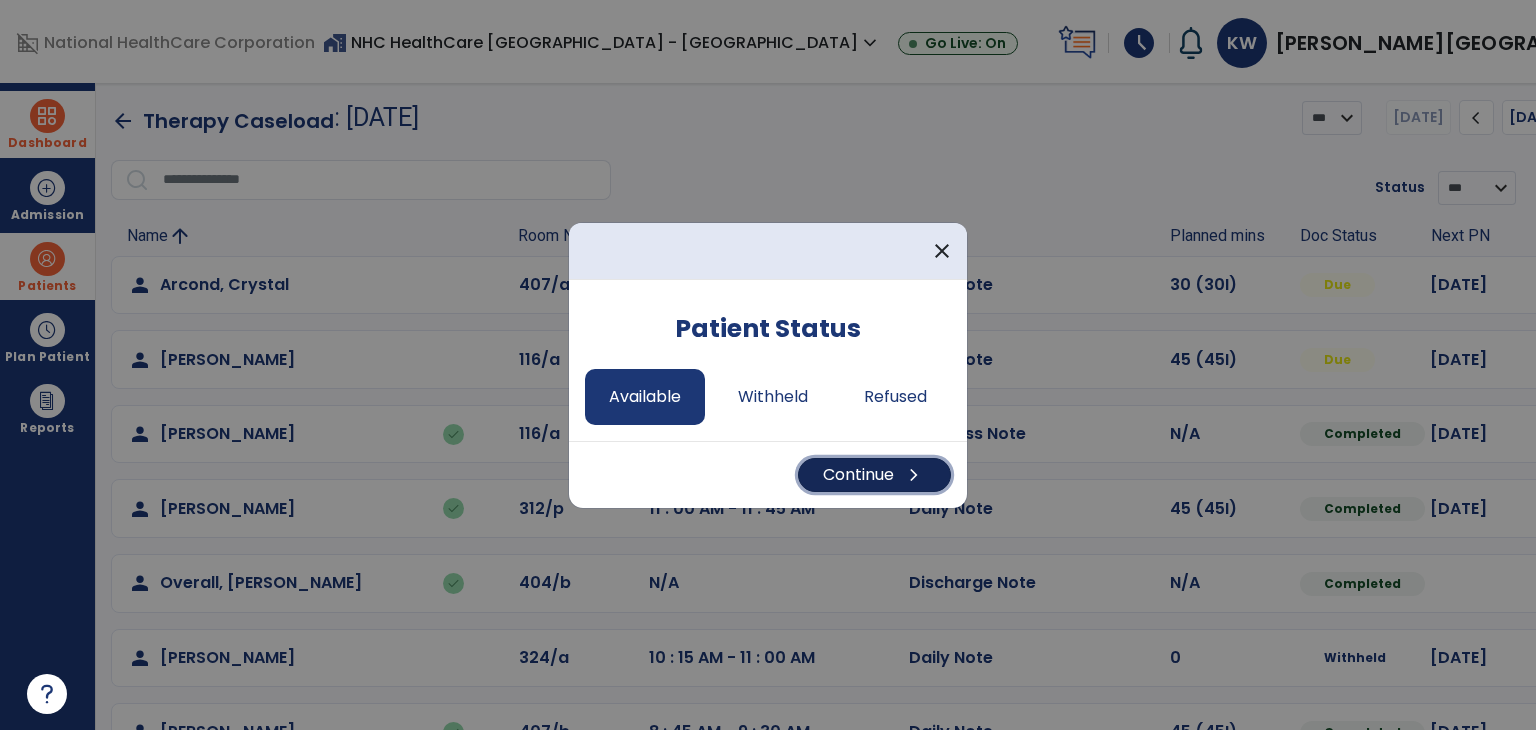 click on "Continue   chevron_right" at bounding box center [874, 475] 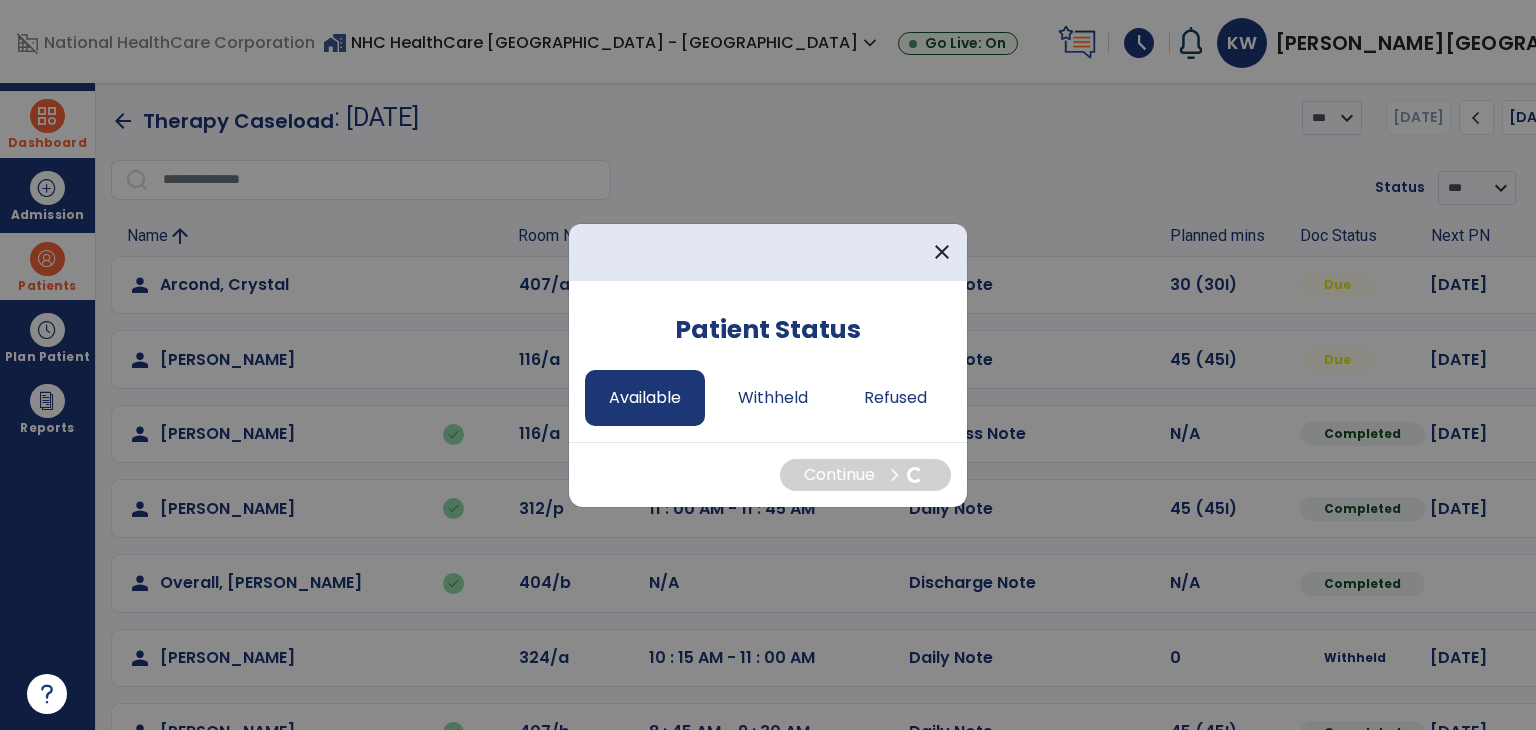 select on "*" 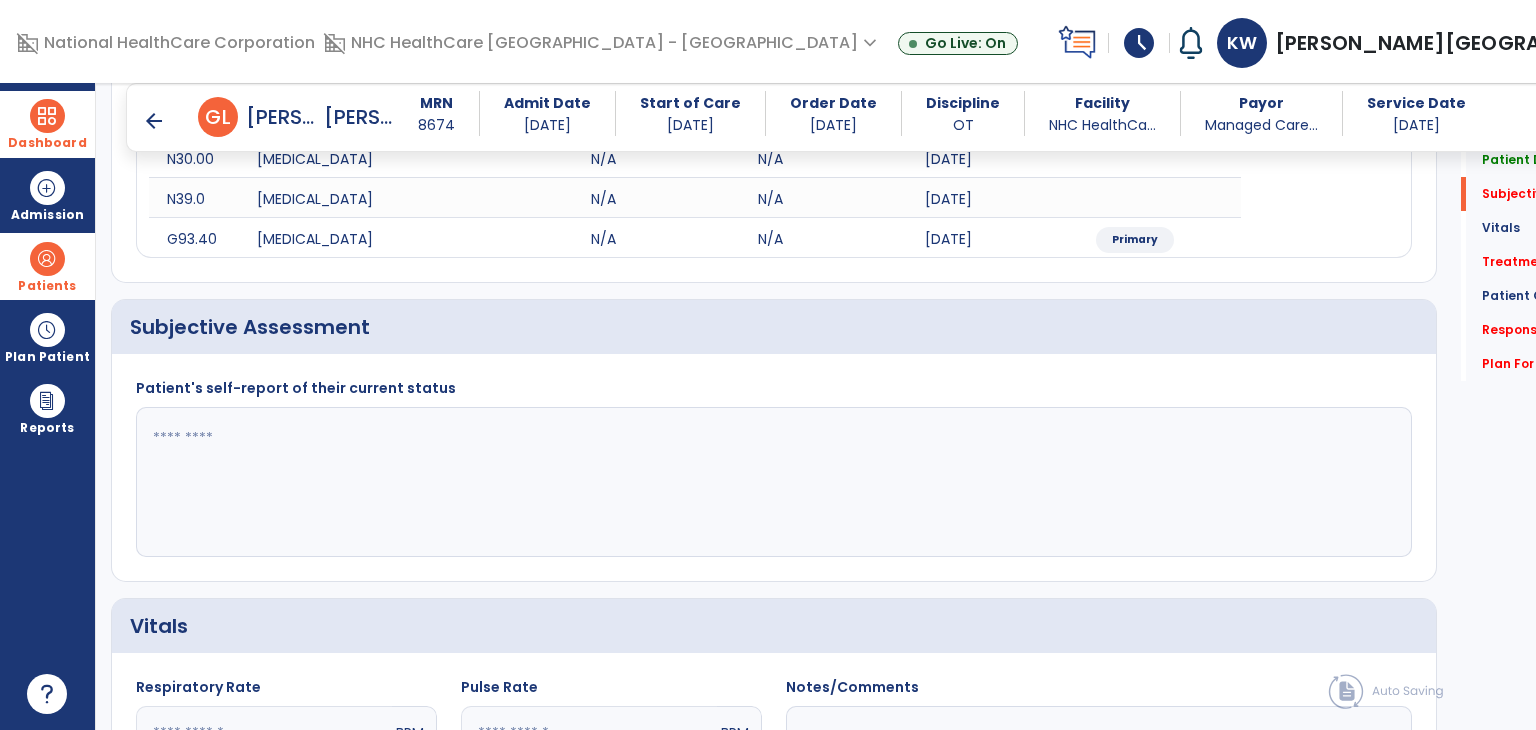 scroll, scrollTop: 403, scrollLeft: 0, axis: vertical 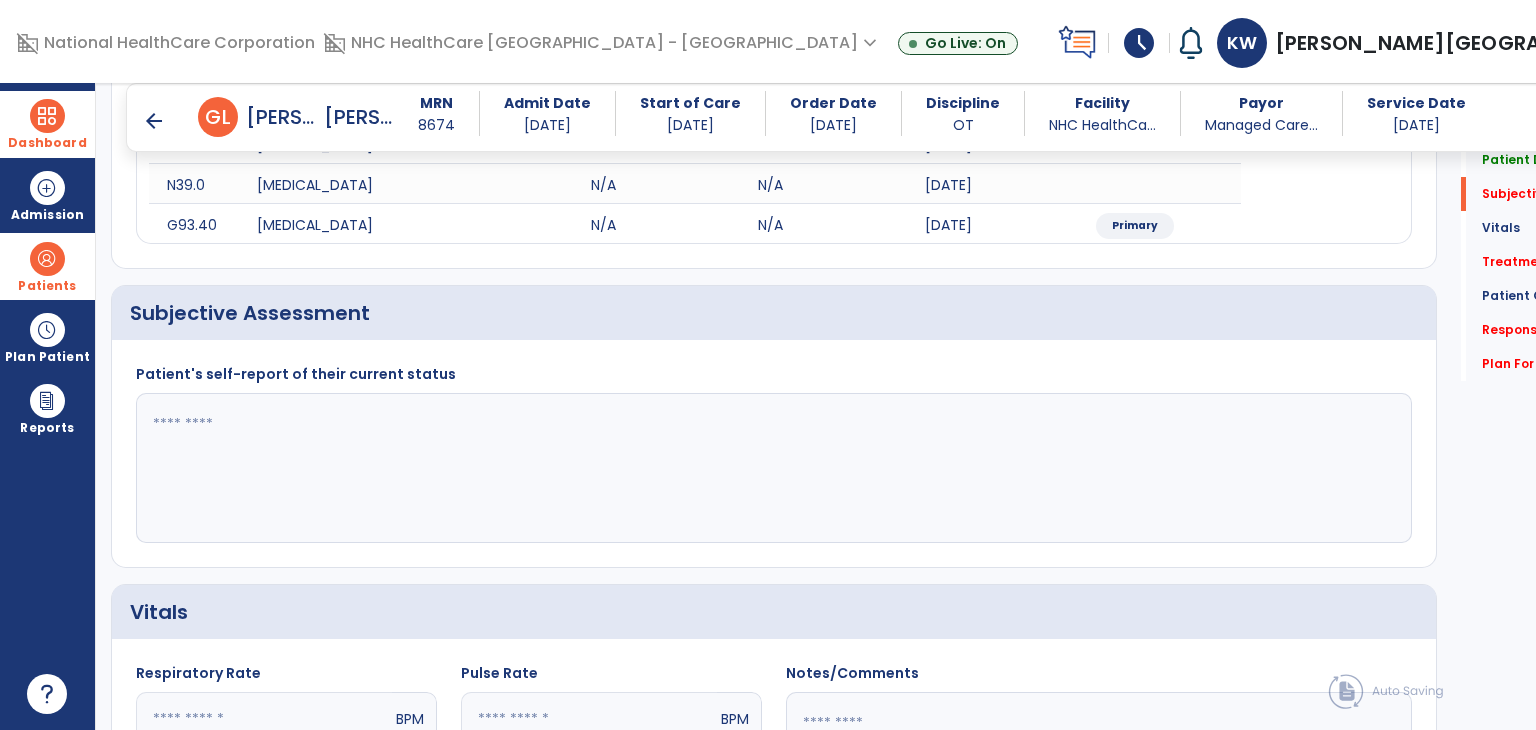 click 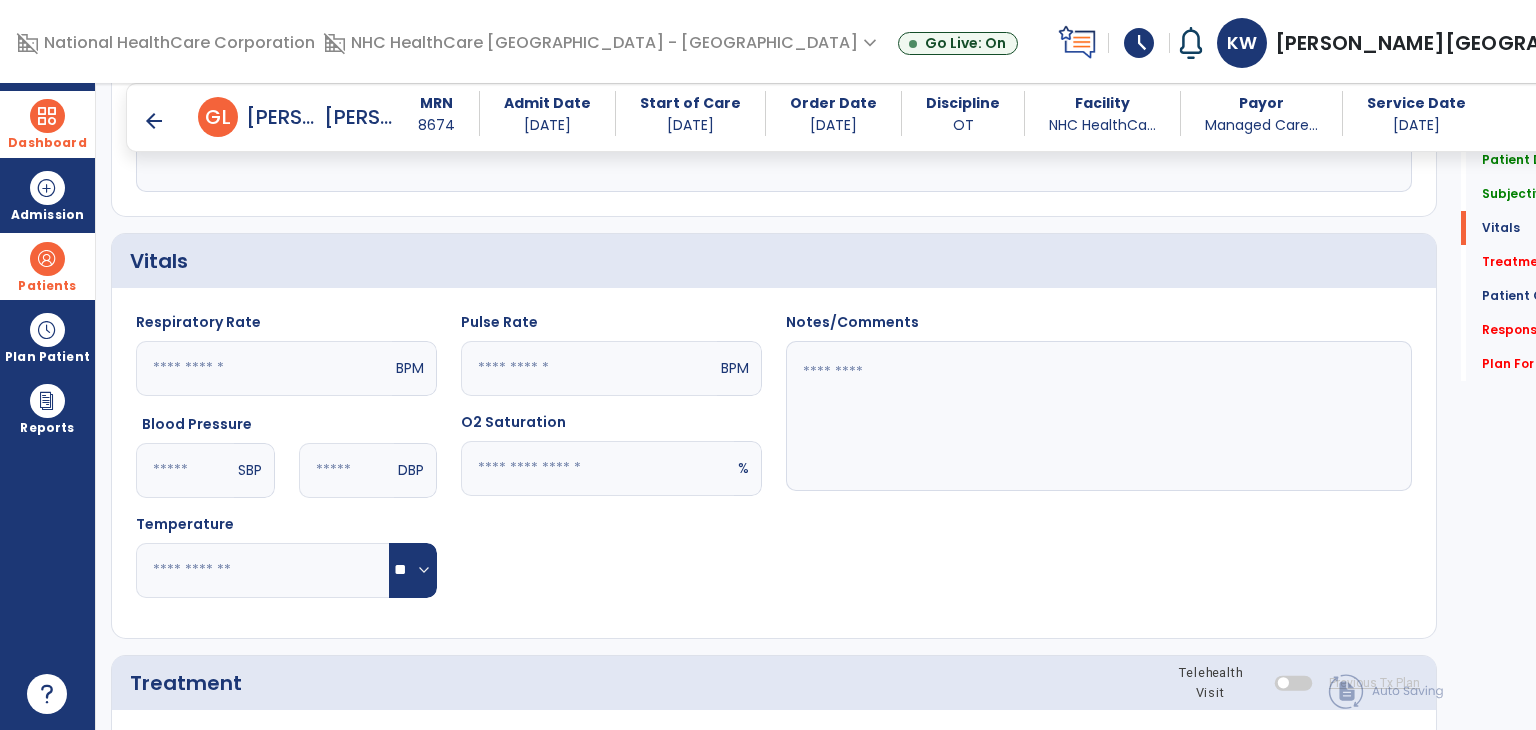 scroll, scrollTop: 755, scrollLeft: 0, axis: vertical 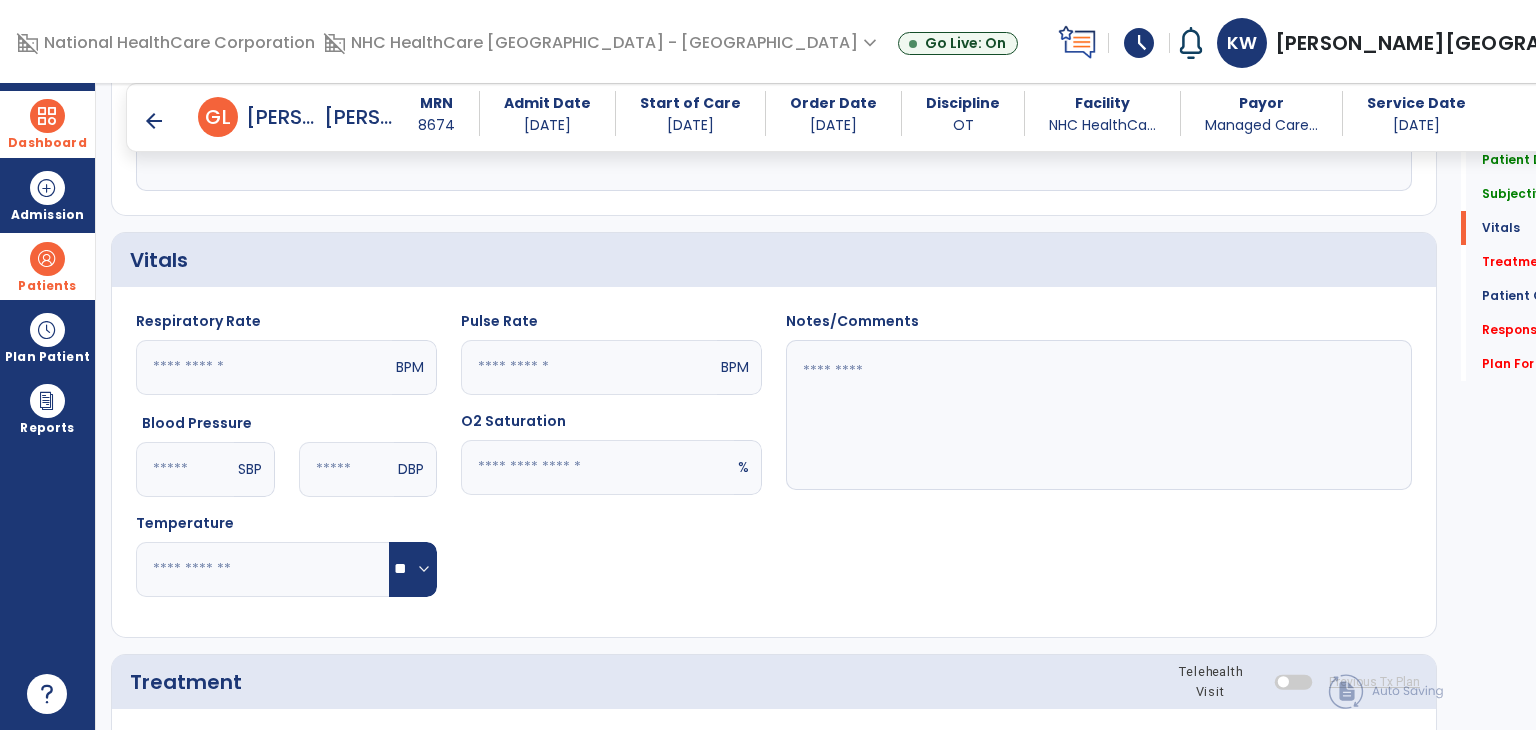 type on "**********" 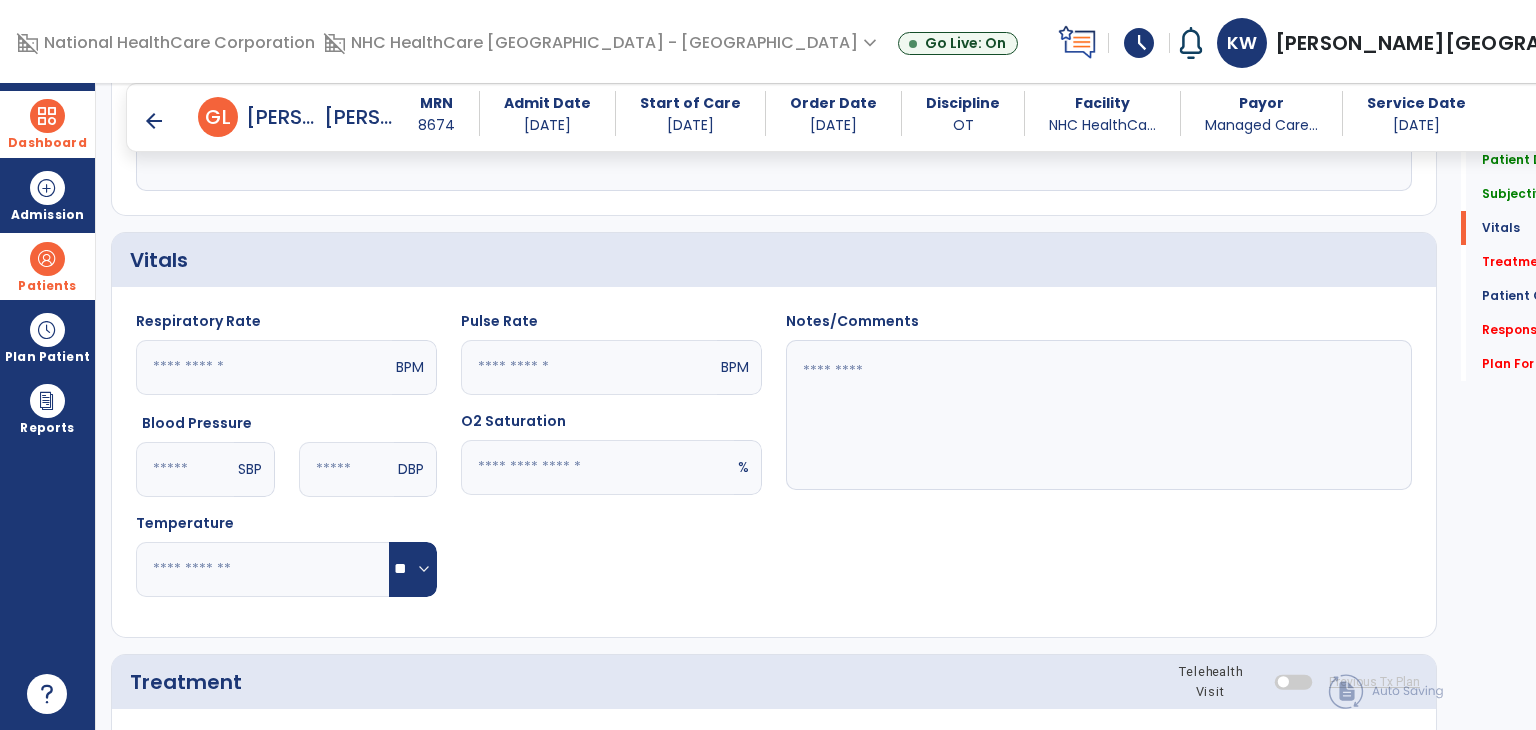 click 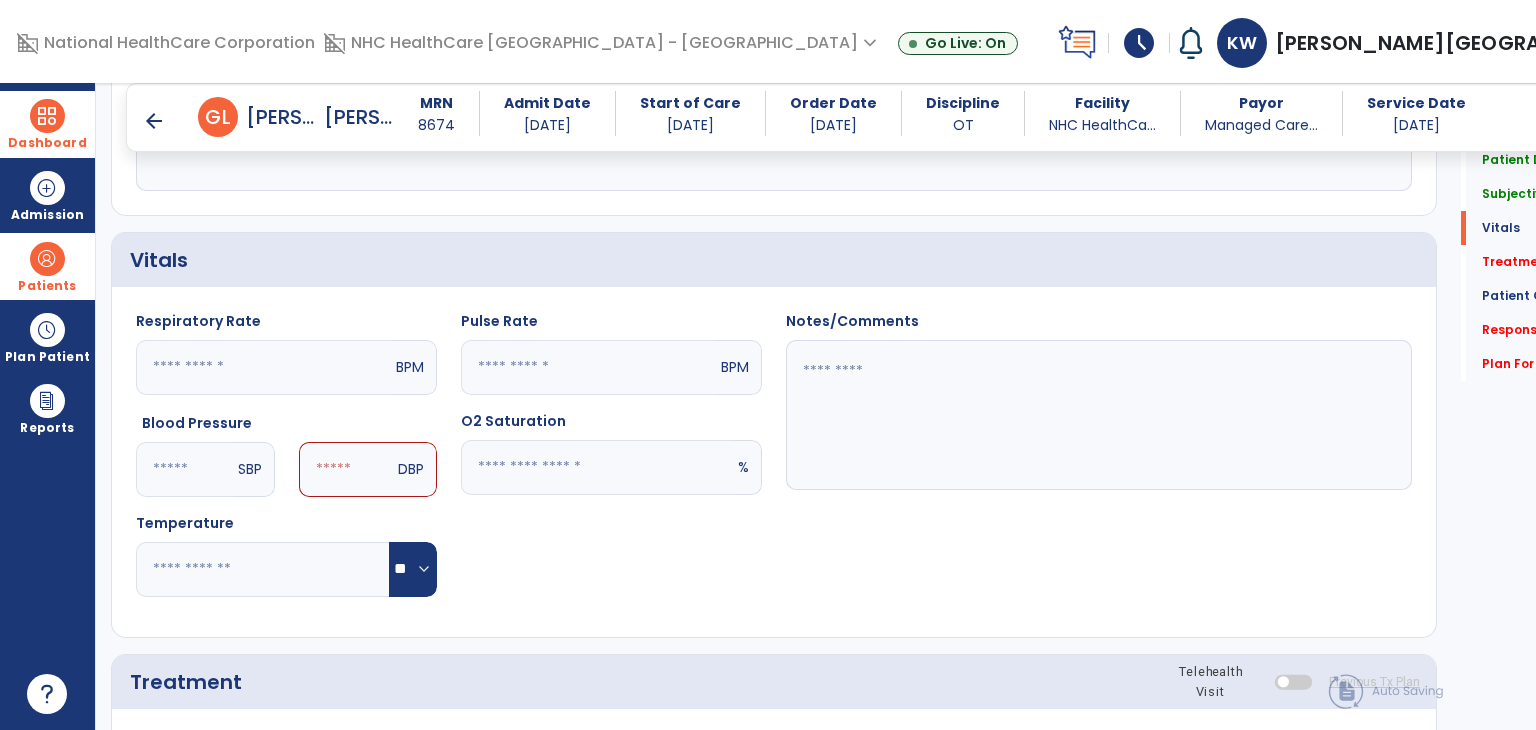 type on "***" 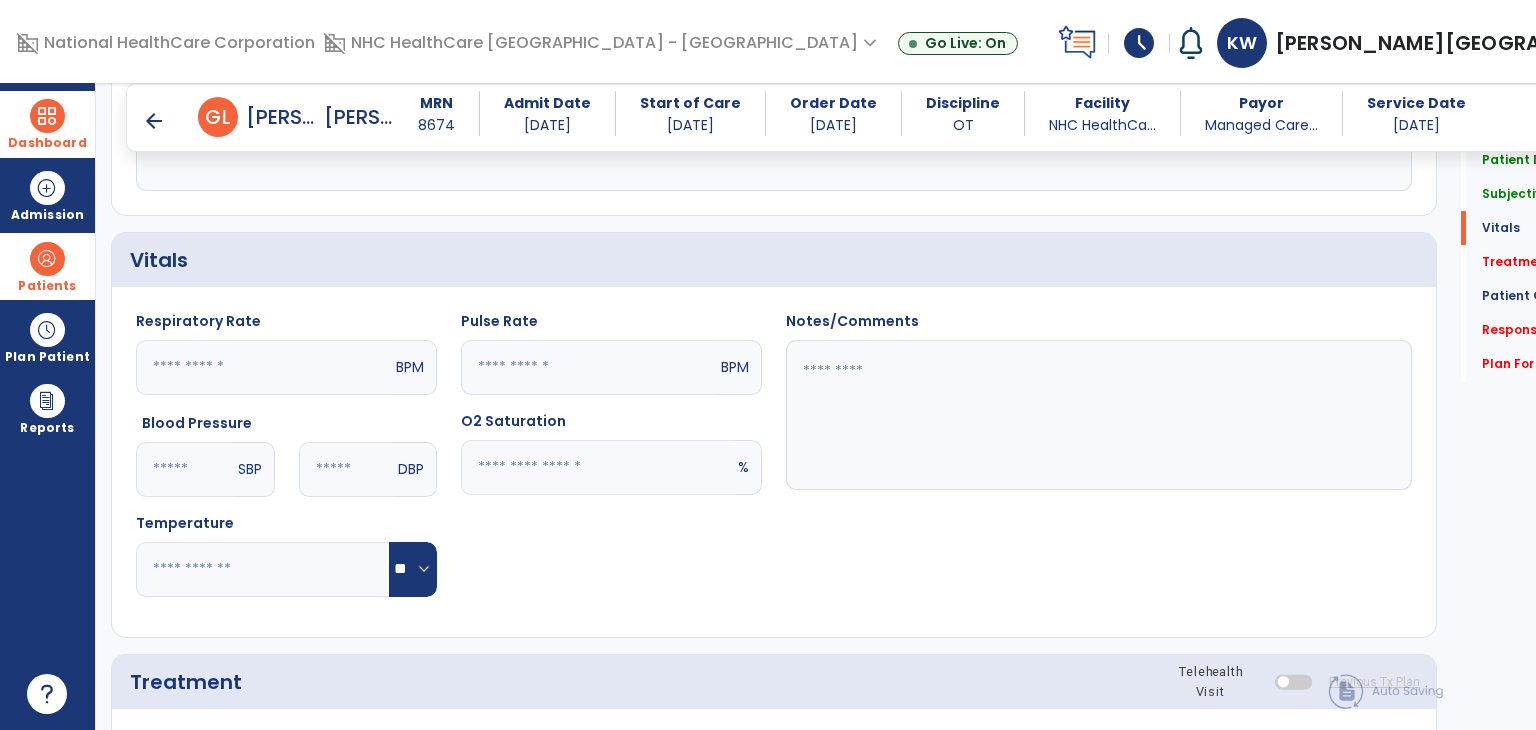 type on "**" 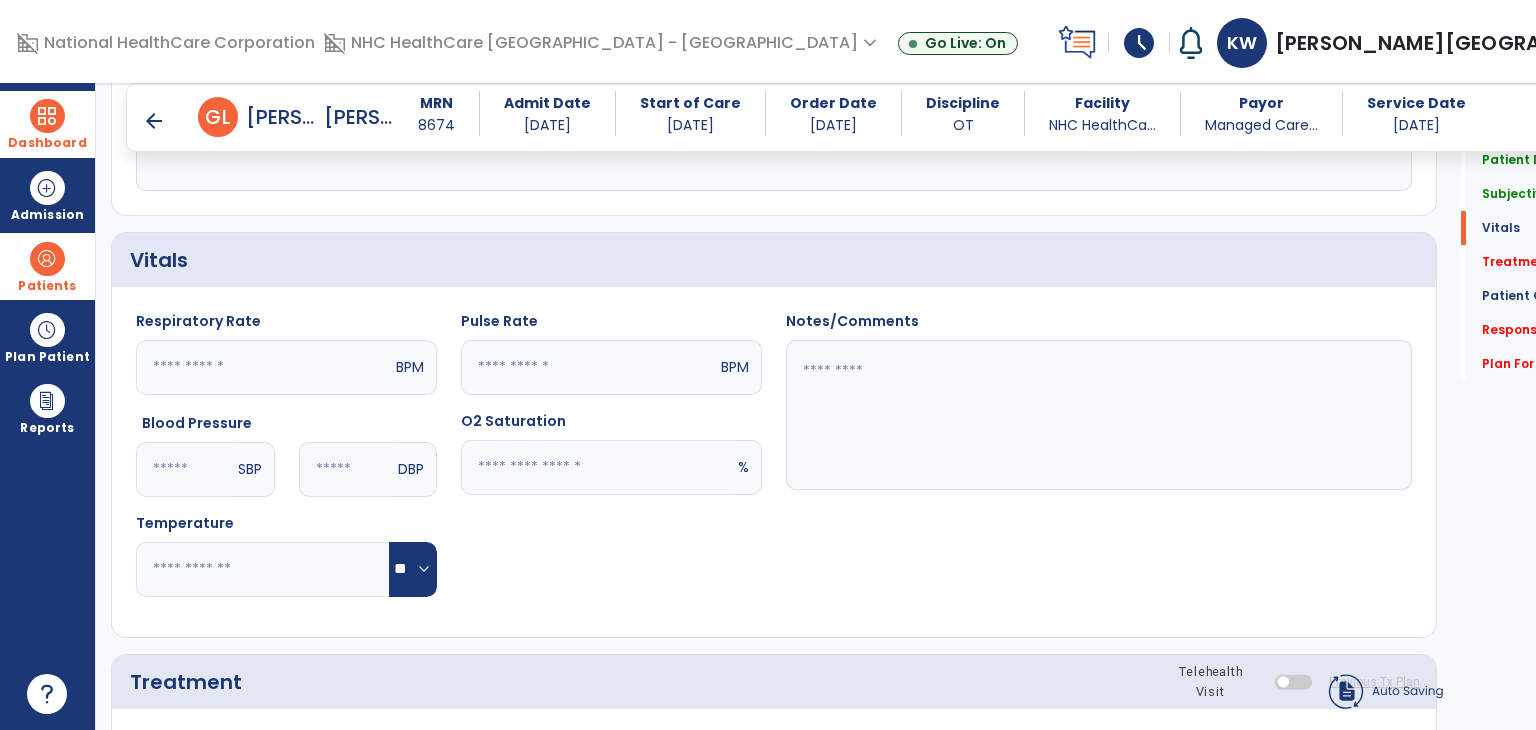 click 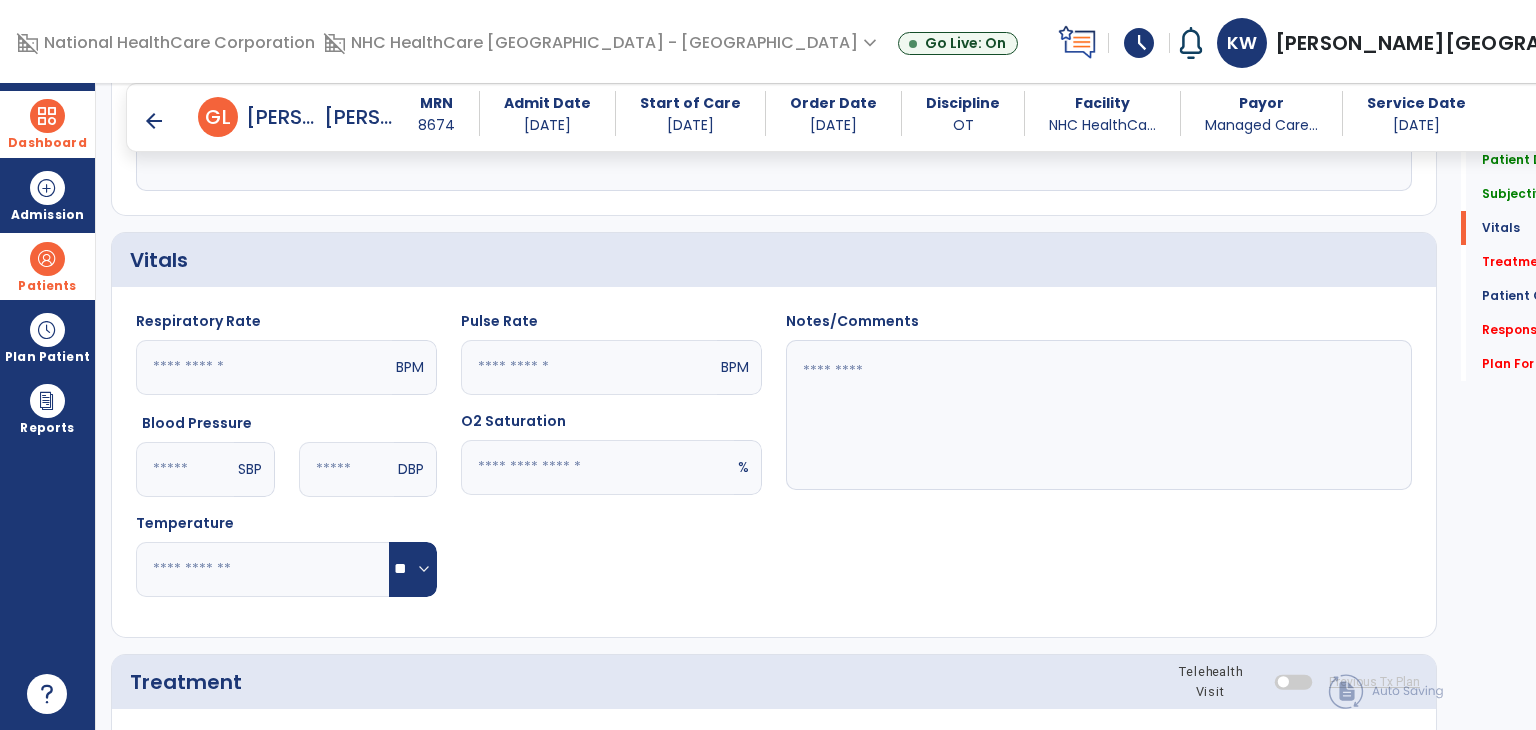 type on "**" 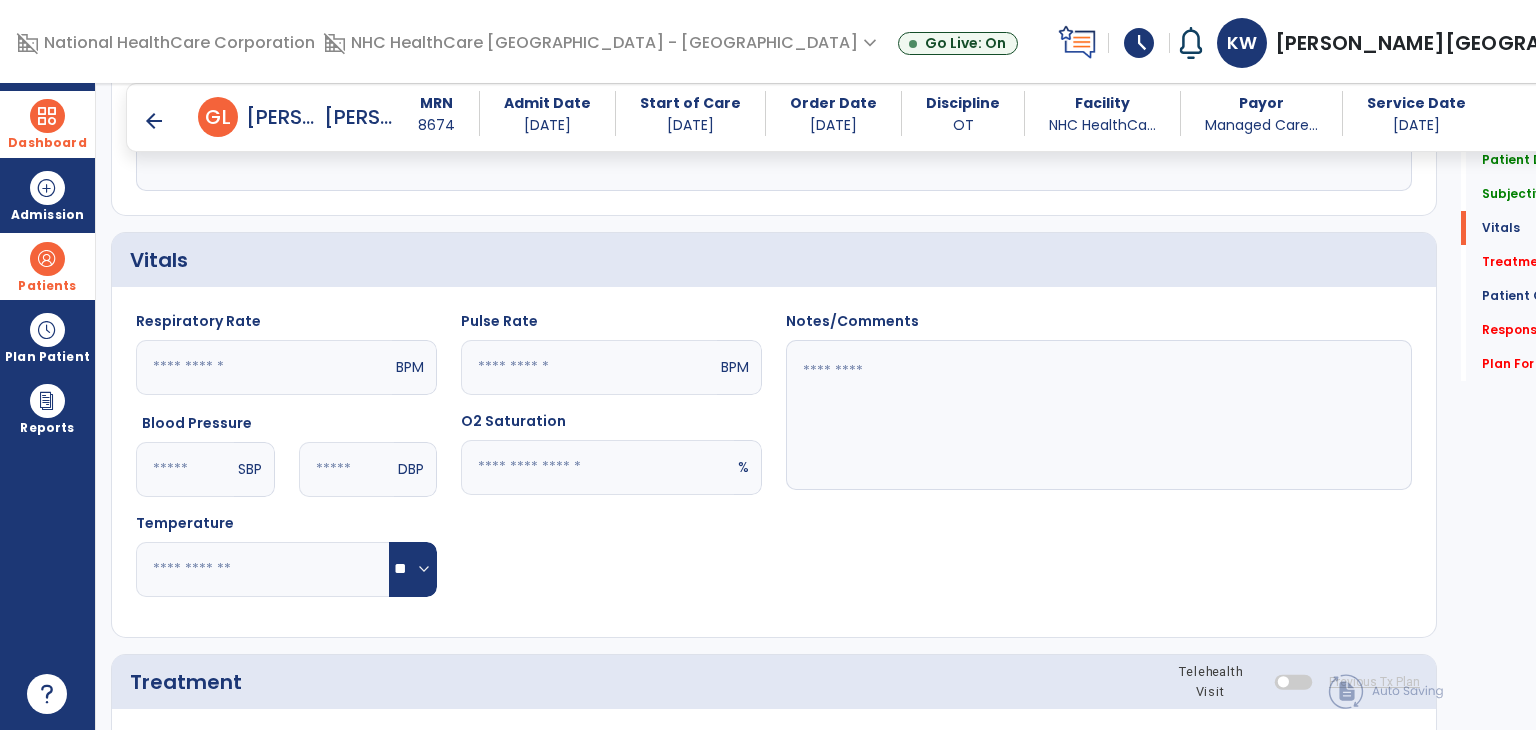 click 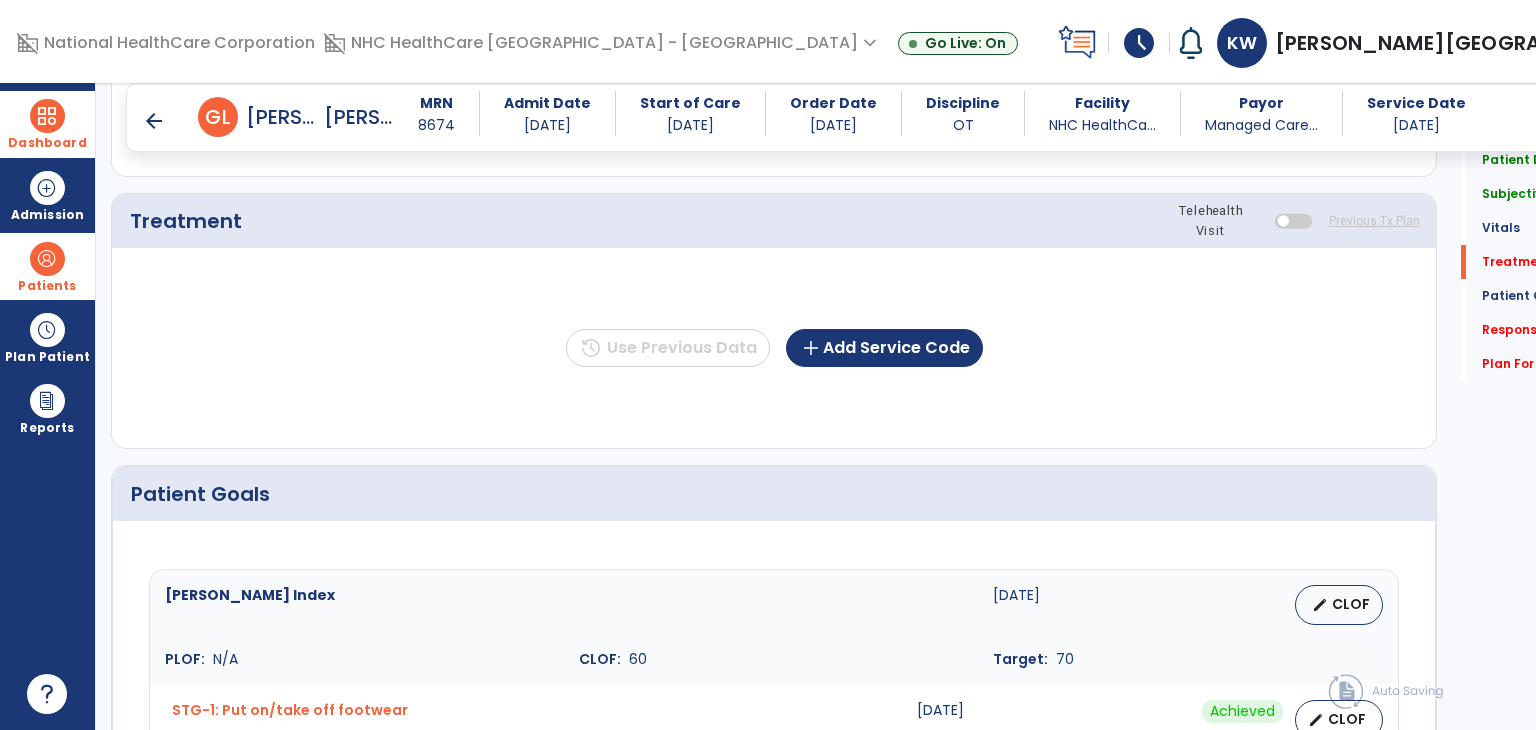 scroll, scrollTop: 1221, scrollLeft: 0, axis: vertical 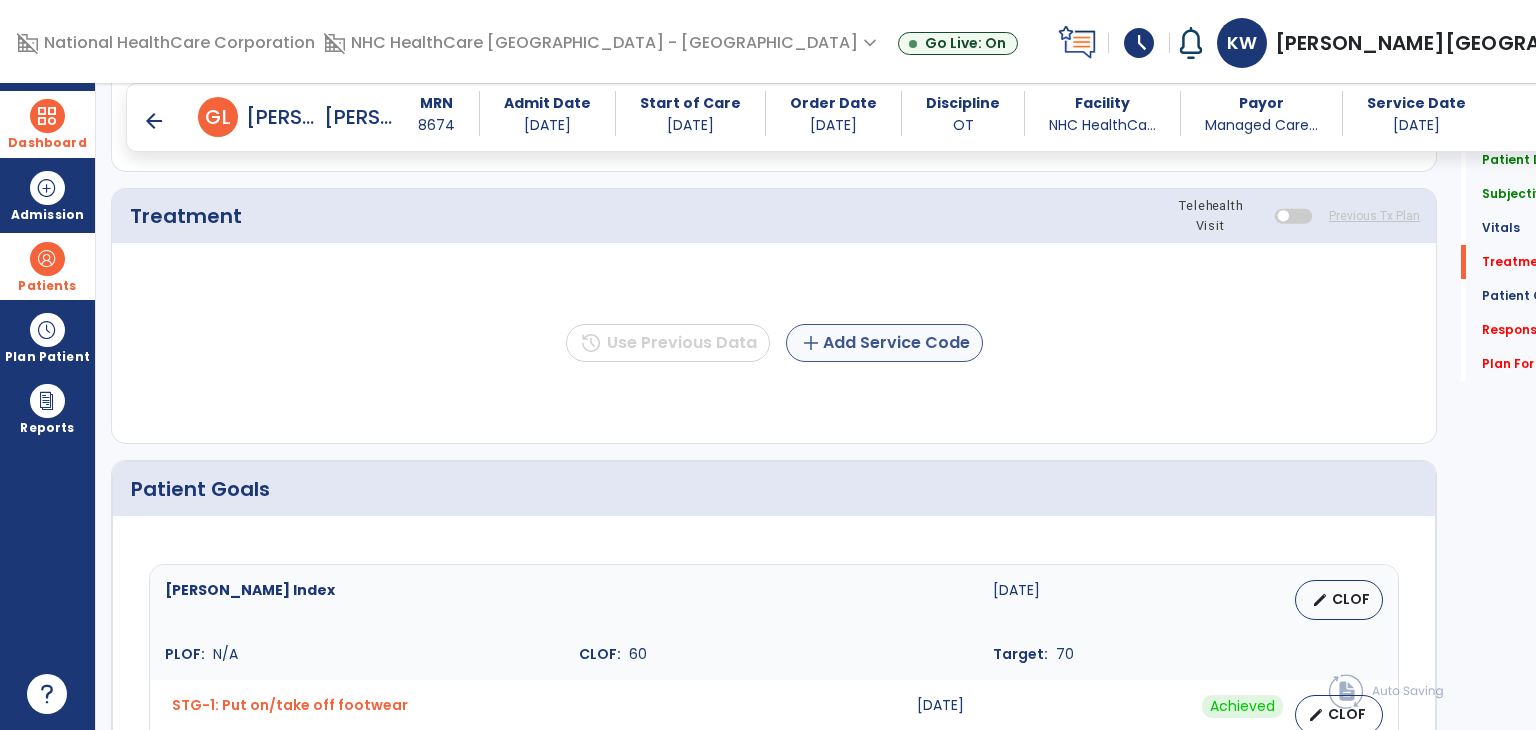 type on "***" 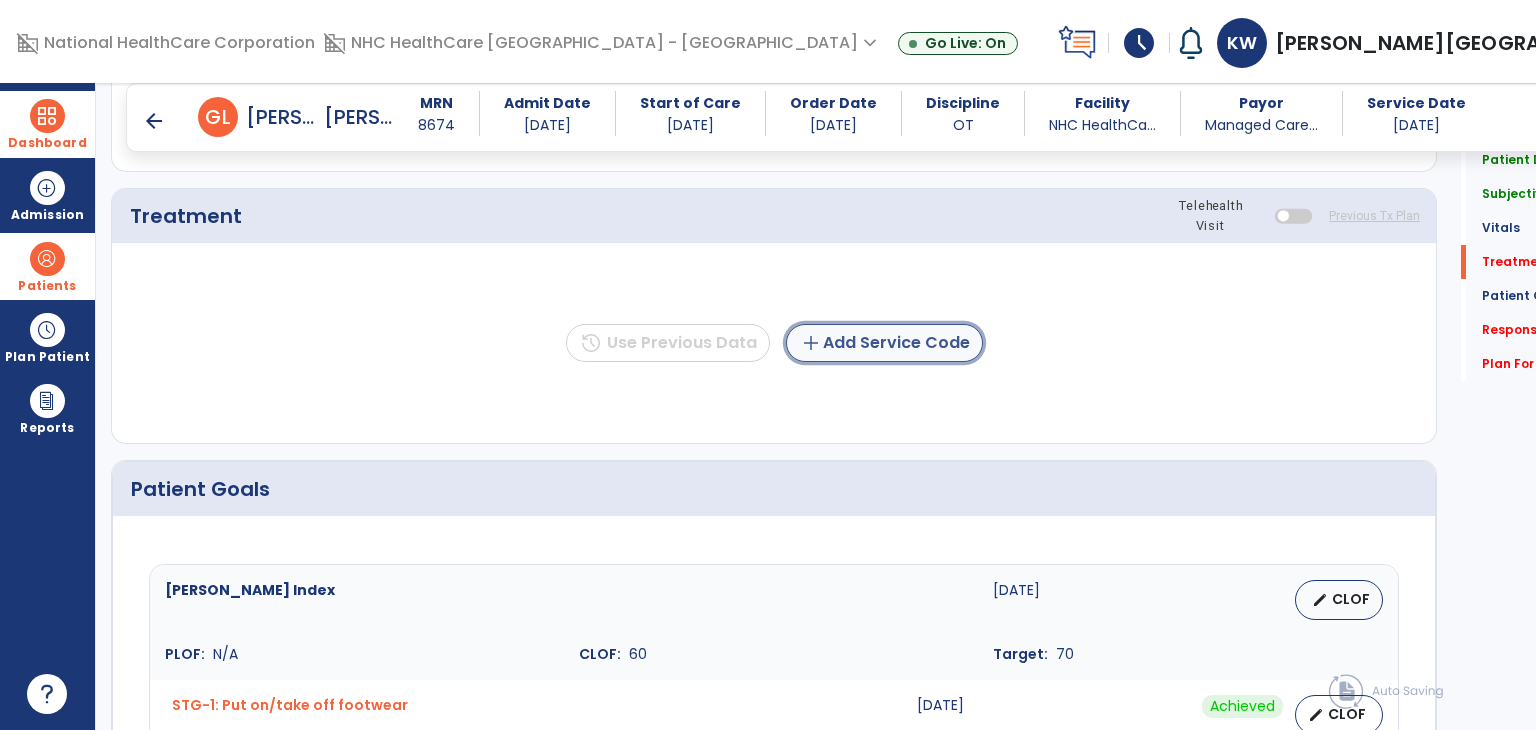 click on "add  Add Service Code" 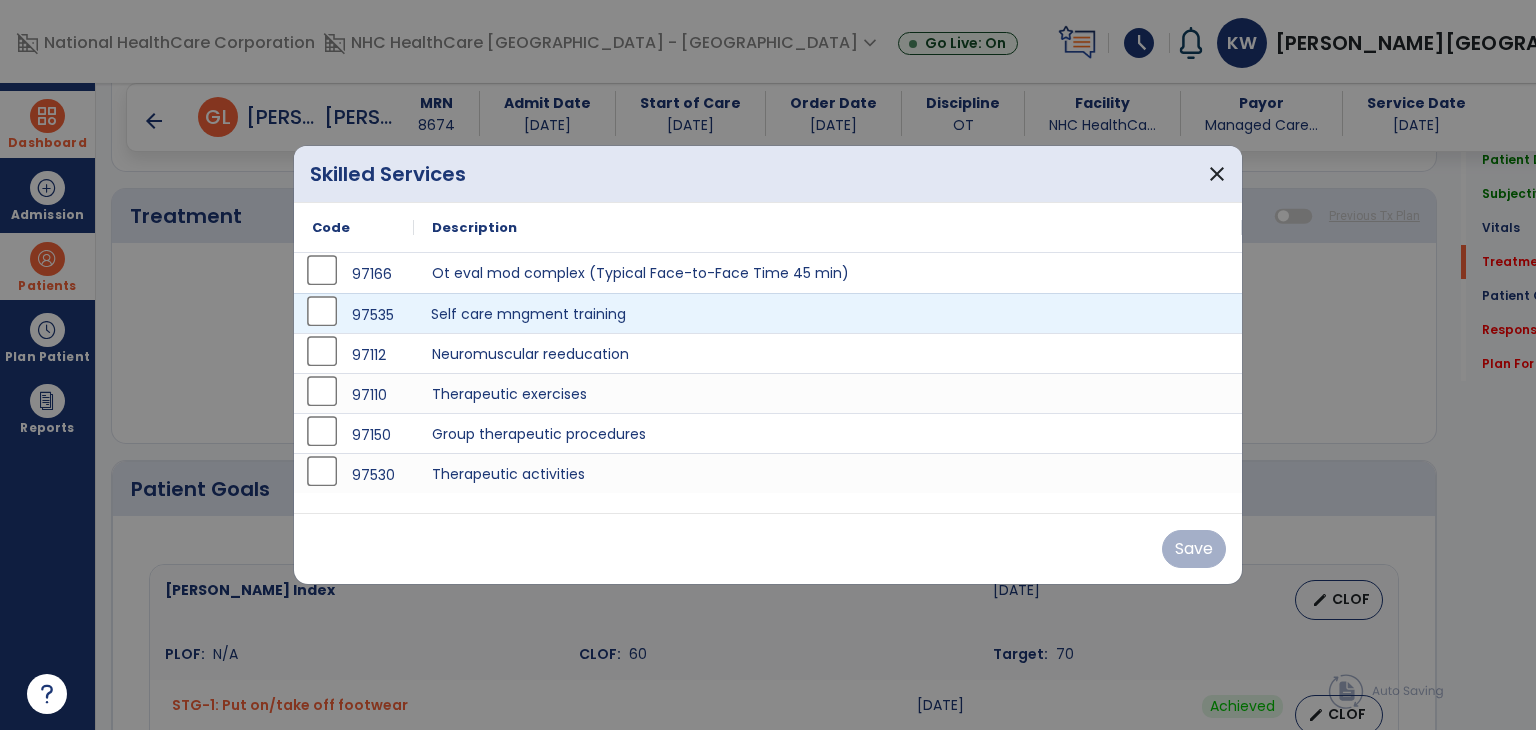 click on "Self care mngment training" at bounding box center [828, 313] 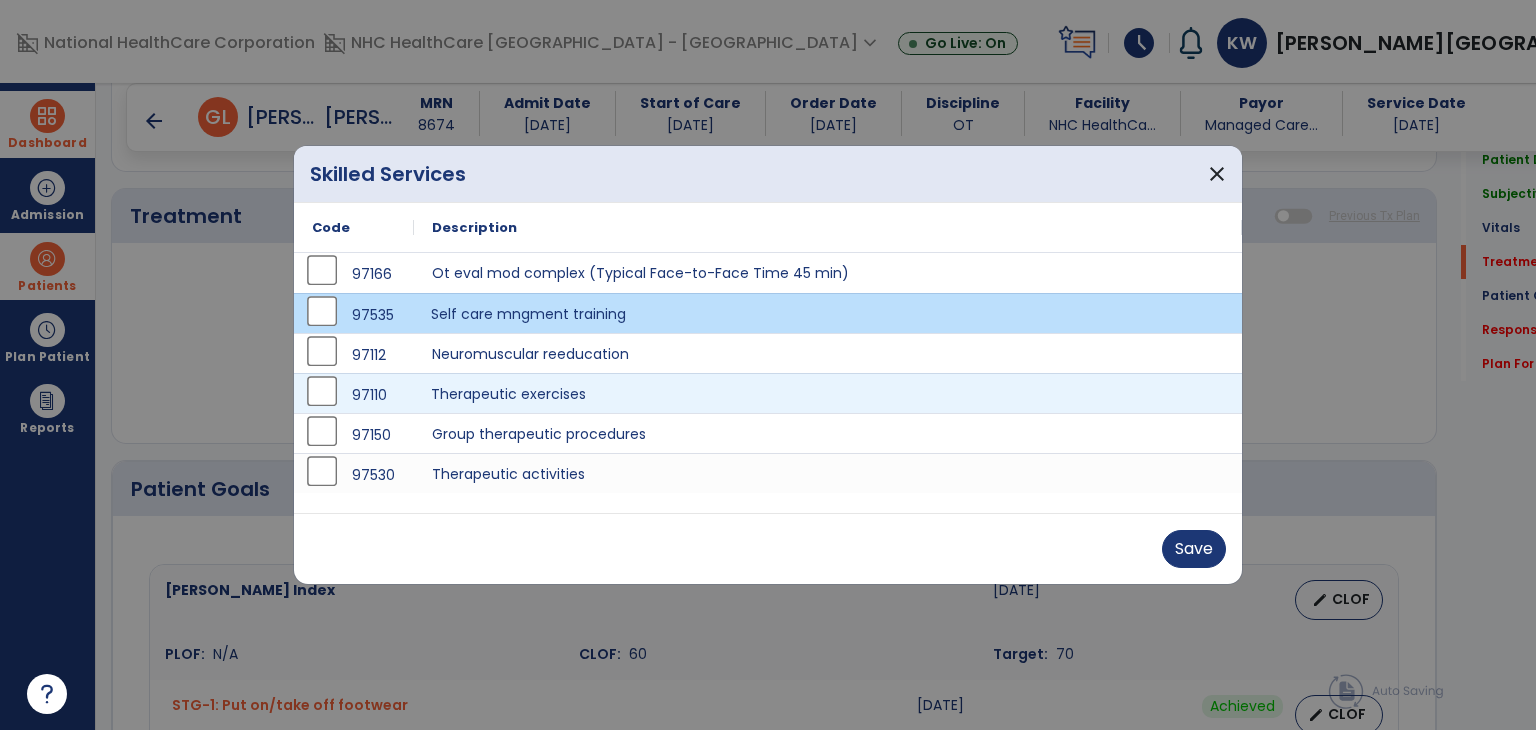 click on "Therapeutic exercises" at bounding box center (828, 393) 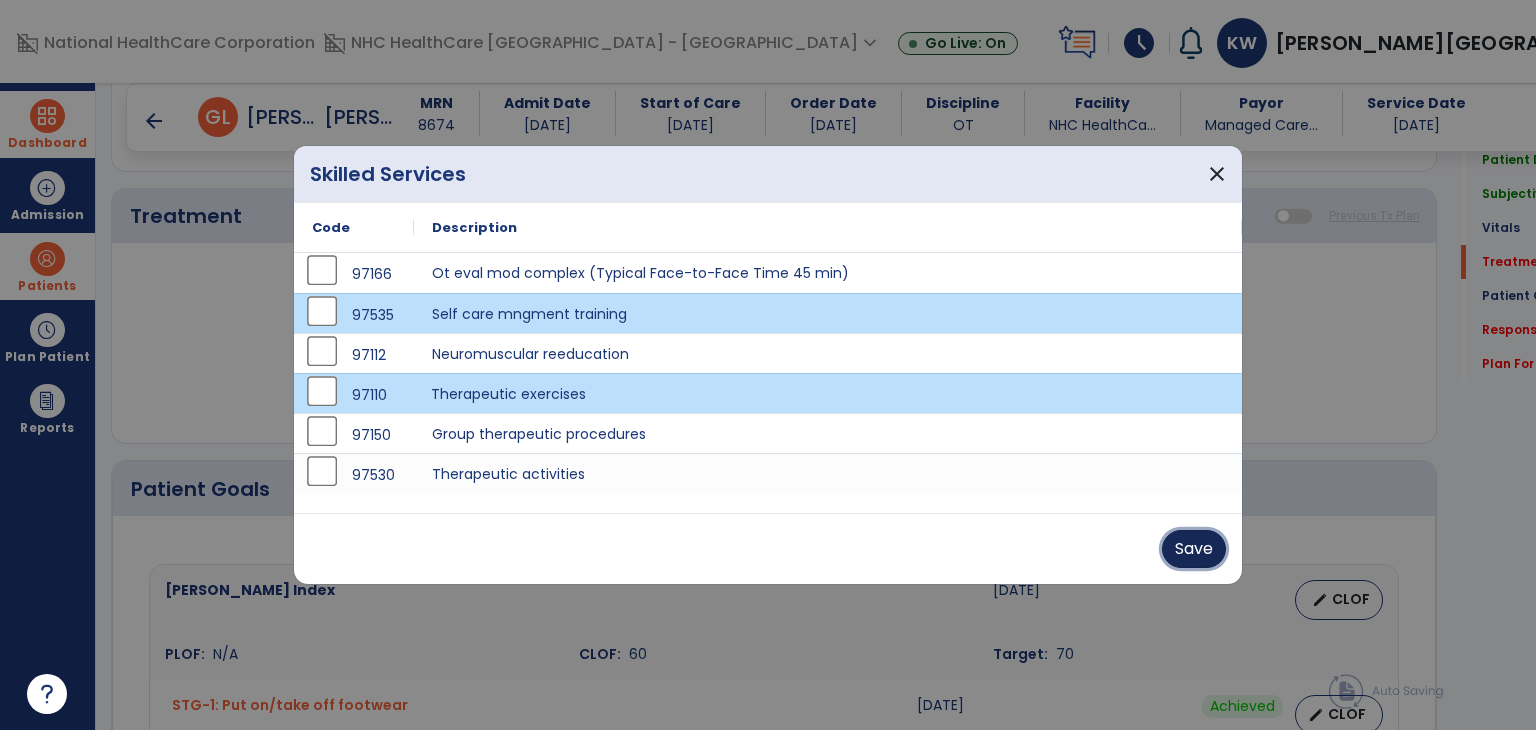 click on "Save" at bounding box center (1194, 549) 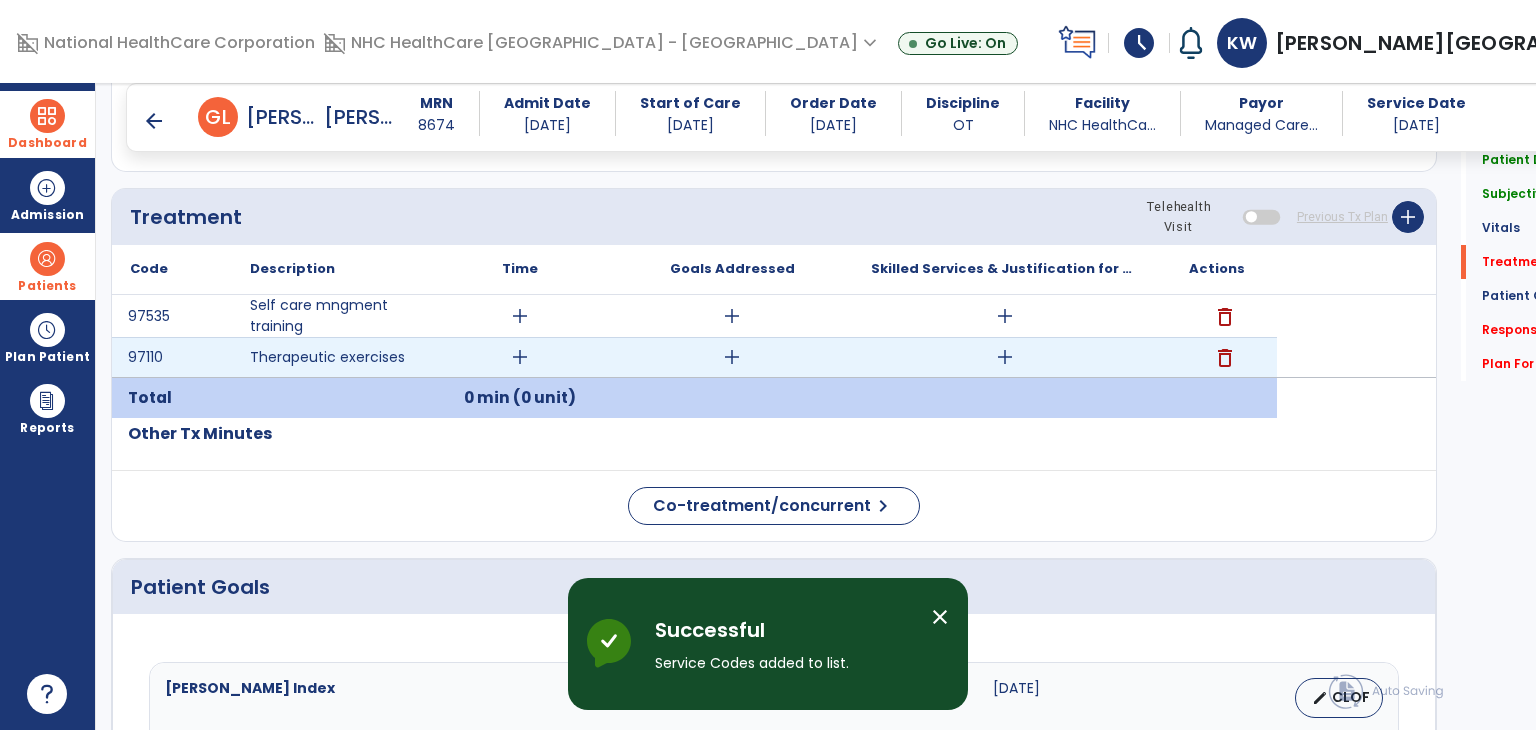 click on "add" at bounding box center (520, 357) 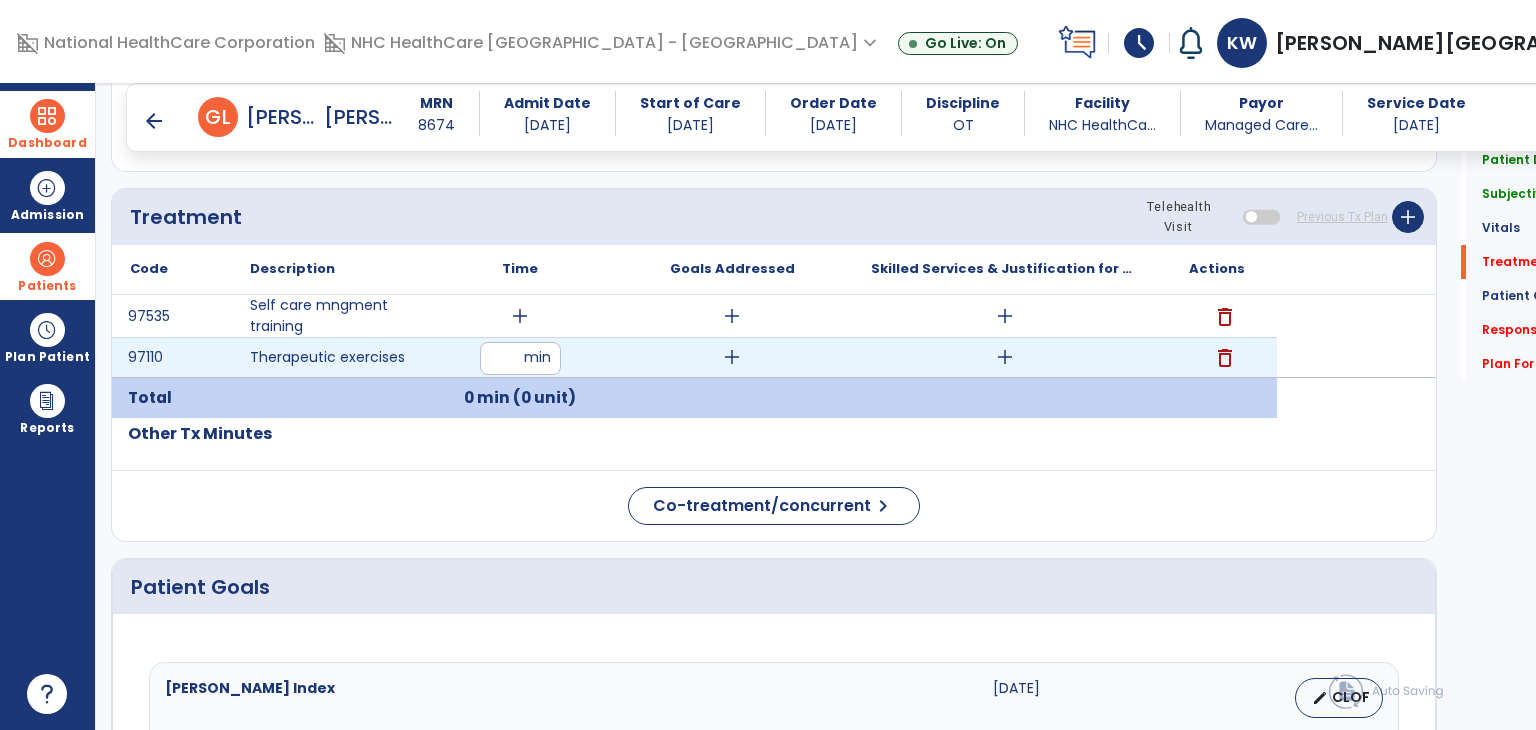type on "**" 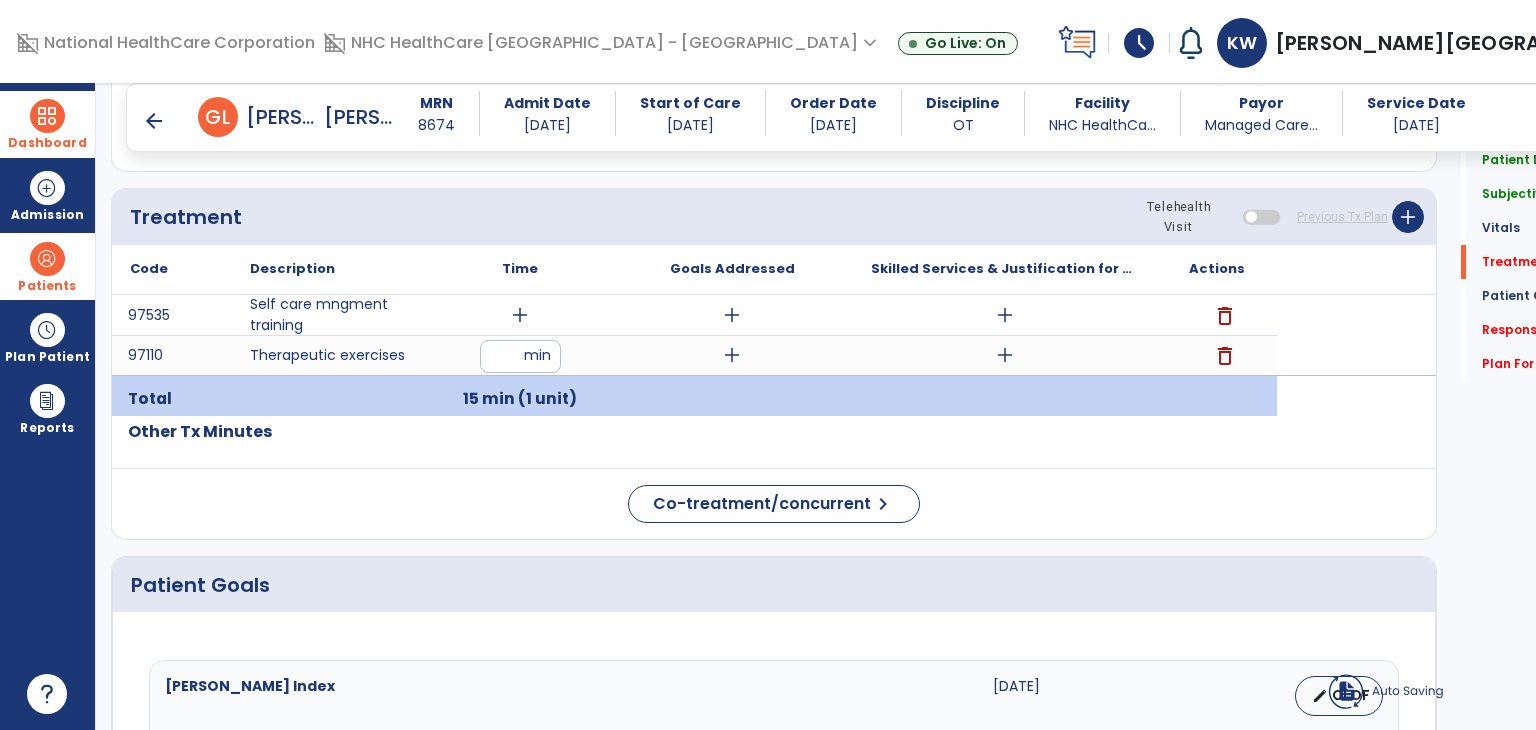 click on "Time" at bounding box center [520, 269] 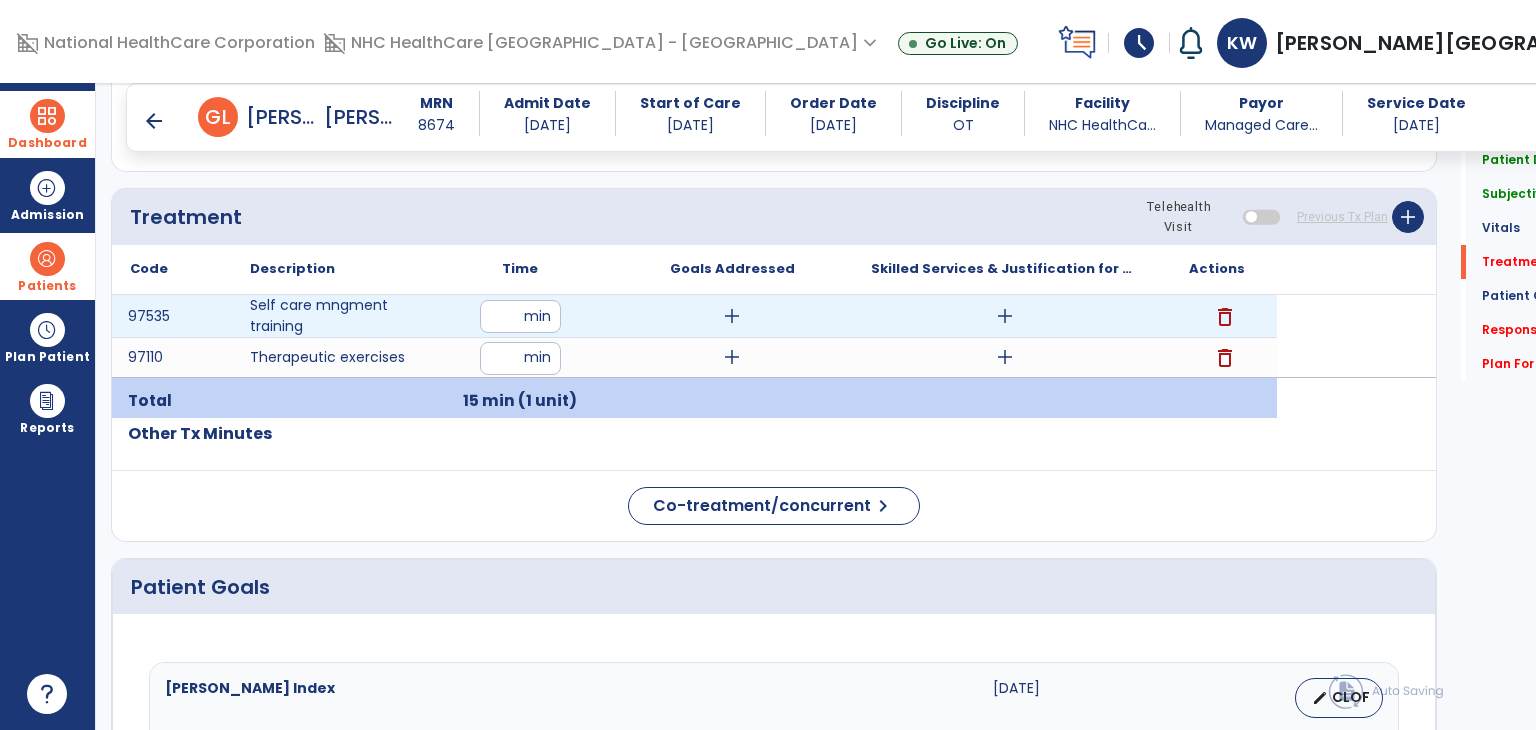 type on "**" 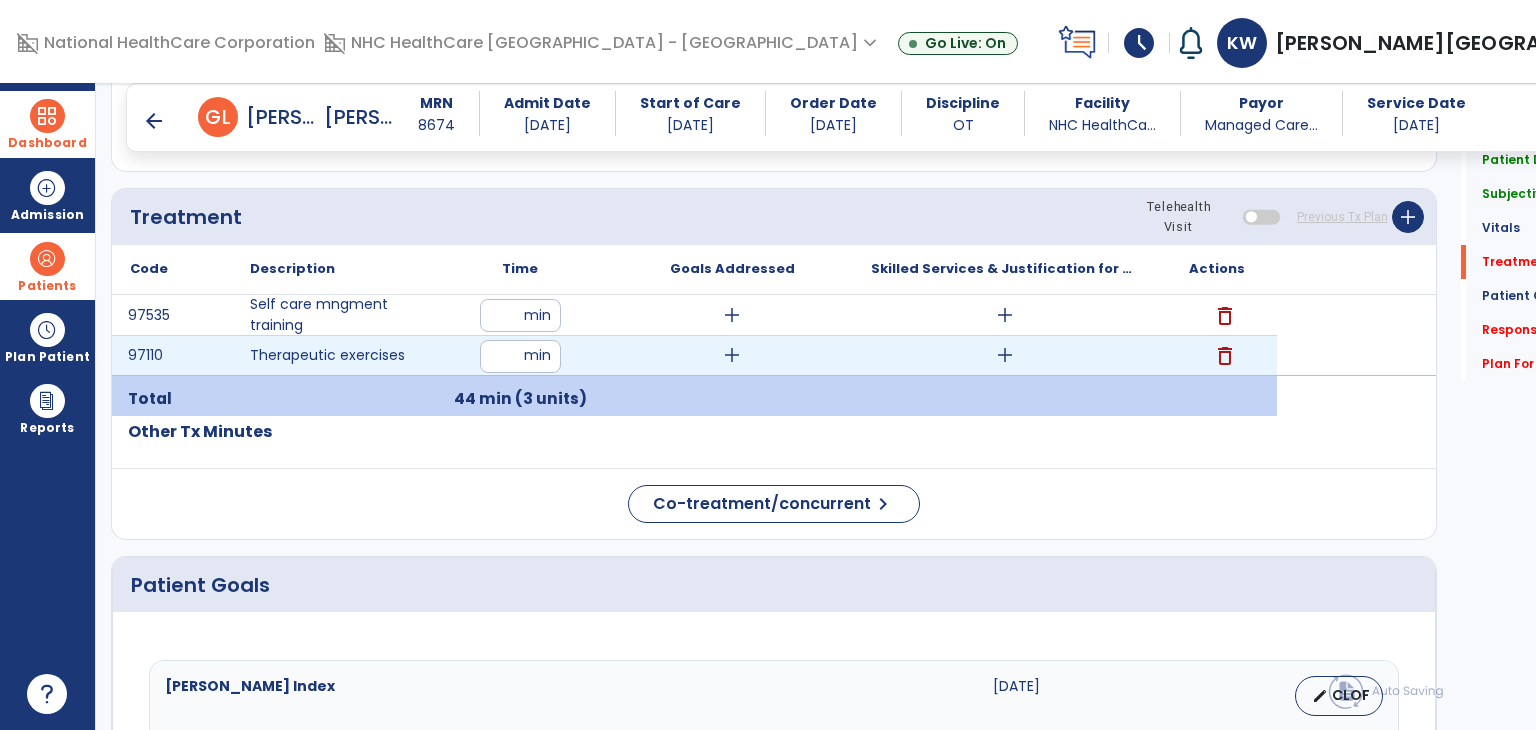 click on "add" at bounding box center [1005, 355] 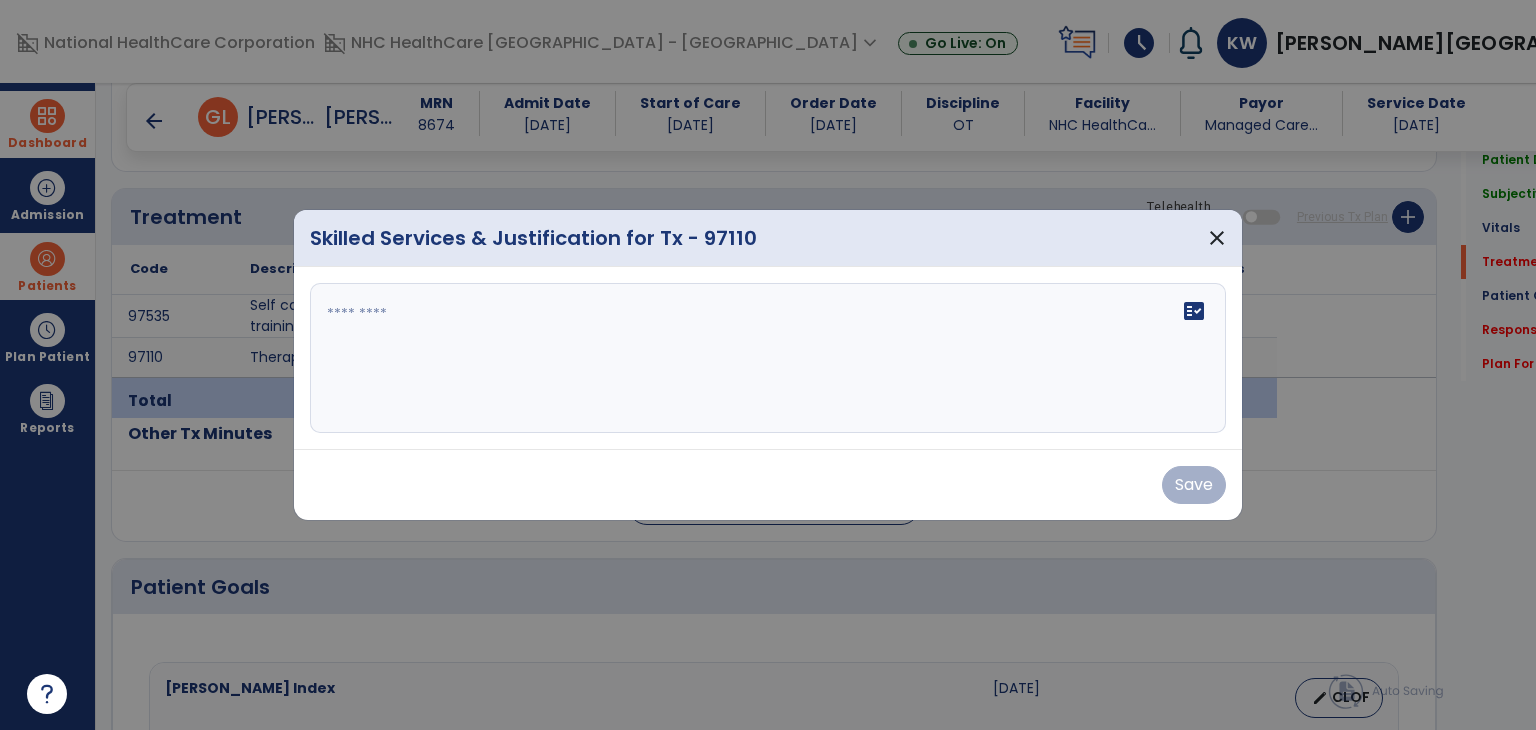 click on "fact_check" at bounding box center (768, 358) 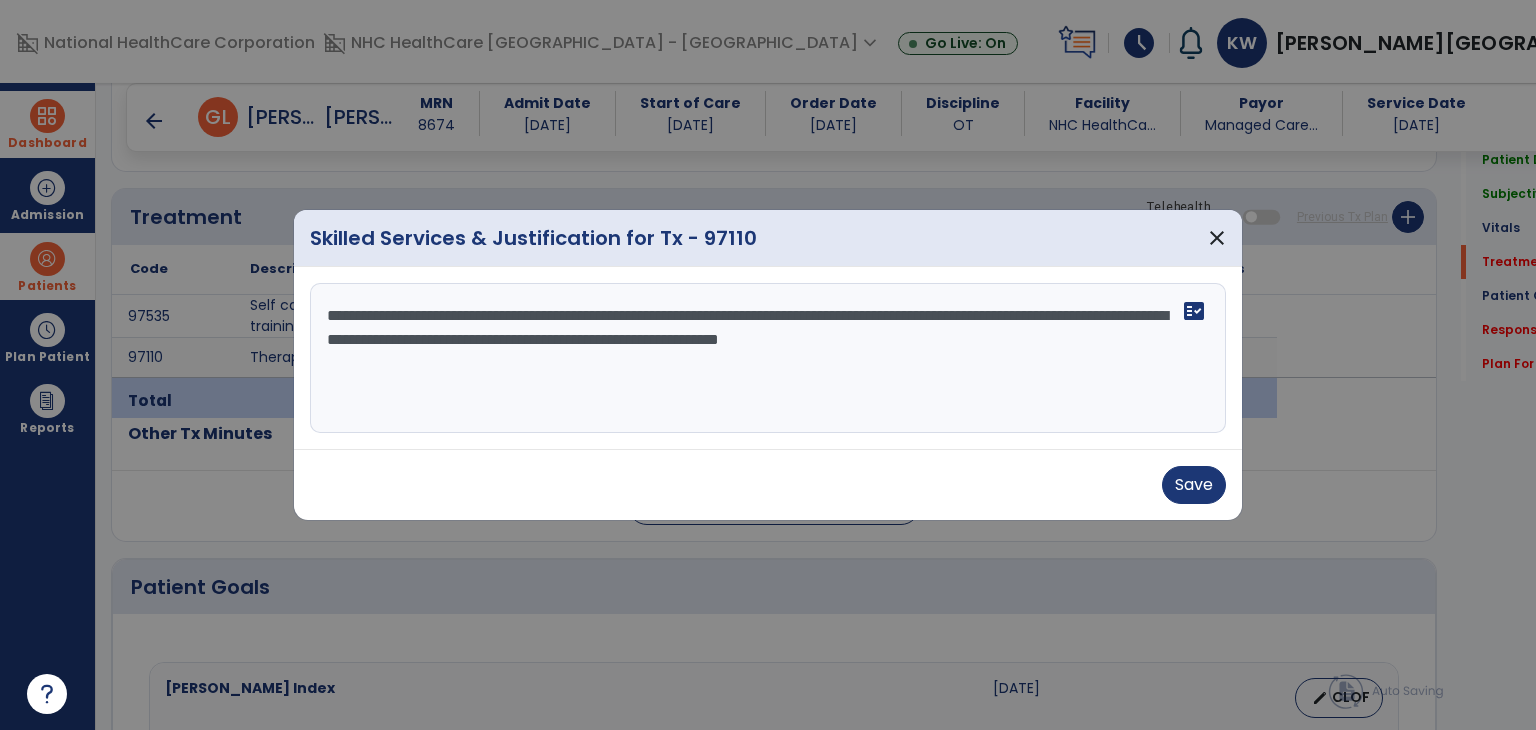 click on "**********" at bounding box center (768, 358) 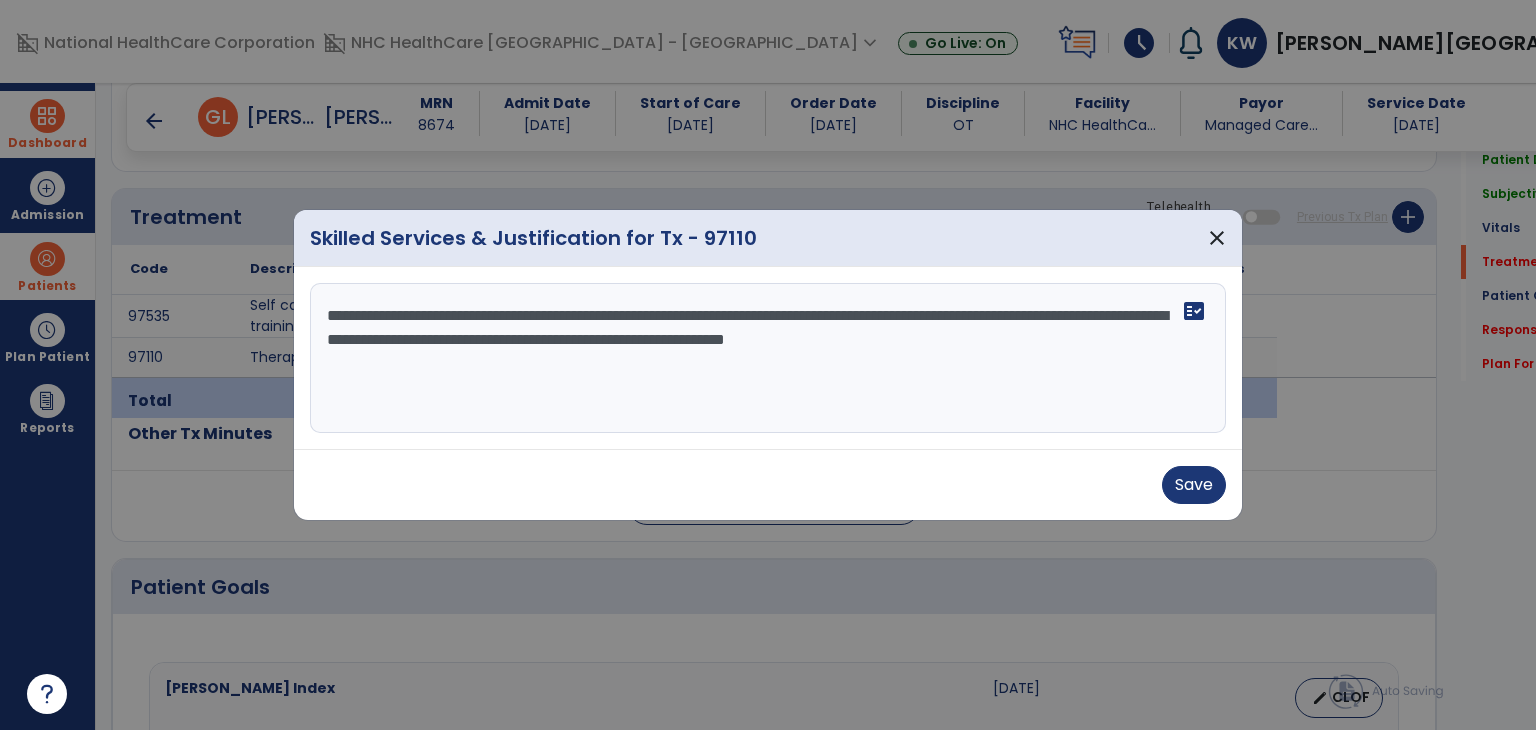 click on "**********" at bounding box center [768, 358] 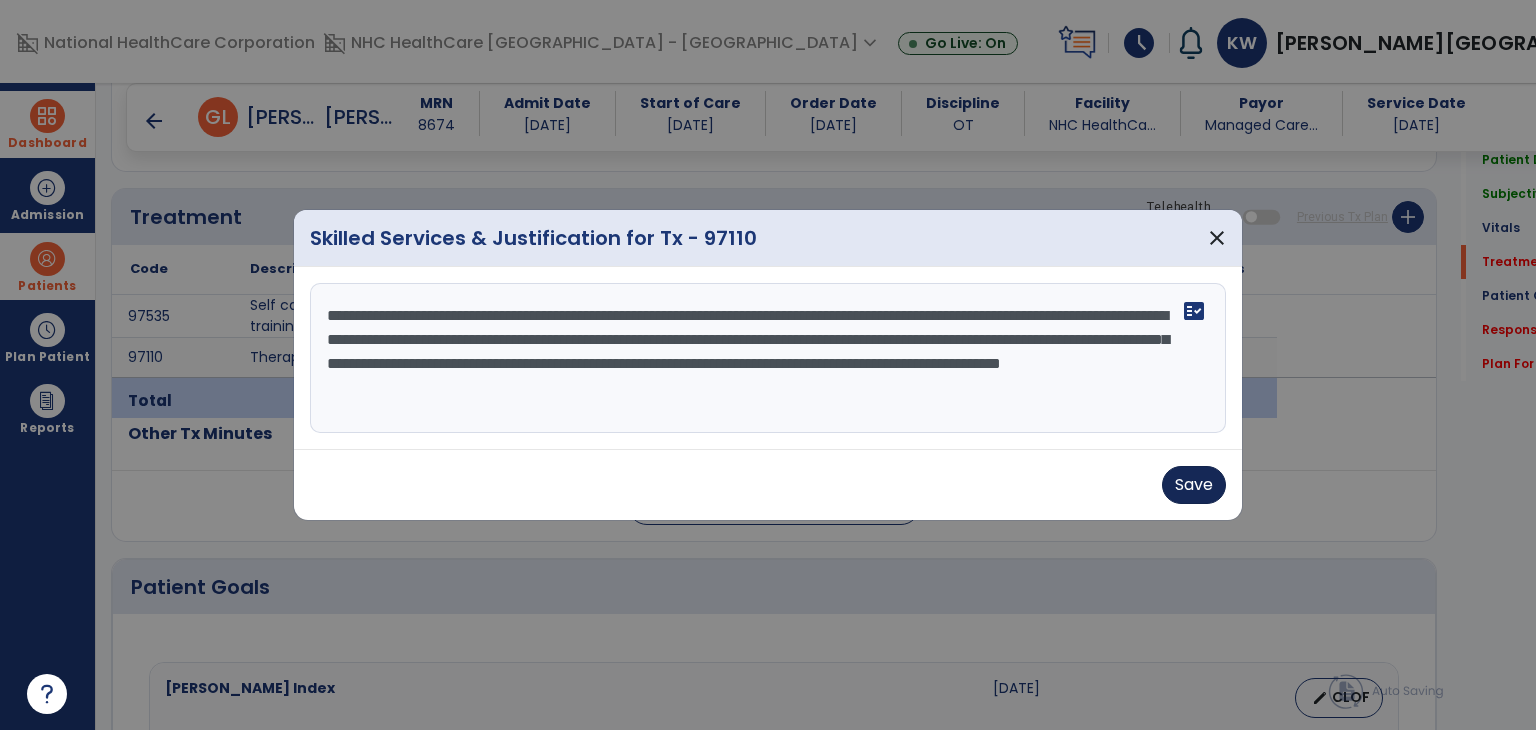 type on "**********" 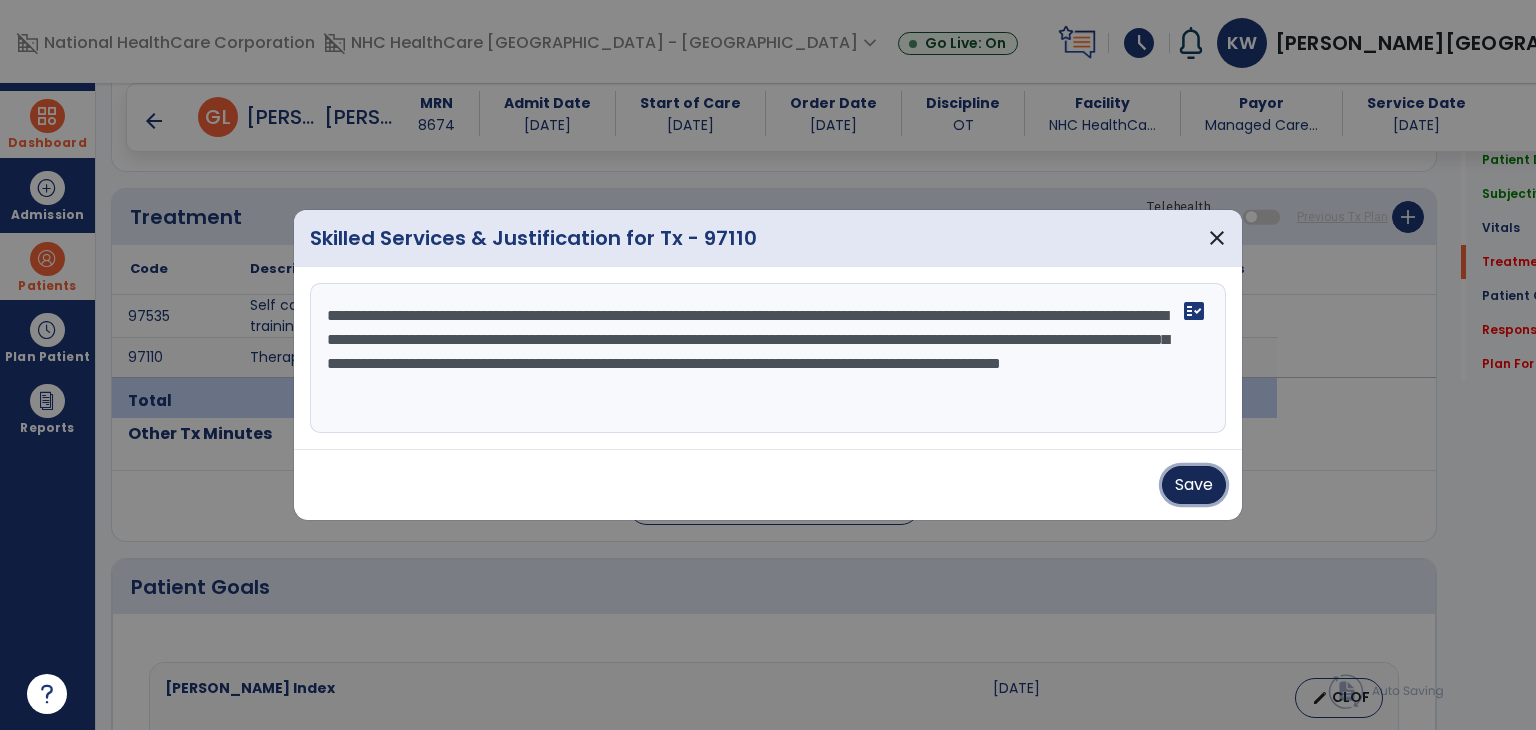 click on "Save" at bounding box center (1194, 485) 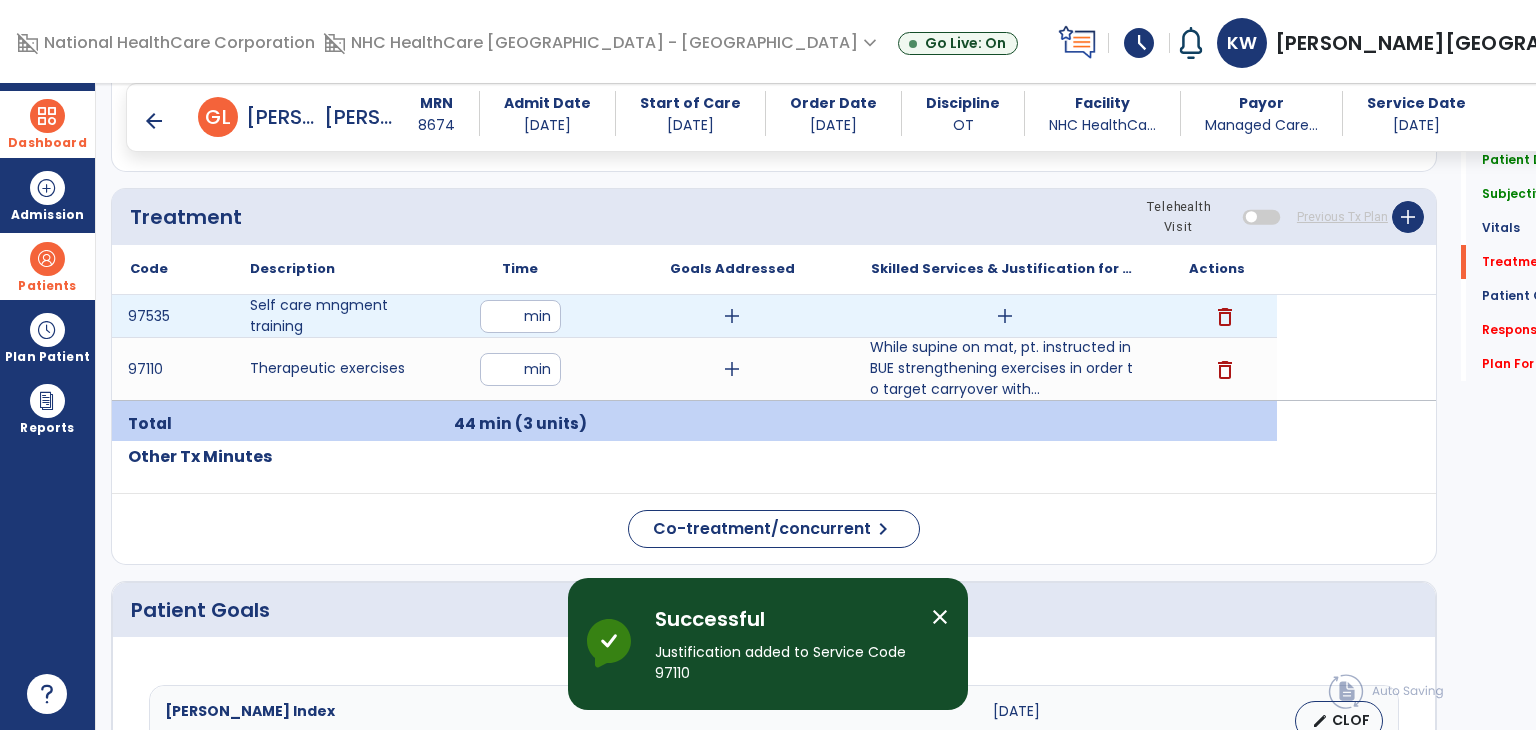 click on "add" at bounding box center (1005, 316) 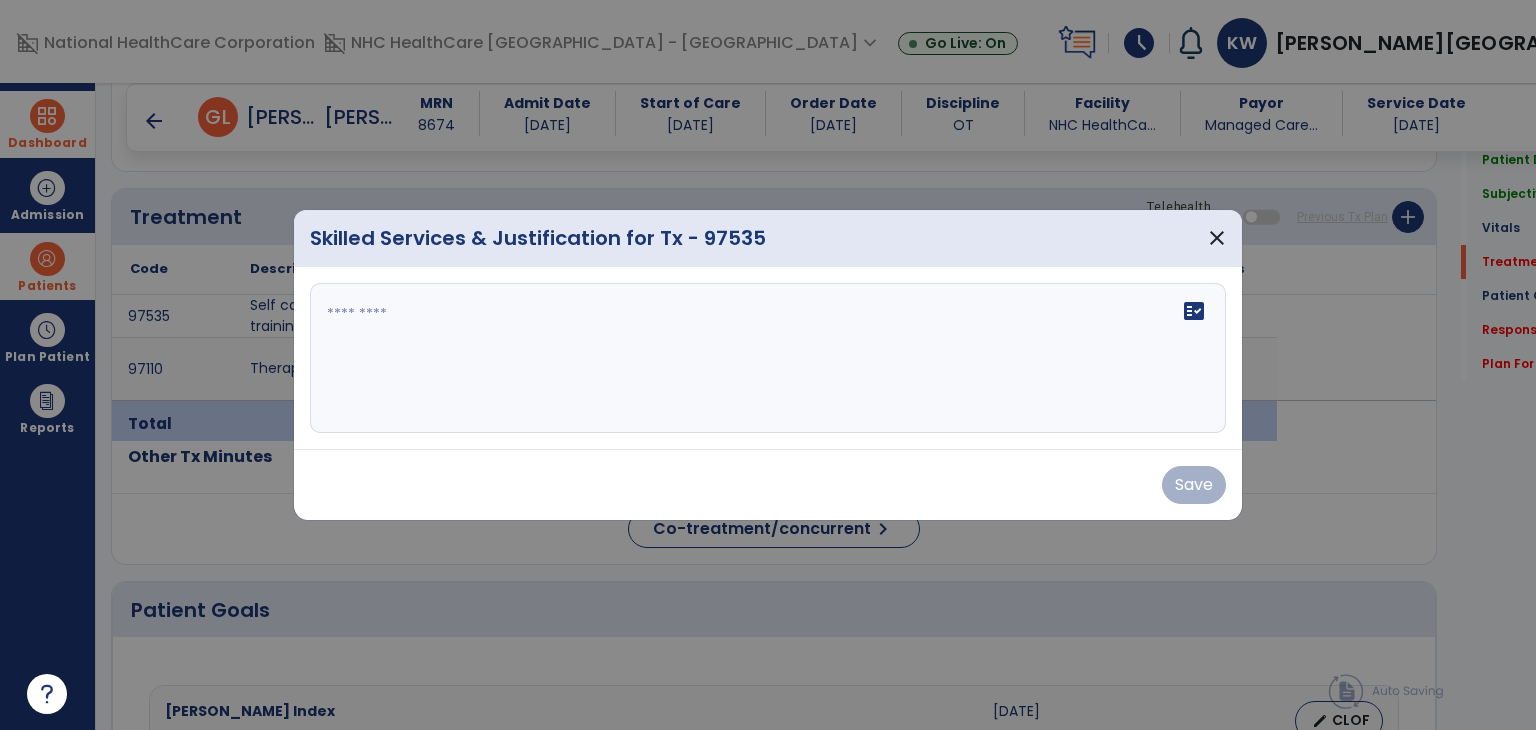 click on "fact_check" at bounding box center (768, 358) 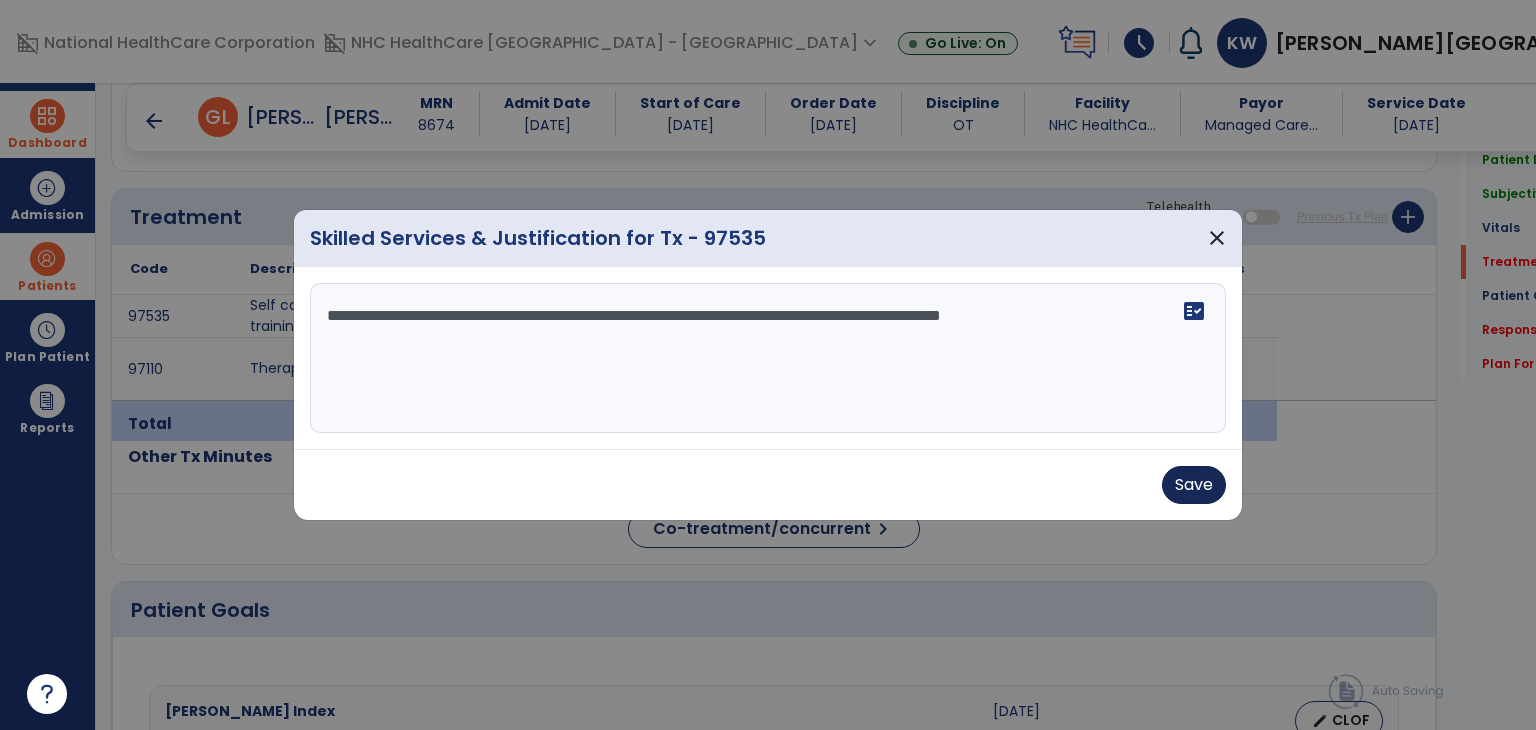 type on "**********" 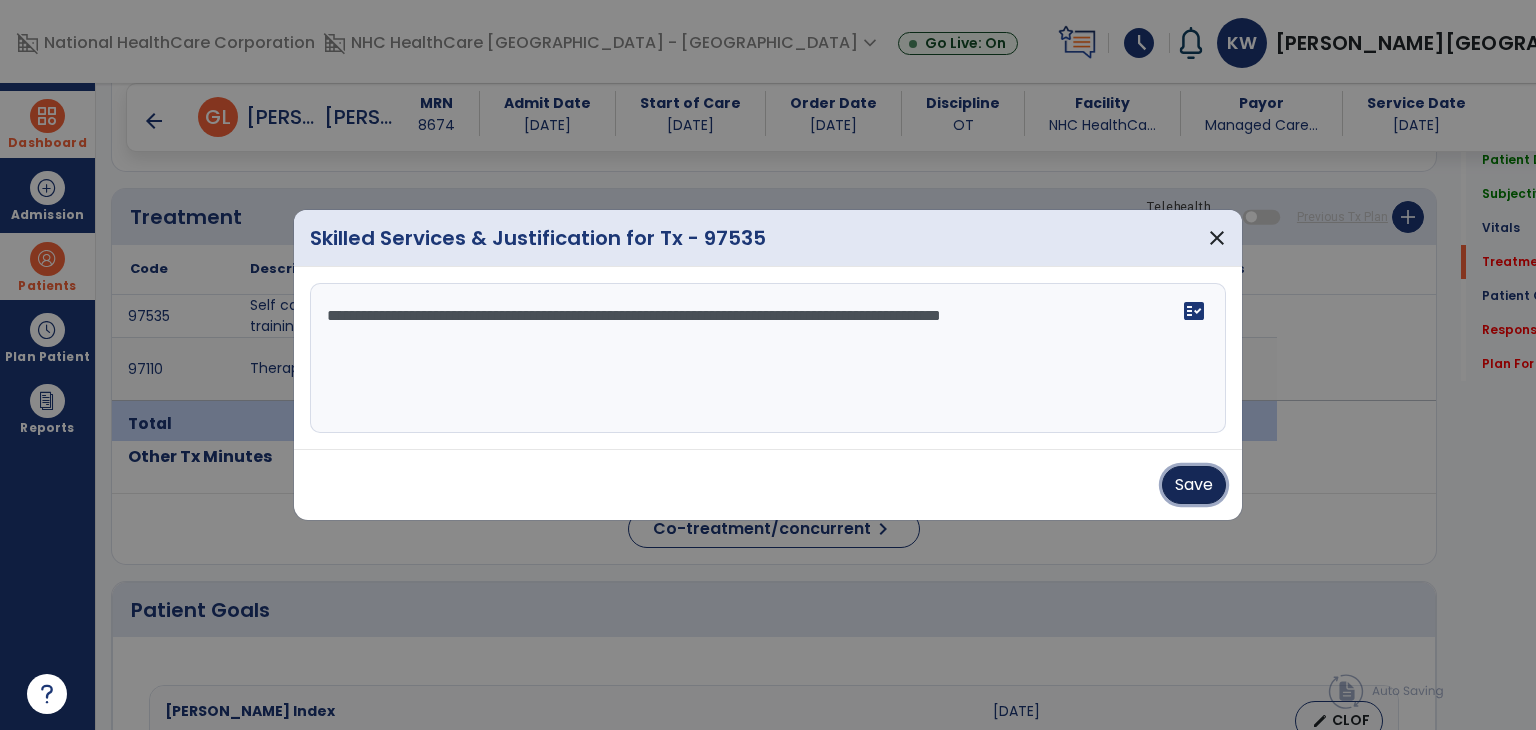 click on "Save" at bounding box center (1194, 485) 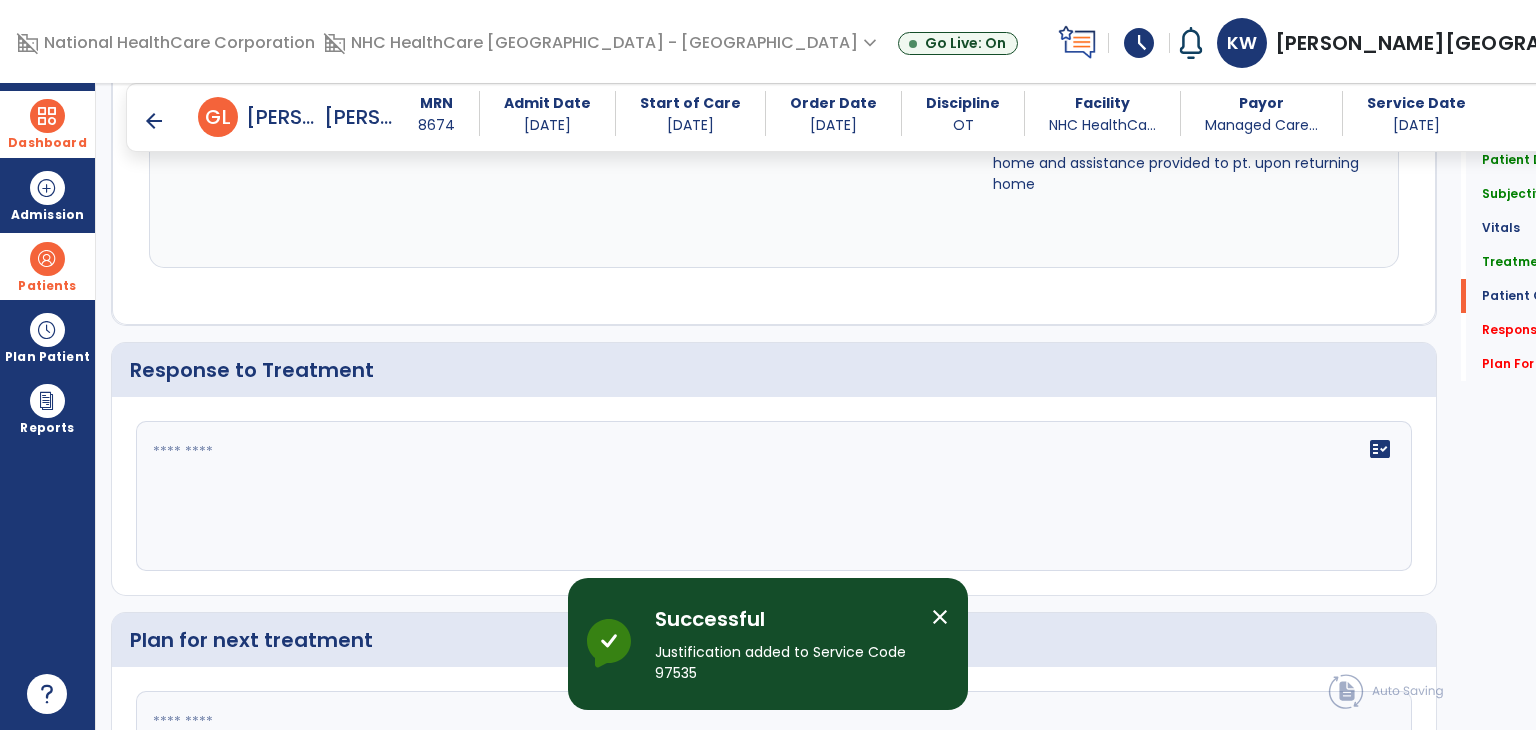 scroll, scrollTop: 2979, scrollLeft: 0, axis: vertical 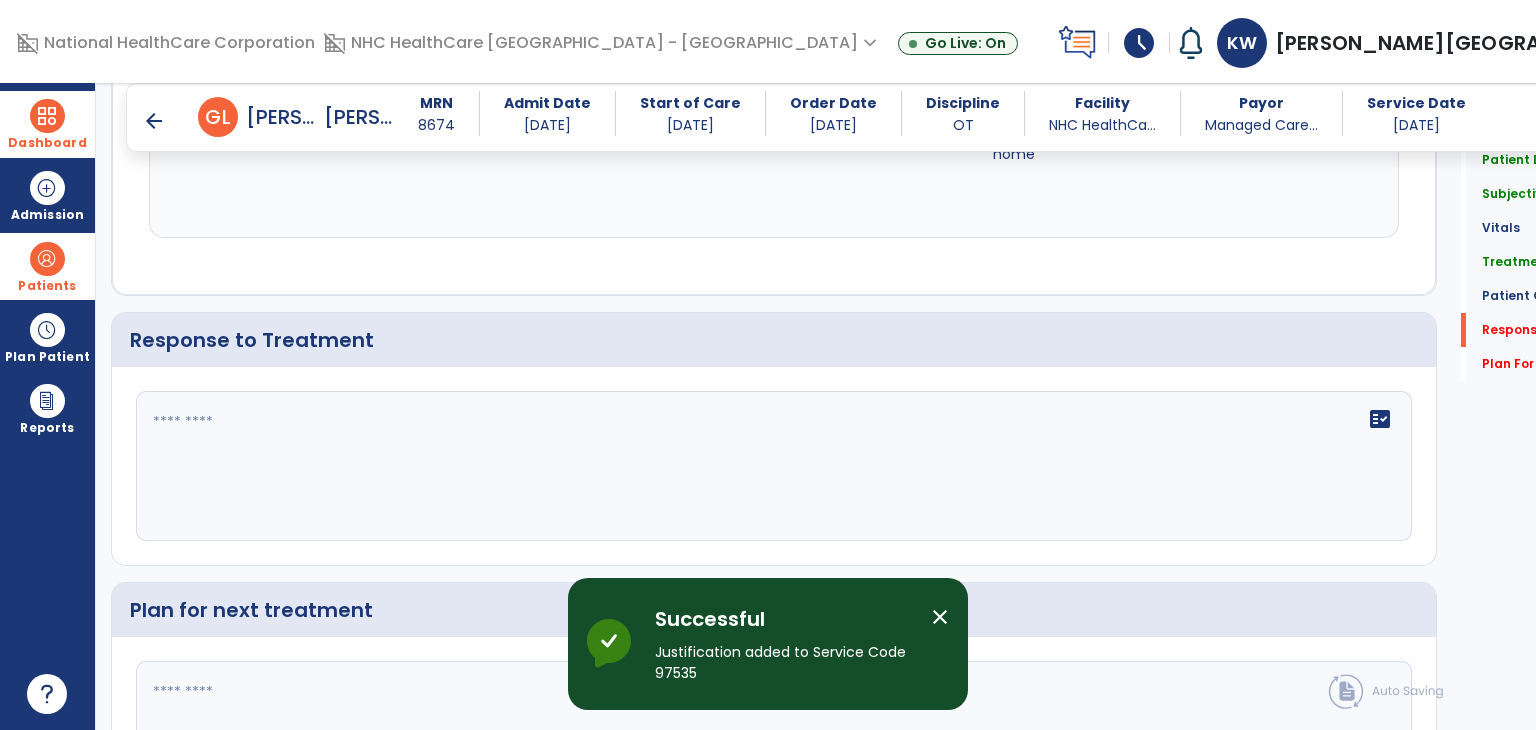 click on "fact_check" 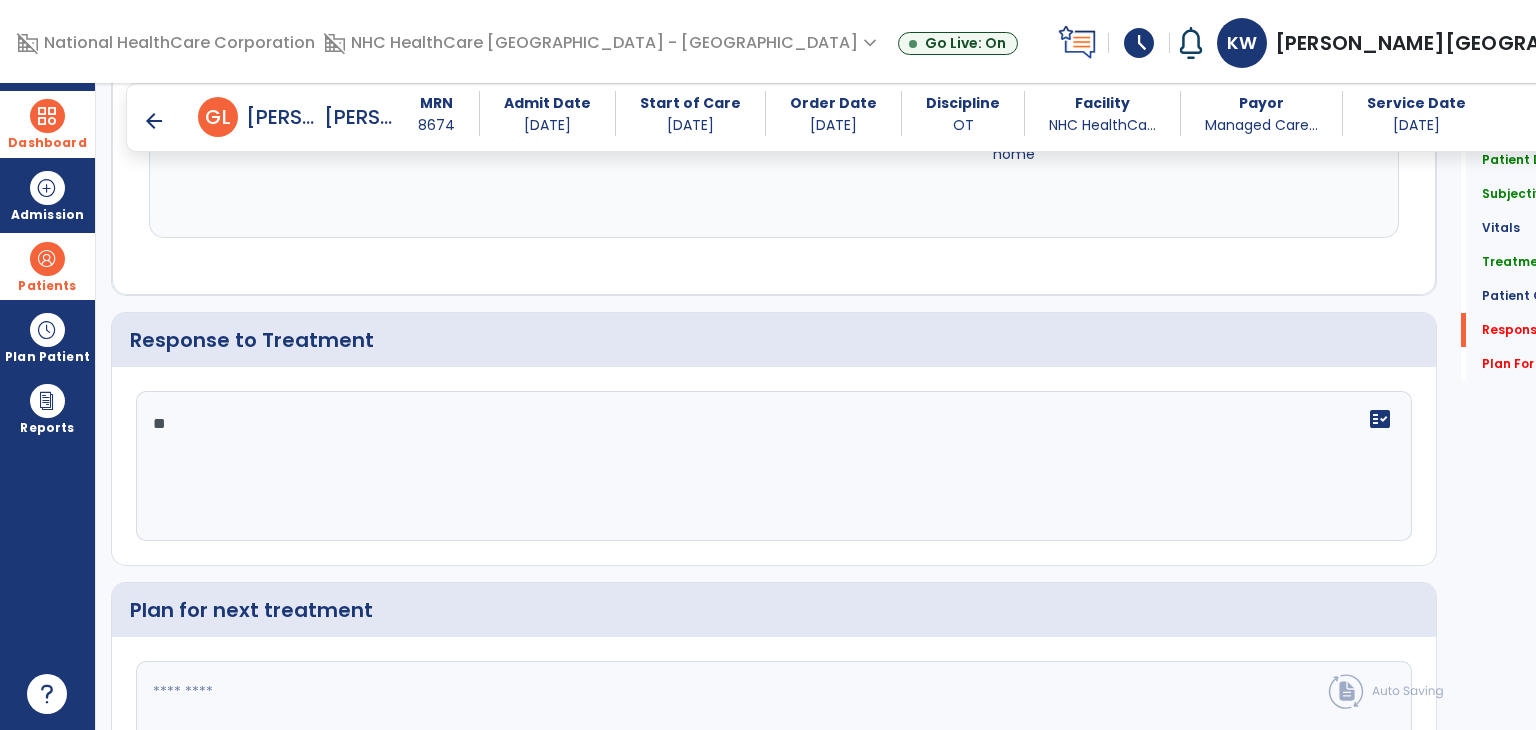 type on "*" 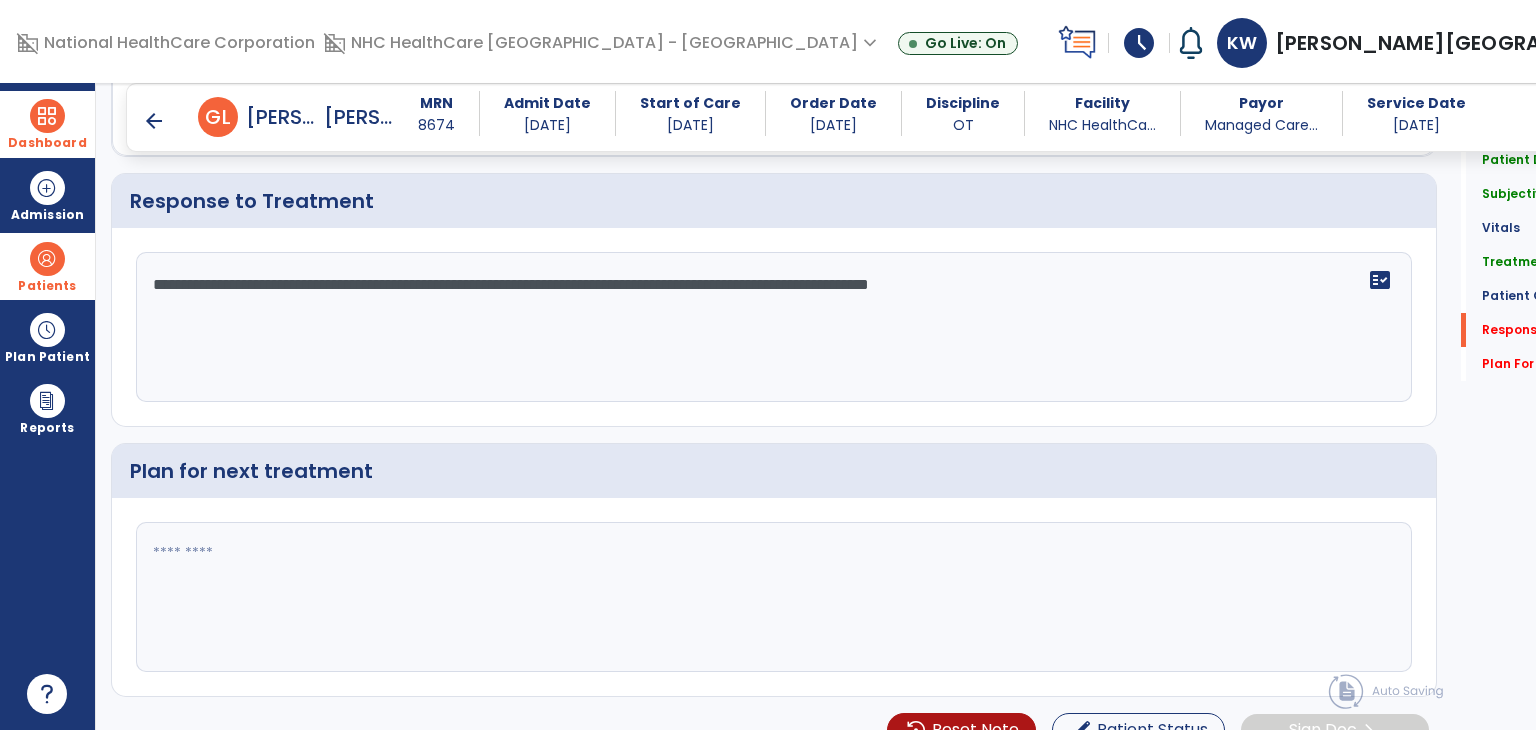 scroll, scrollTop: 3119, scrollLeft: 0, axis: vertical 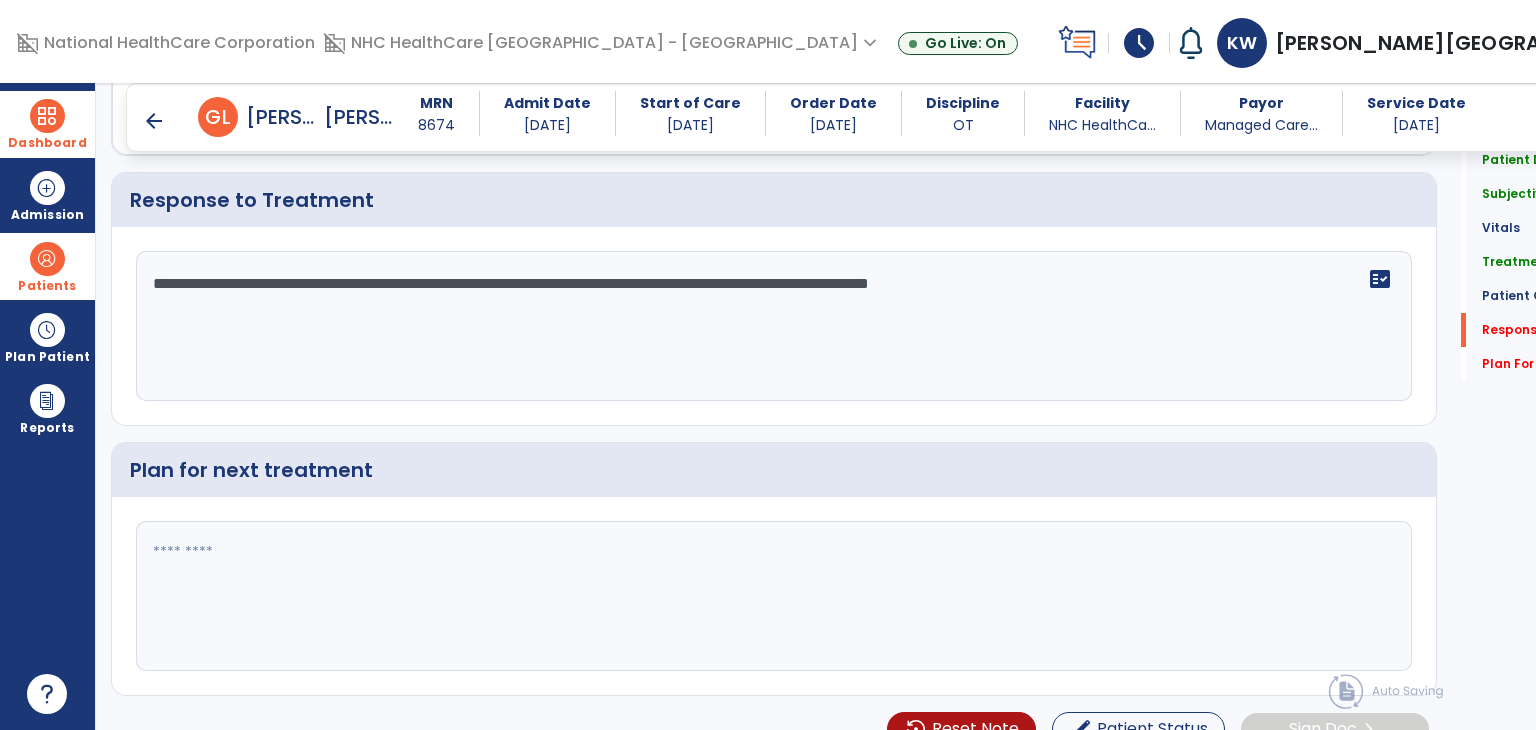 type on "**********" 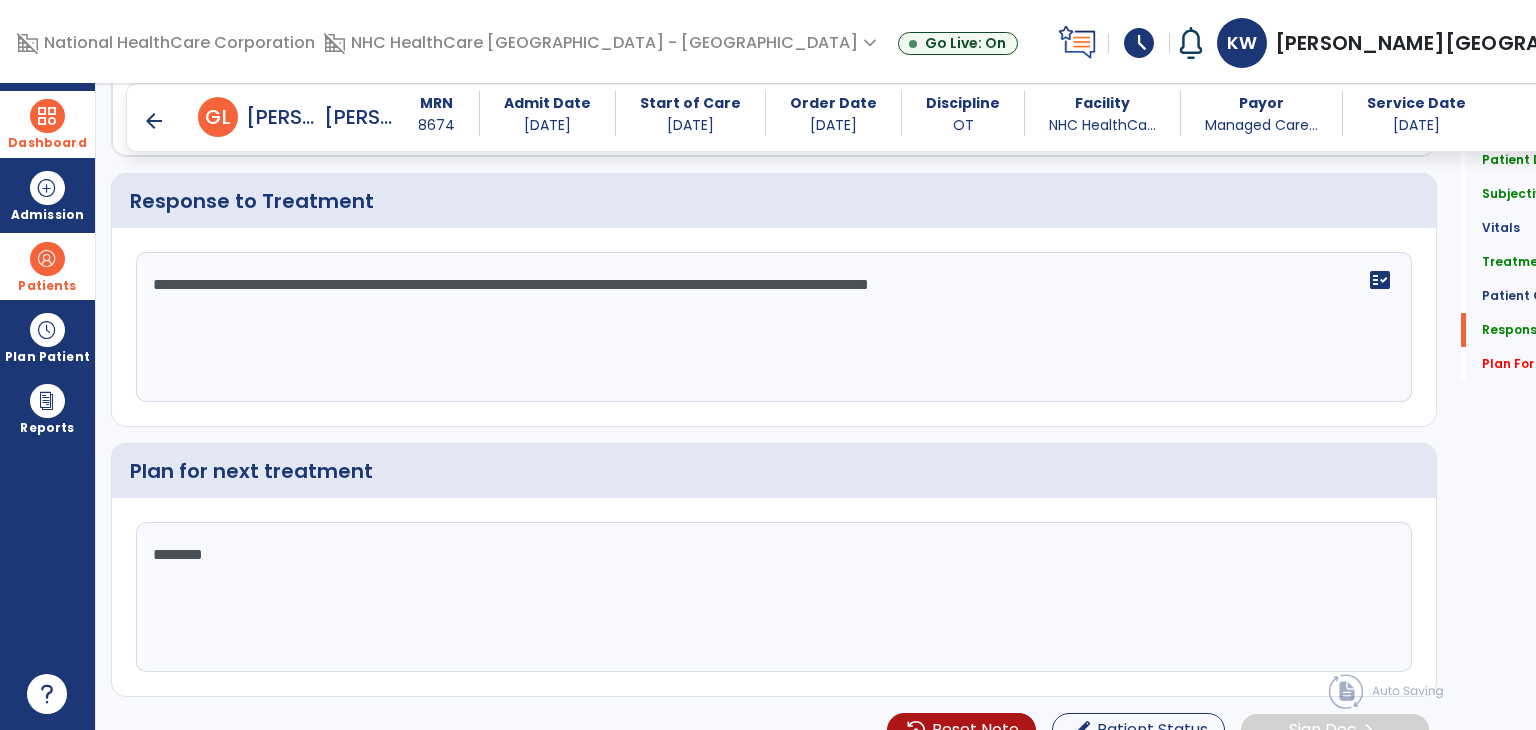 scroll, scrollTop: 3118, scrollLeft: 0, axis: vertical 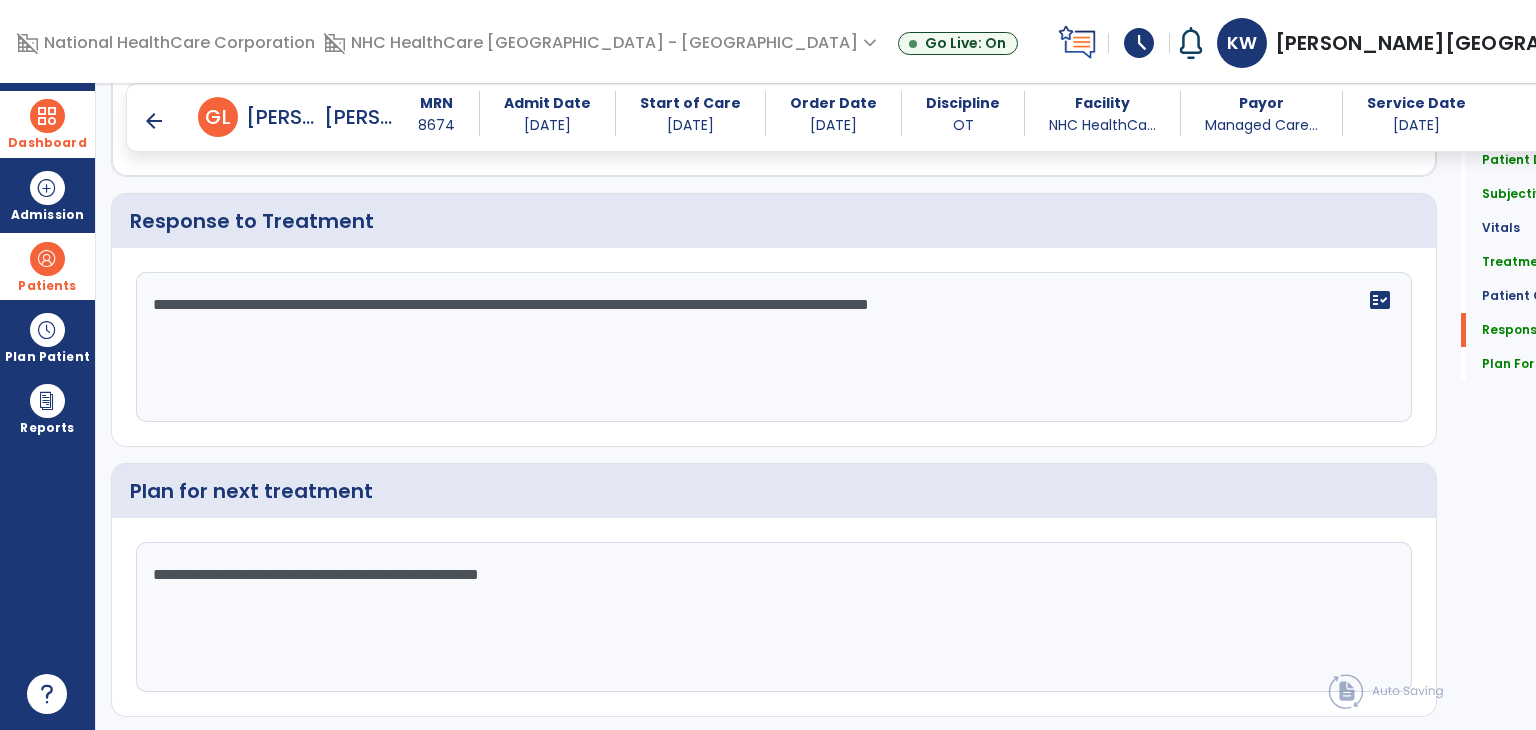 type on "**********" 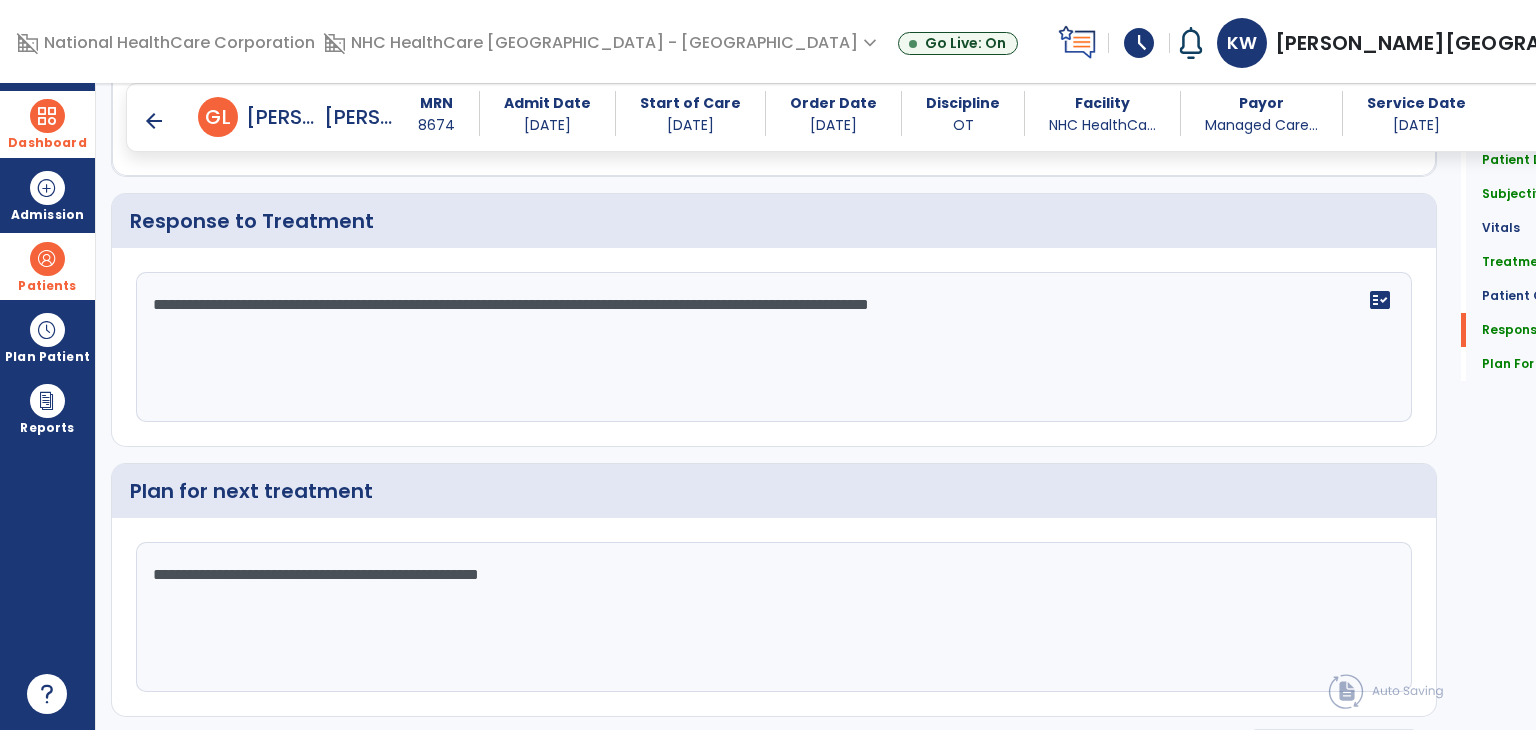scroll, scrollTop: 3144, scrollLeft: 0, axis: vertical 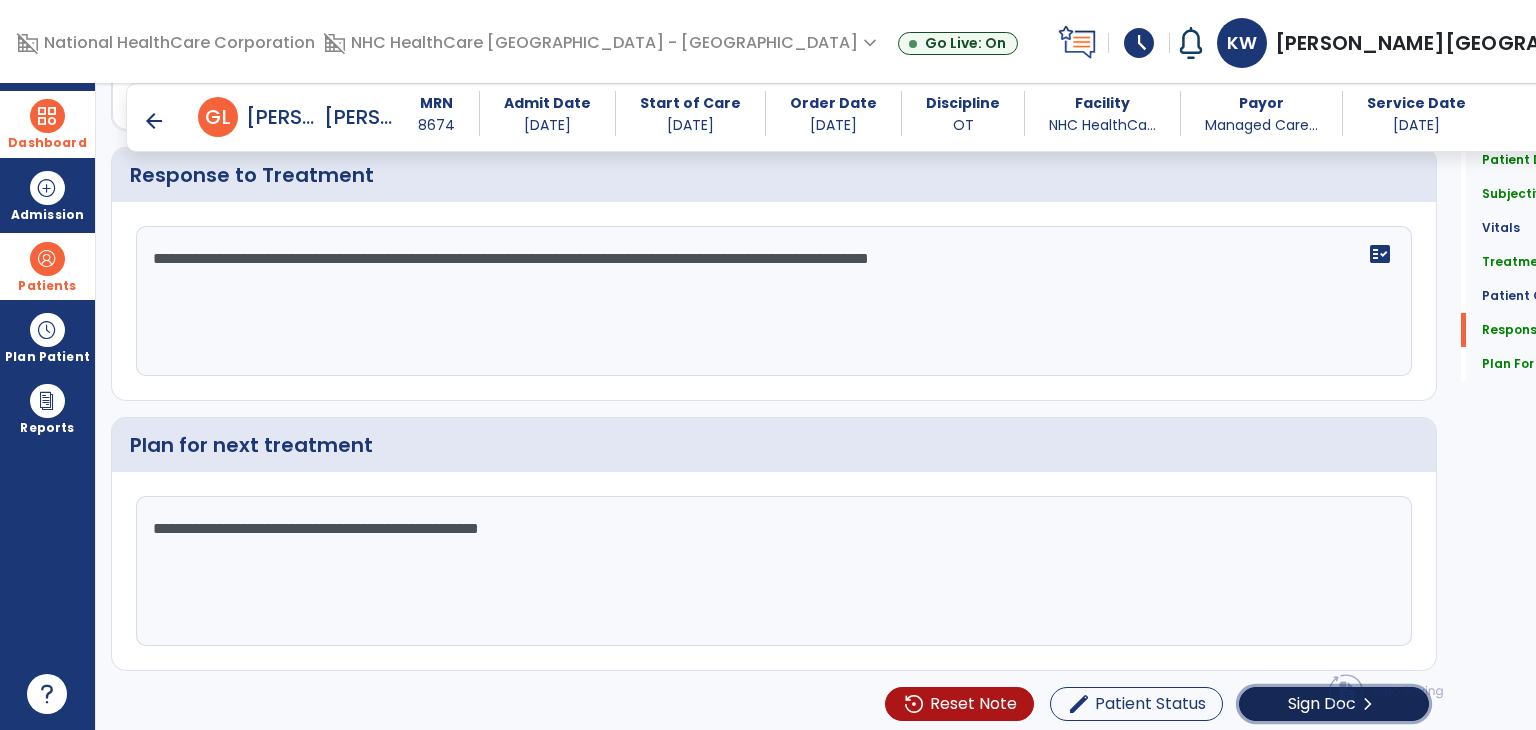 click on "Sign Doc" 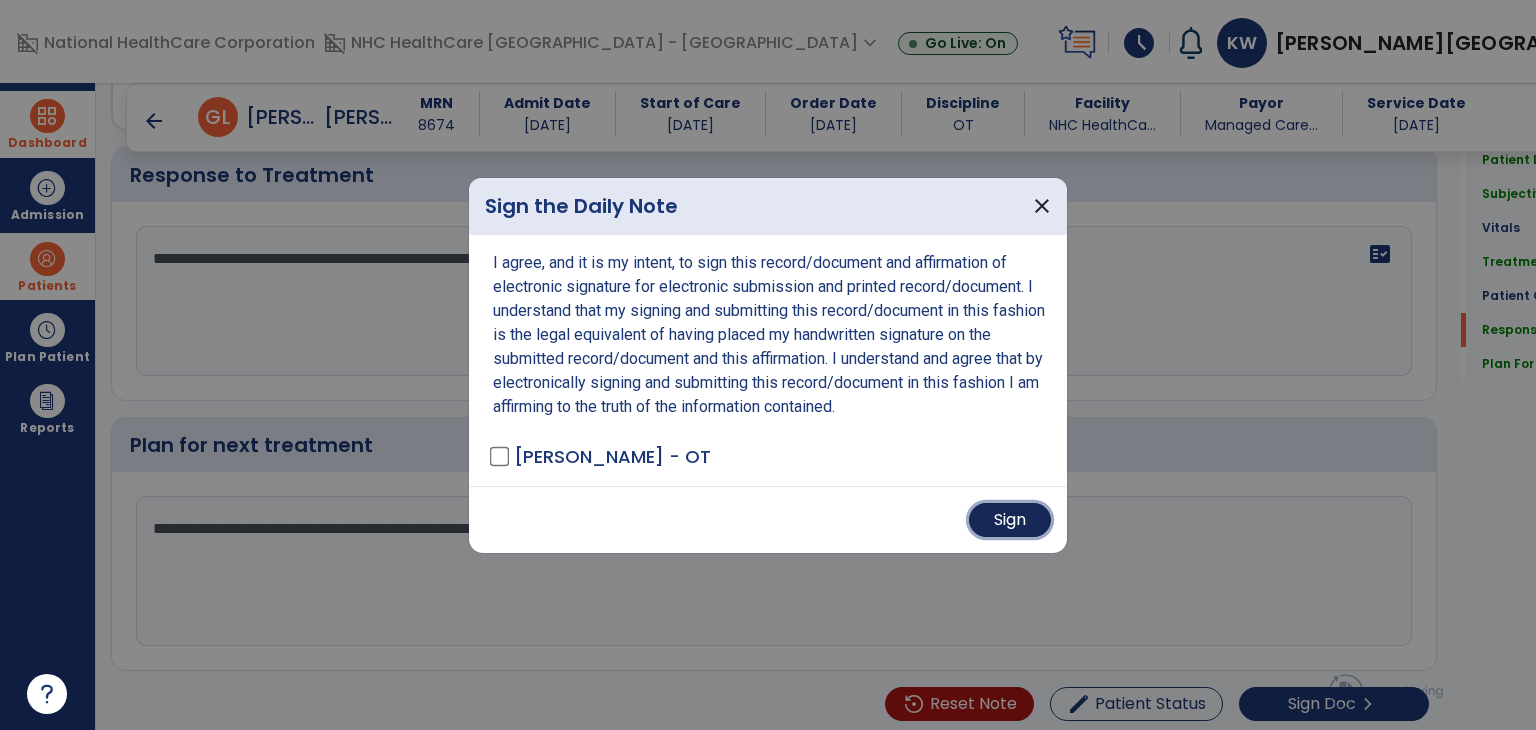click on "Sign" at bounding box center [1010, 520] 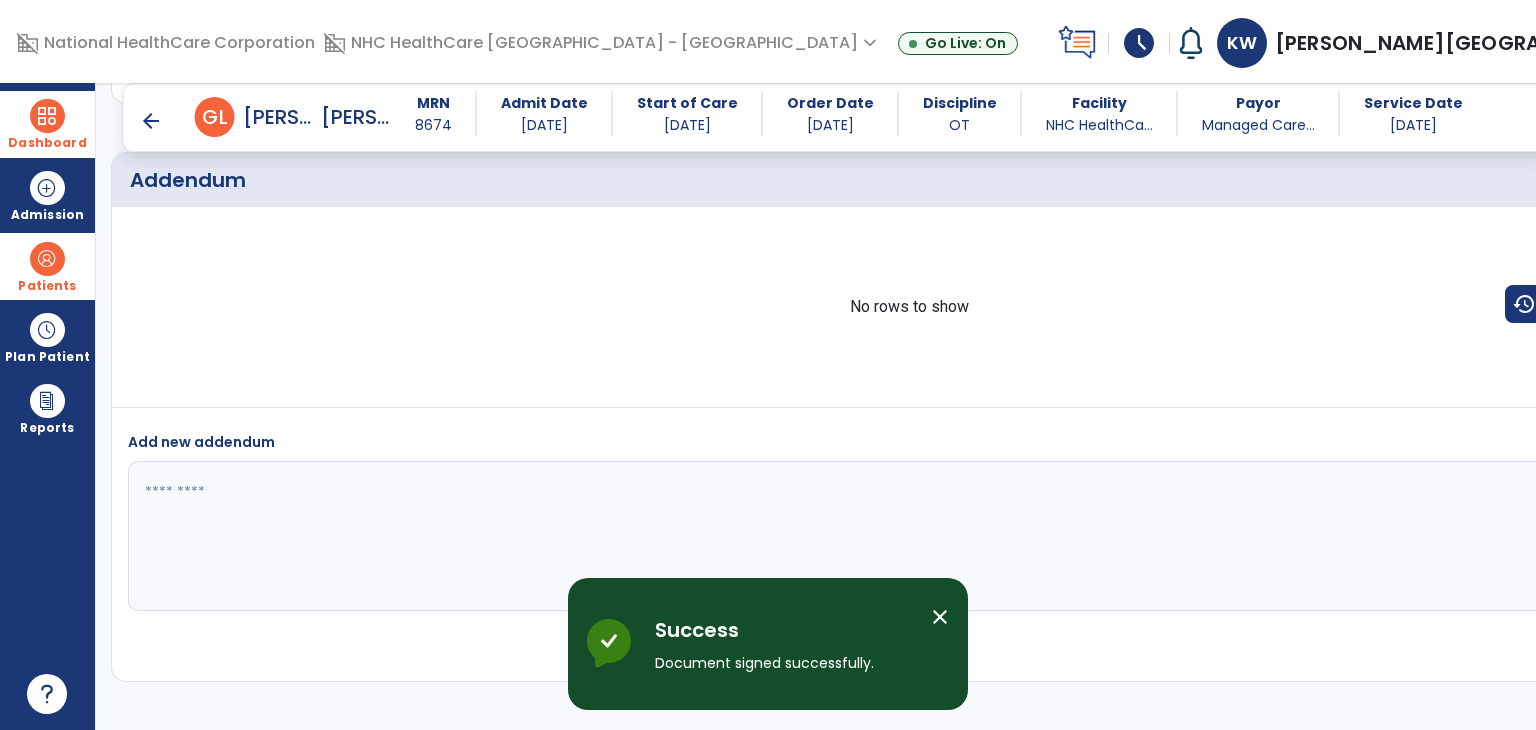 scroll, scrollTop: 4381, scrollLeft: 0, axis: vertical 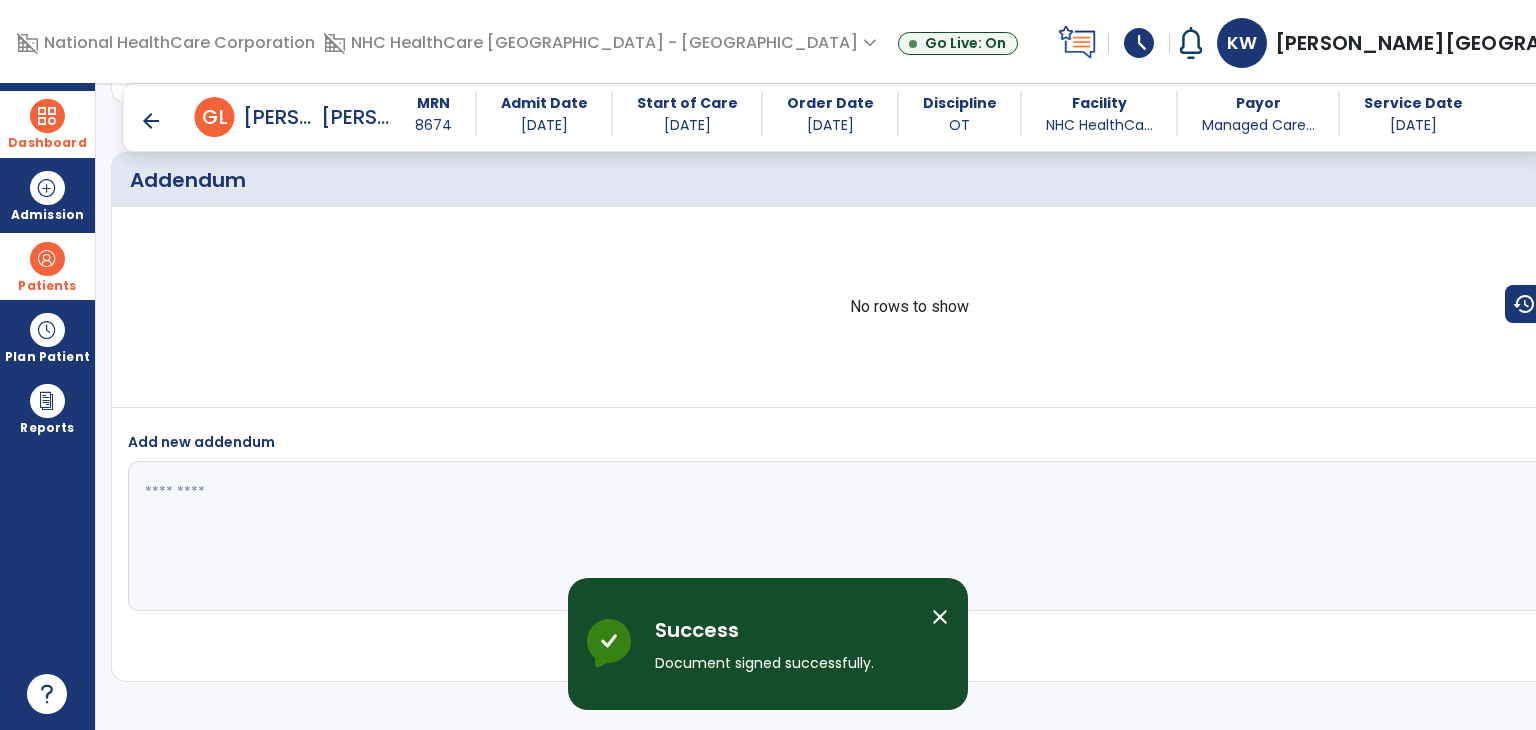 click on "arrow_back" at bounding box center [151, 121] 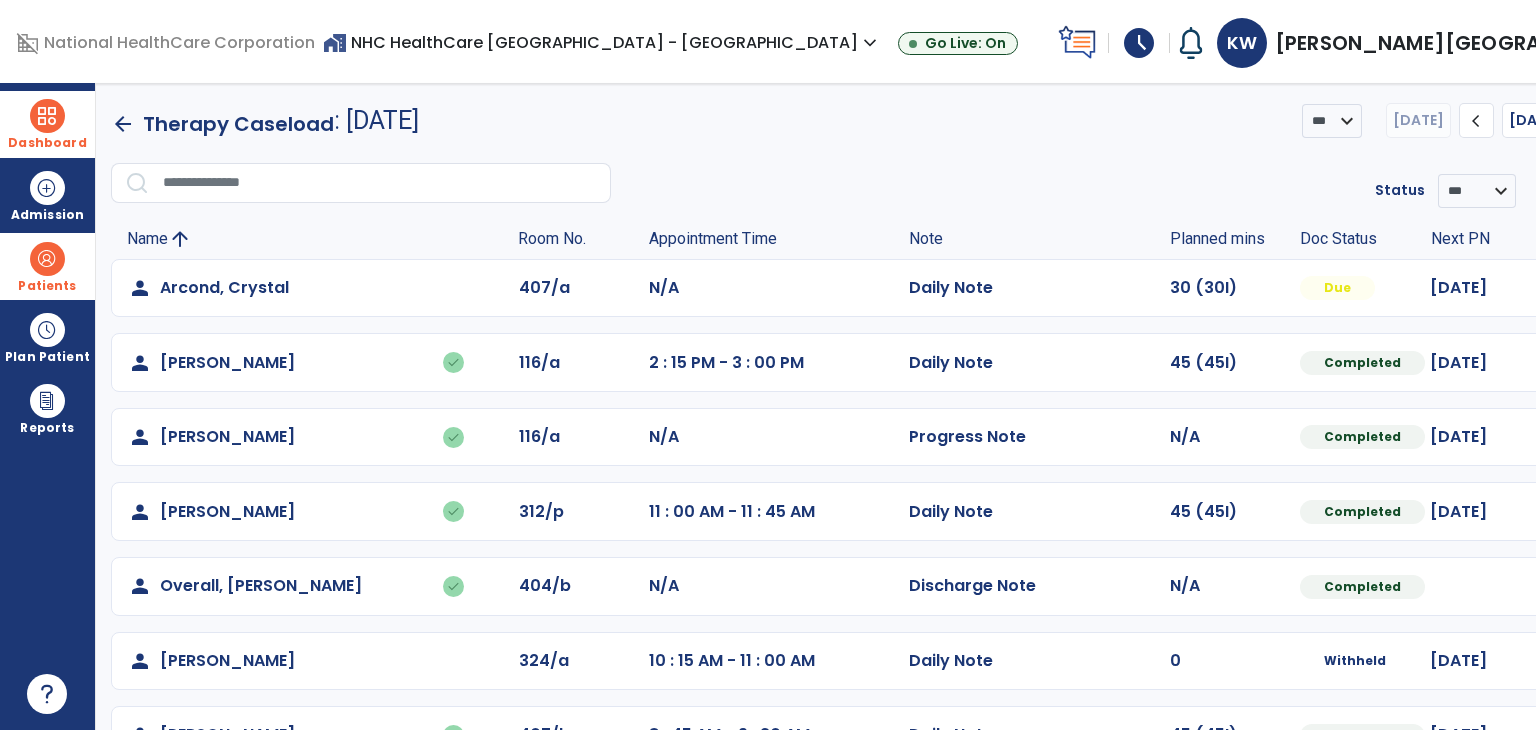 scroll, scrollTop: 135, scrollLeft: 0, axis: vertical 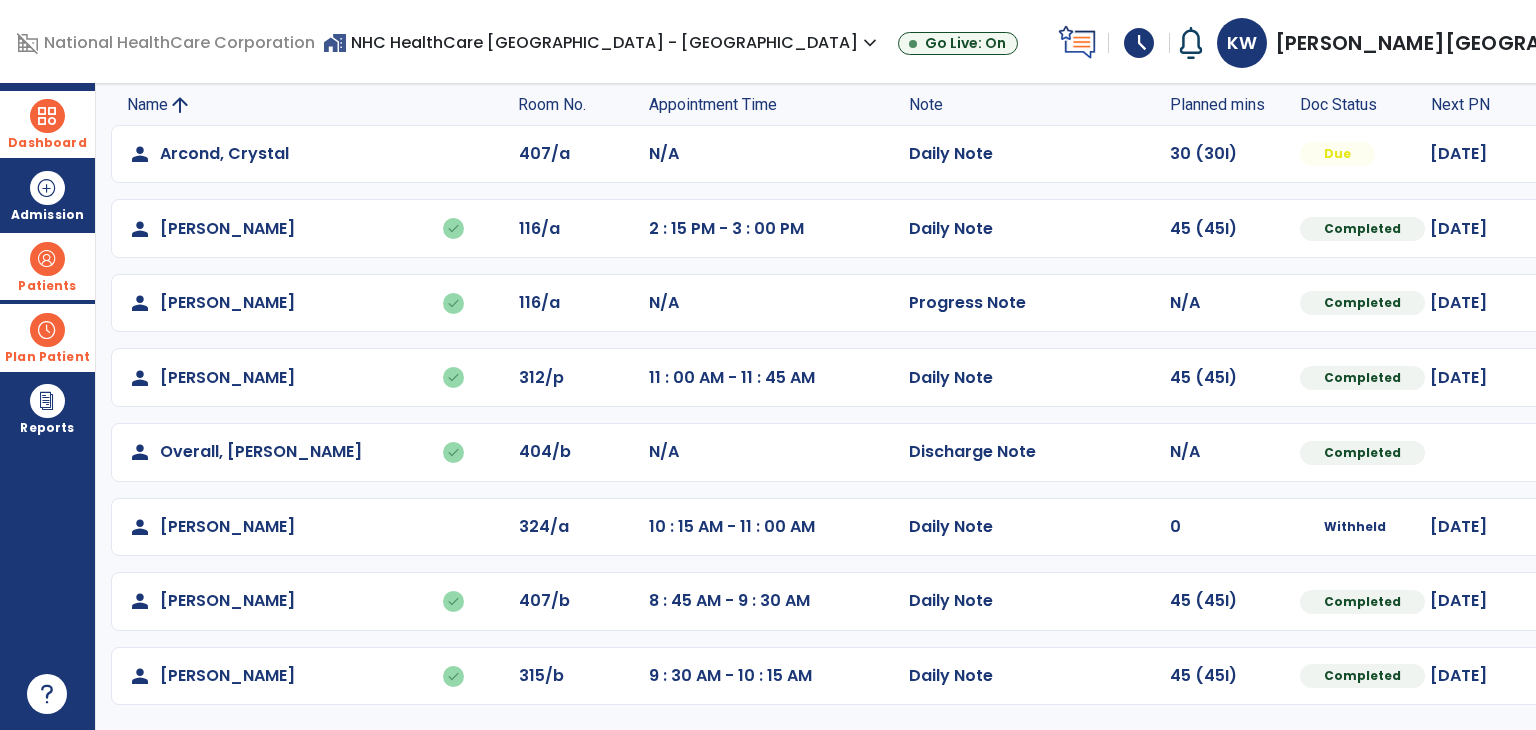 click on "Plan Patient" at bounding box center (47, 286) 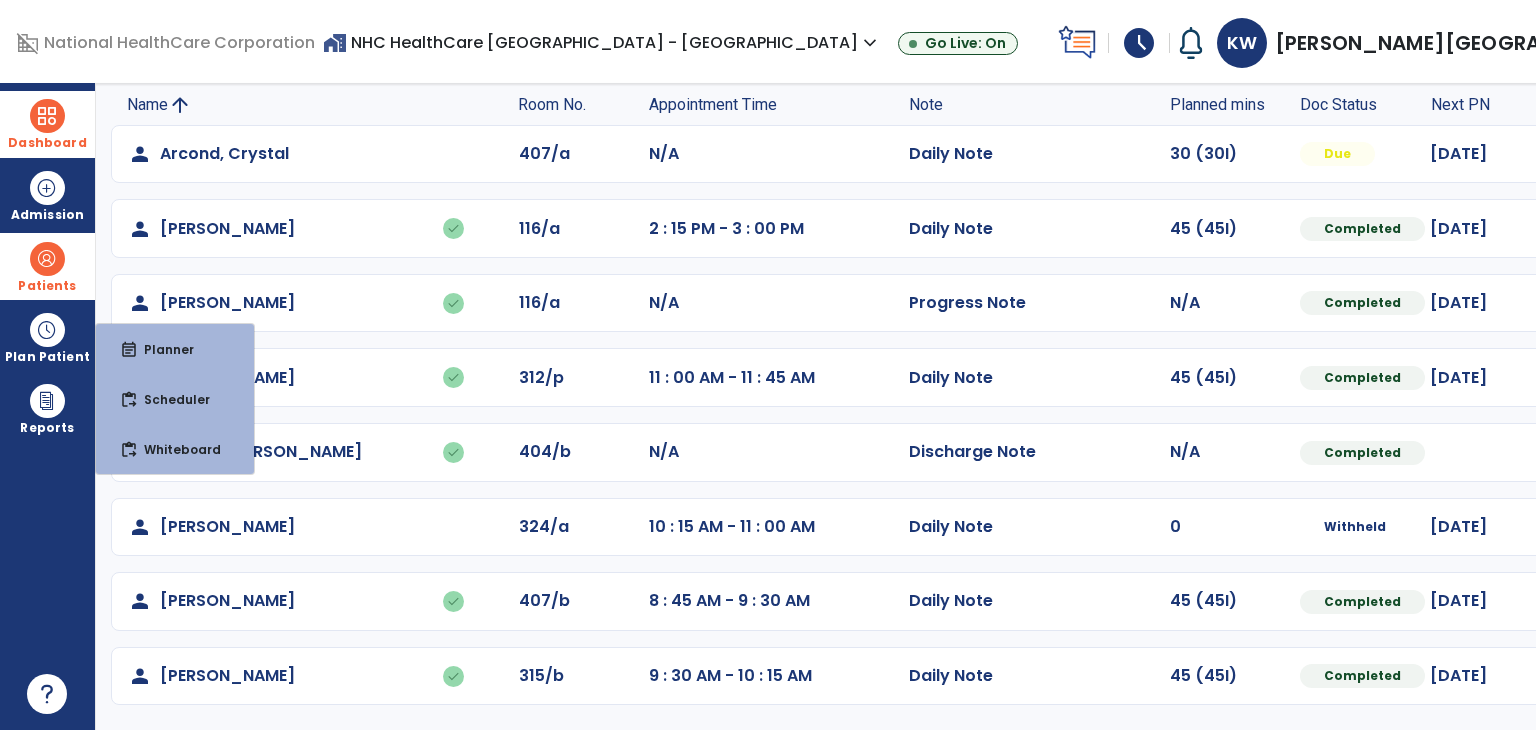 click on "person   [PERSON_NAME]   done  116/a N/A  Progress Note   N/A  Completed [DATE]  Undo Visit Status   Reset Note   Open Document   G + C Mins" 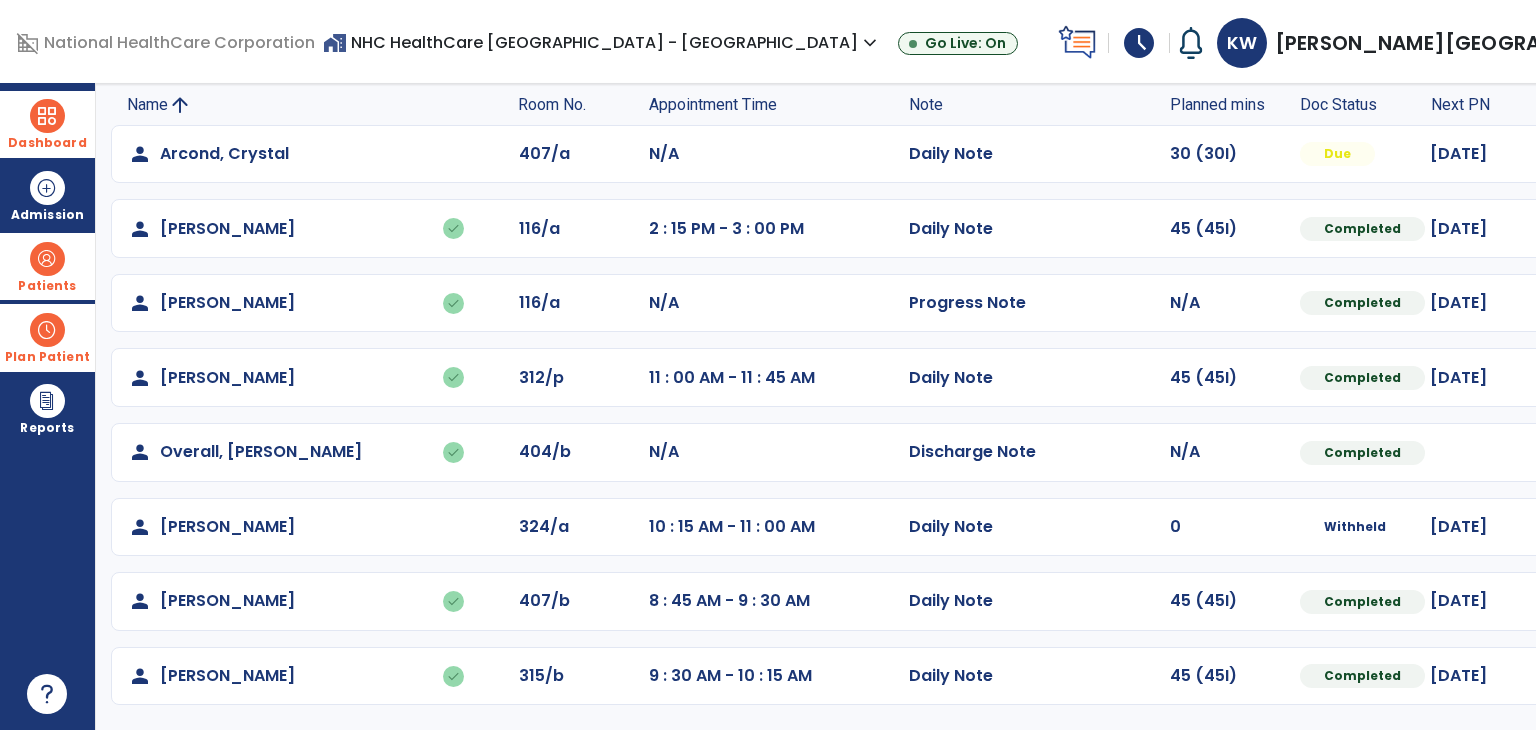 click at bounding box center (47, 330) 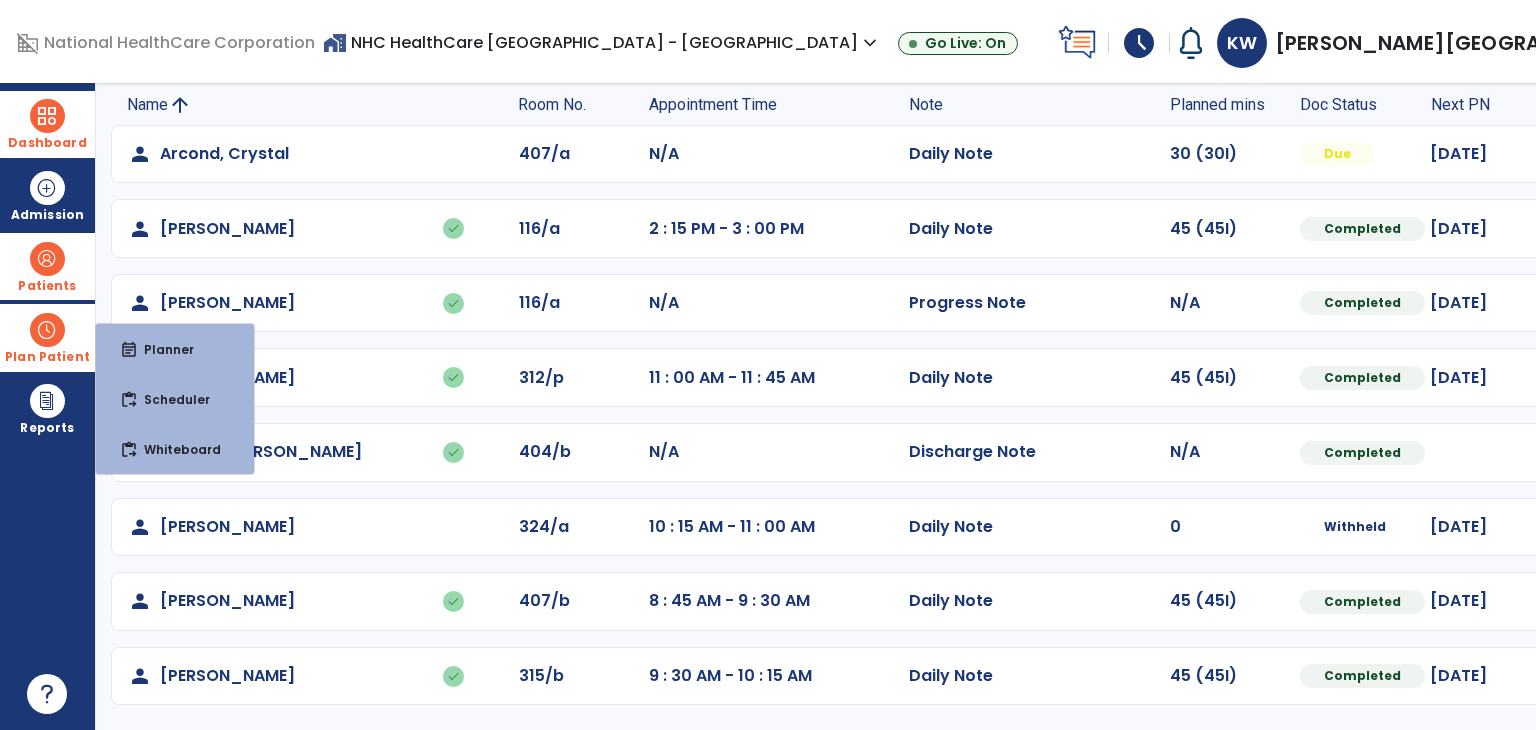 click on "Plan Patient  event_note  Planner  content_paste_go  Scheduler  content_paste_go  Whiteboard" at bounding box center (47, 337) 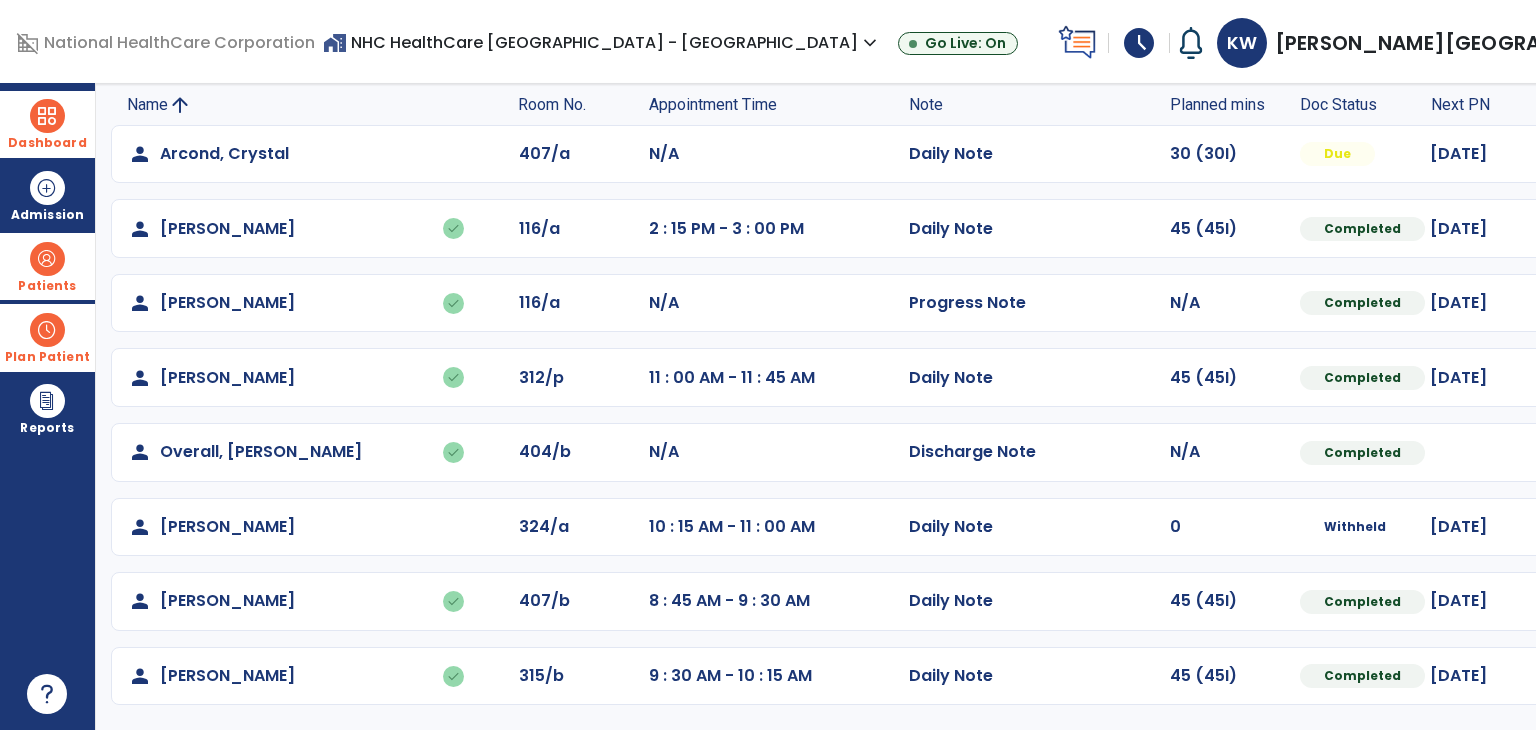 click on "Plan Patient  event_note  Planner  content_paste_go  Scheduler  content_paste_go  Whiteboard" at bounding box center [47, 337] 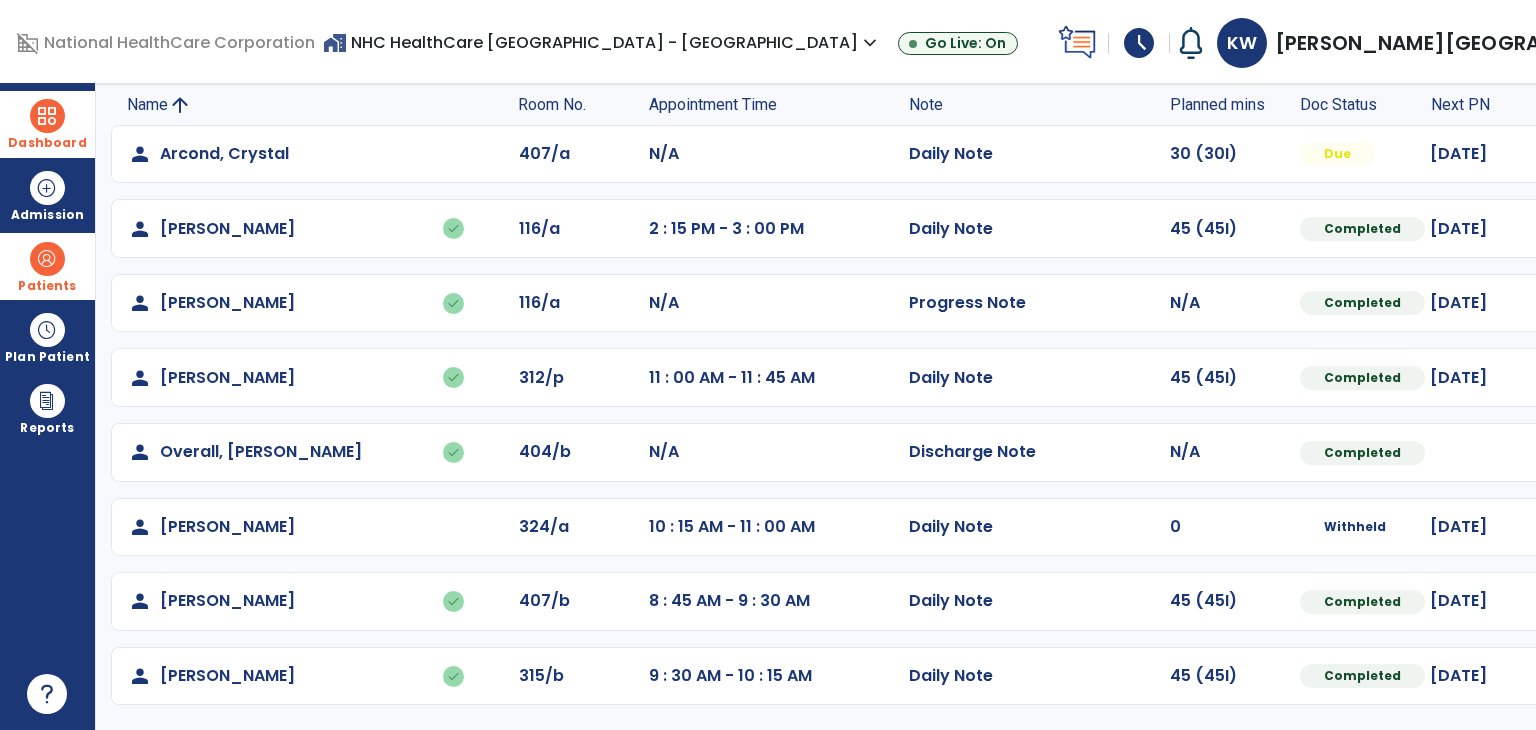 click on "person   [PERSON_NAME]   done  312/p 11 : 00 AM - 11 : 45 AM  Daily Note   45 (45I)  Completed [DATE]  Undo Visit Status   Reset Note   Open Document   G + C Mins" 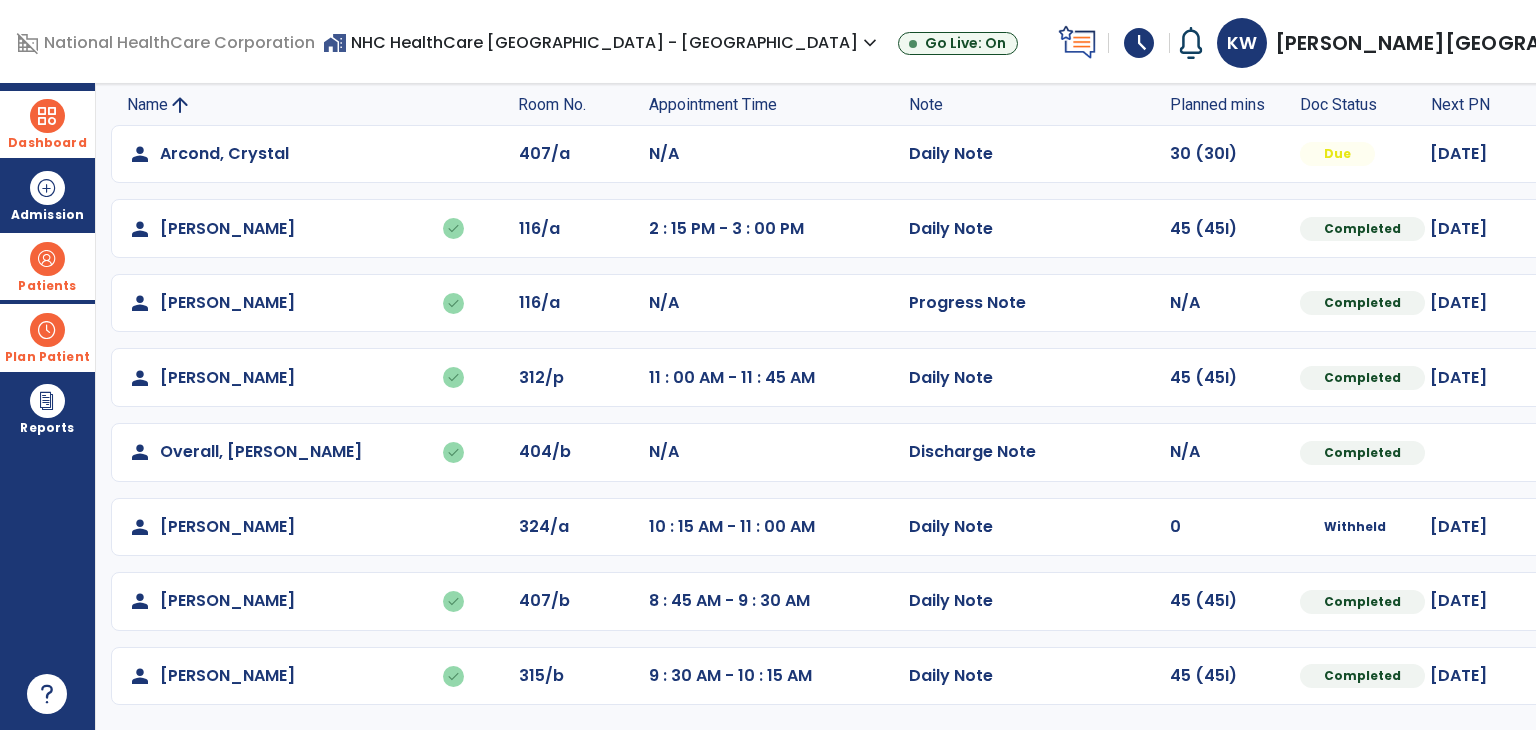 click on "Plan Patient" at bounding box center [47, 266] 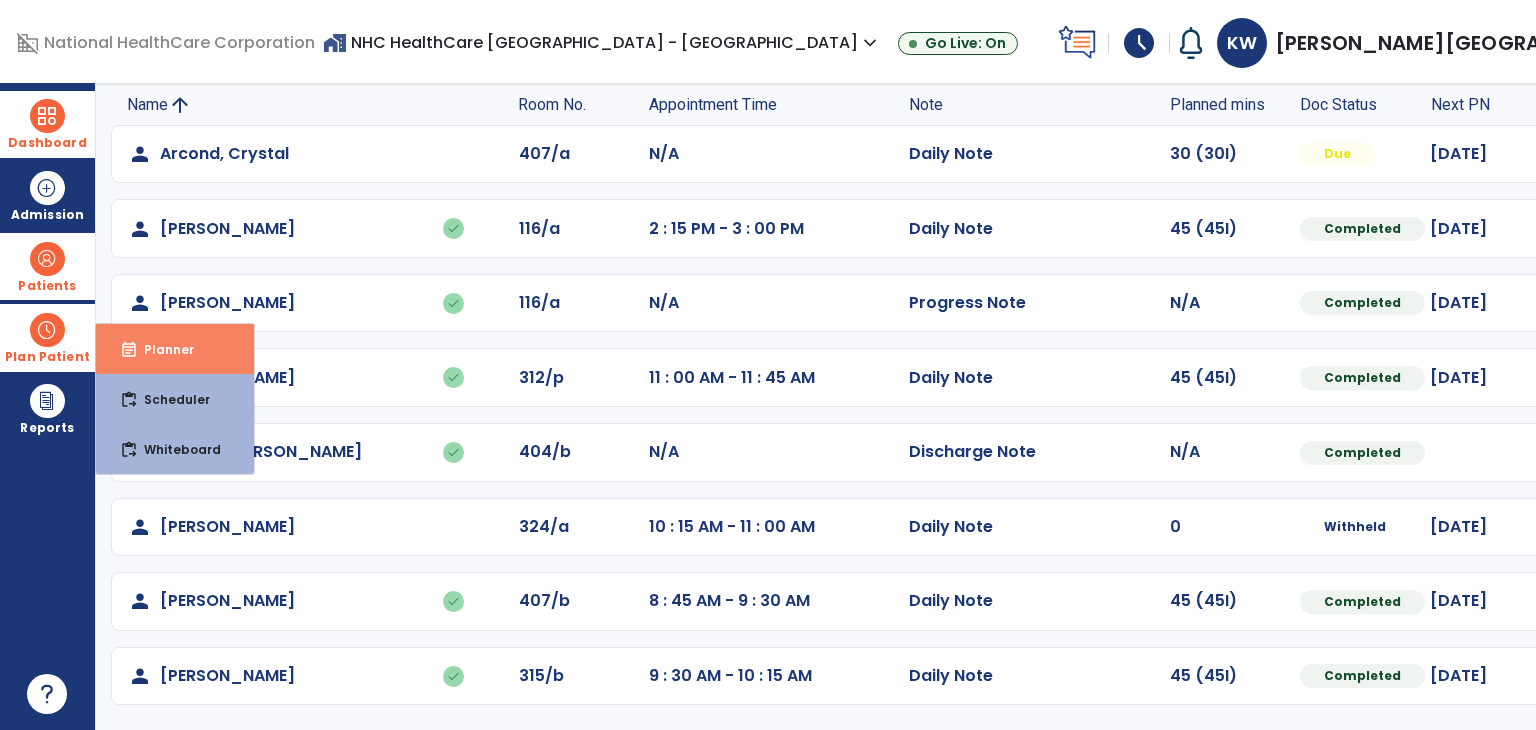 click on "event_note  Planner" at bounding box center (175, 349) 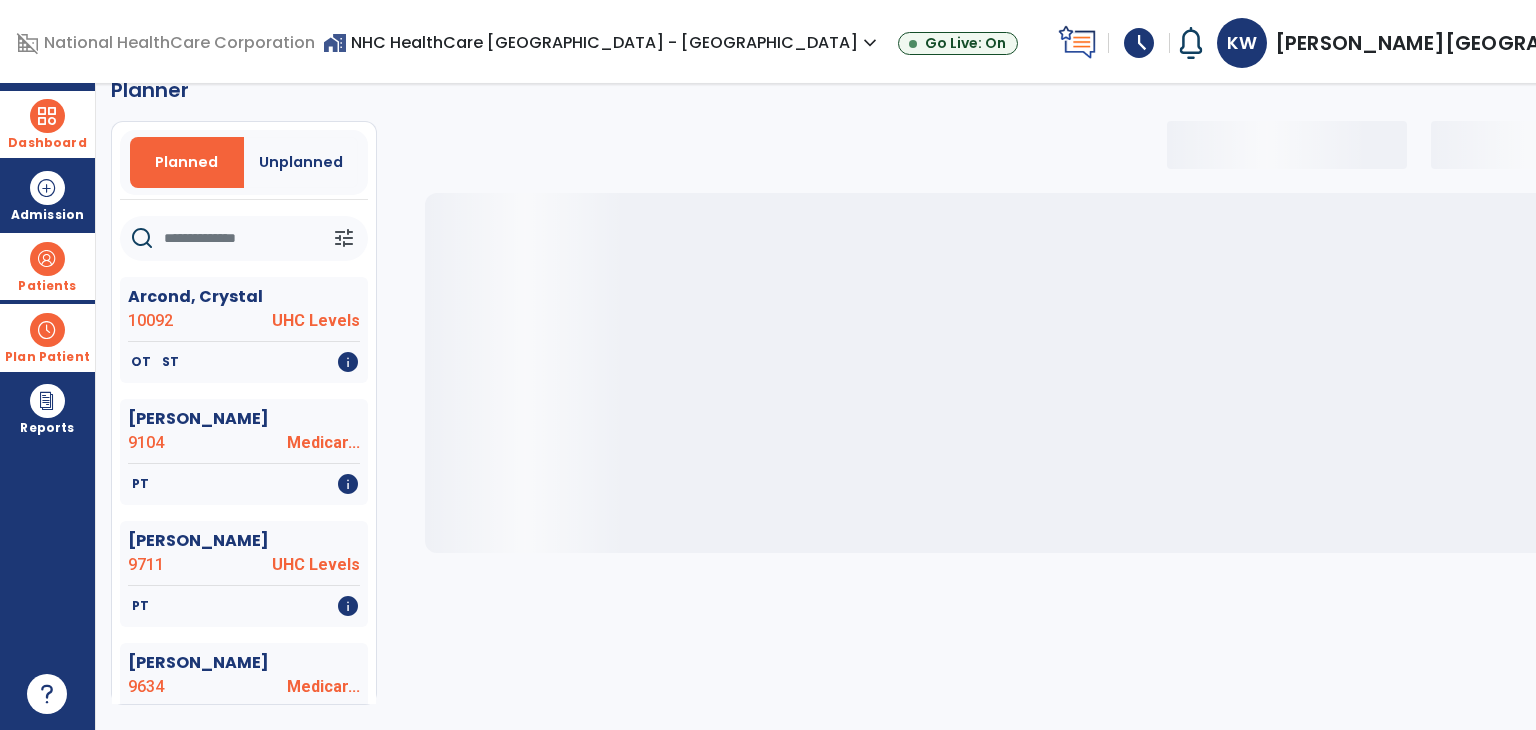 select on "***" 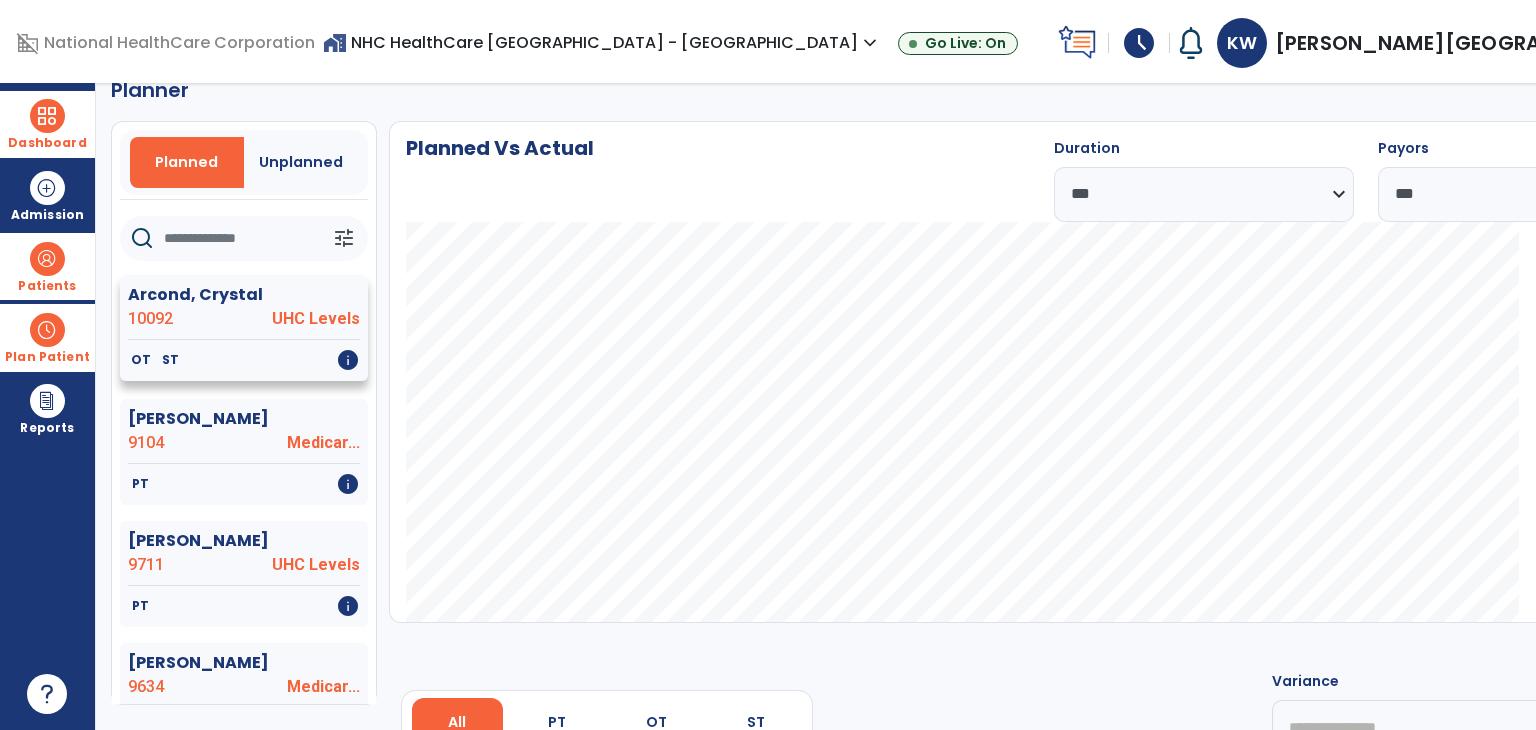 click on "Arcond, Crystal" 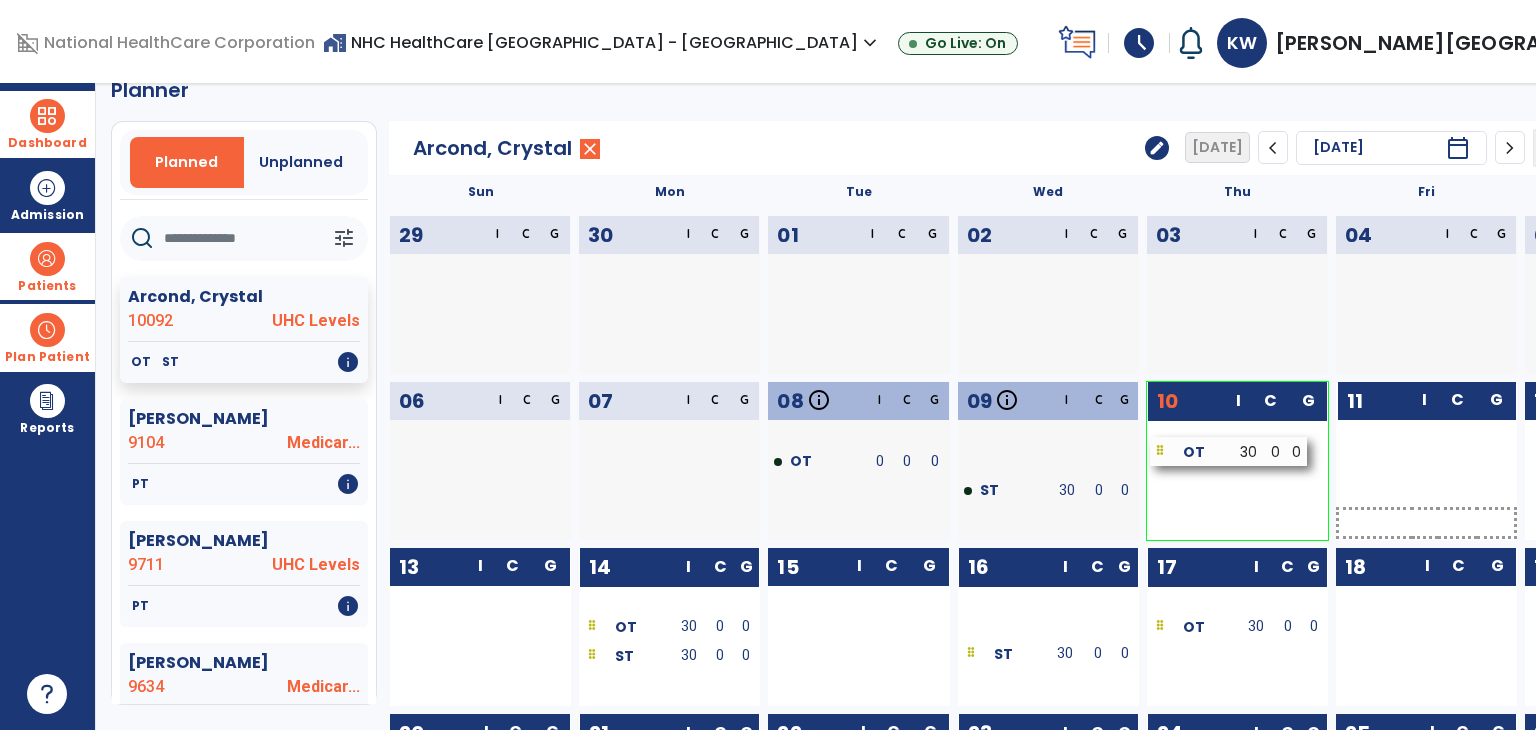 drag, startPoint x: 1074, startPoint y: 469, endPoint x: 1202, endPoint y: 460, distance: 128.31601 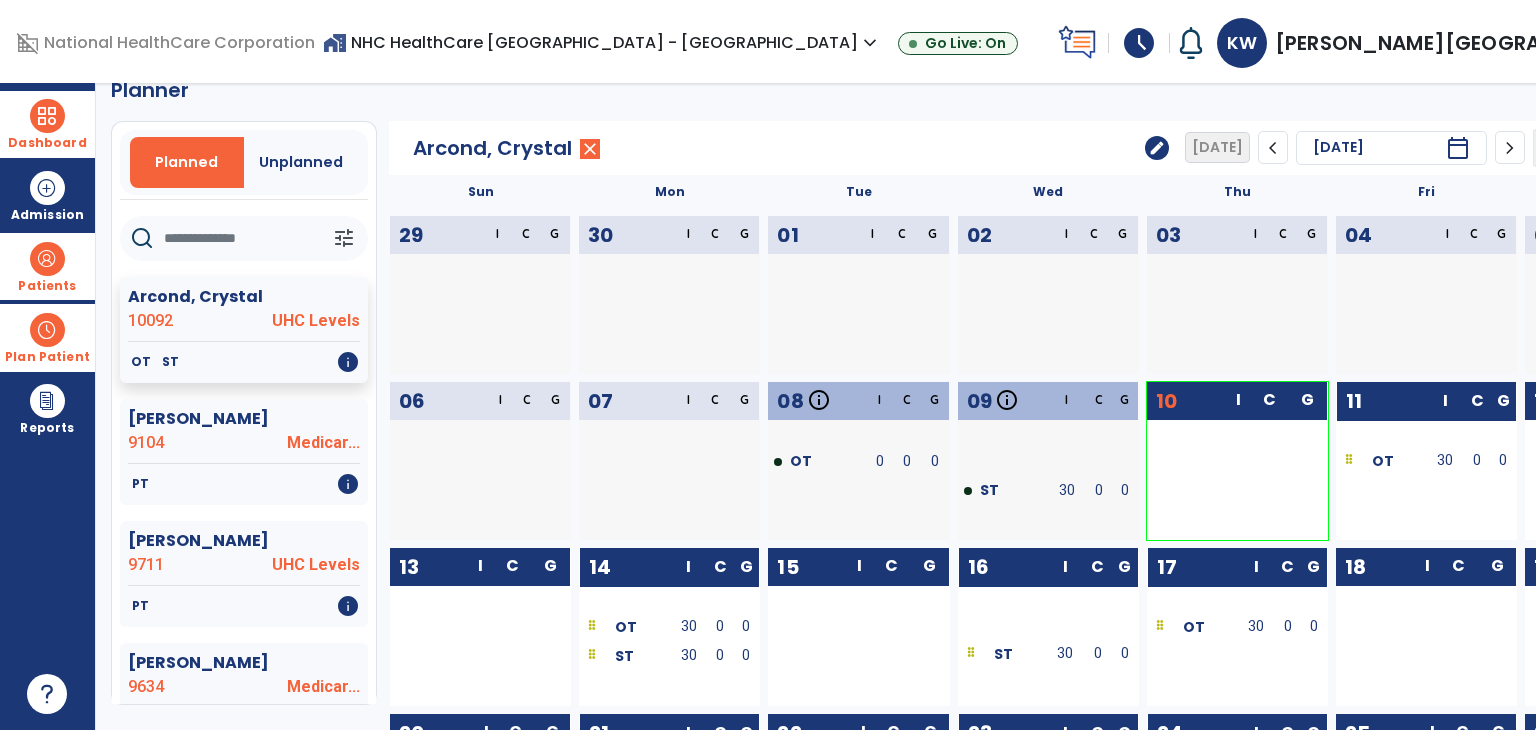 click on "Dashboard" at bounding box center [47, 124] 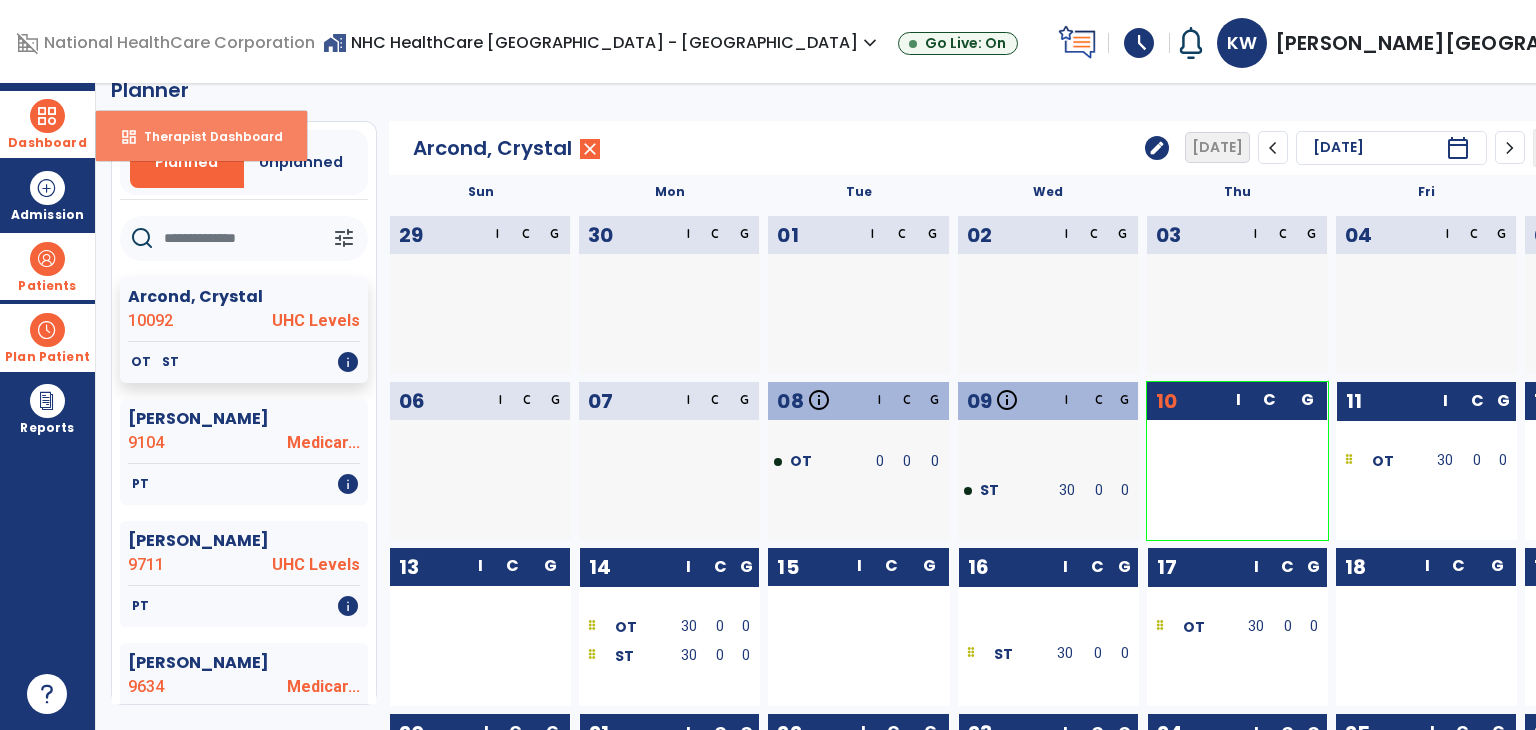 click on "dashboard  Therapist Dashboard" at bounding box center [201, 136] 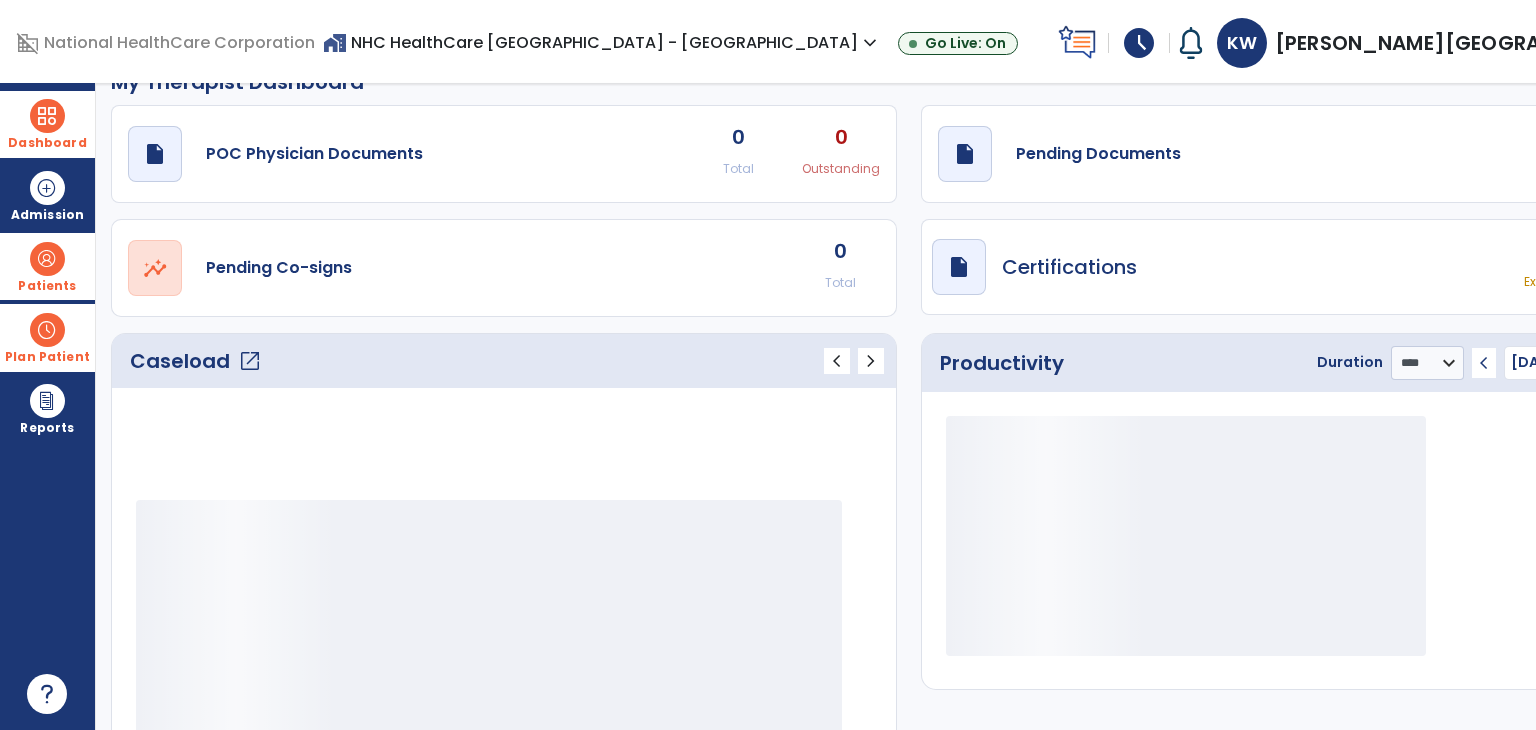 scroll, scrollTop: 36, scrollLeft: 0, axis: vertical 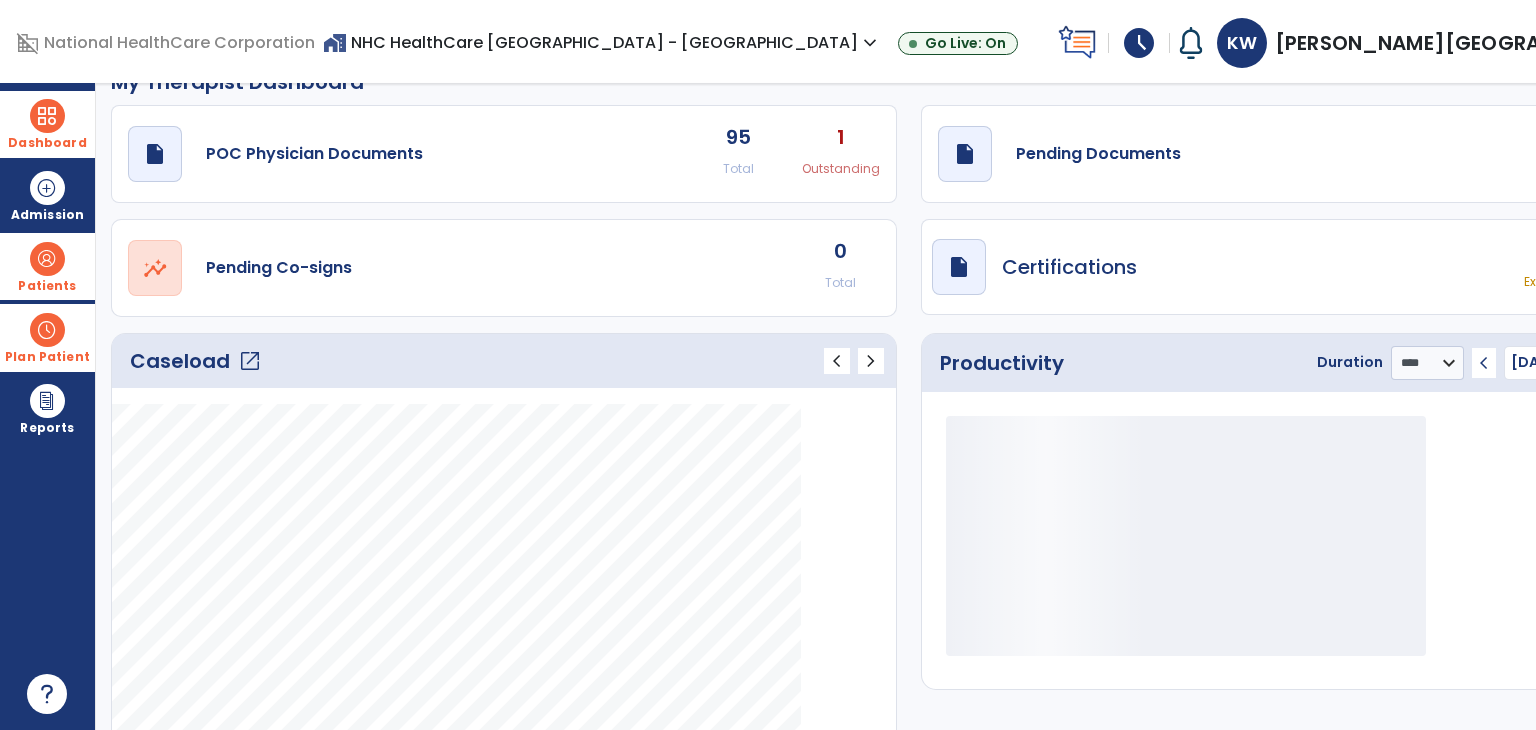 click on "Dashboard  dashboard  Therapist Dashboard Admission Patients  format_list_bulleted  Patient List  space_dashboard  Patient Board  insert_chart  PDPM Board Plan Patient  event_note  Planner  content_paste_go  Scheduler  content_paste_go  Whiteboard Reports  export_notes  Billing Exports  note_alt  EOM Report  event_note  Minutes By Payor  inbox_customize  Service Log  playlist_add_check  Triple Check Report" at bounding box center [48, 406] 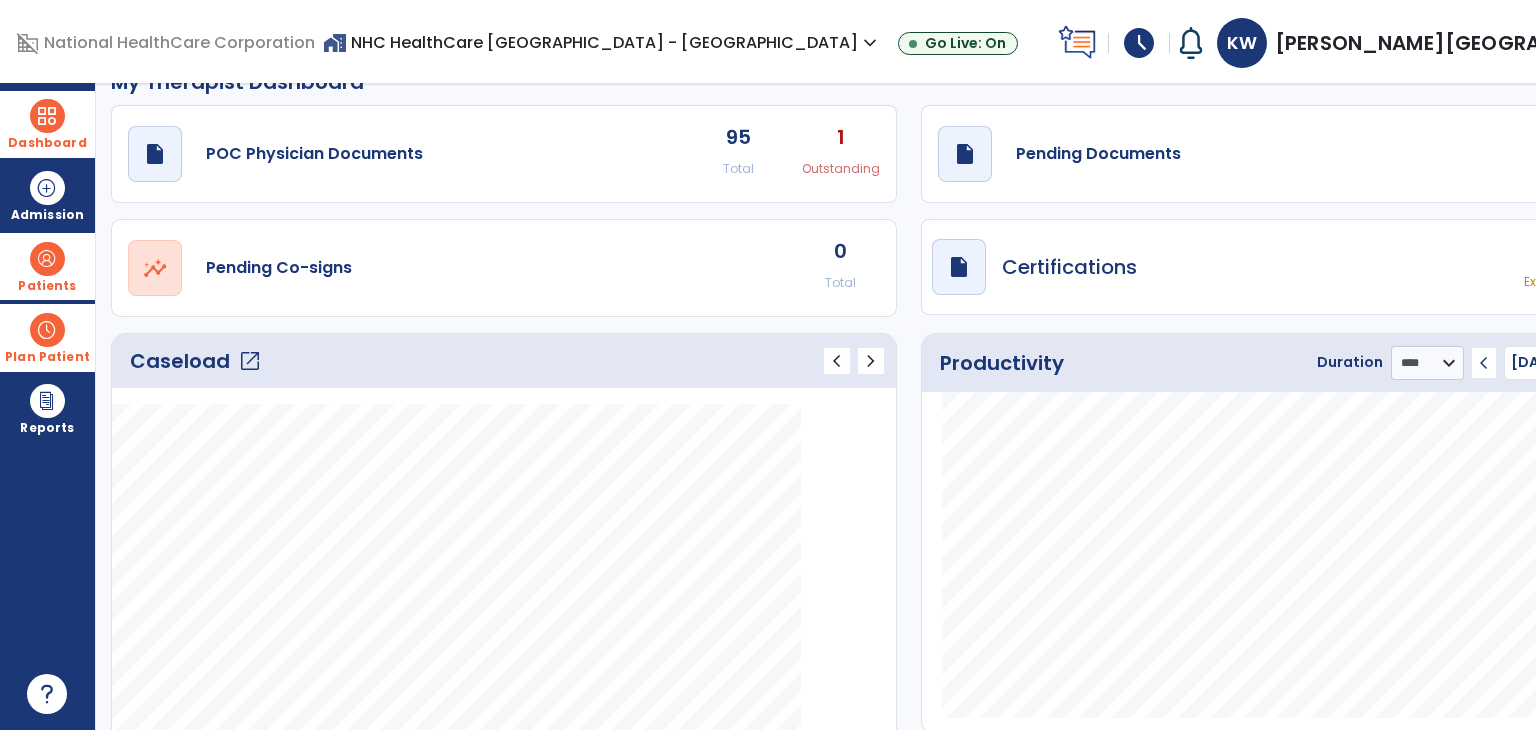 click at bounding box center [47, 259] 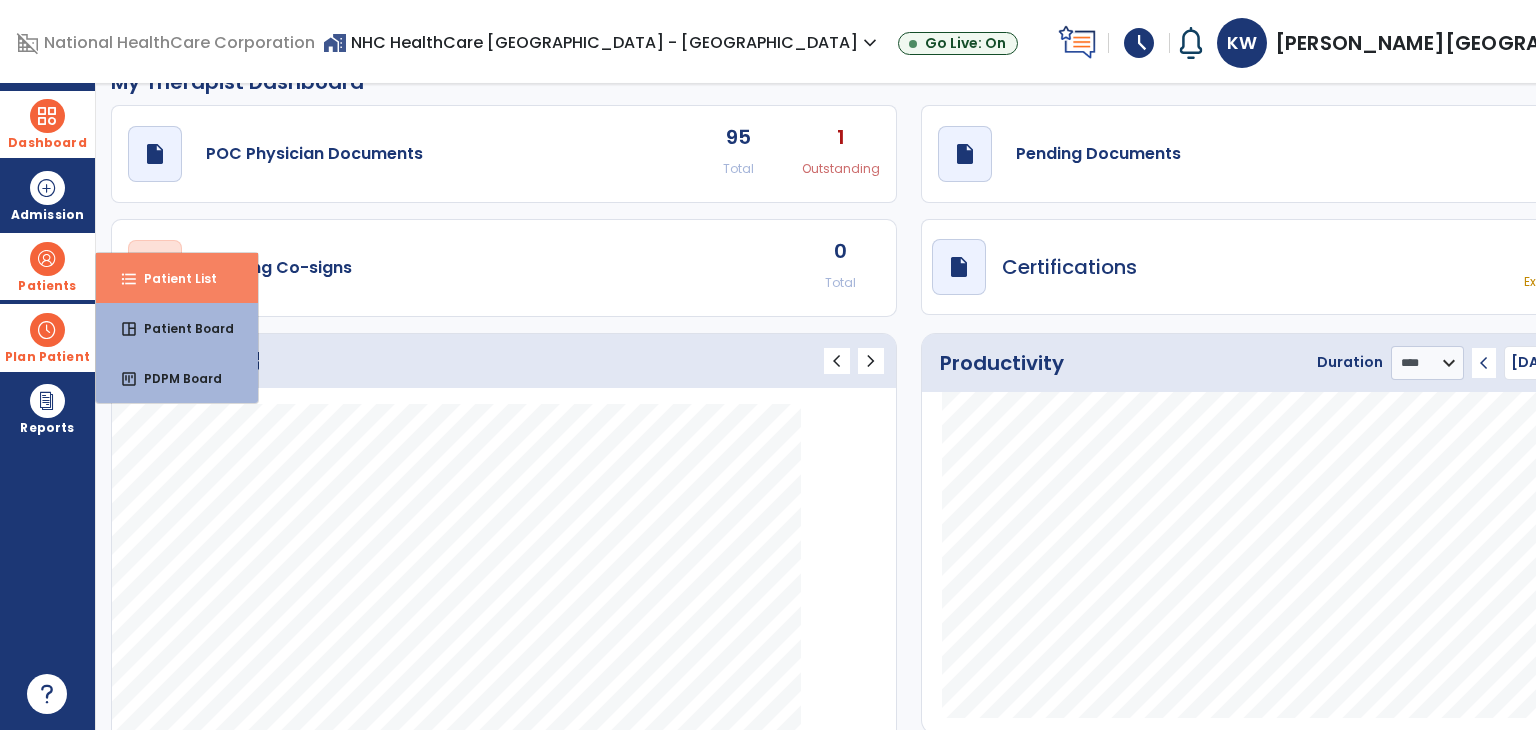 click on "Patient List" at bounding box center (172, 278) 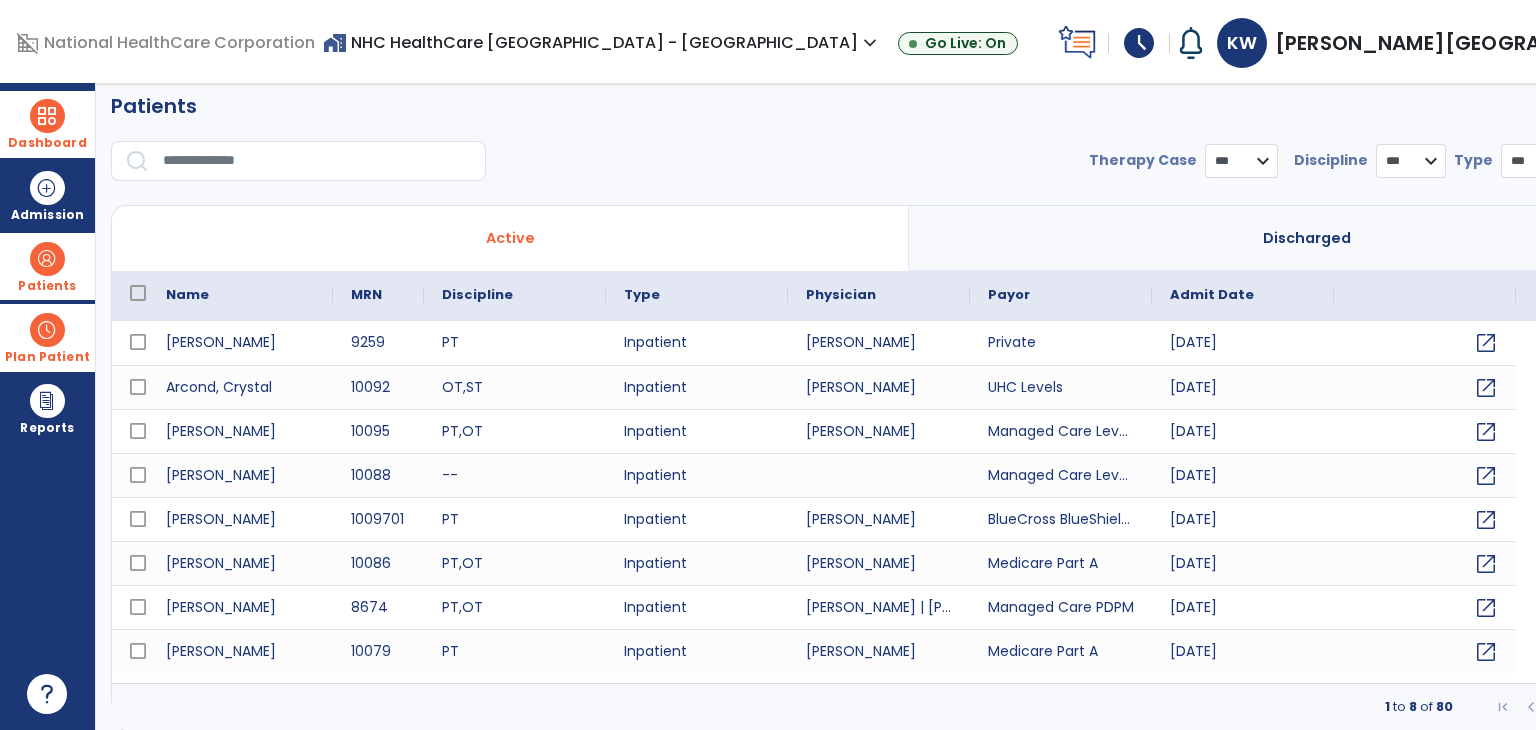 click at bounding box center (317, 161) 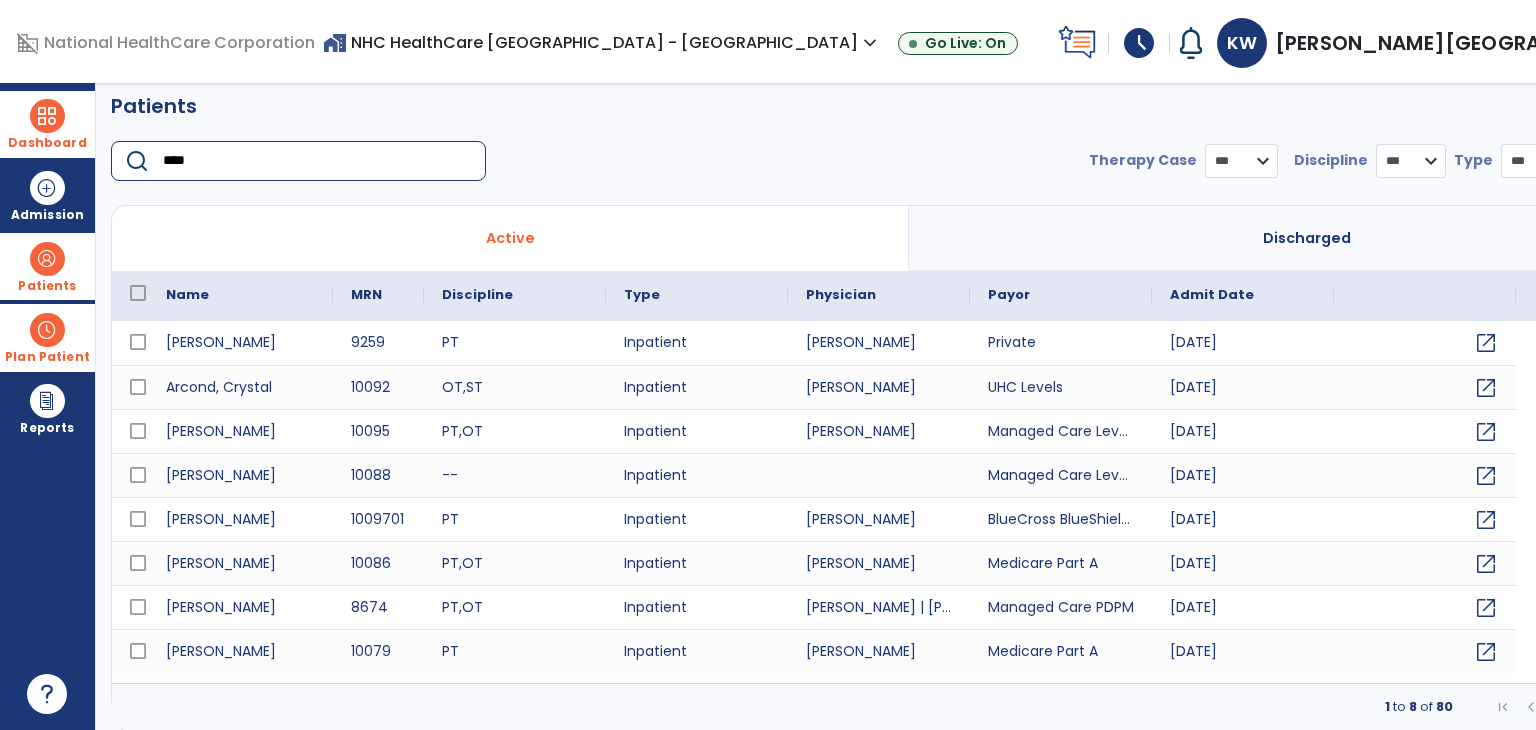 type on "*****" 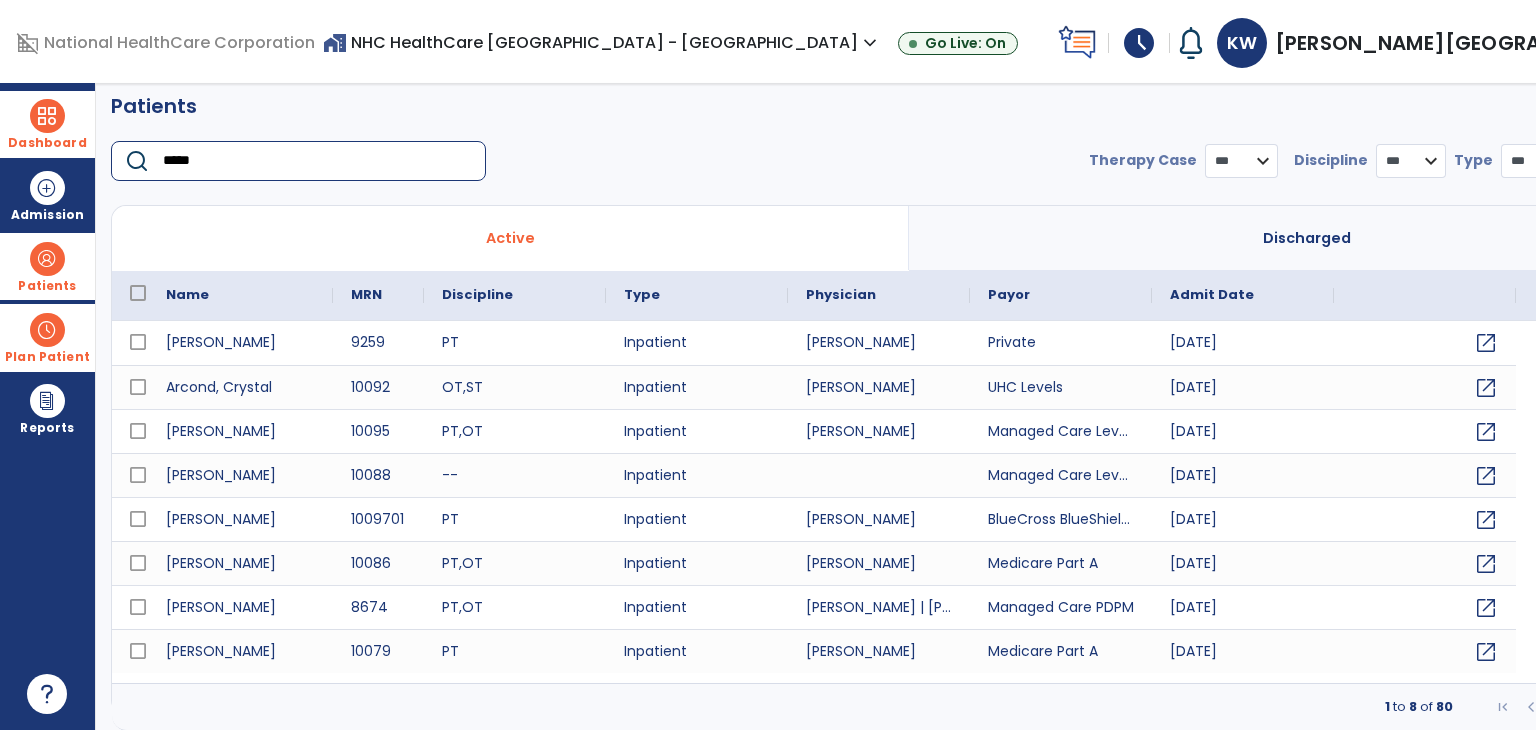 select on "***" 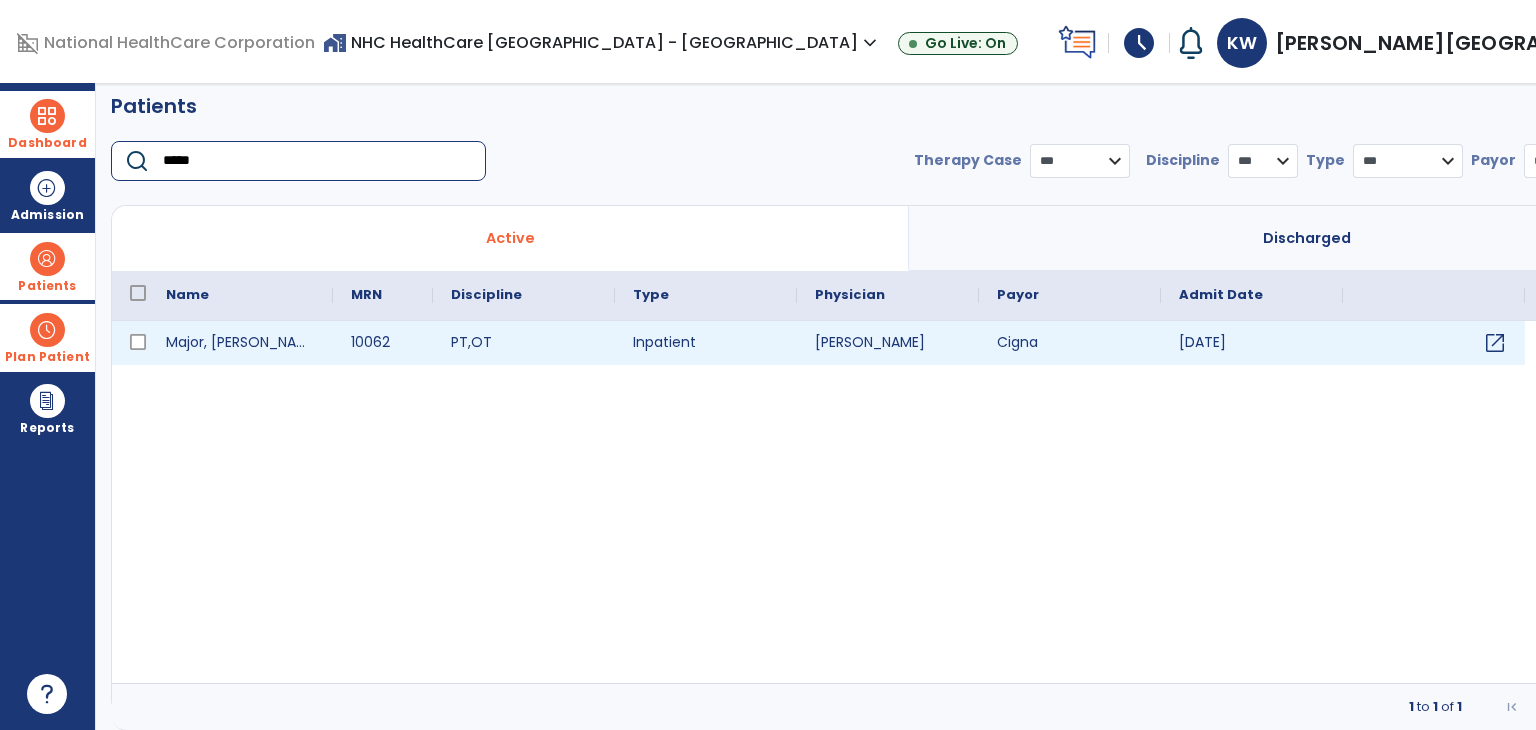 type on "*****" 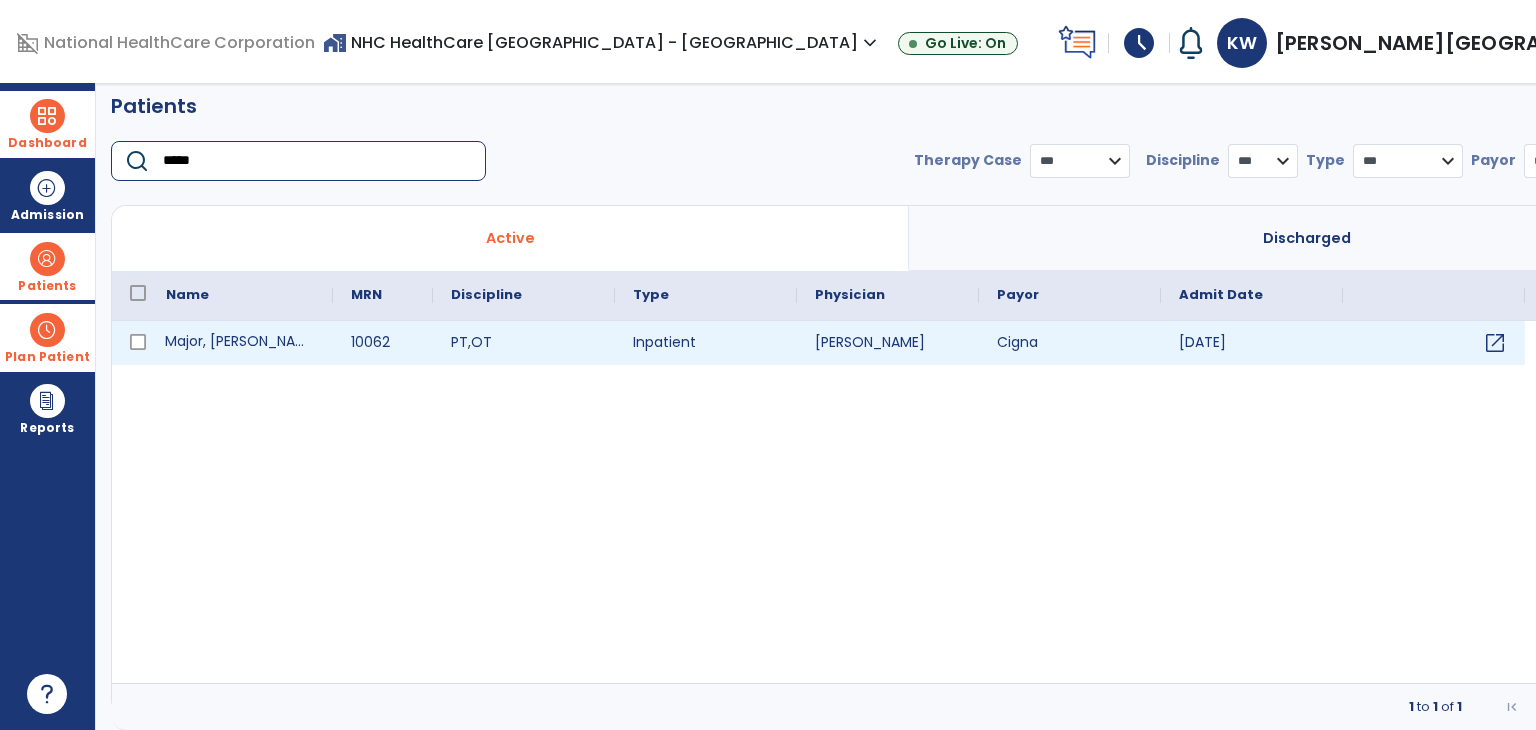 click on "Major, [PERSON_NAME]" at bounding box center (240, 343) 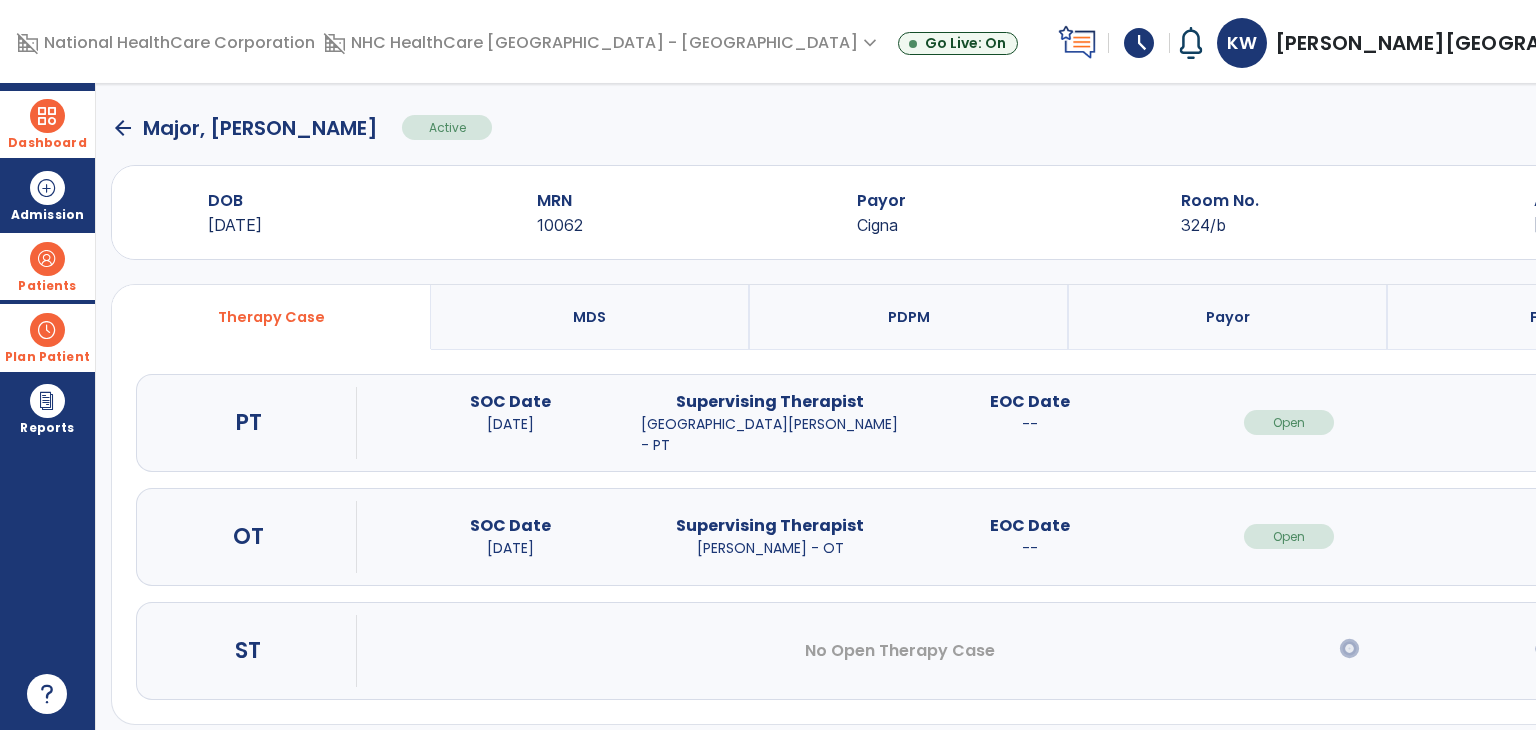 click on "open_in_new" at bounding box center [1549, 536] 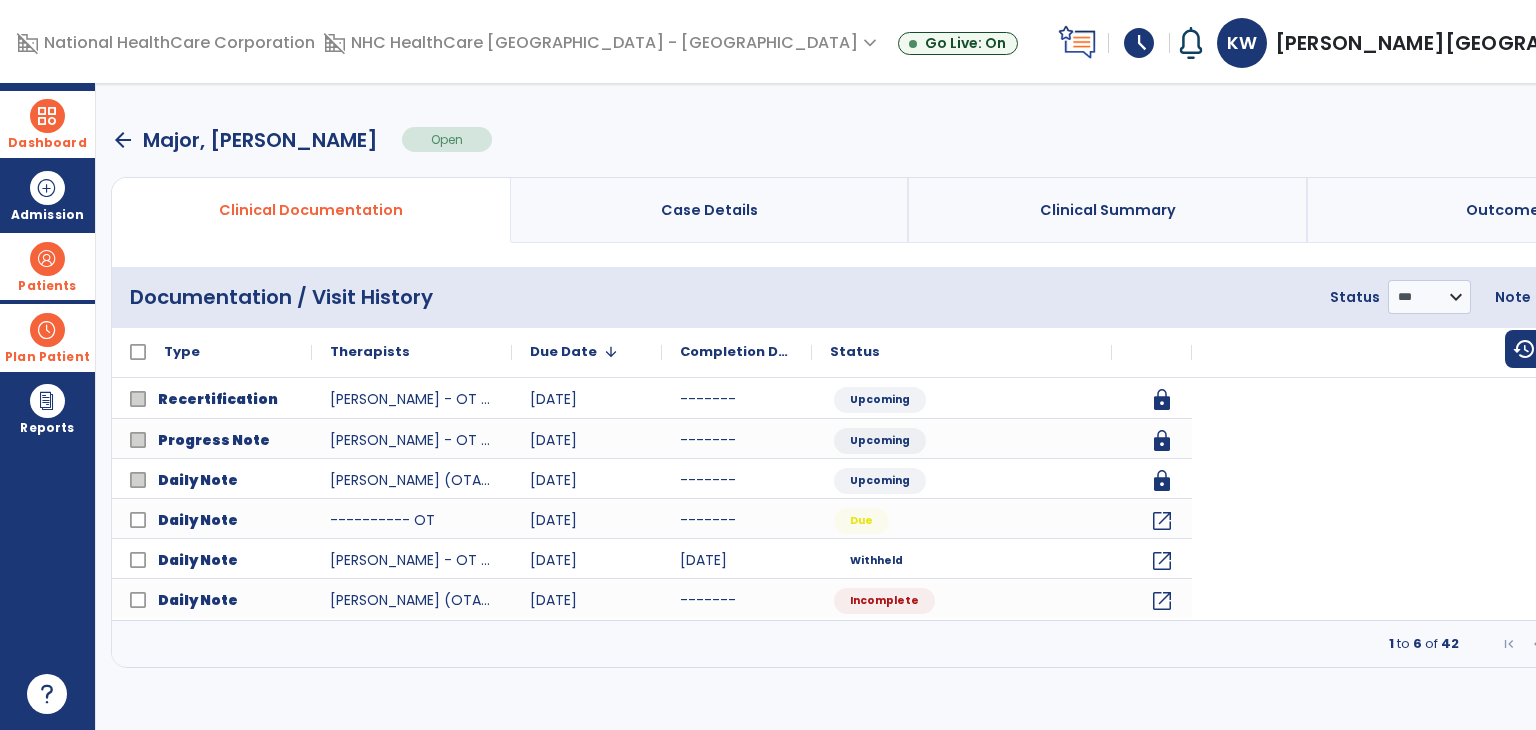 scroll, scrollTop: 0, scrollLeft: 0, axis: both 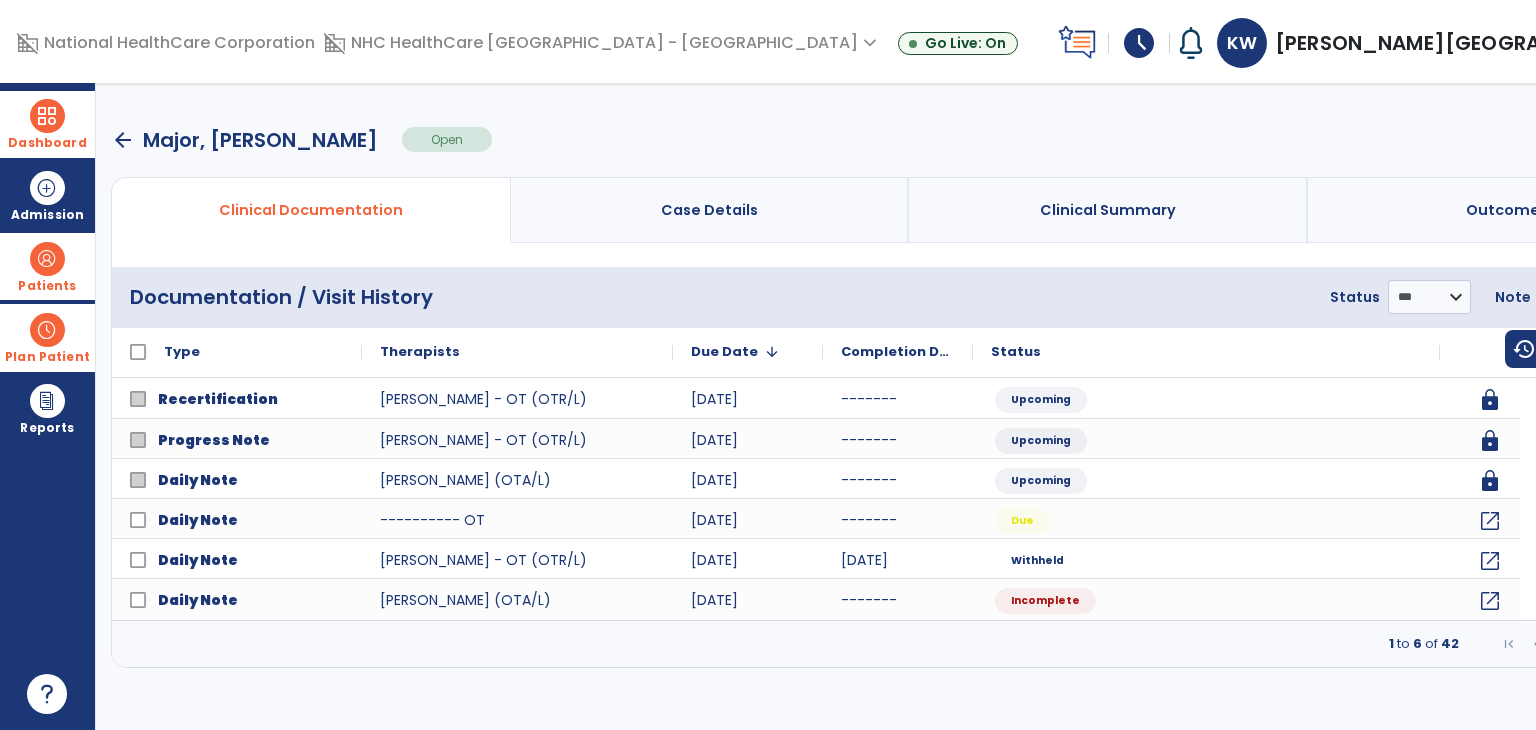 click on "menu" at bounding box center (1679, 297) 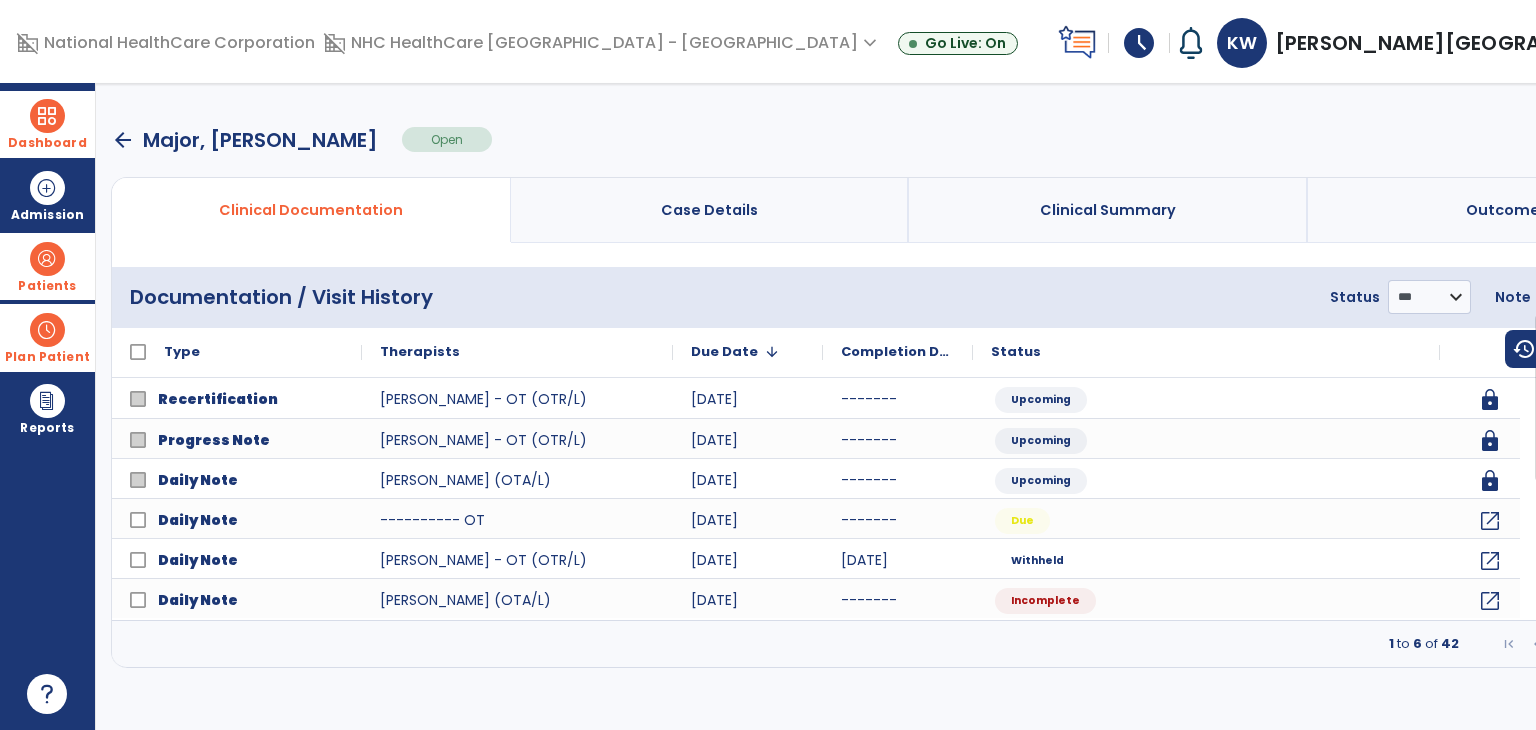 click on "Add New Document" at bounding box center [1615, 342] 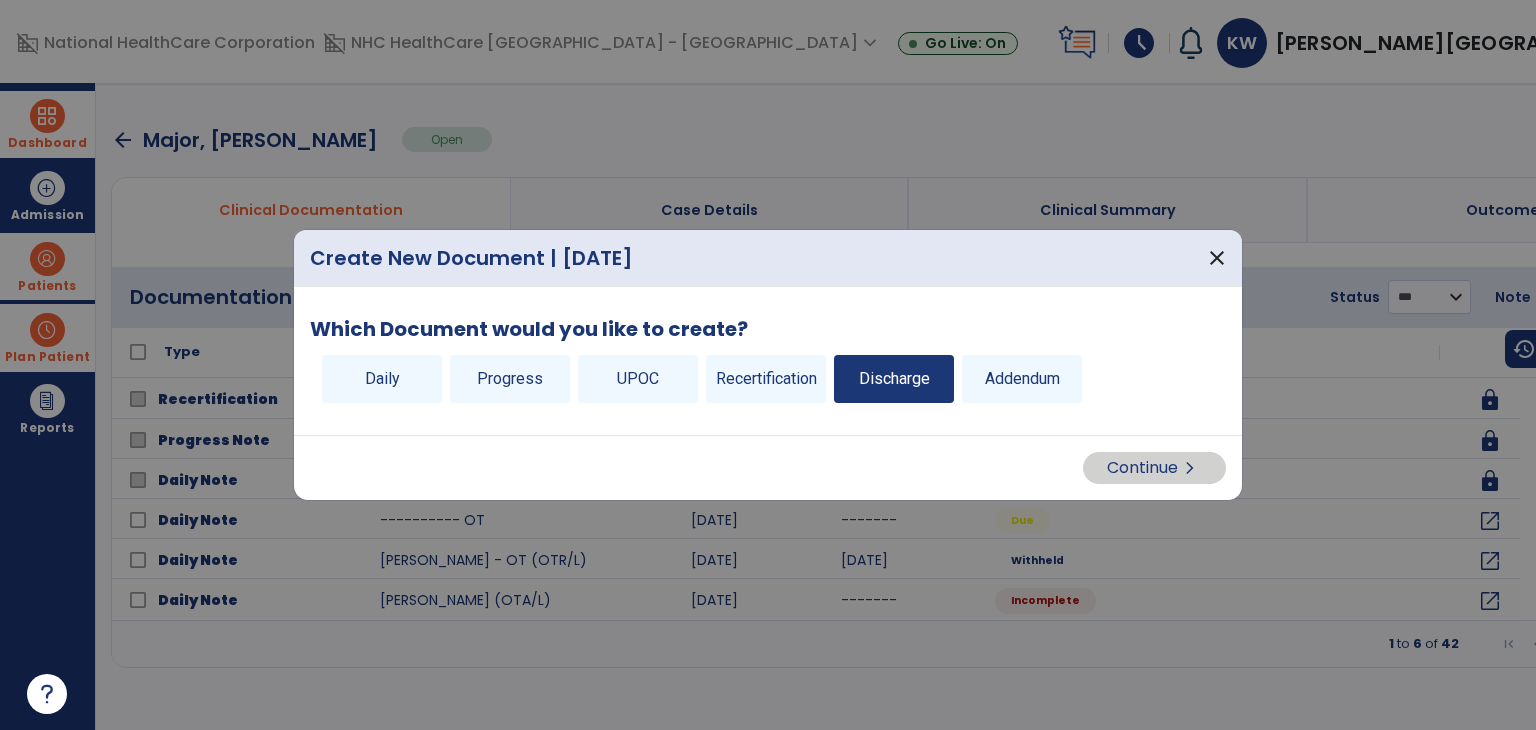 click on "Discharge" at bounding box center (894, 379) 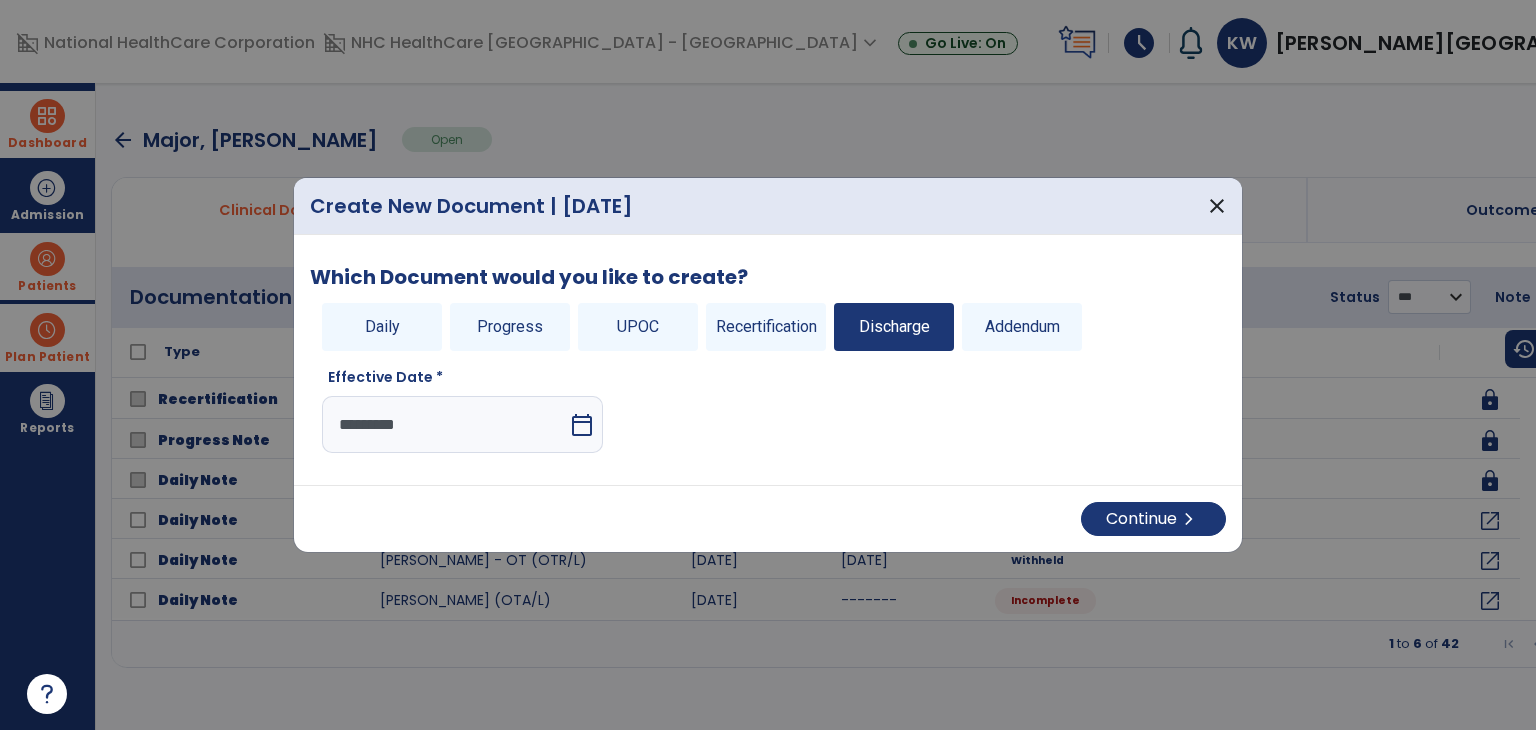 click on "calendar_today" at bounding box center (582, 425) 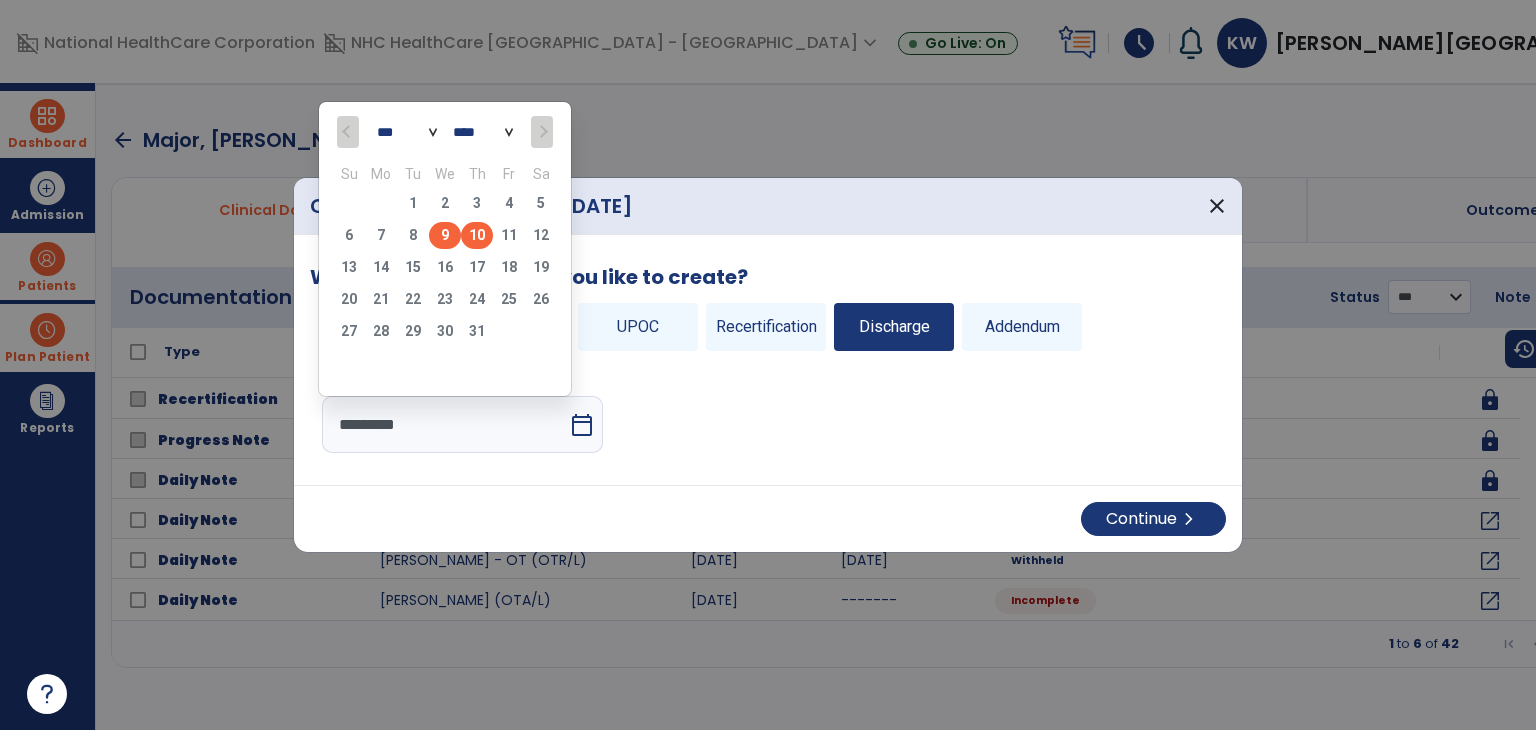 click on "9" 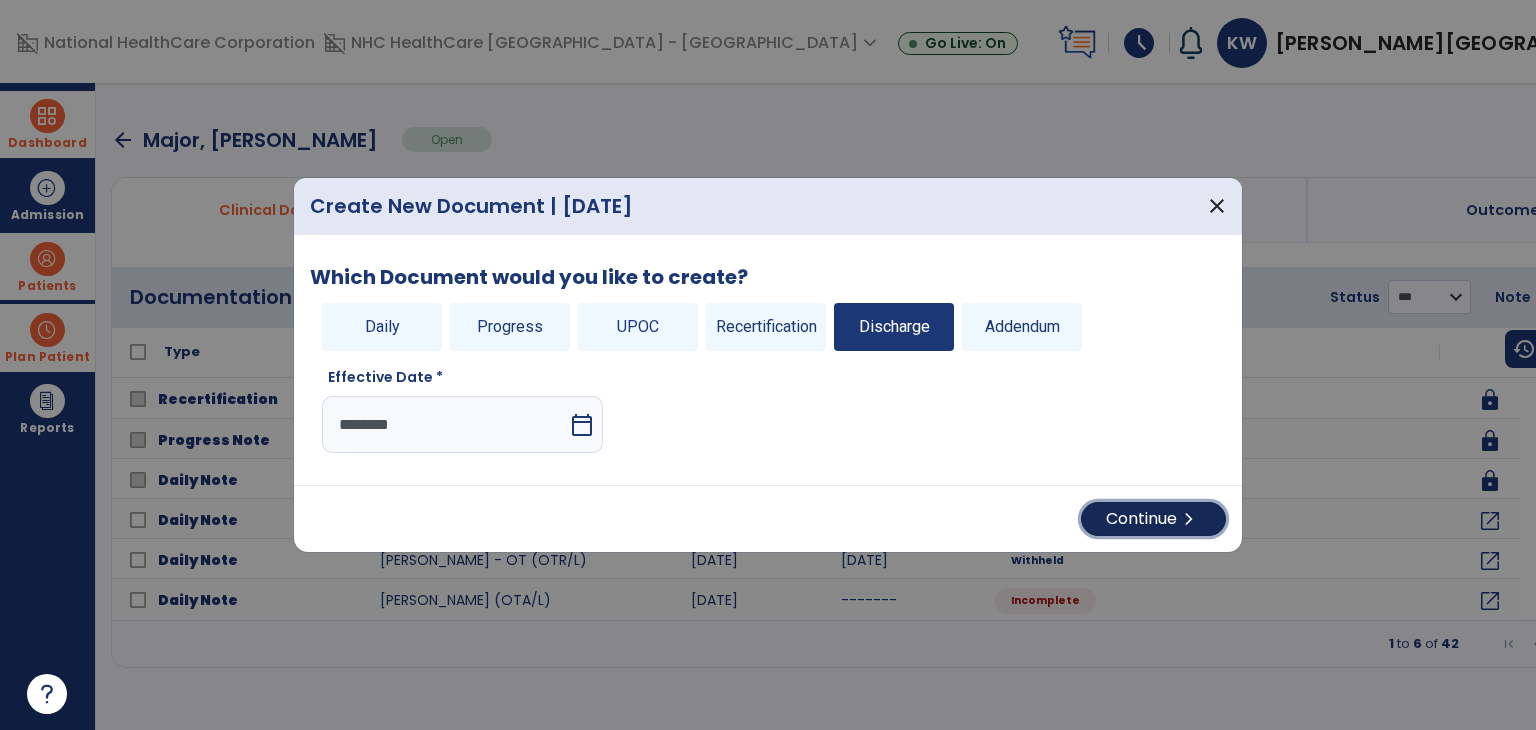 click on "Continue   chevron_right" at bounding box center (1153, 519) 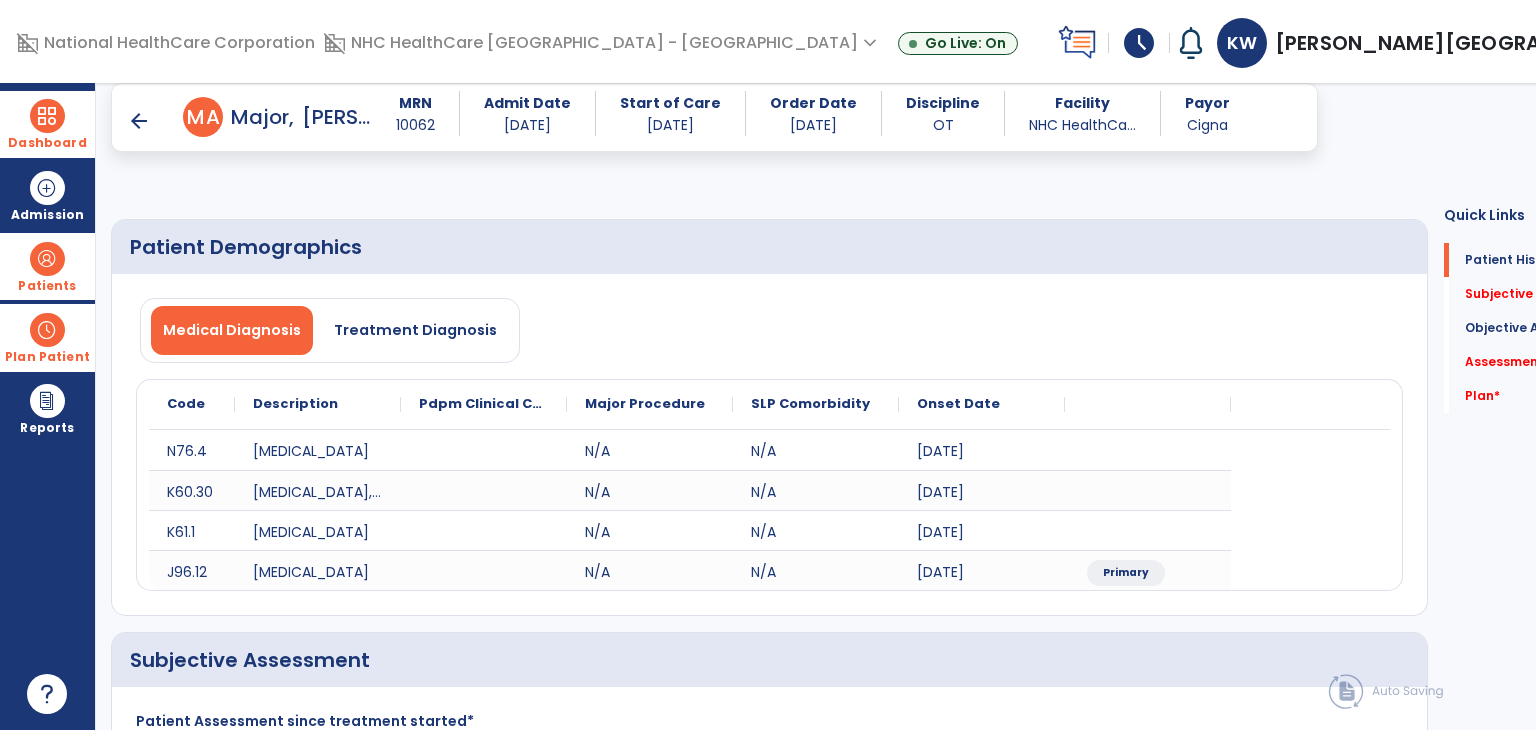 scroll, scrollTop: 404, scrollLeft: 0, axis: vertical 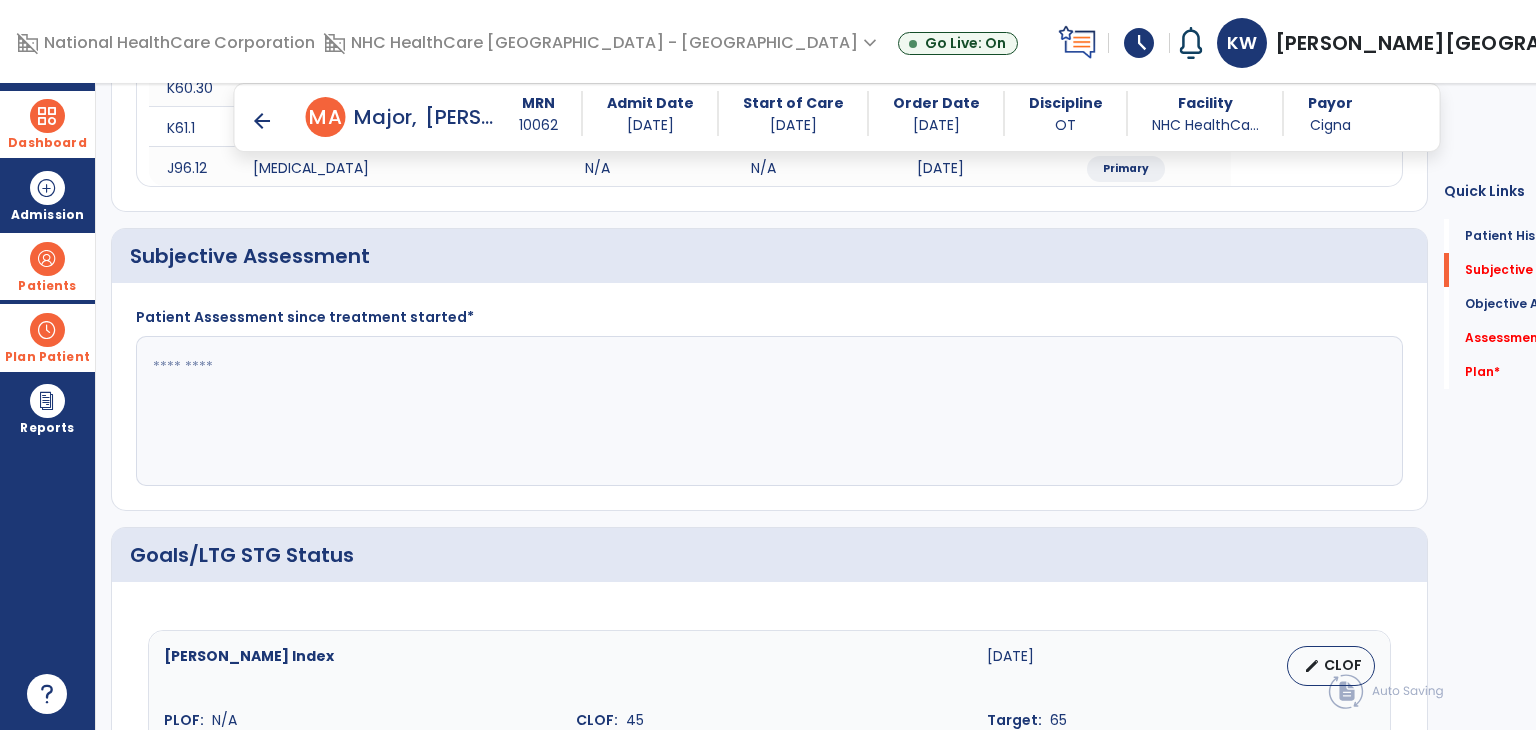 click 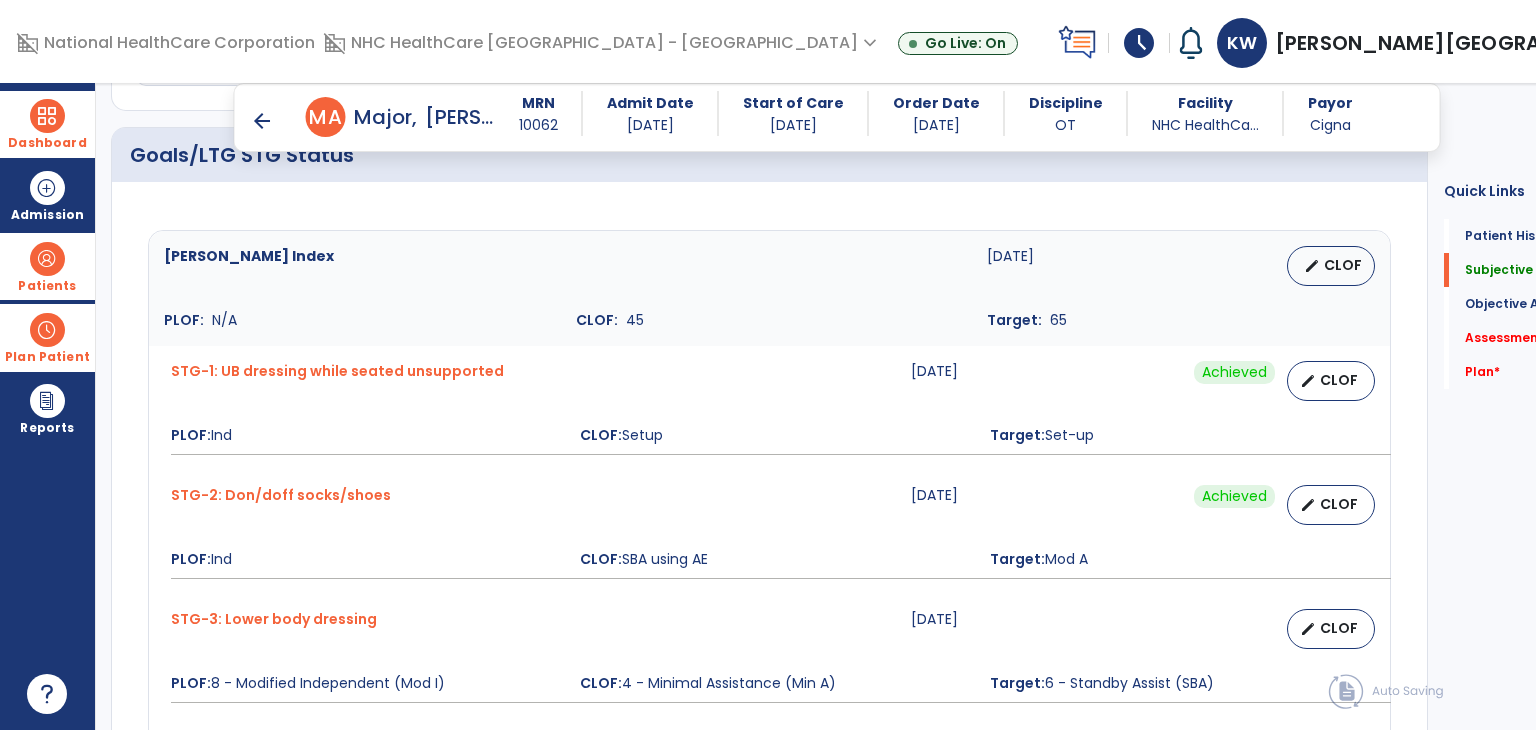 scroll, scrollTop: 806, scrollLeft: 0, axis: vertical 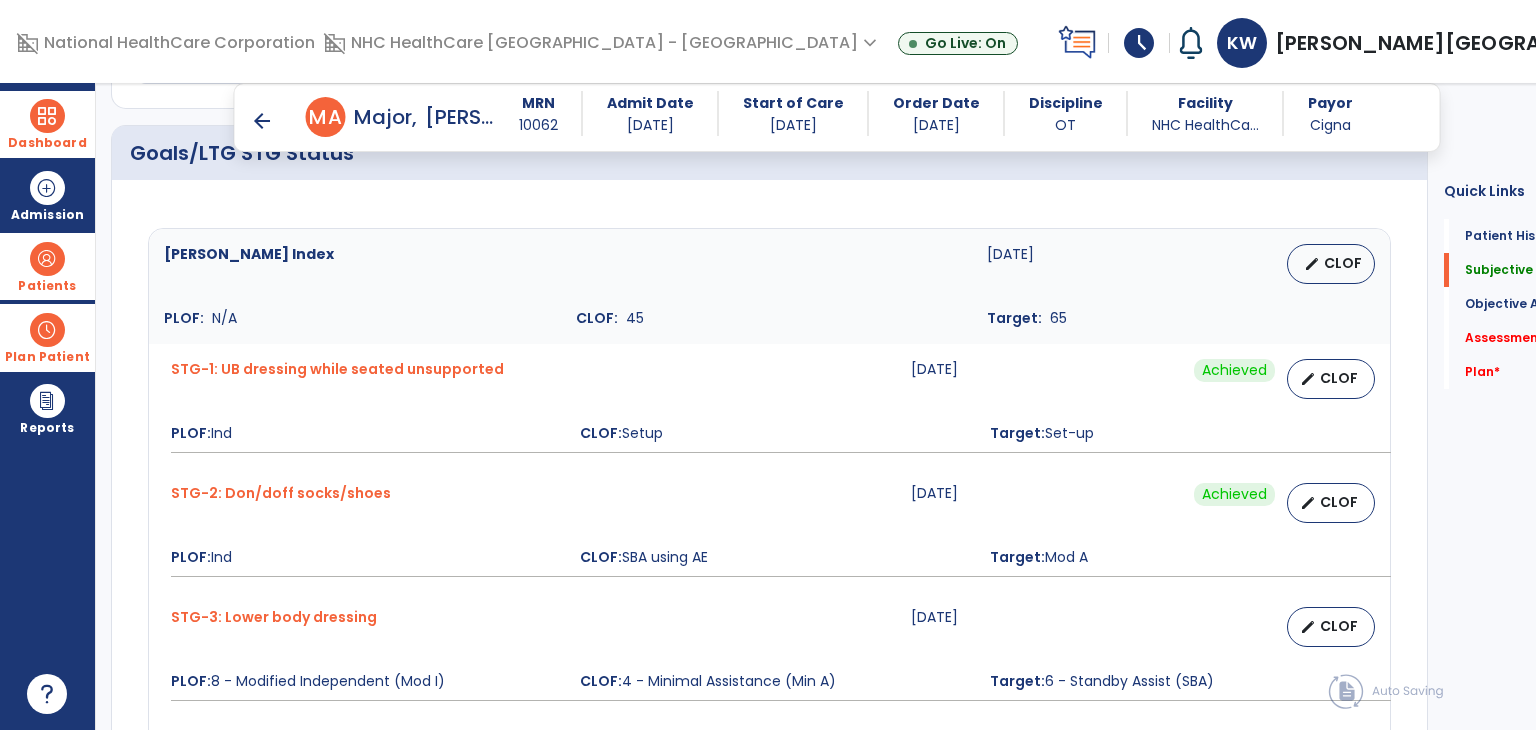 type on "**********" 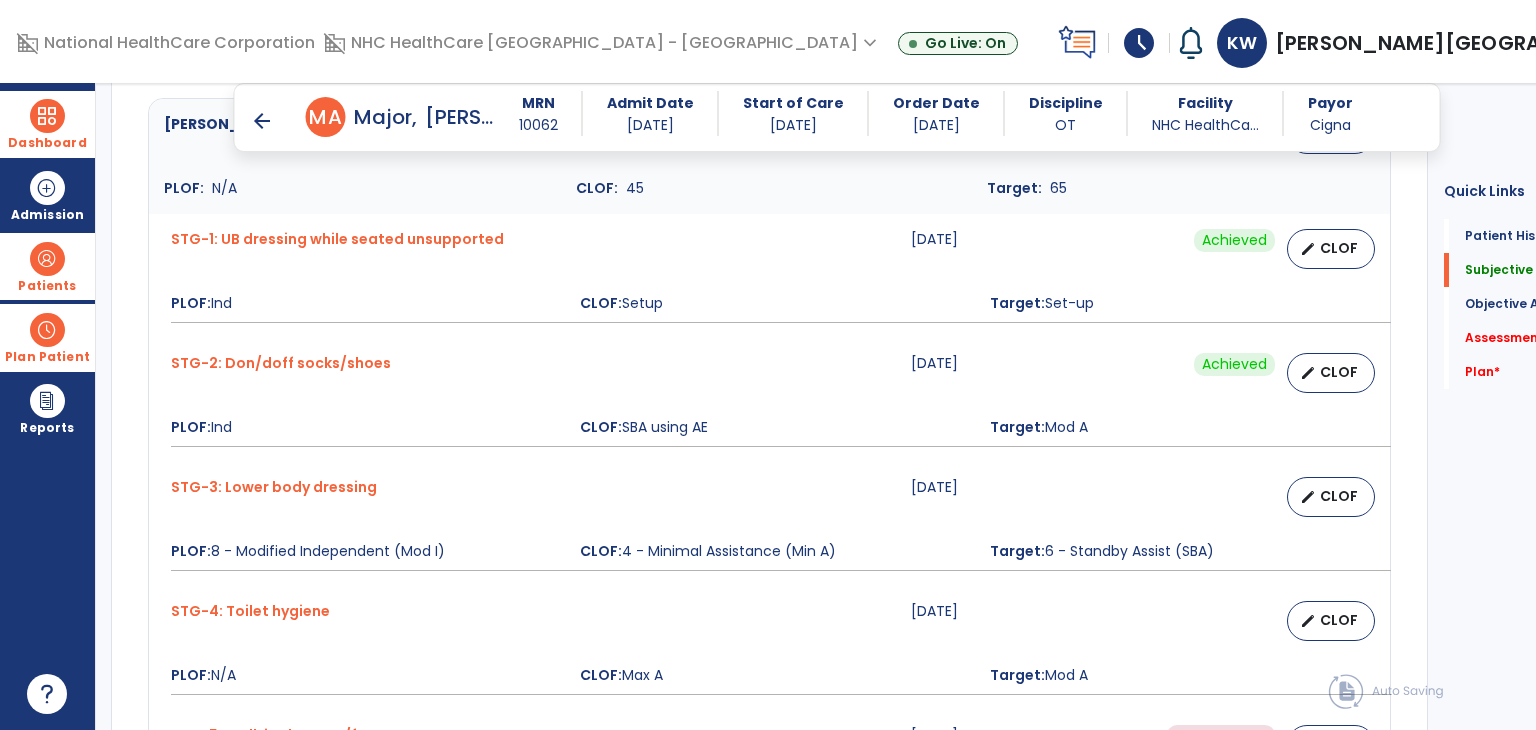 scroll, scrollTop: 796, scrollLeft: 0, axis: vertical 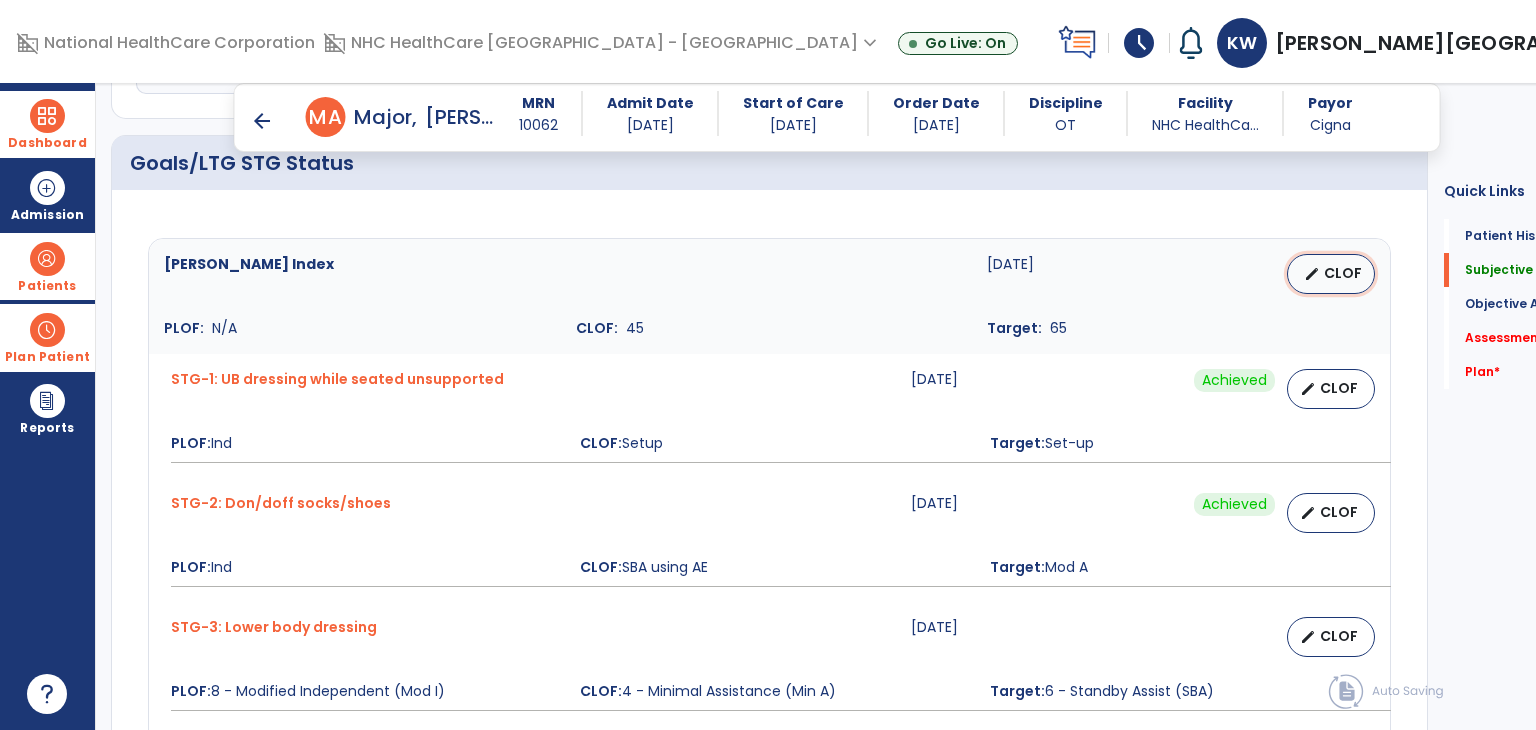 click on "edit   CLOF" at bounding box center [1331, 274] 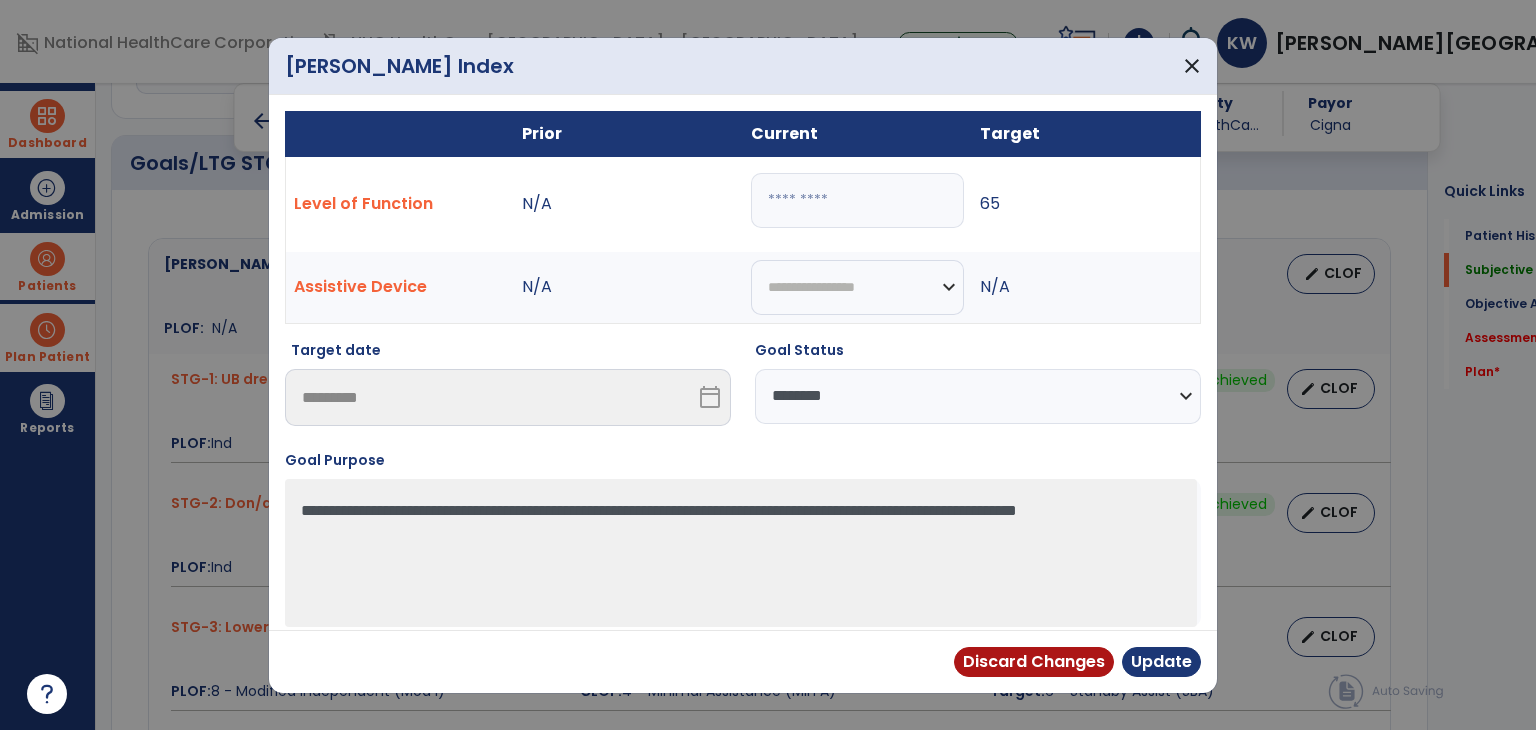 click on "**********" at bounding box center (978, 396) 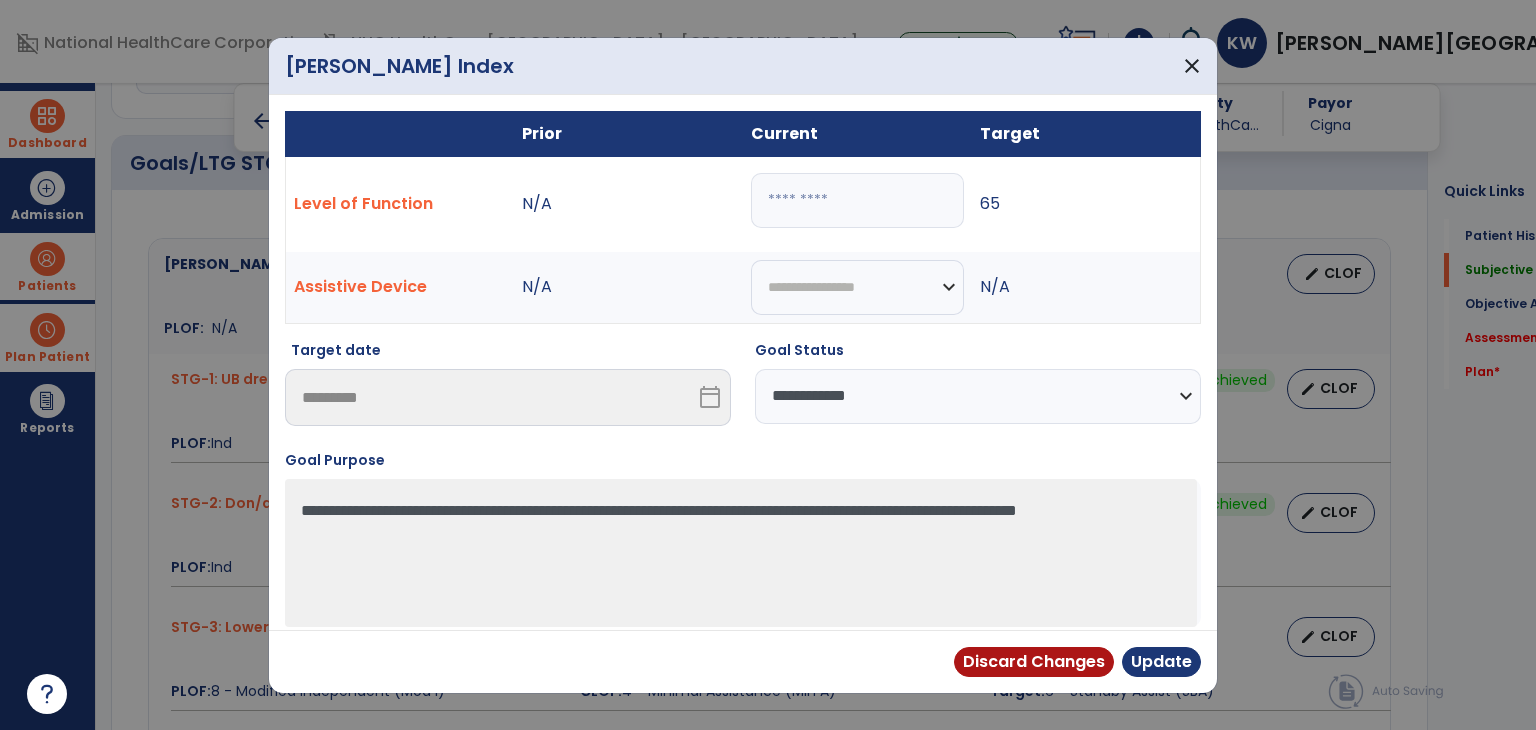 click on "**********" at bounding box center (978, 396) 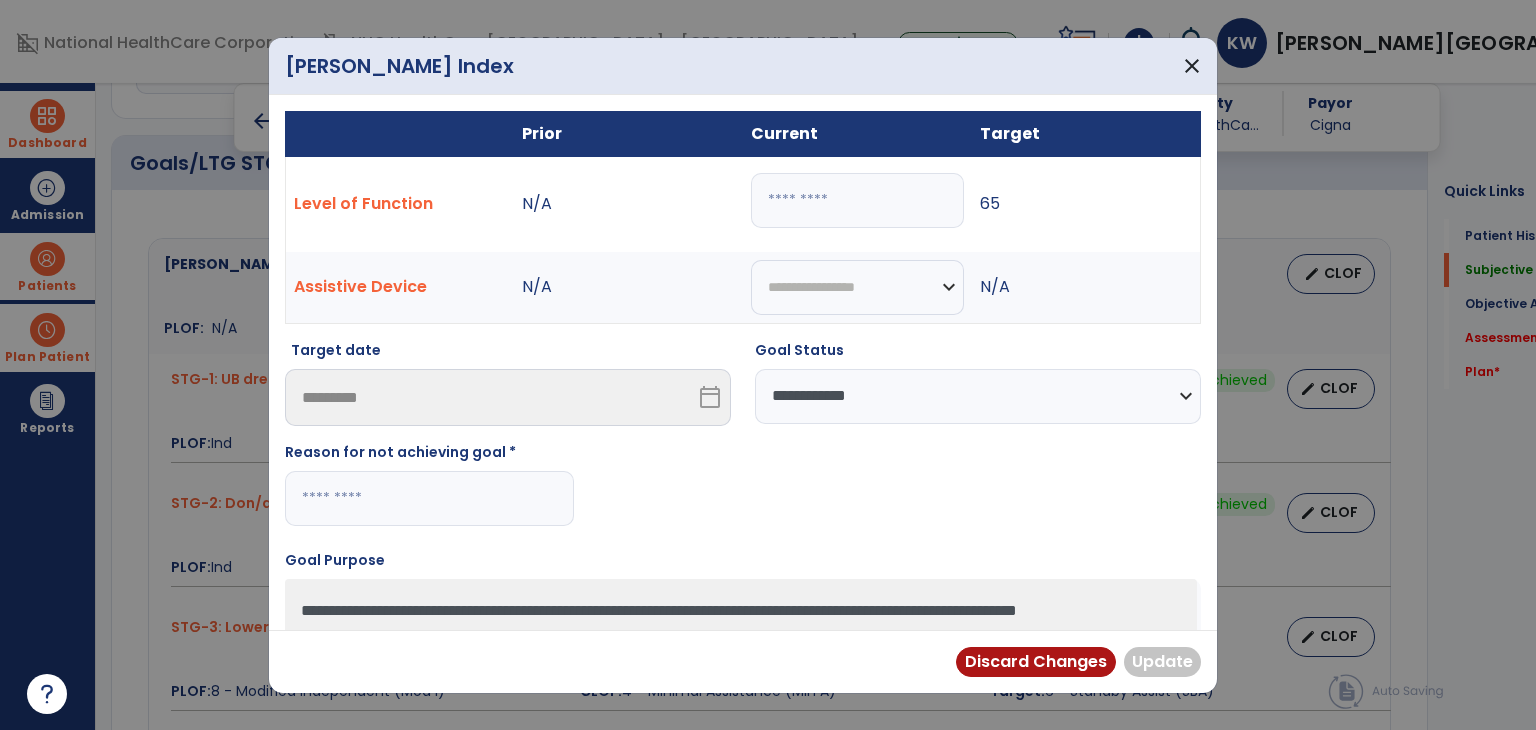 click at bounding box center [429, 498] 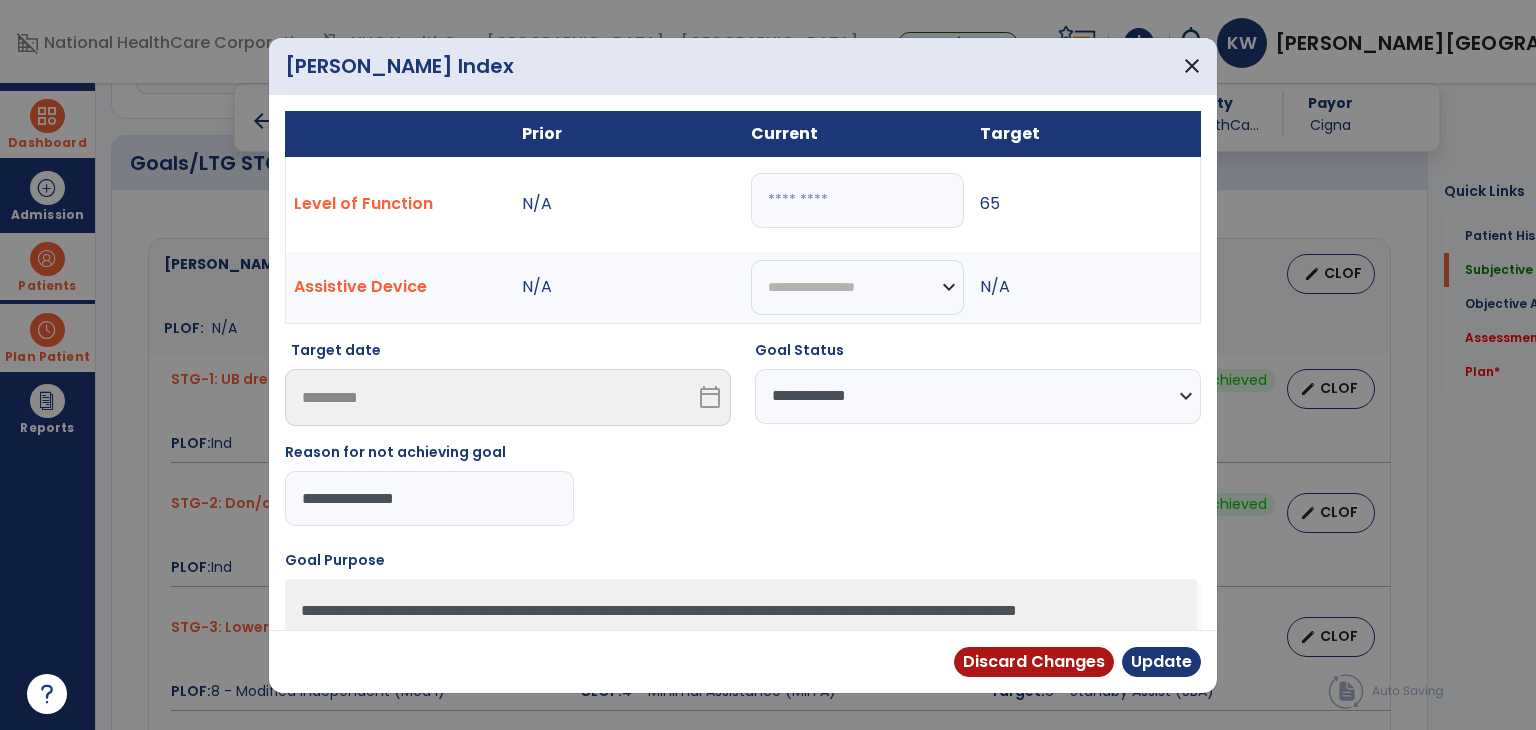drag, startPoint x: 470, startPoint y: 494, endPoint x: 143, endPoint y: 484, distance: 327.15286 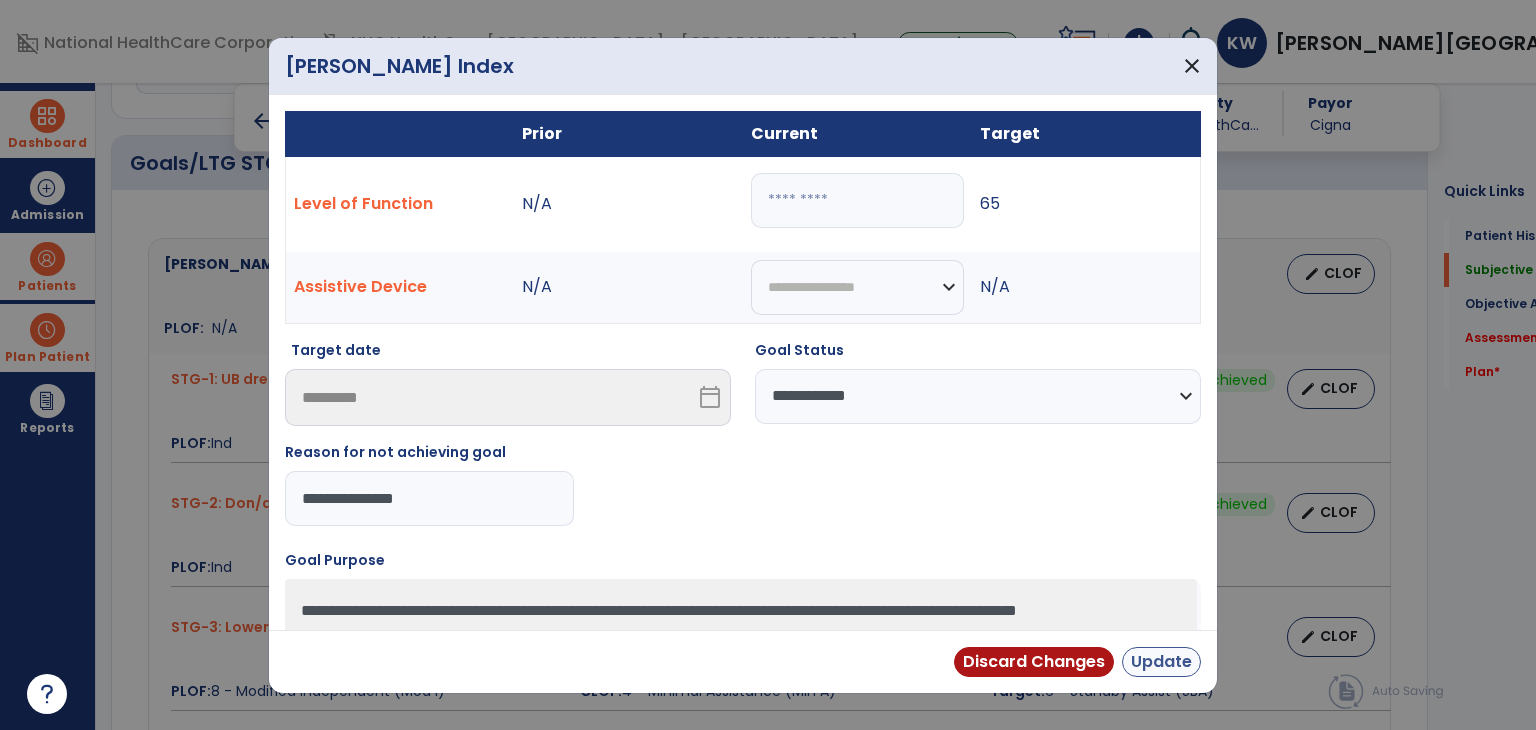 type on "**********" 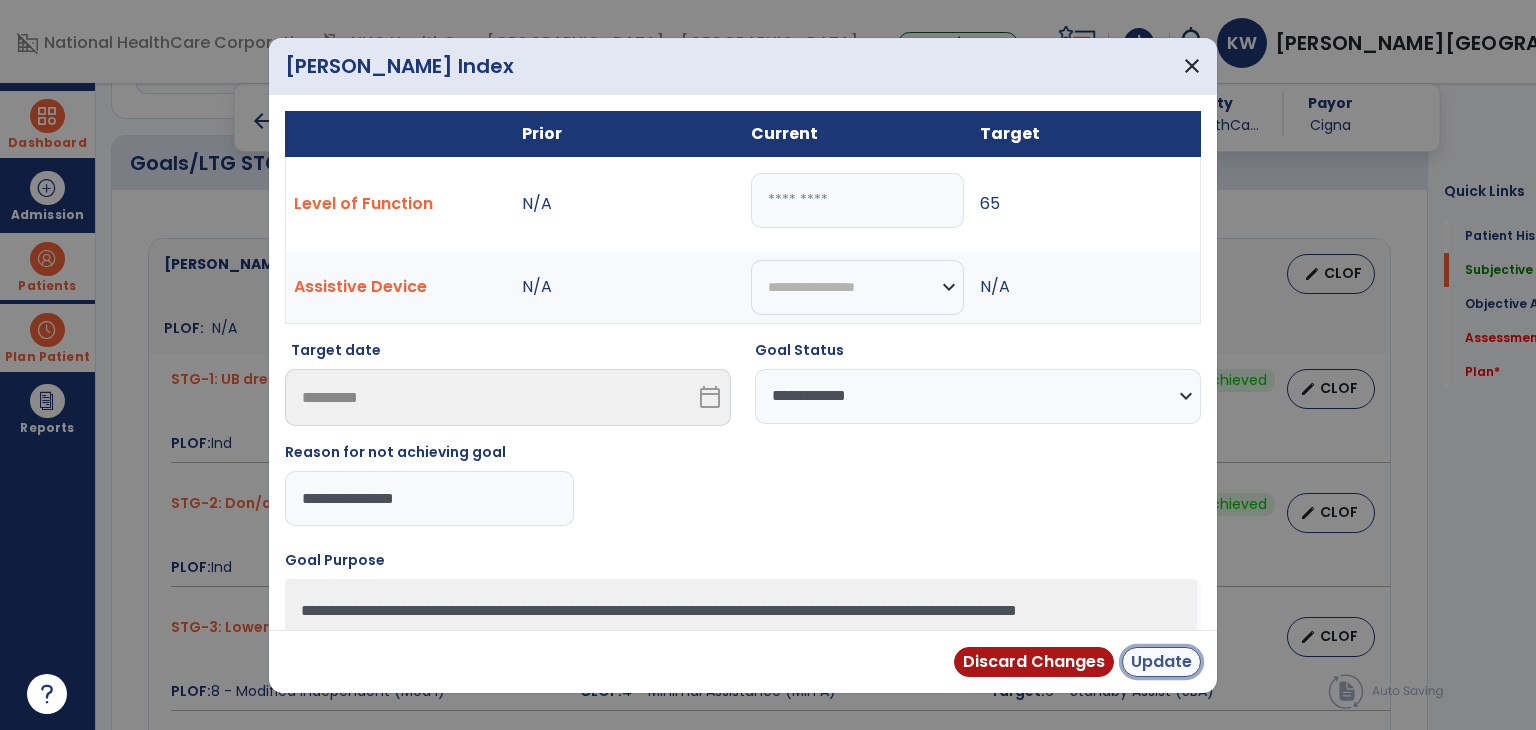 click on "Update" at bounding box center (1161, 662) 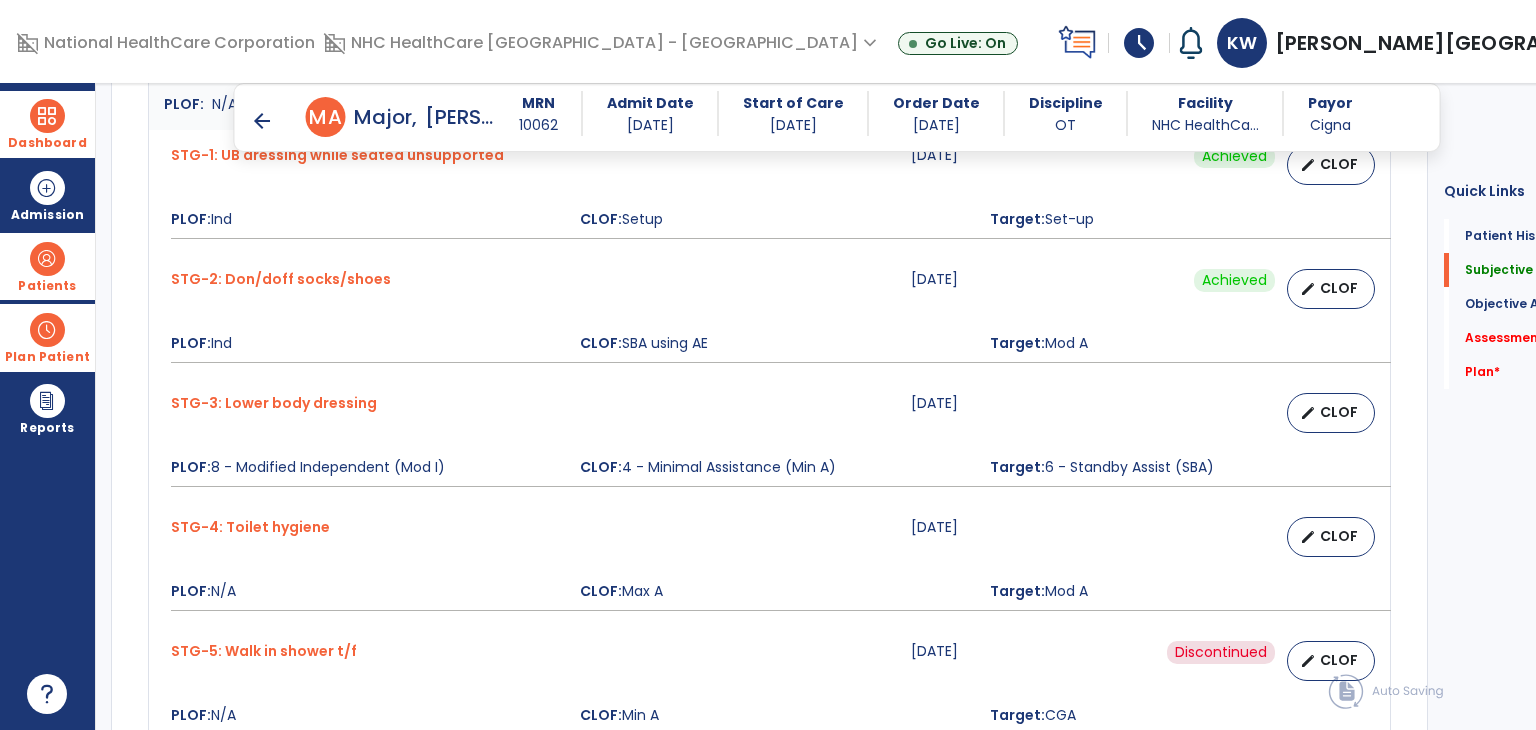 scroll, scrollTop: 1066, scrollLeft: 0, axis: vertical 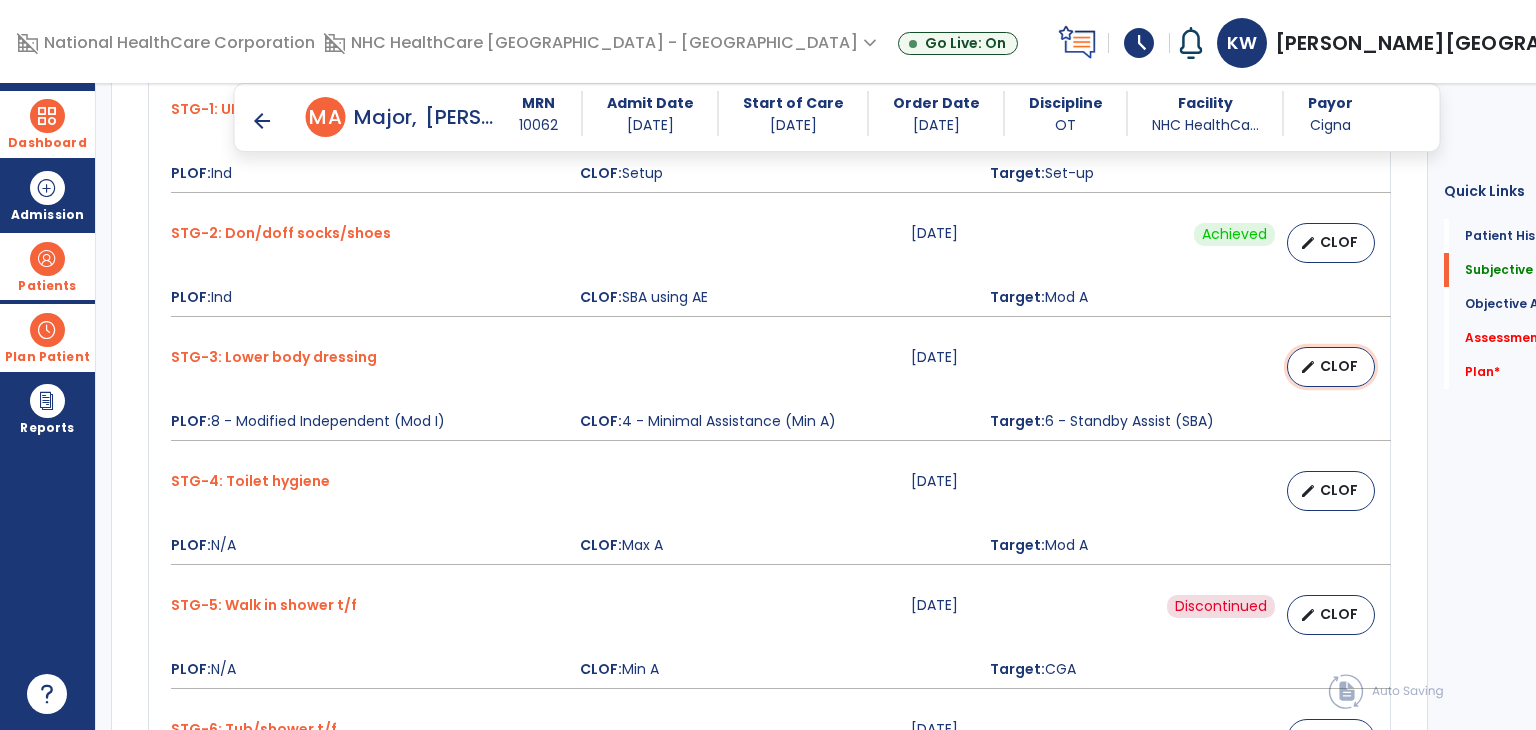 click on "edit" at bounding box center [1308, 367] 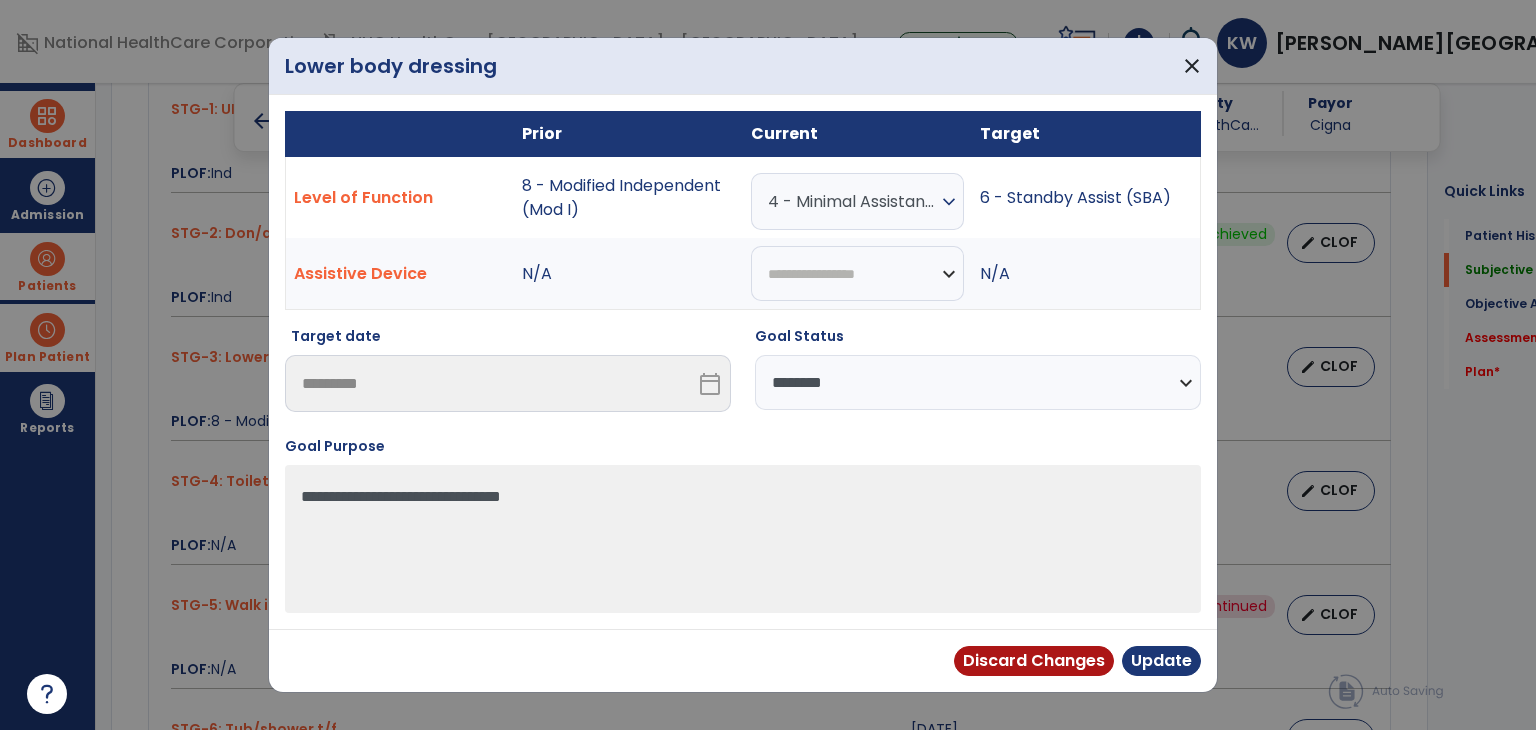 click on "**********" at bounding box center (978, 382) 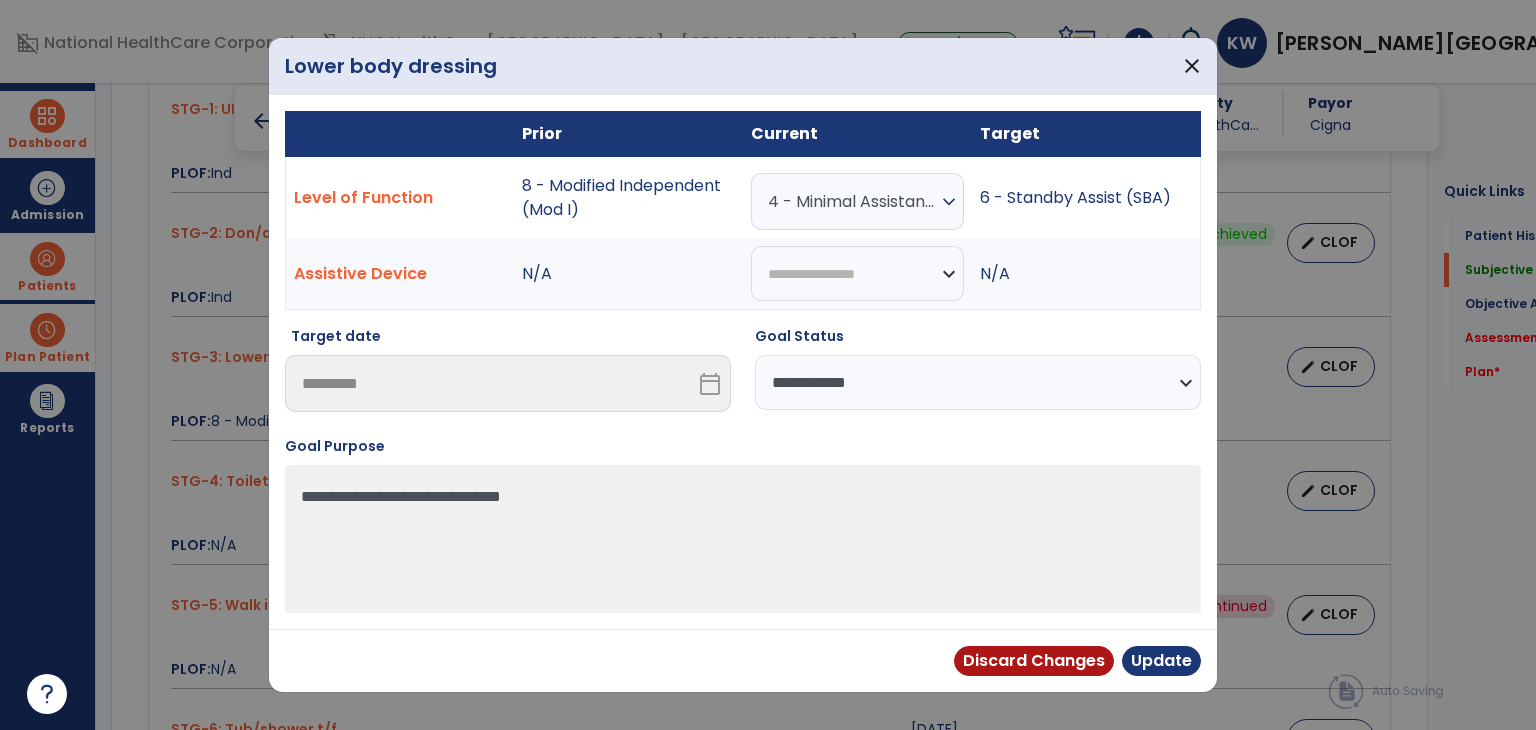 click on "**********" at bounding box center (978, 382) 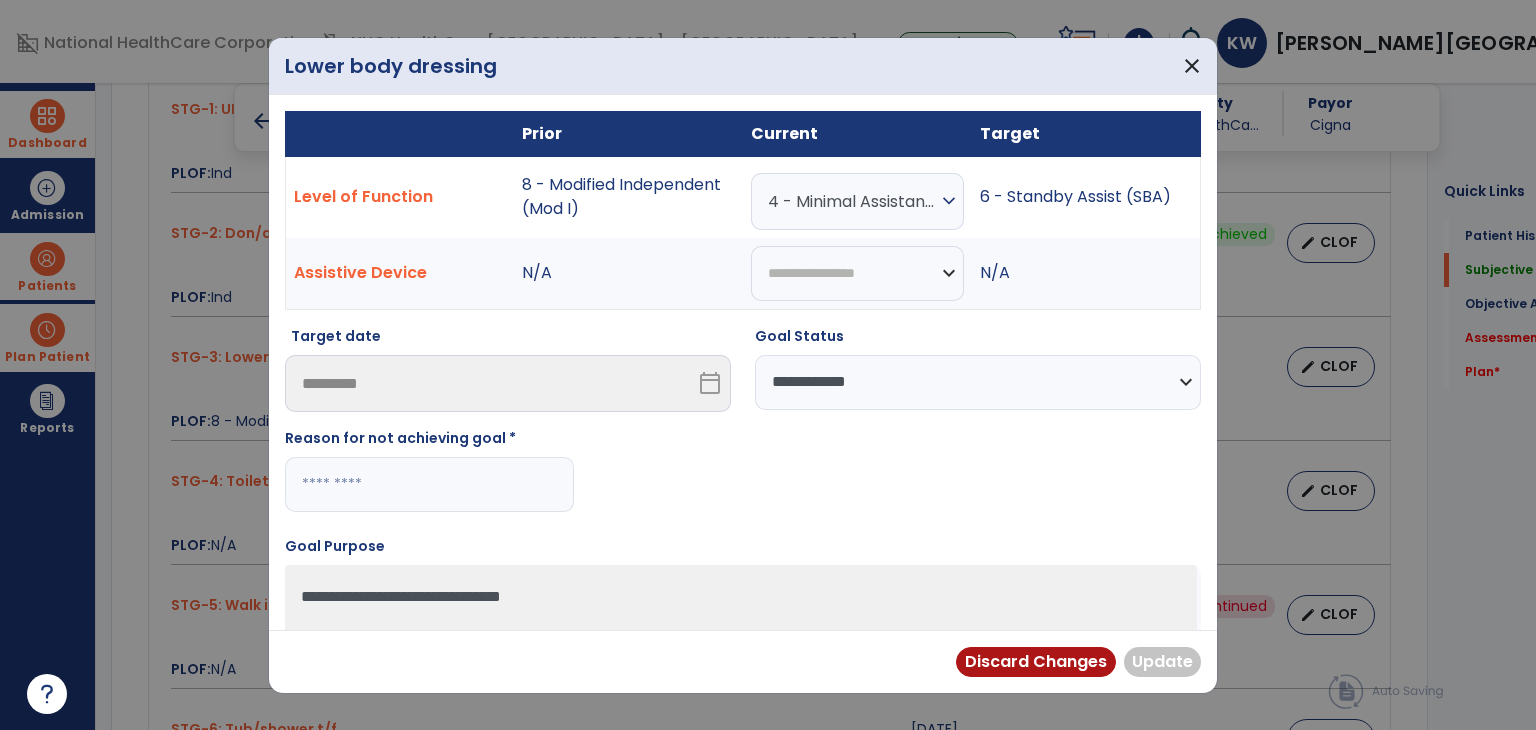 click at bounding box center (429, 484) 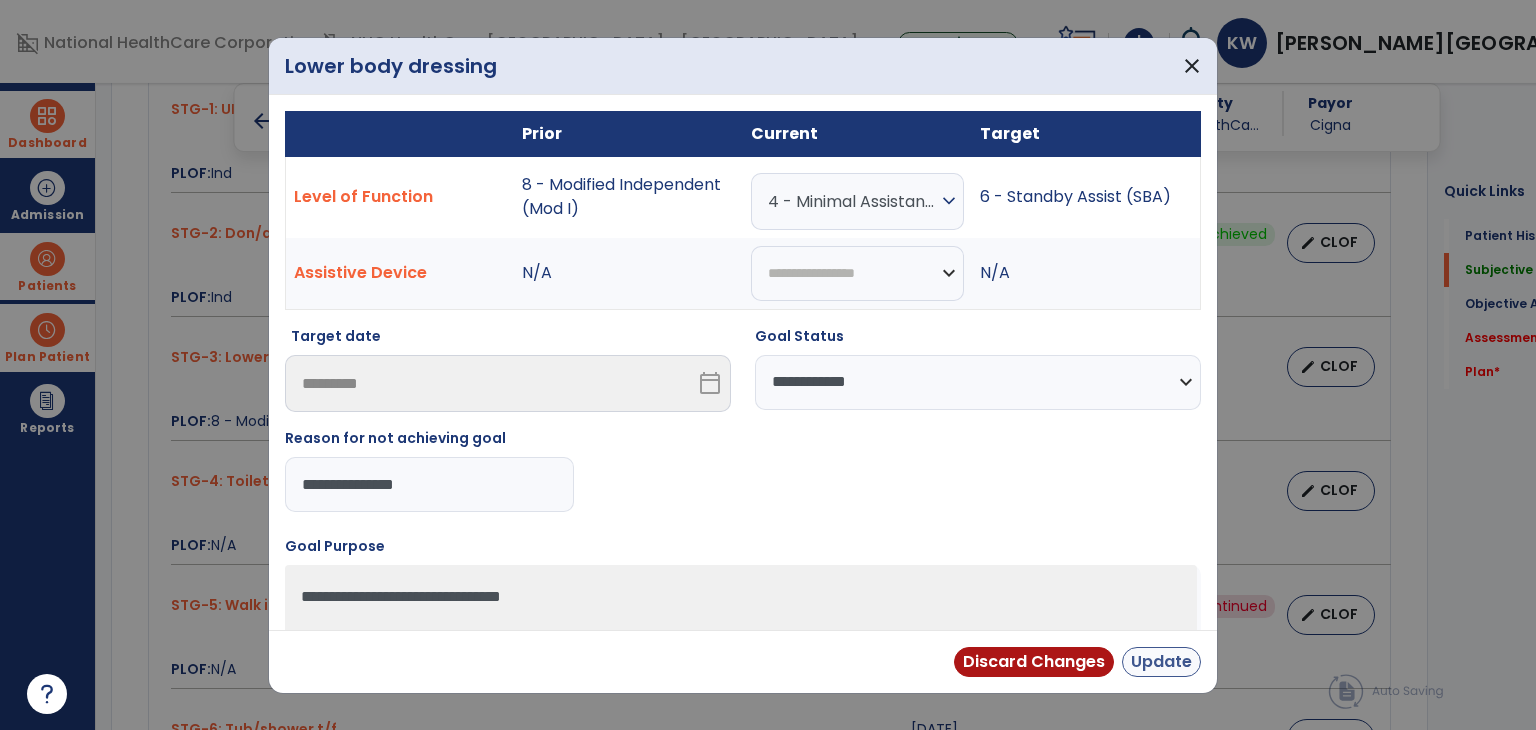type on "**********" 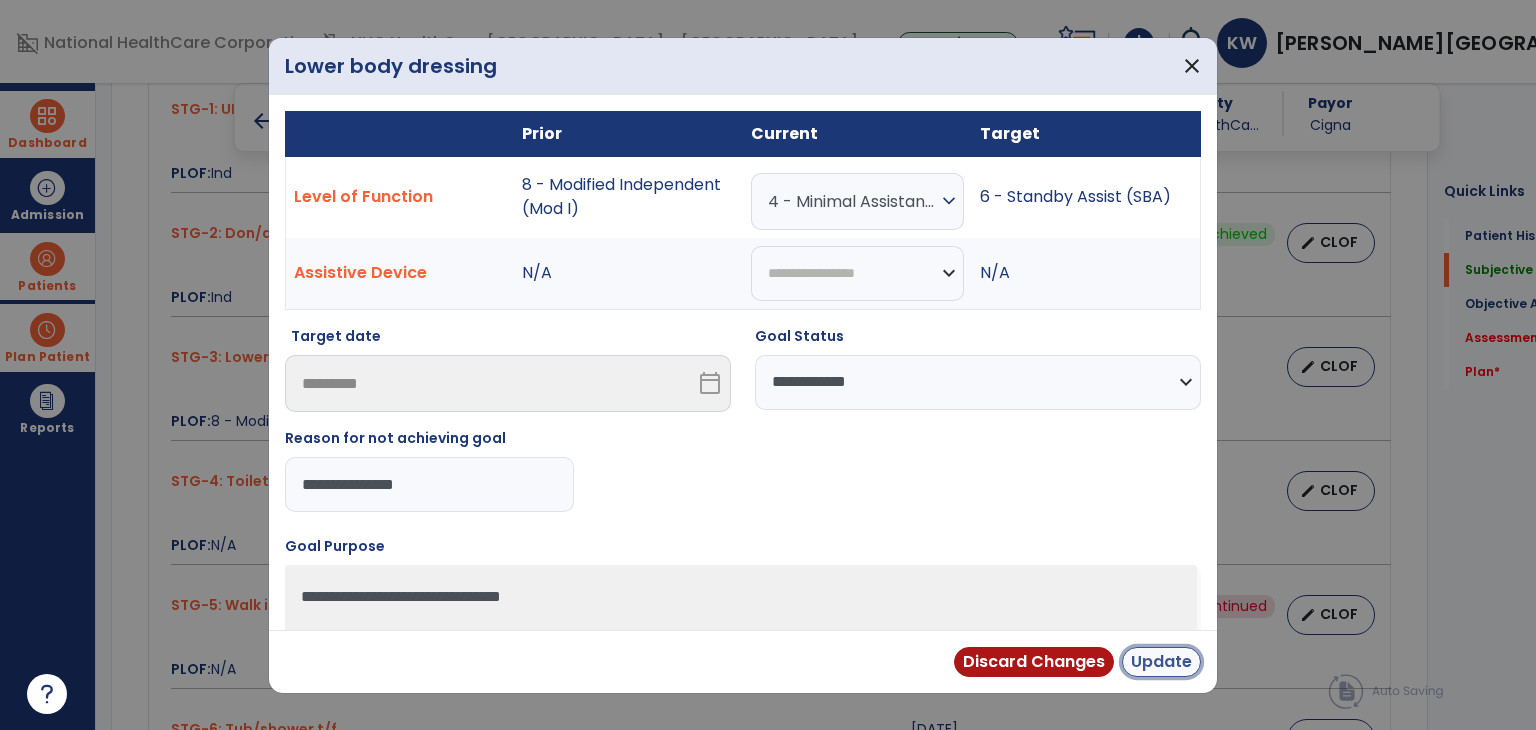 click on "Update" at bounding box center (1161, 662) 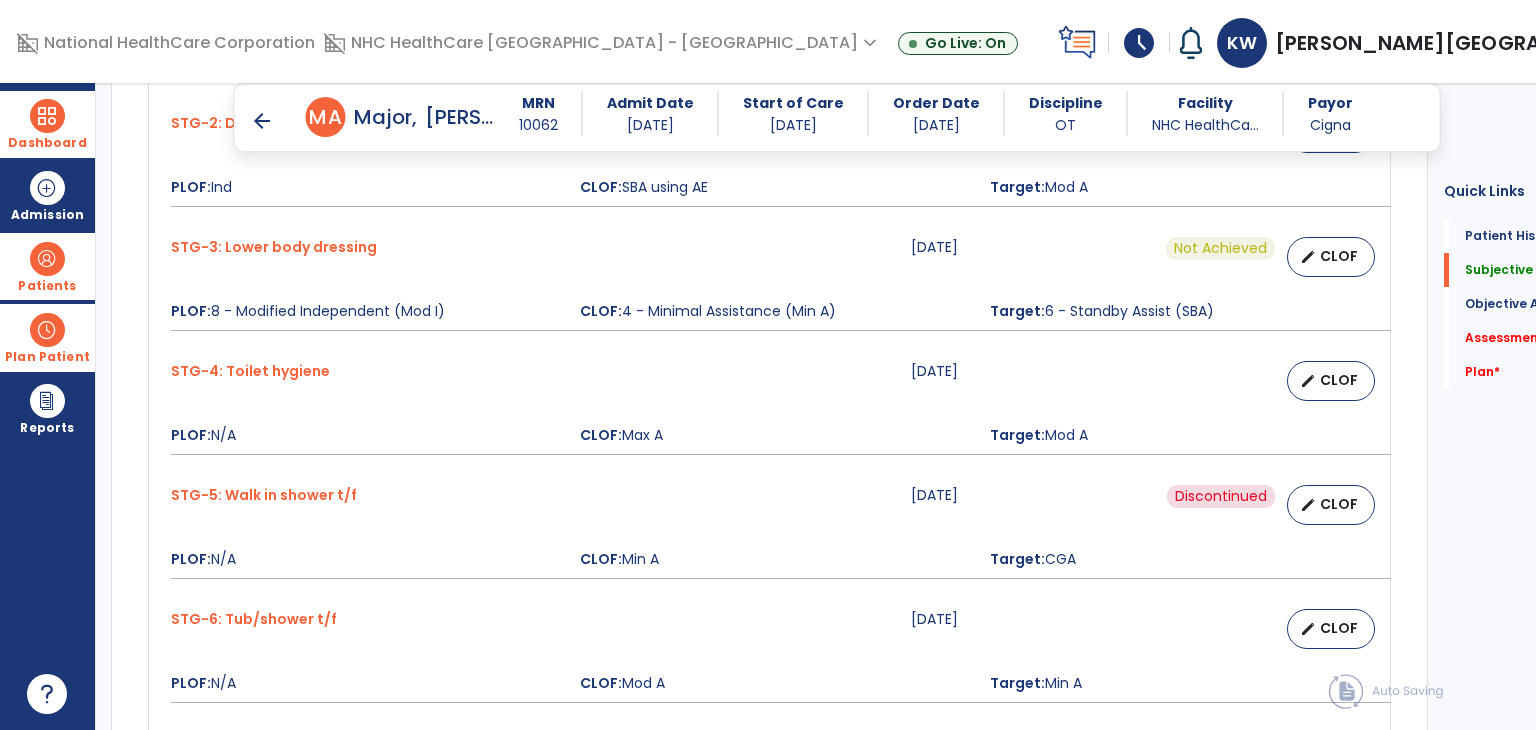 scroll, scrollTop: 1178, scrollLeft: 0, axis: vertical 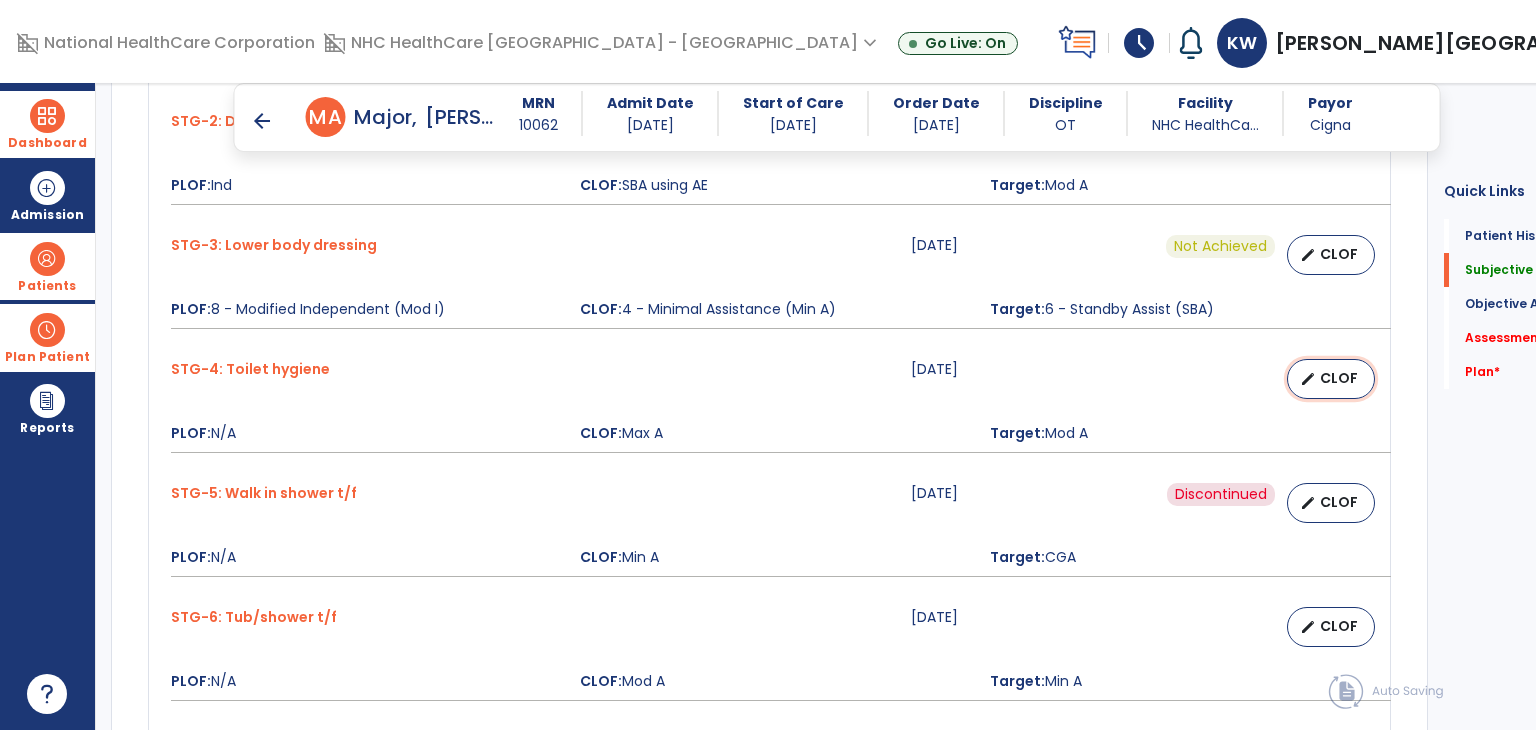 click on "edit" at bounding box center [1308, 379] 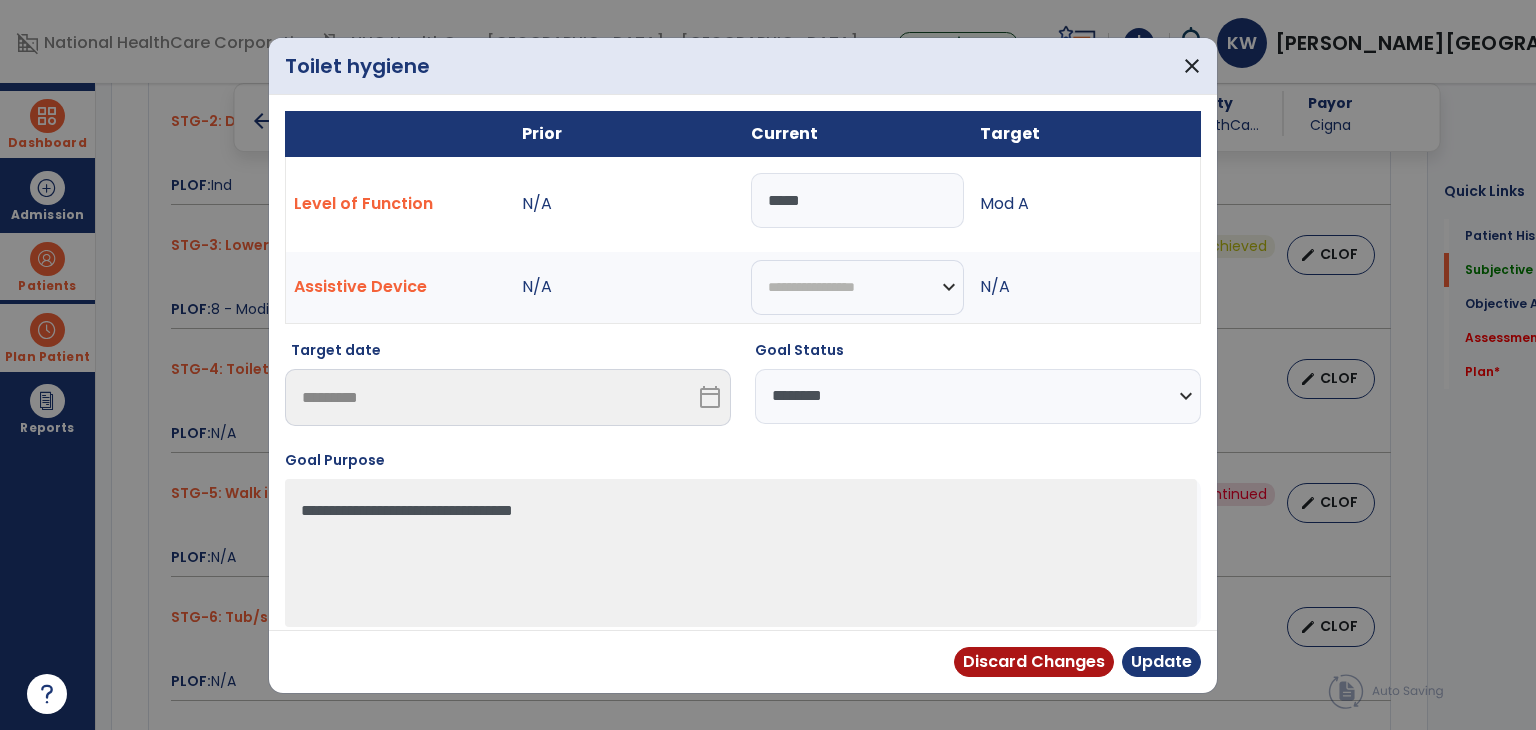 click on "**********" at bounding box center [978, 396] 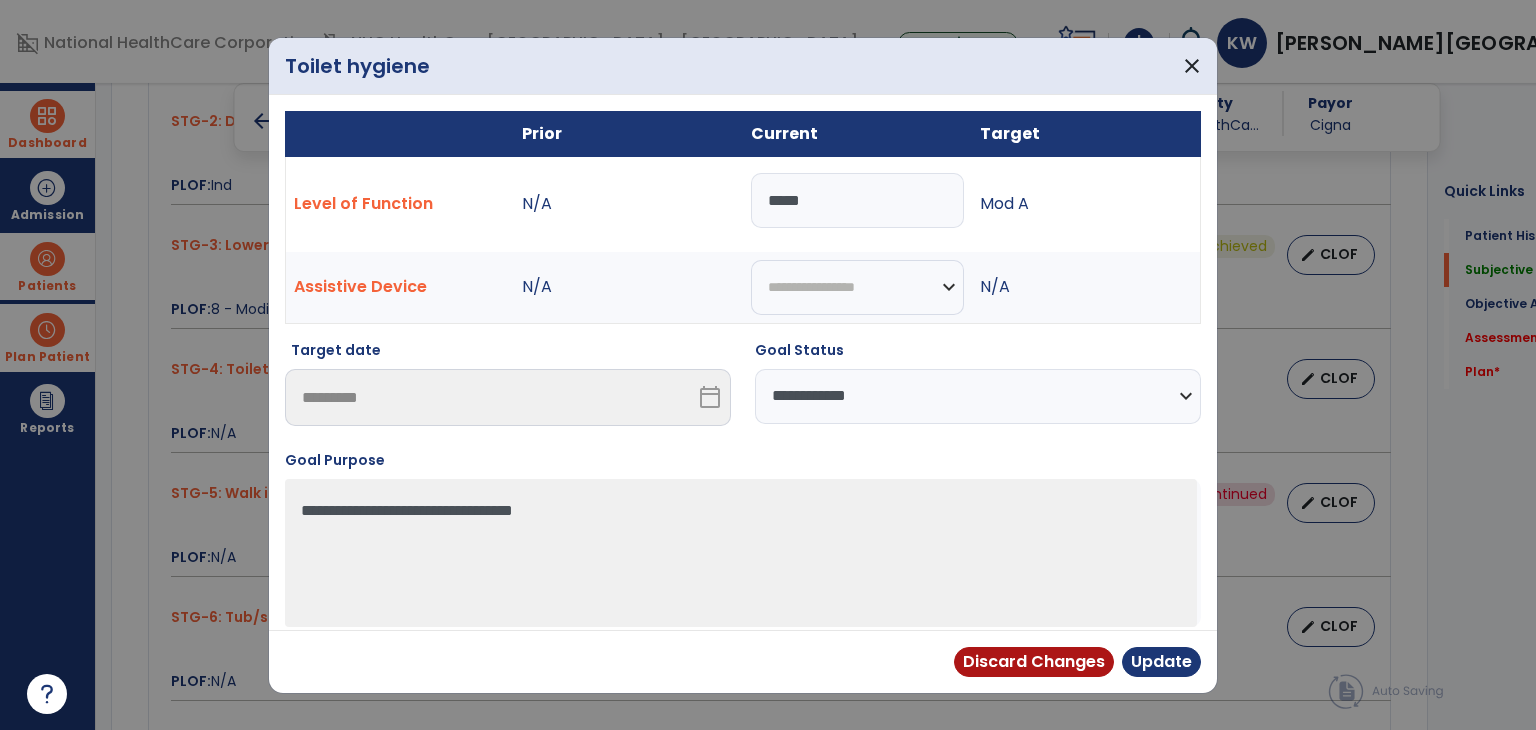 click on "**********" at bounding box center (978, 396) 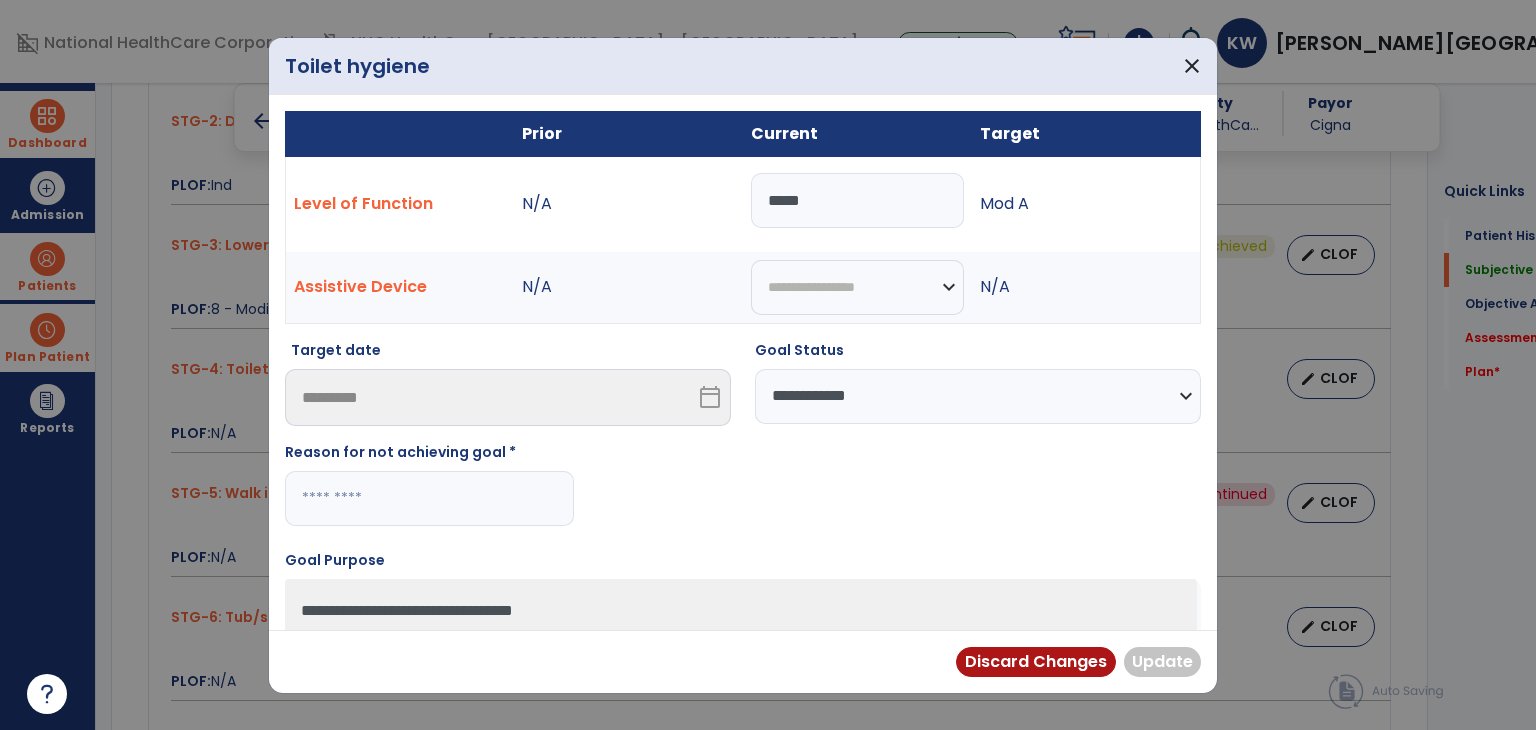 click at bounding box center (429, 498) 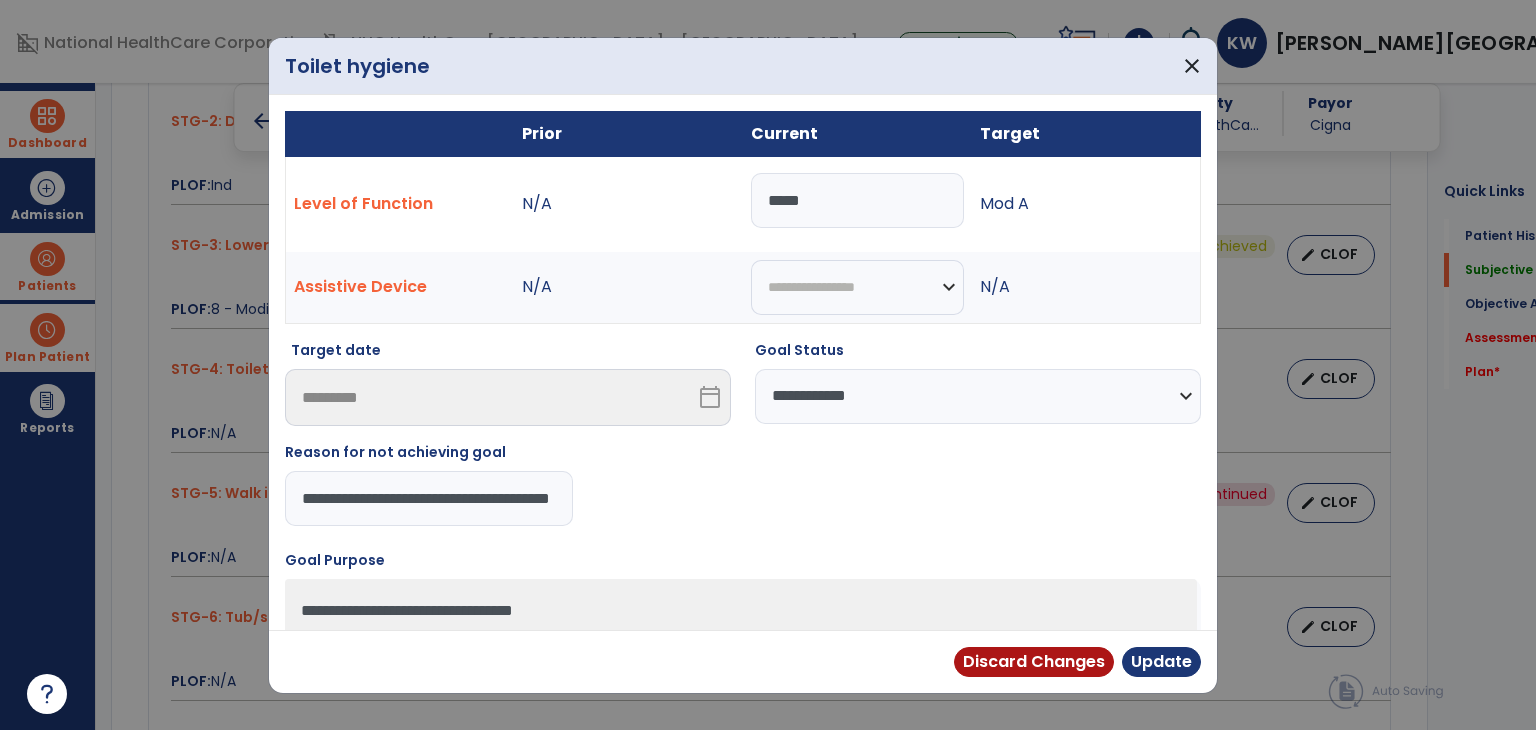 scroll, scrollTop: 0, scrollLeft: 72, axis: horizontal 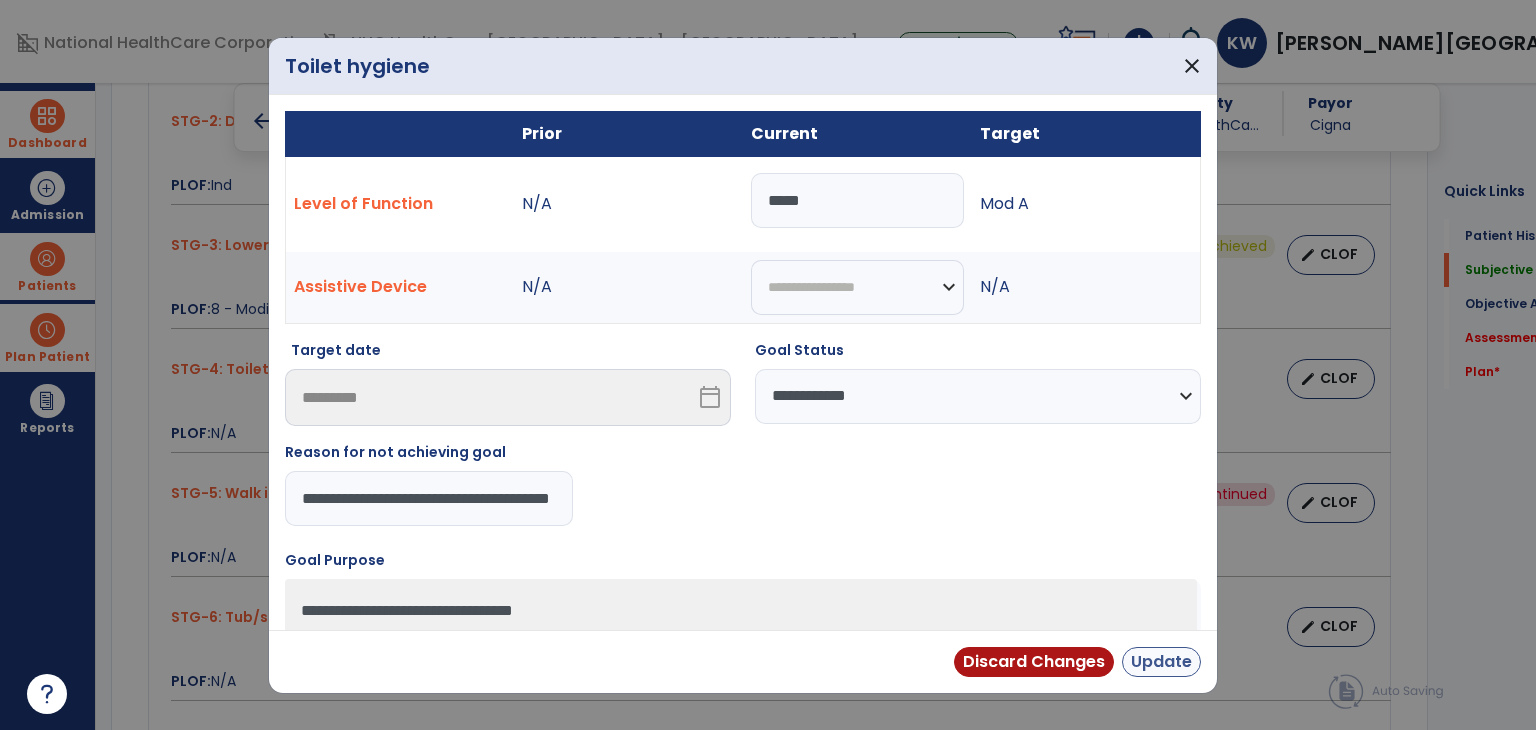 type on "**********" 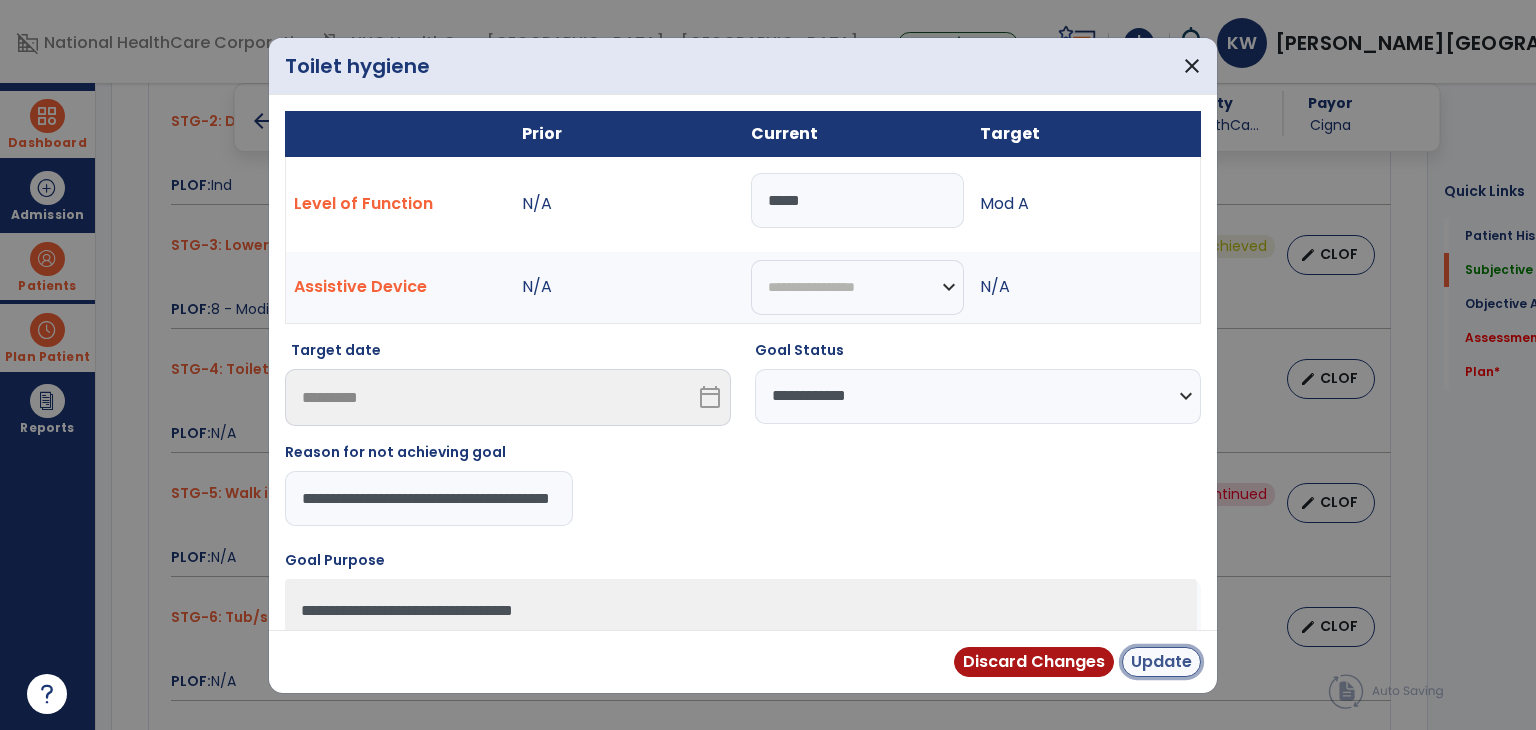 click on "Update" at bounding box center (1161, 662) 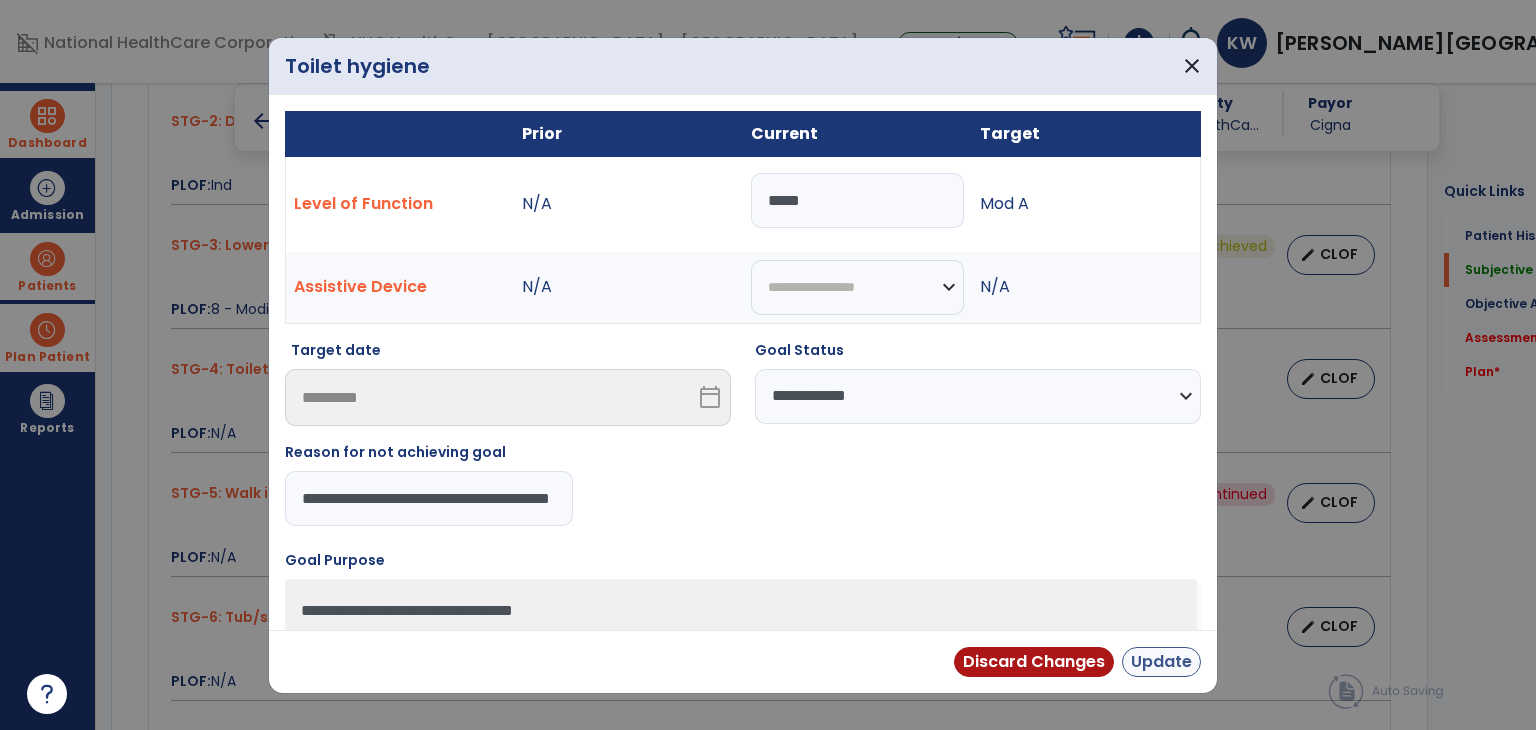 scroll, scrollTop: 0, scrollLeft: 0, axis: both 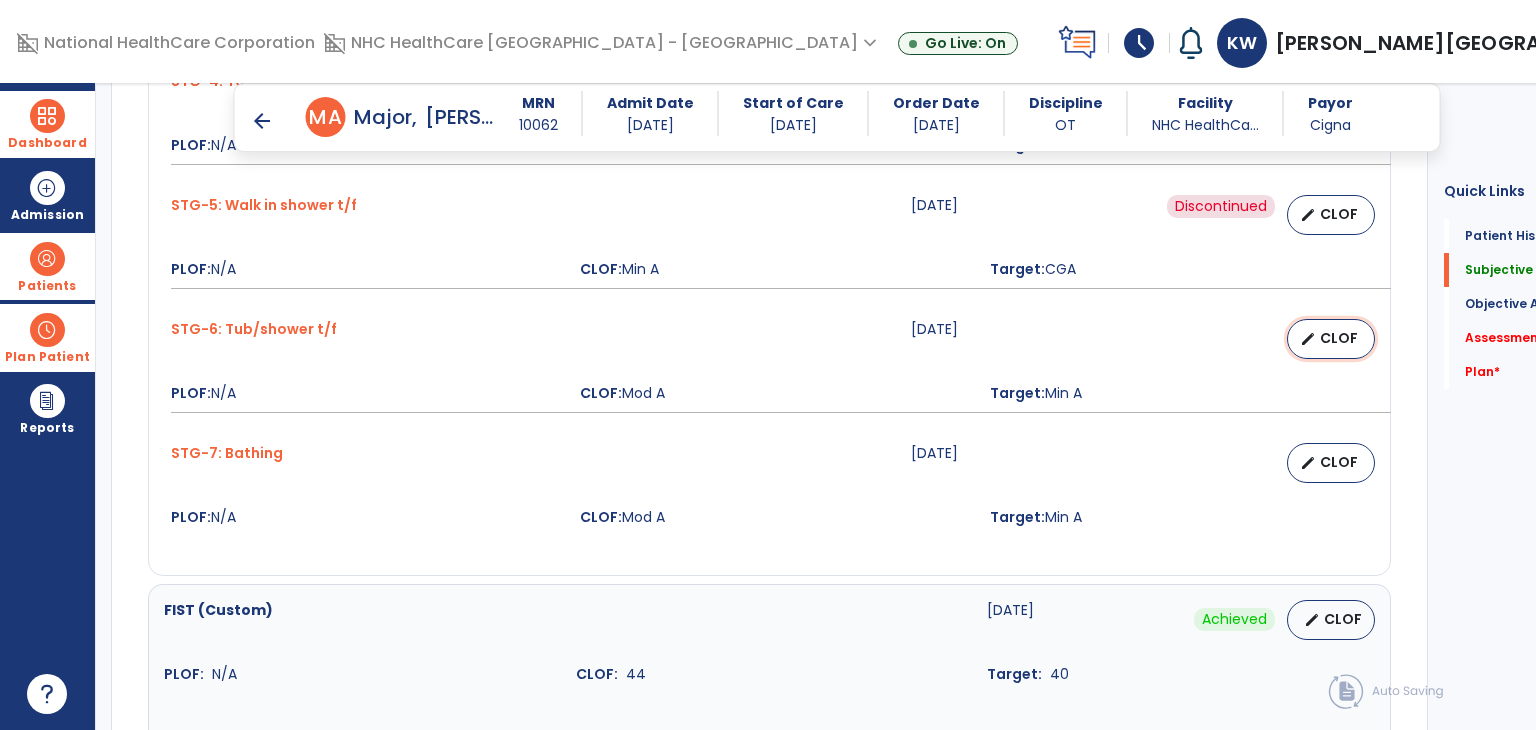 click on "edit" at bounding box center (1308, 339) 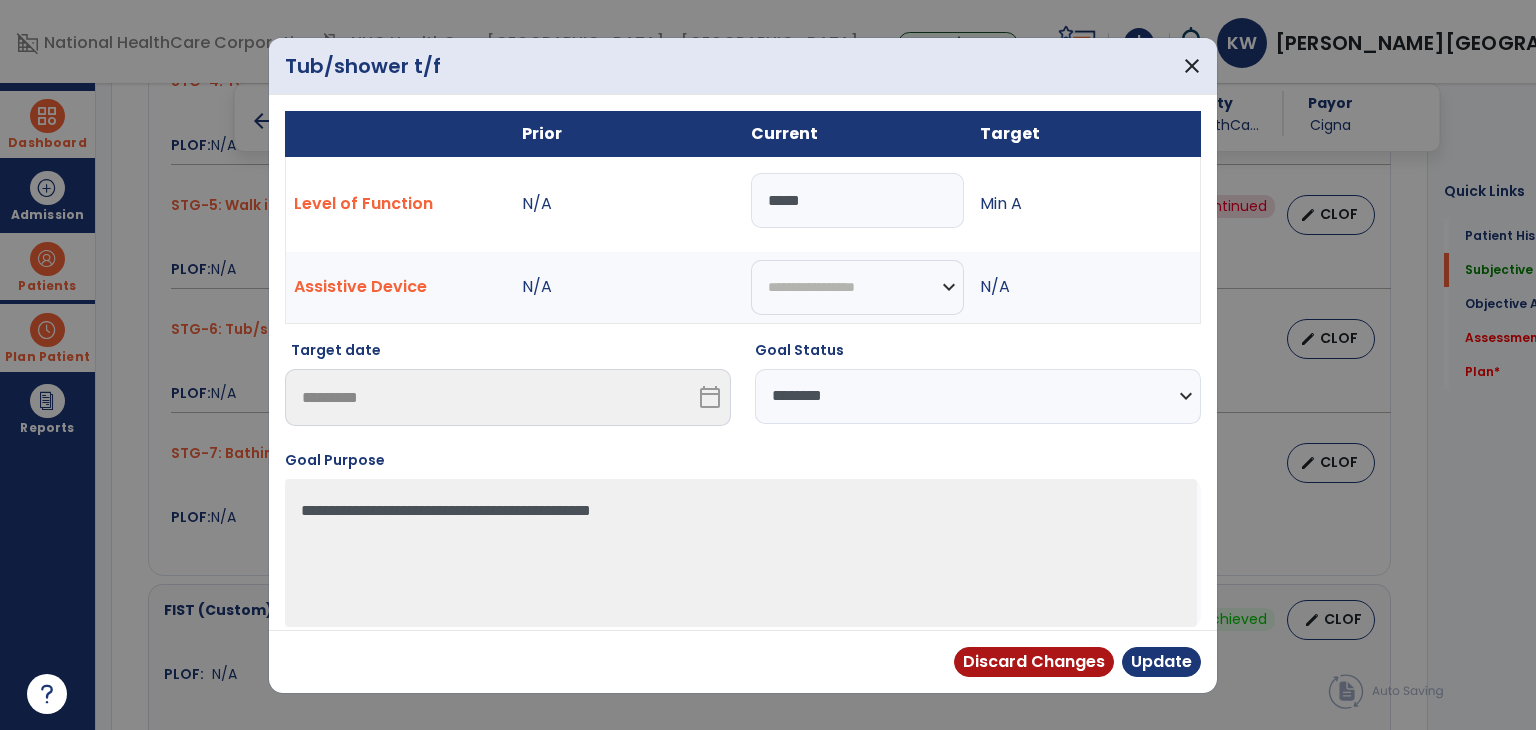 drag, startPoint x: 861, startPoint y: 221, endPoint x: 698, endPoint y: 226, distance: 163.07668 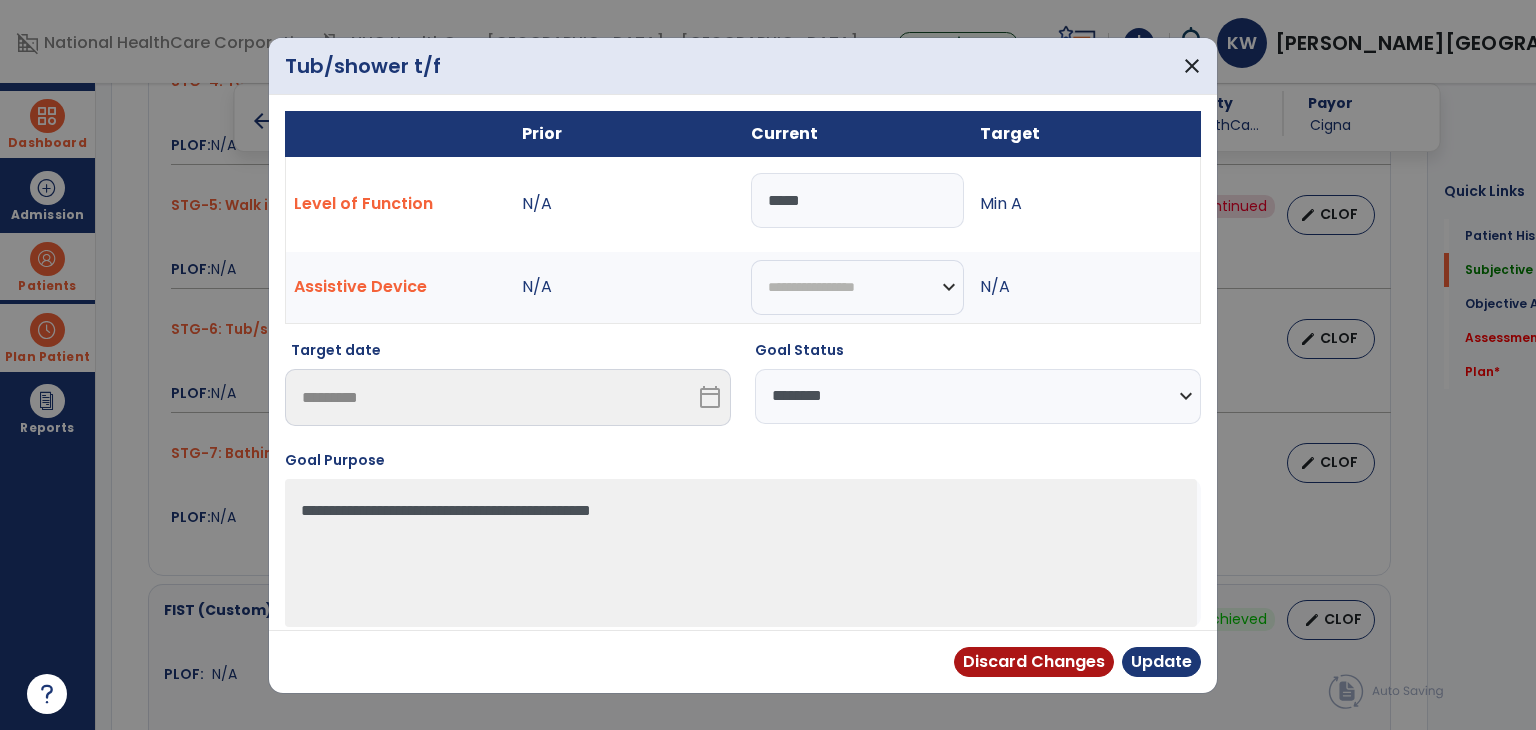 select on "********" 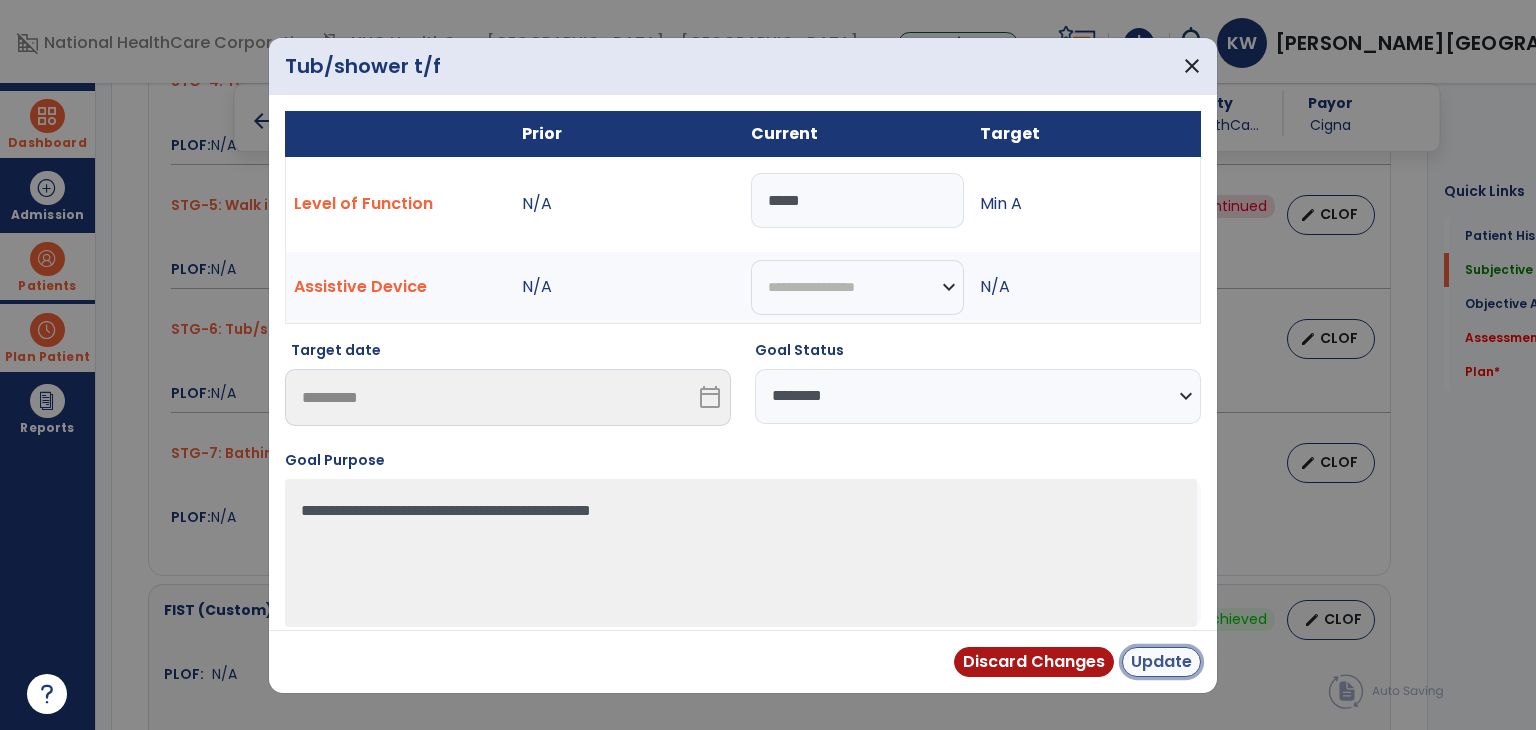 click on "Update" at bounding box center (1161, 662) 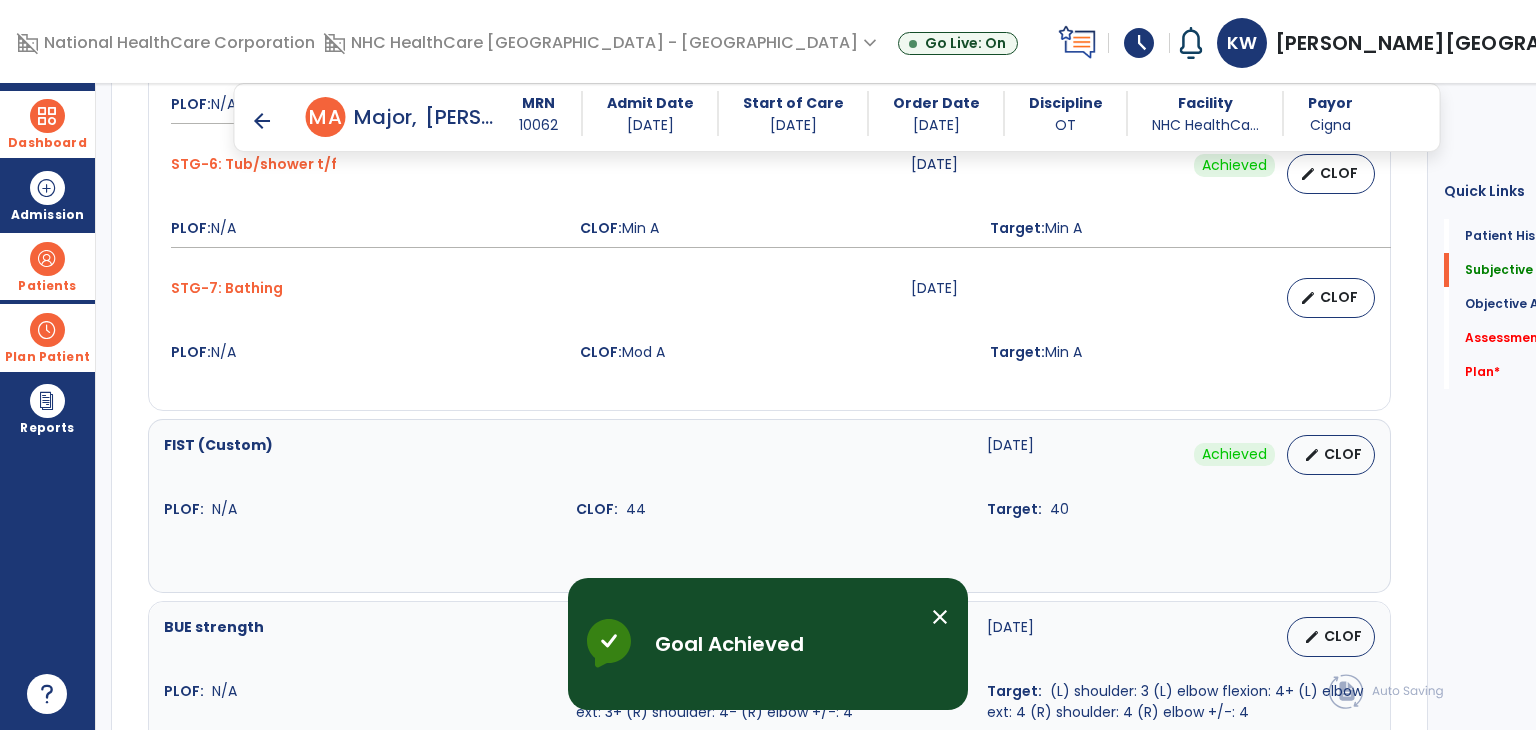 scroll, scrollTop: 1642, scrollLeft: 0, axis: vertical 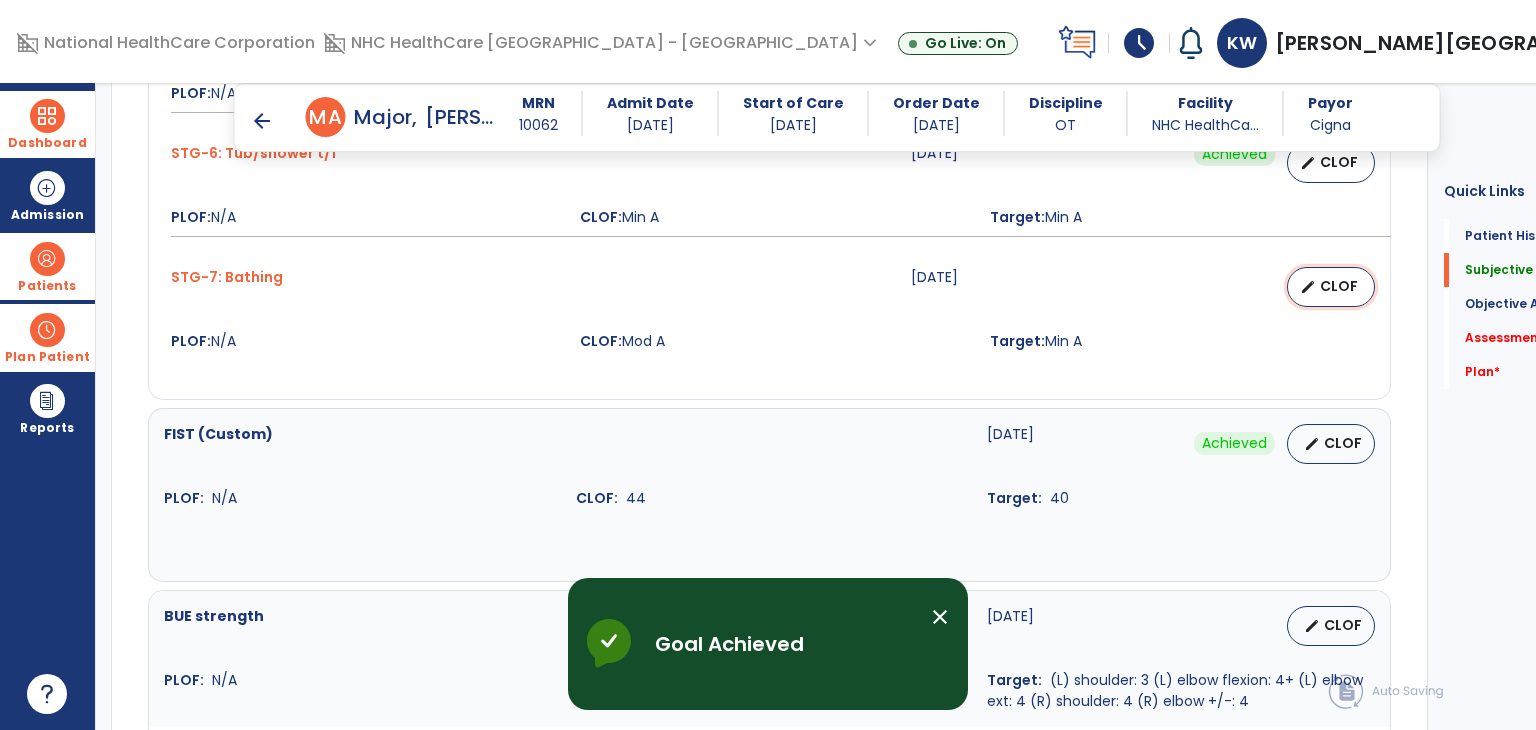 click on "edit   CLOF" at bounding box center (1331, 287) 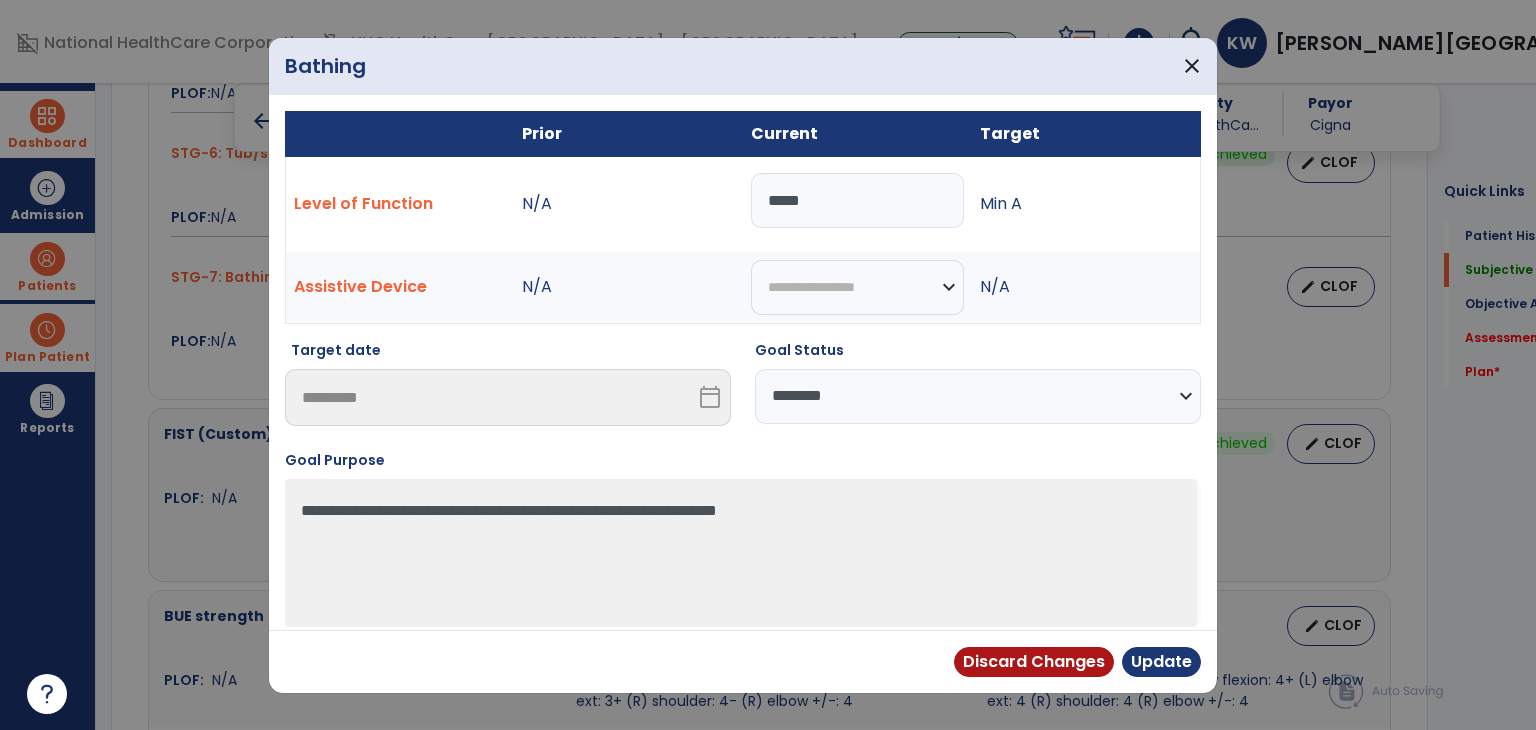 drag, startPoint x: 852, startPoint y: 209, endPoint x: 773, endPoint y: 233, distance: 82.565125 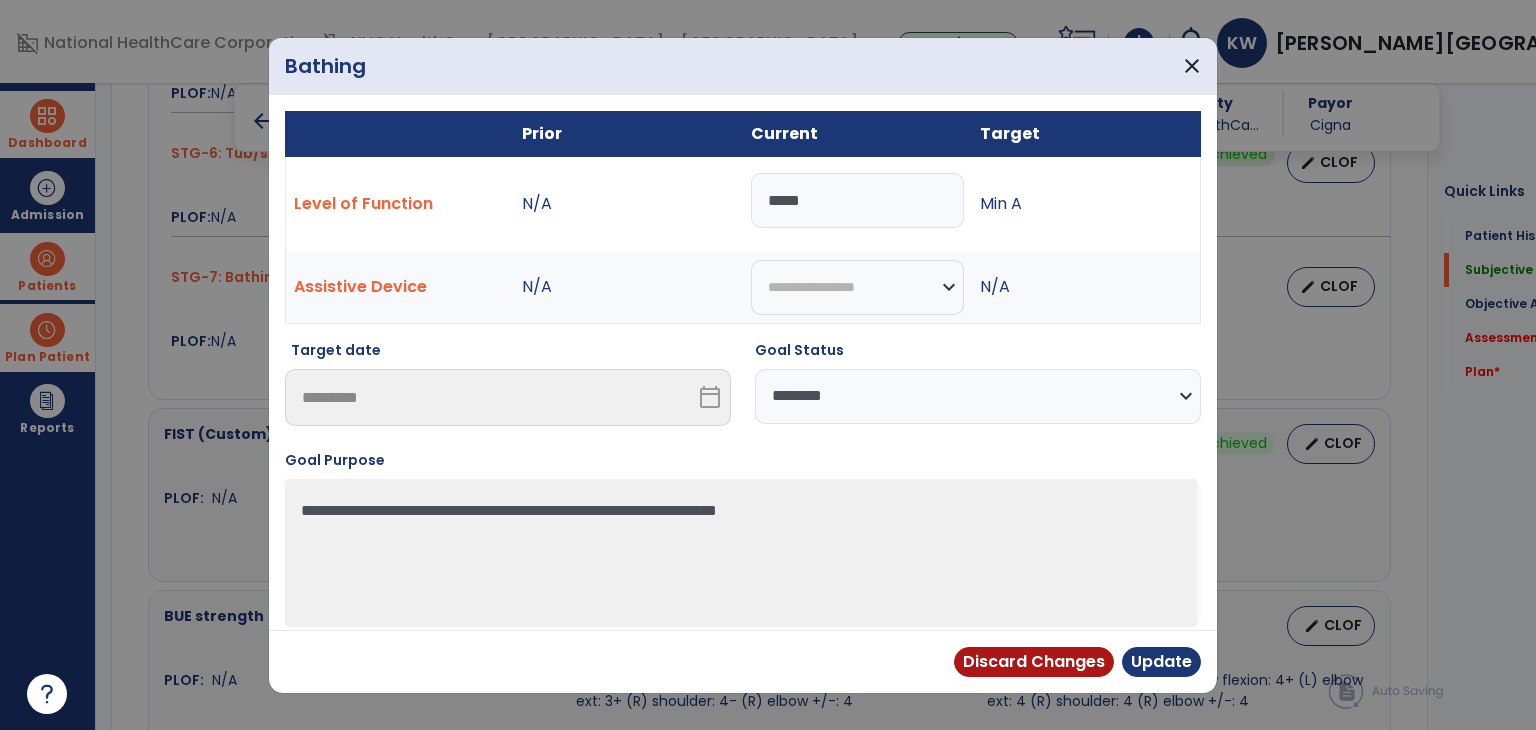 type on "*****" 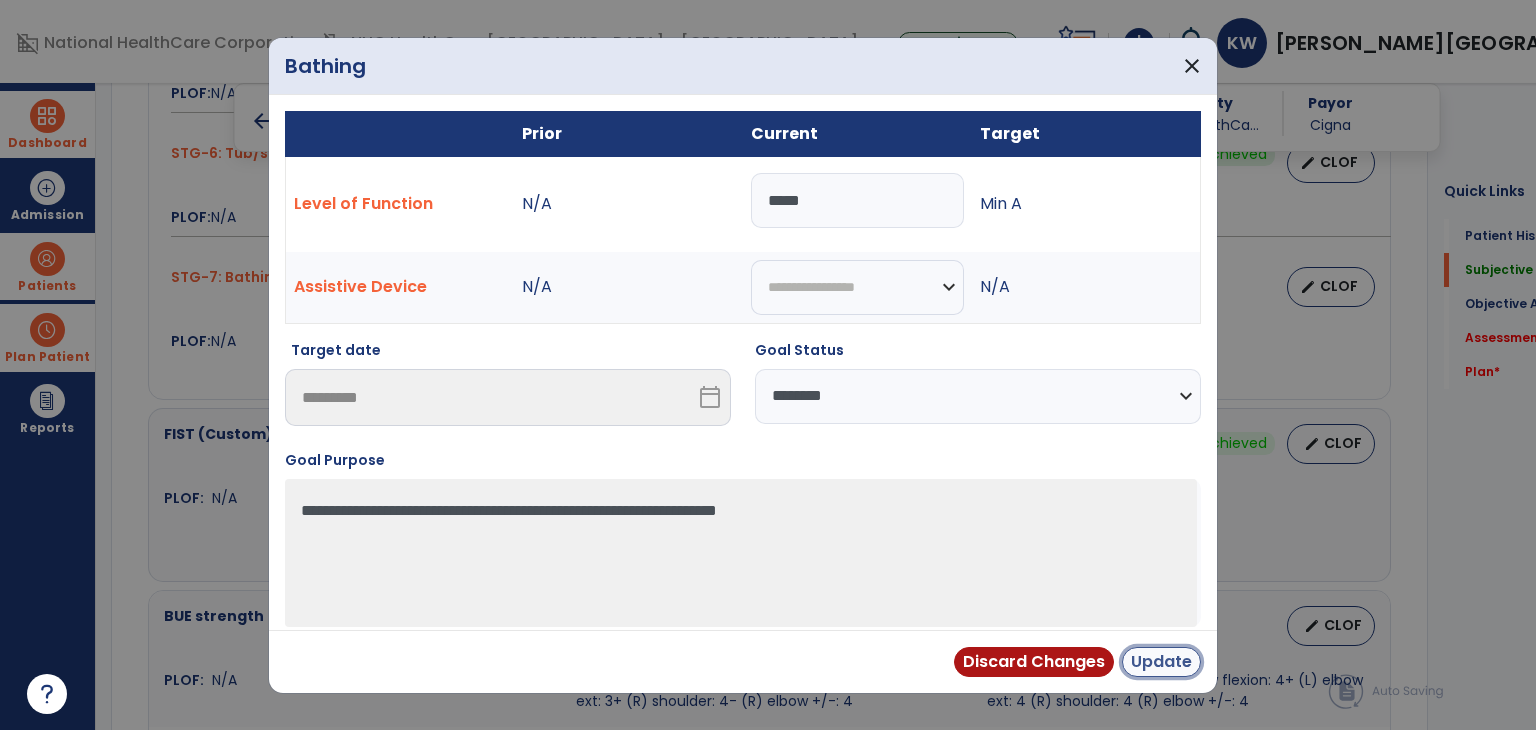 click on "Update" at bounding box center [1161, 662] 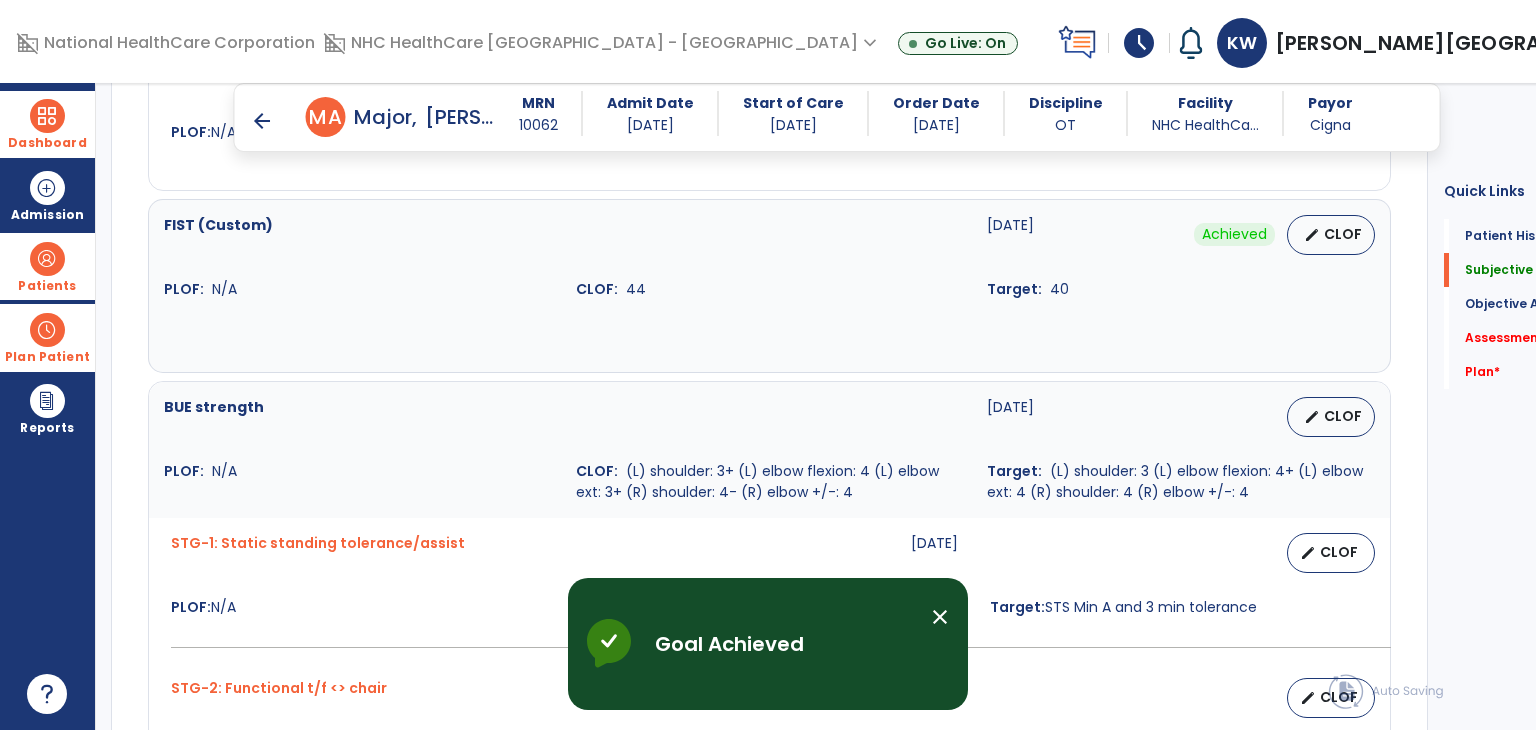 scroll, scrollTop: 2010, scrollLeft: 0, axis: vertical 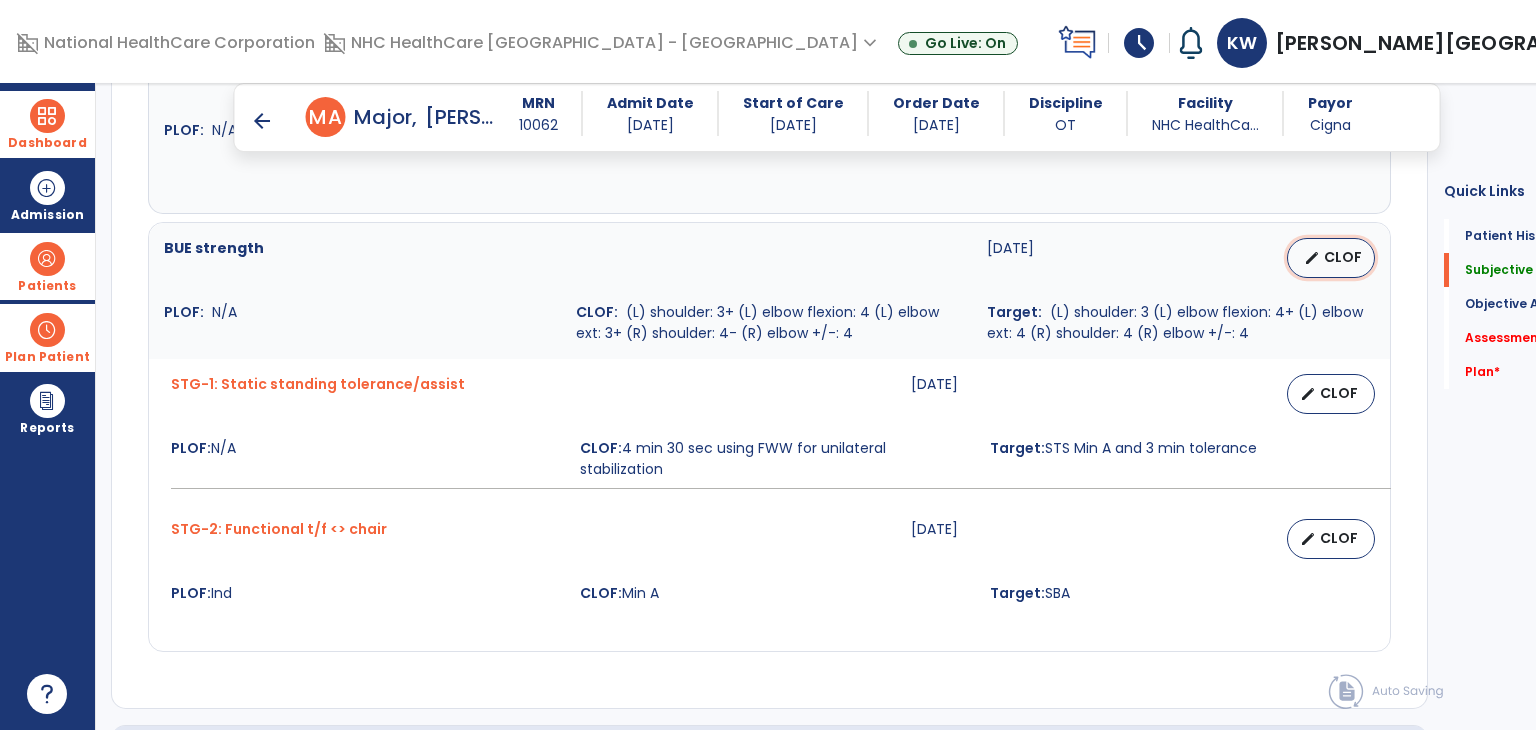click on "edit   CLOF" at bounding box center [1331, 258] 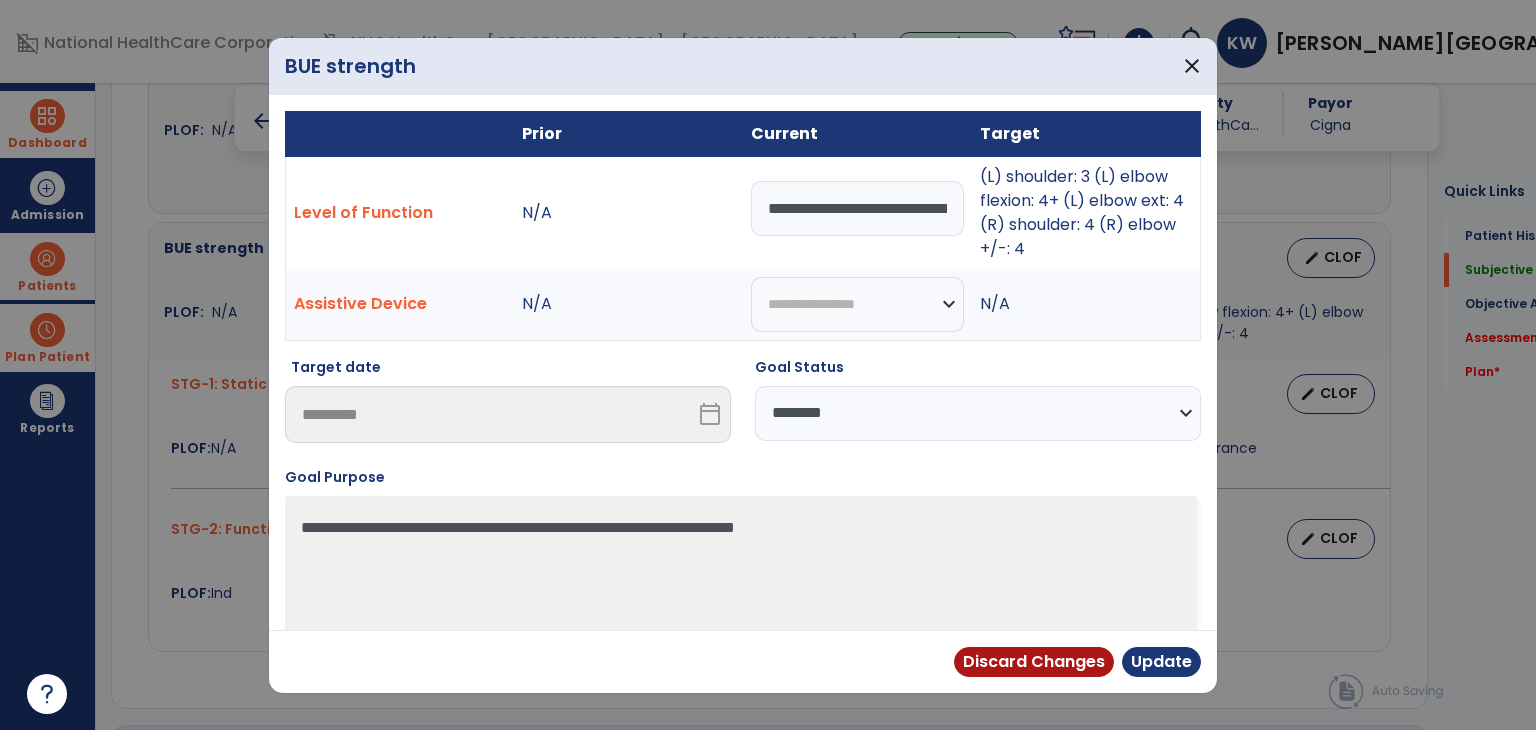 click on "**********" at bounding box center (978, 413) 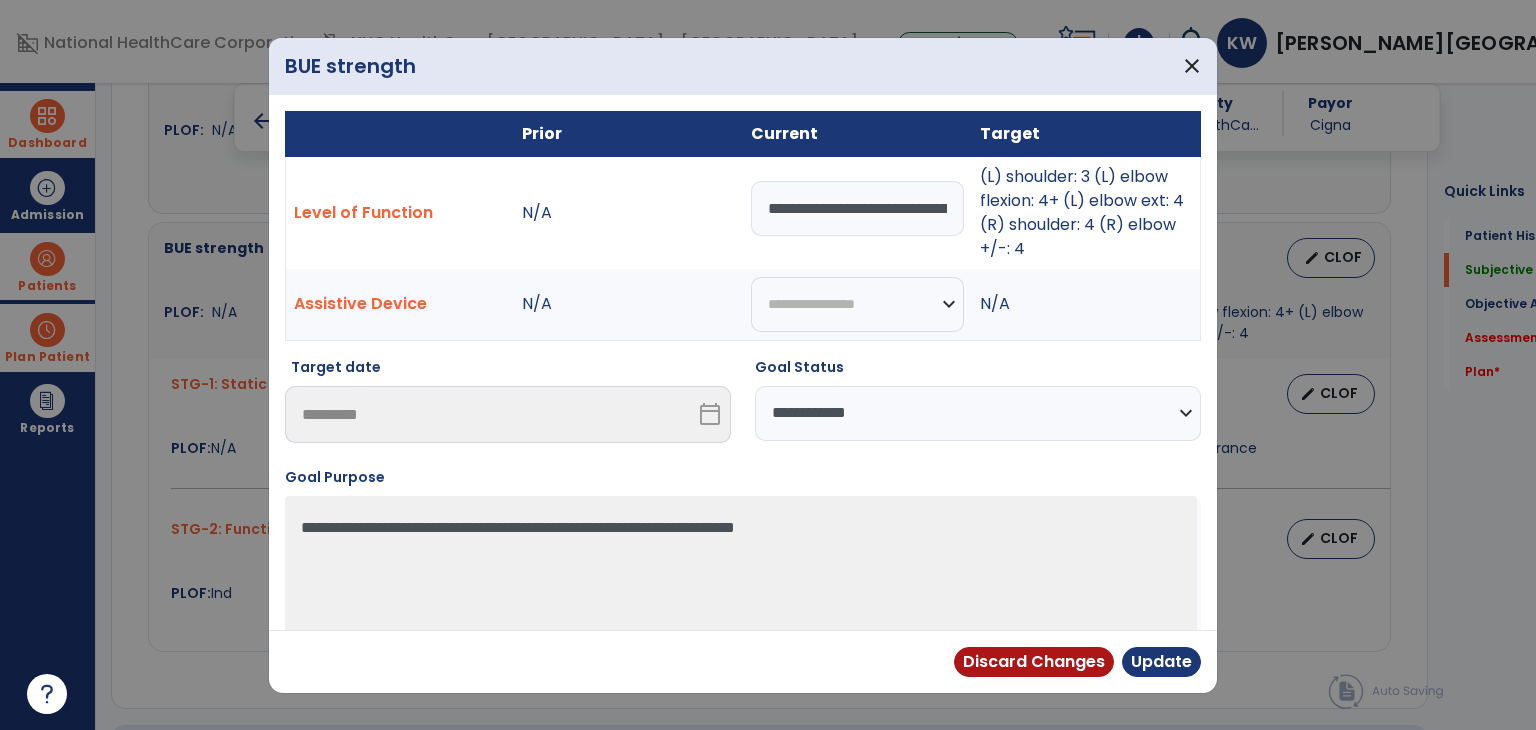 click on "**********" at bounding box center (978, 413) 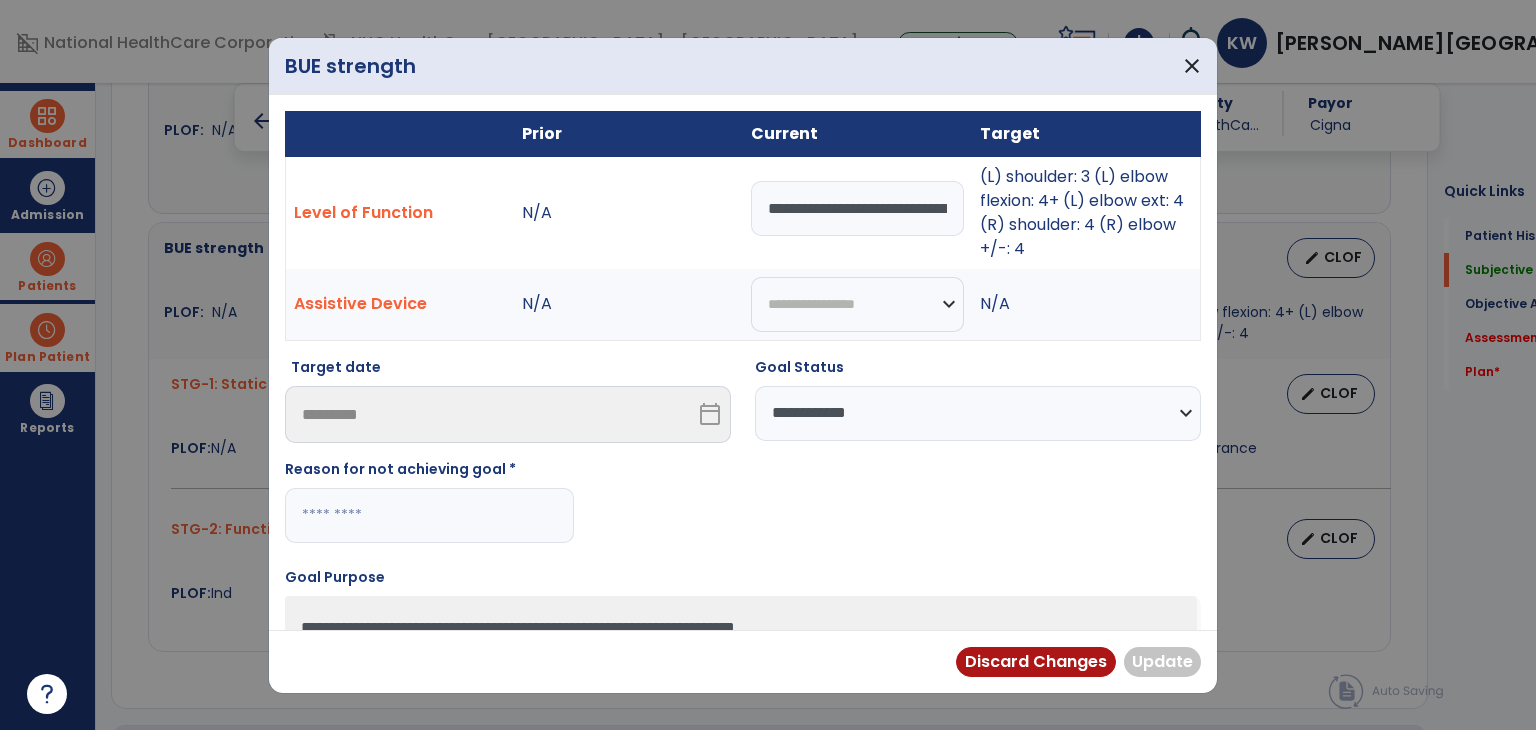 click at bounding box center (429, 515) 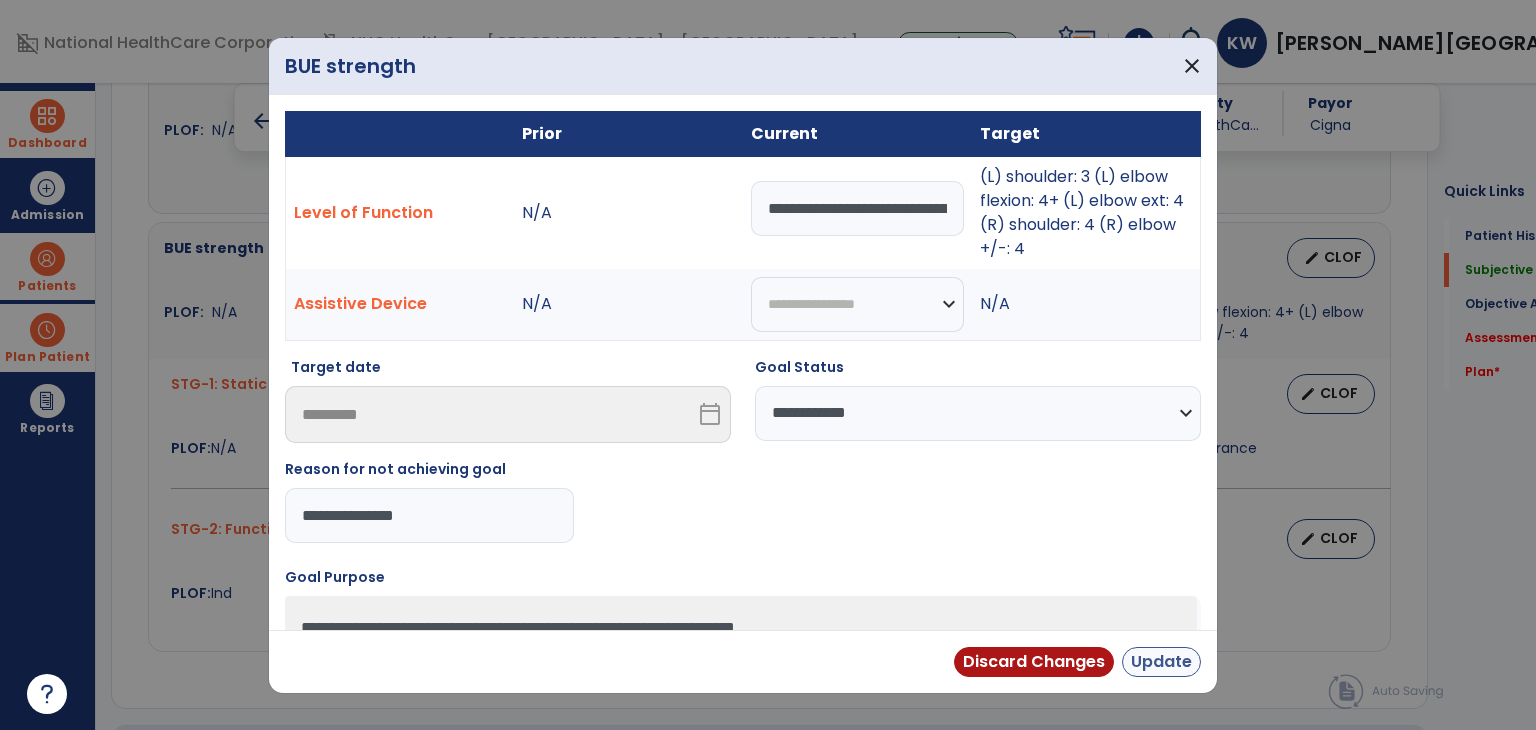 type on "**********" 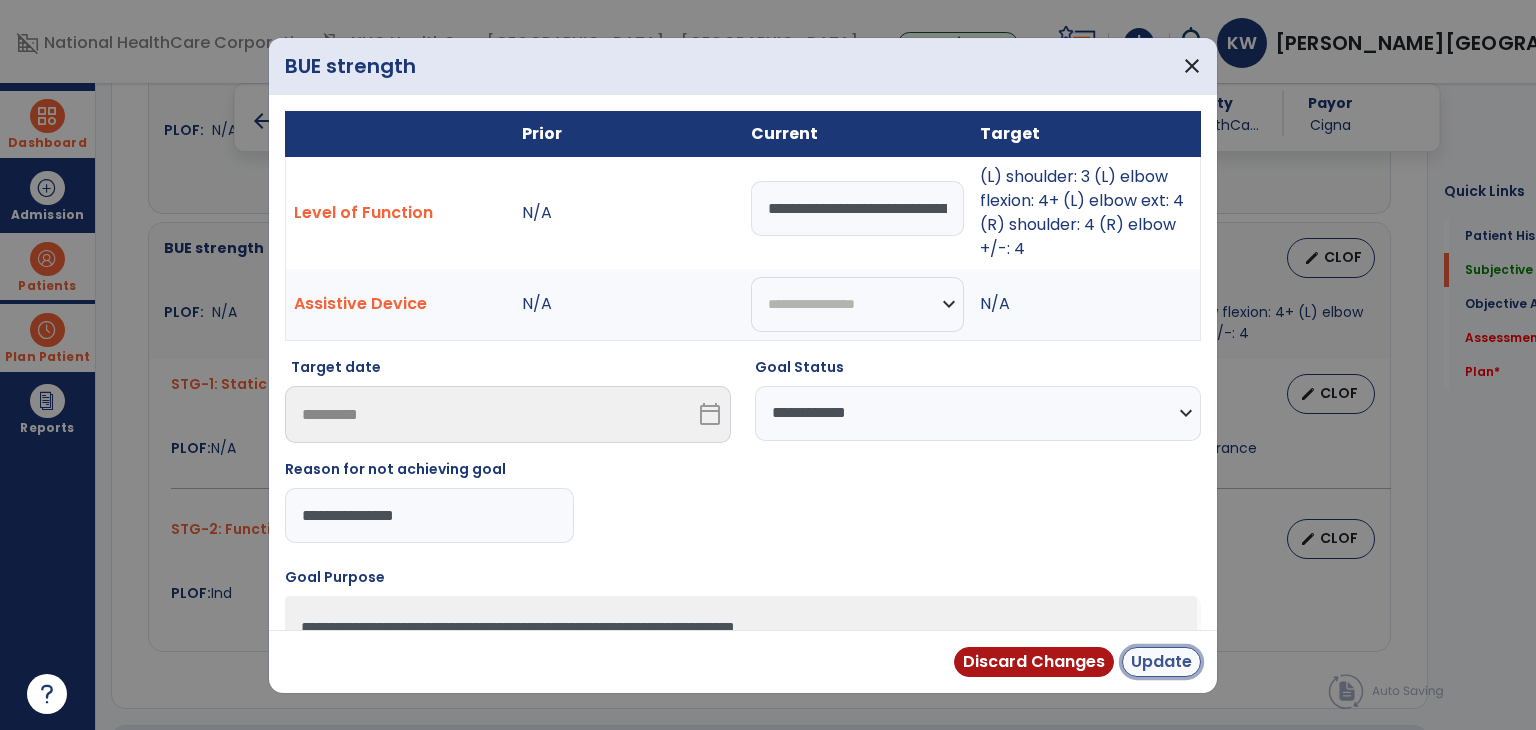 click on "Update" at bounding box center [1161, 662] 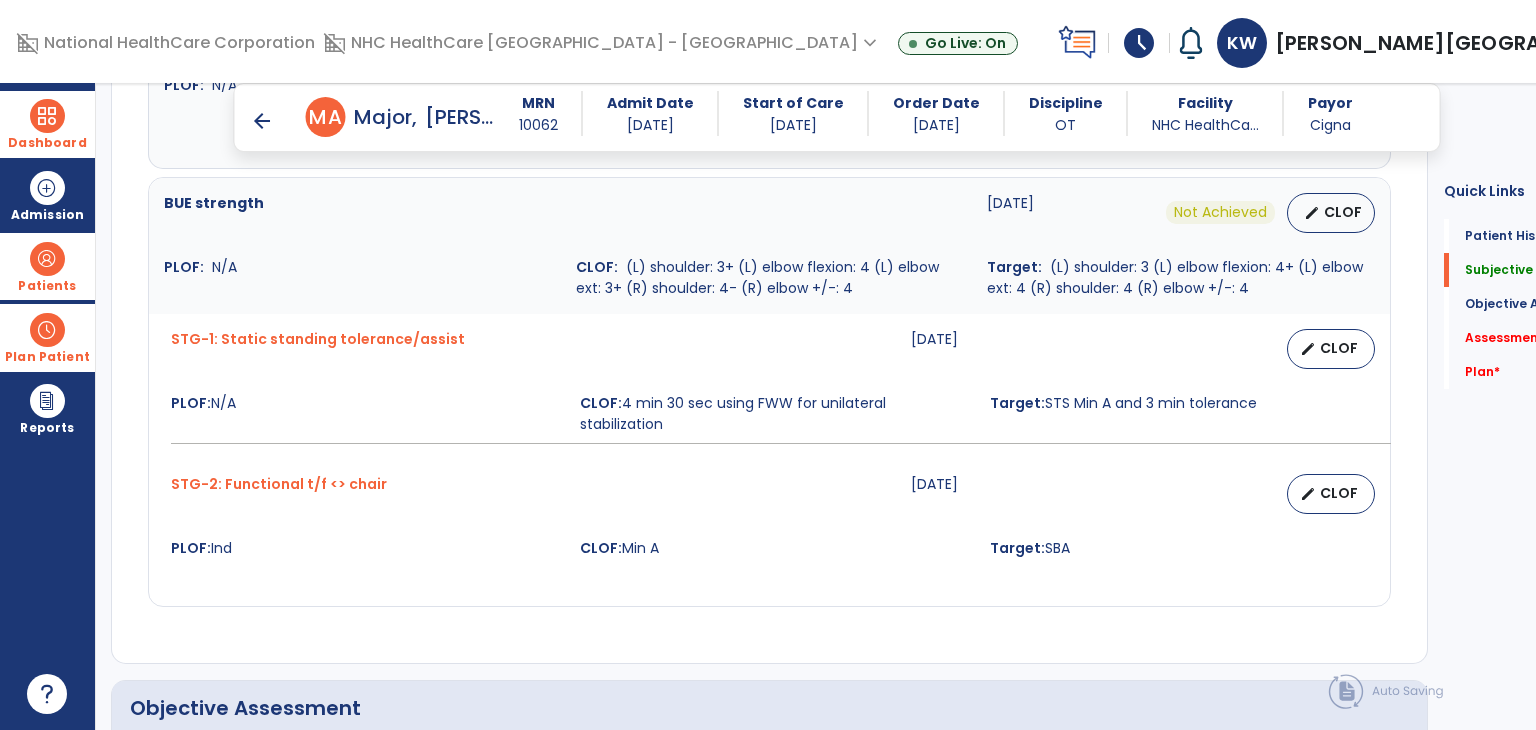 scroll, scrollTop: 2054, scrollLeft: 0, axis: vertical 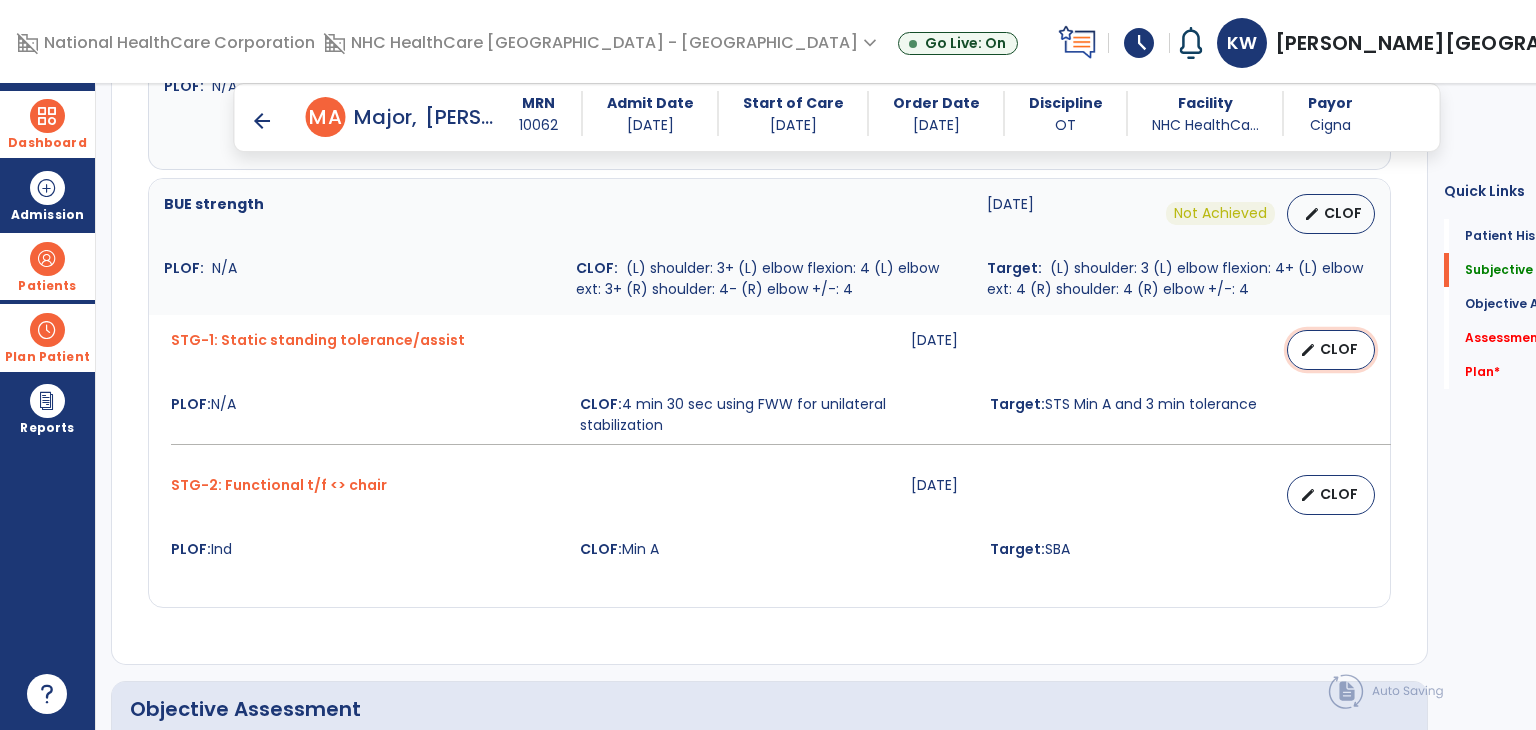 click on "CLOF" at bounding box center [1339, 349] 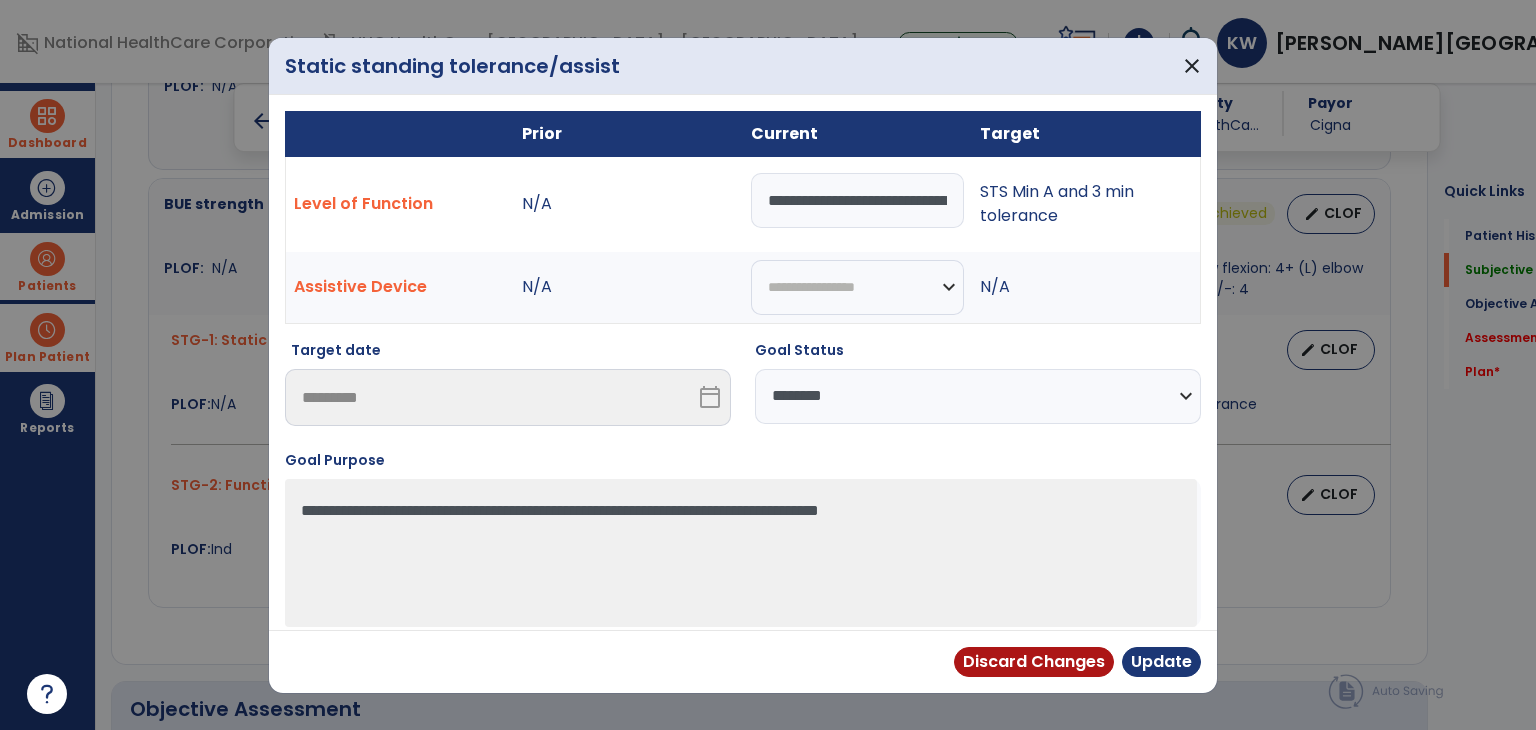 click on "**********" at bounding box center [978, 396] 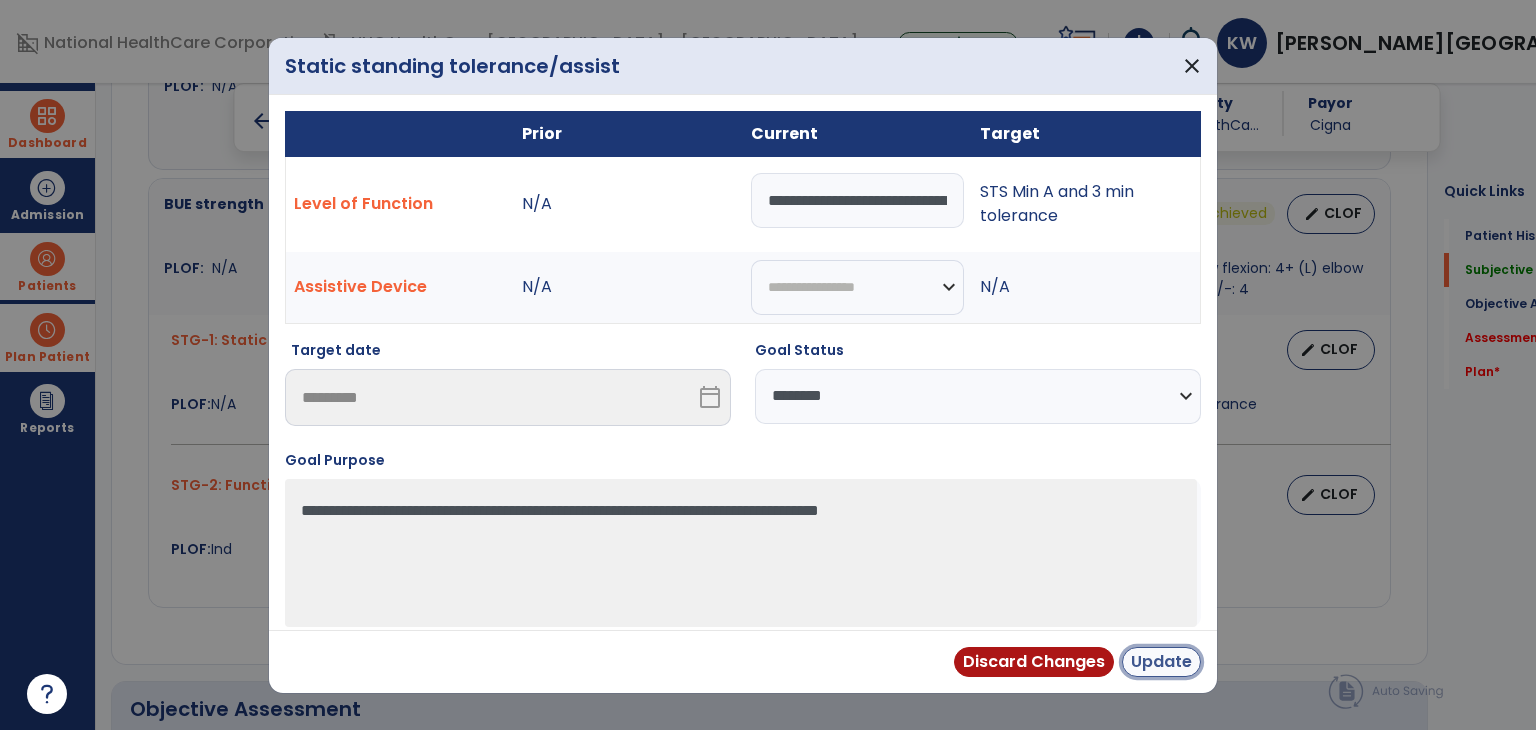 click on "Update" at bounding box center [1161, 662] 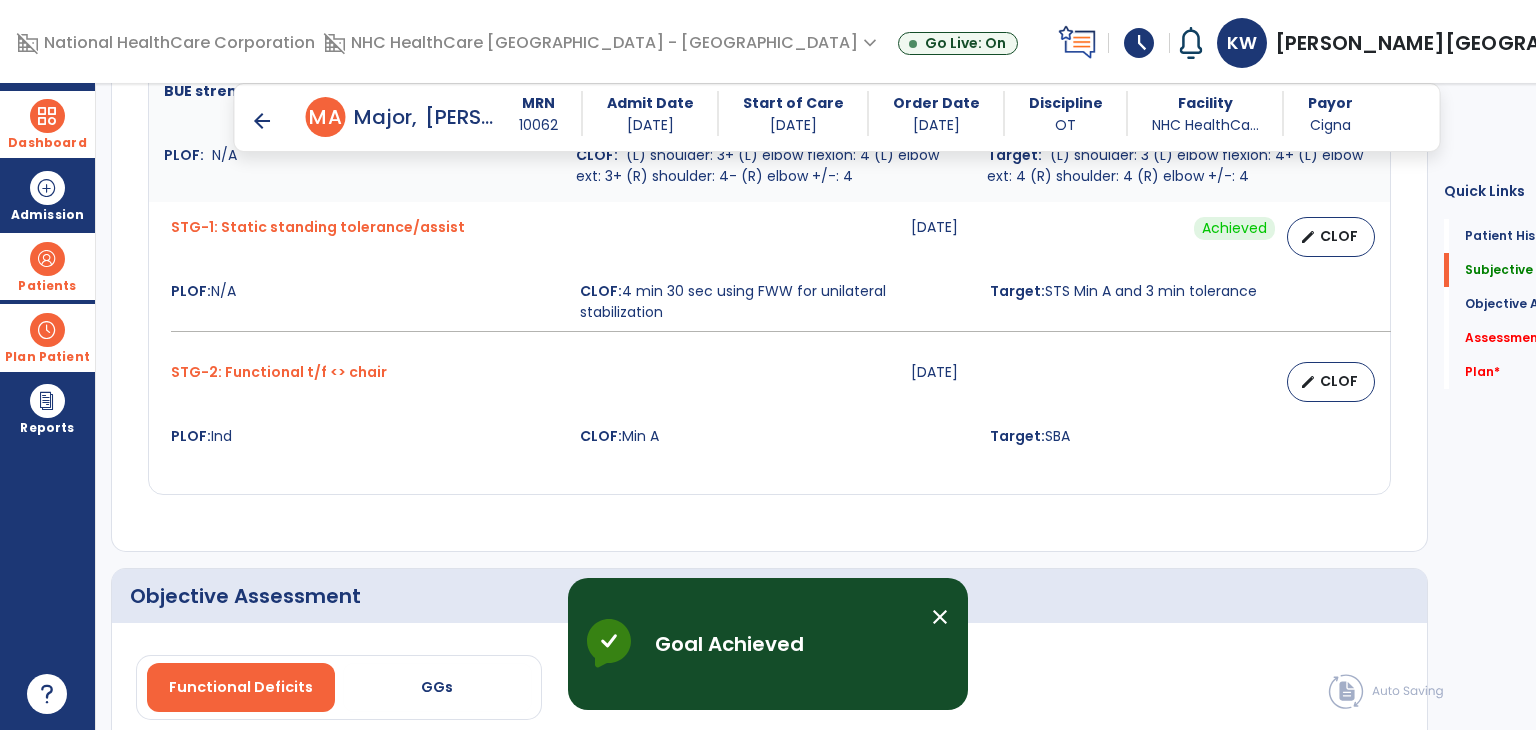 scroll, scrollTop: 2170, scrollLeft: 0, axis: vertical 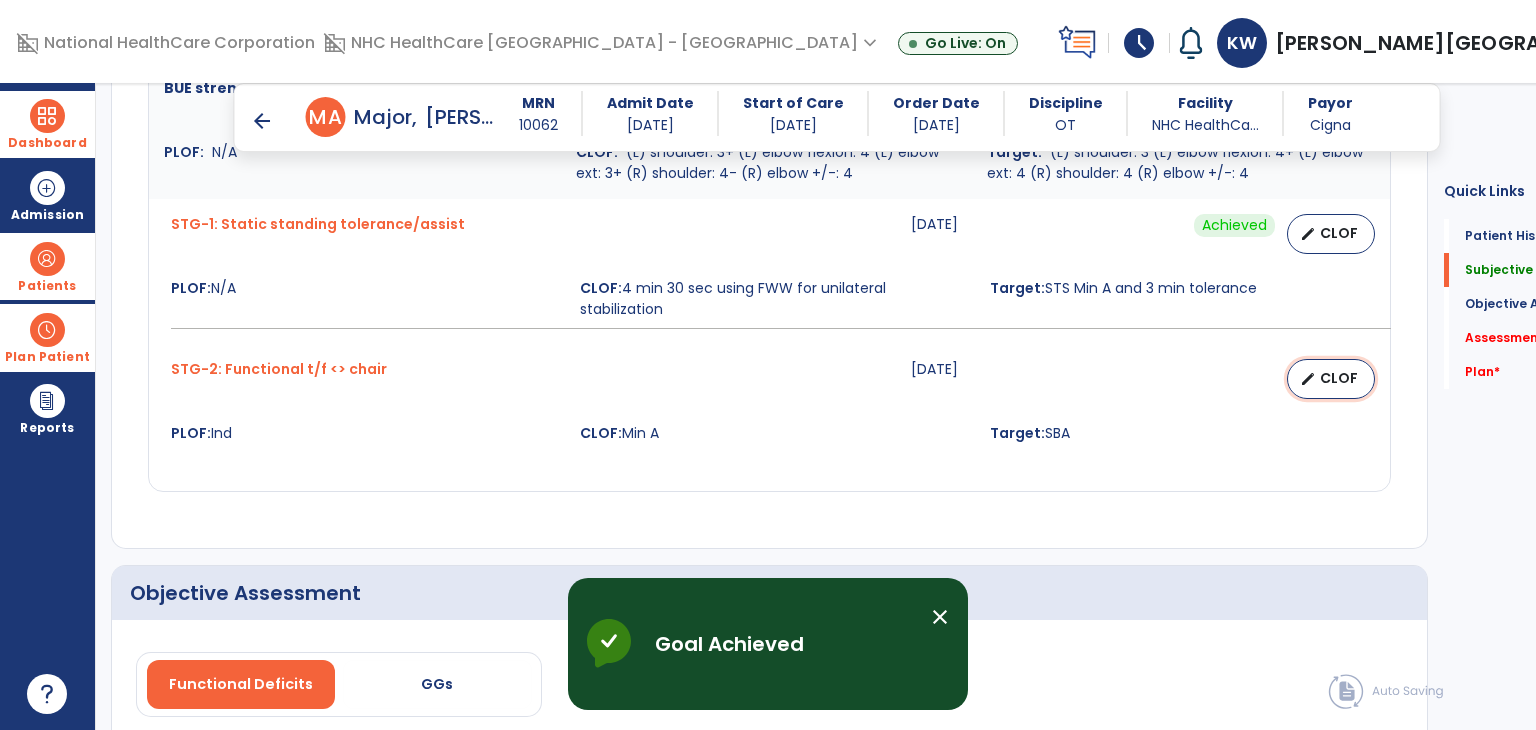click on "CLOF" at bounding box center (1339, 378) 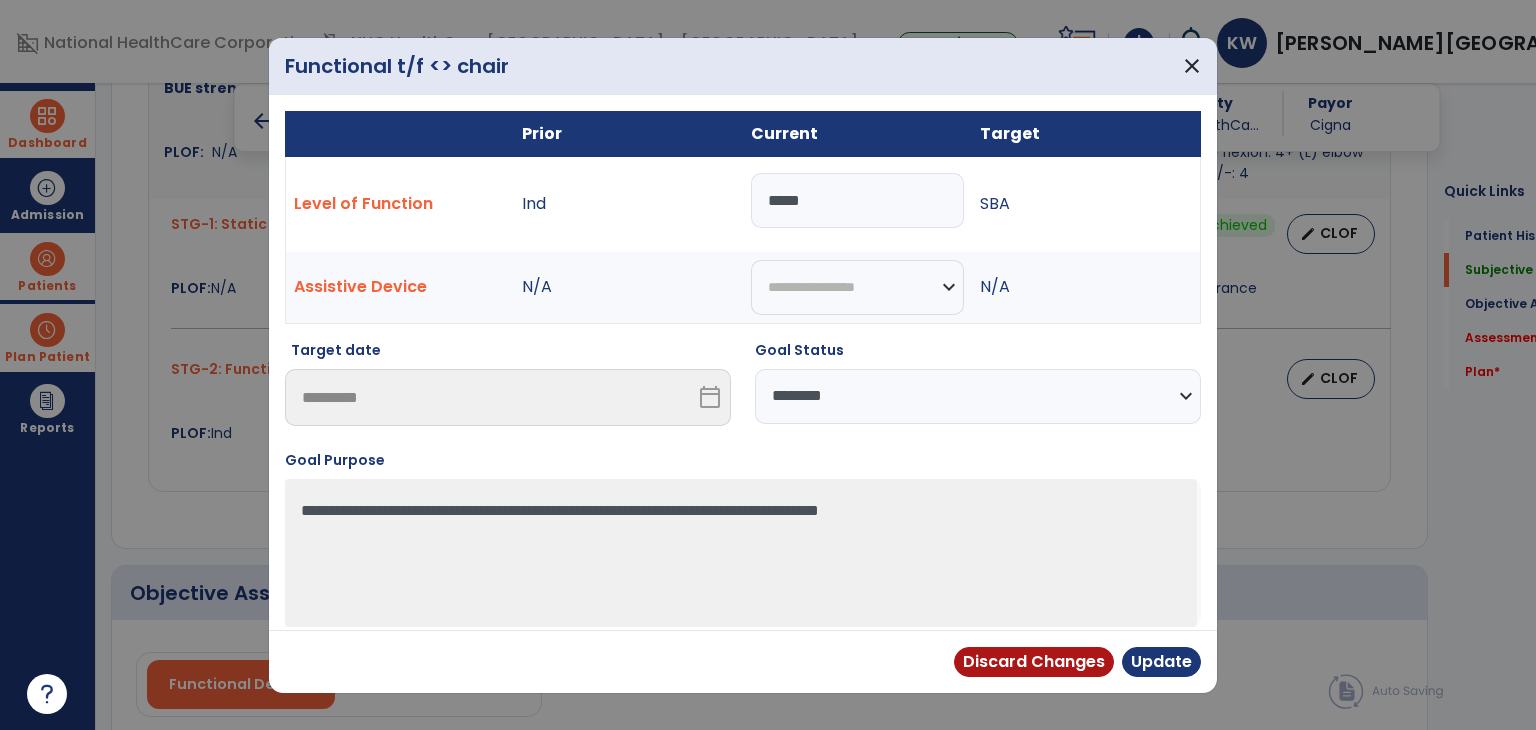 click on "**********" at bounding box center [978, 396] 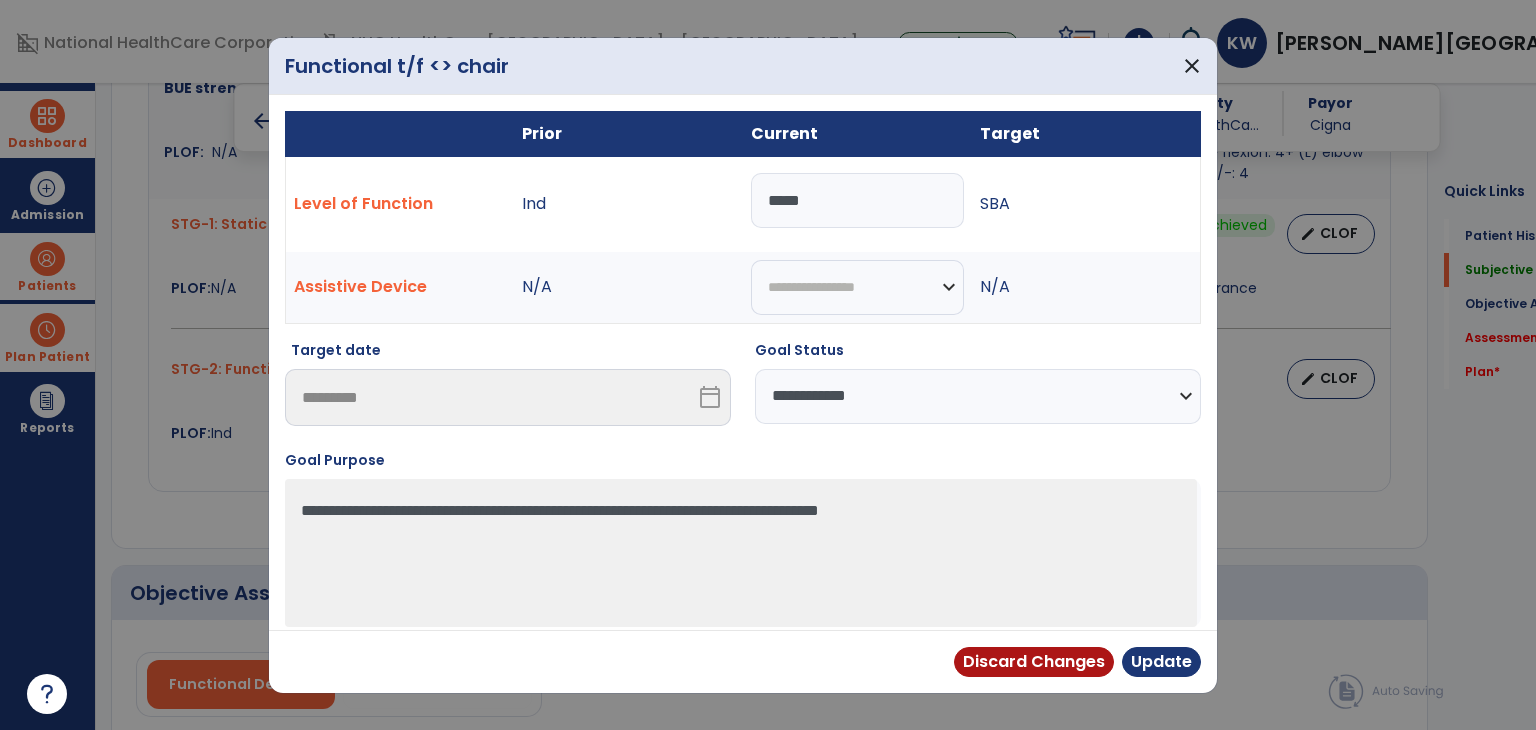 click on "**********" at bounding box center (978, 396) 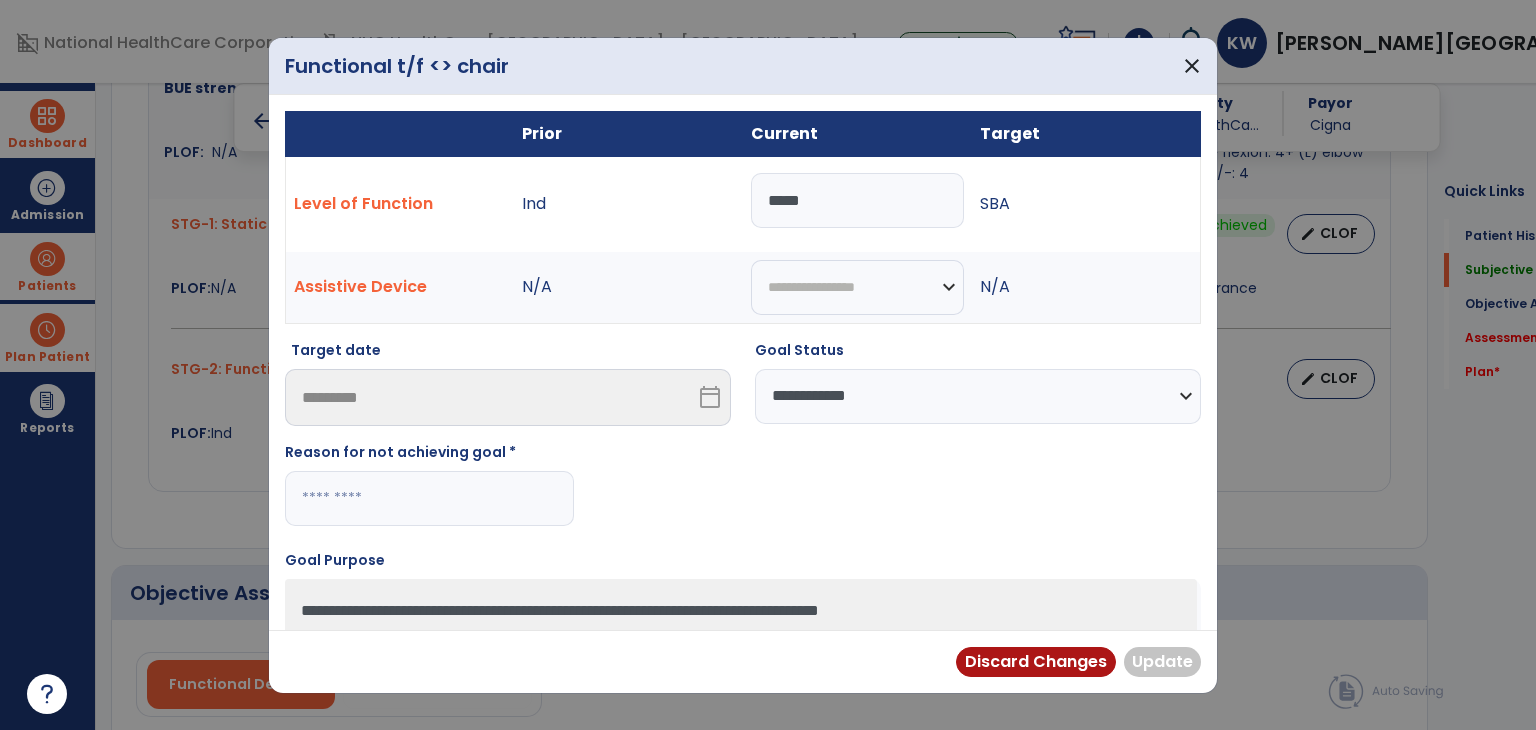 click at bounding box center (429, 498) 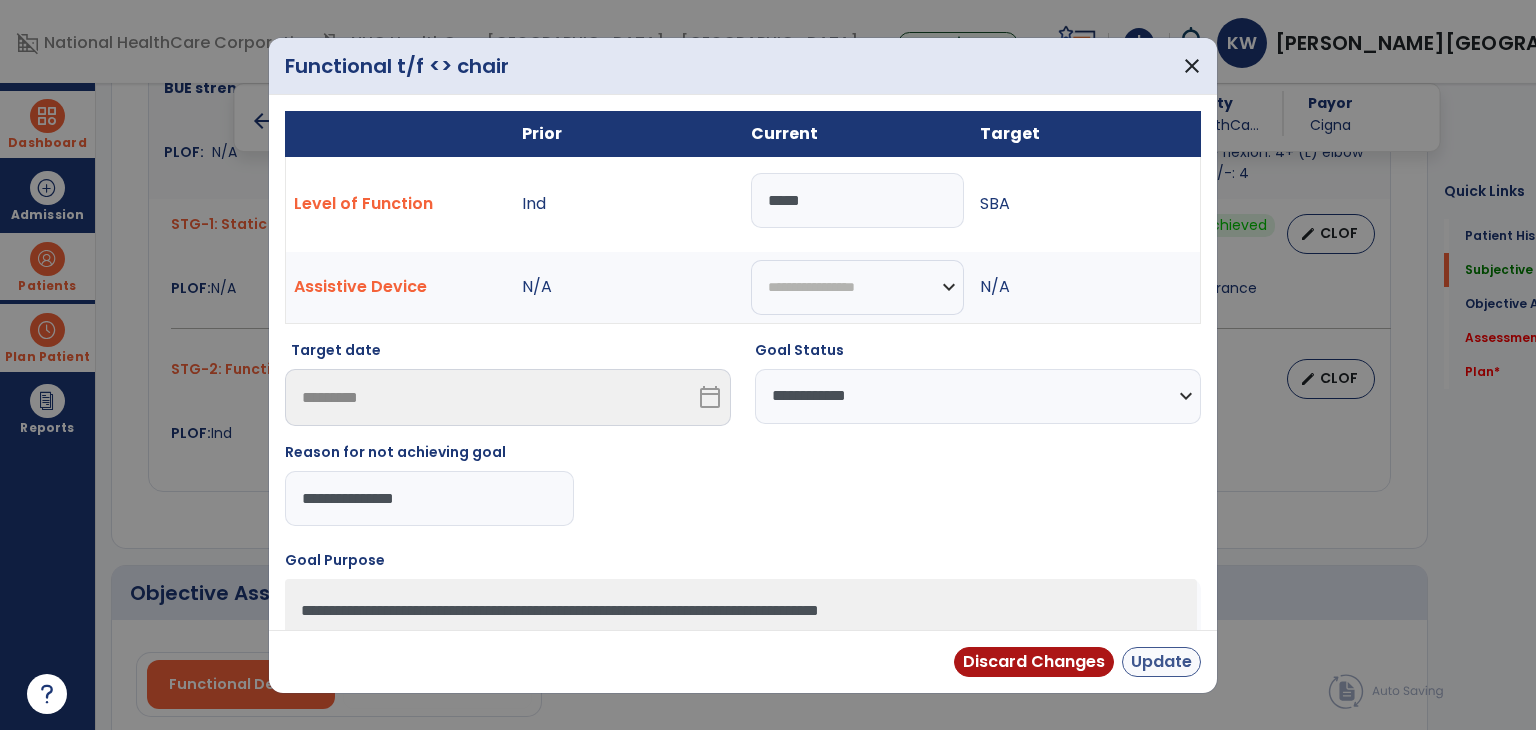 type on "**********" 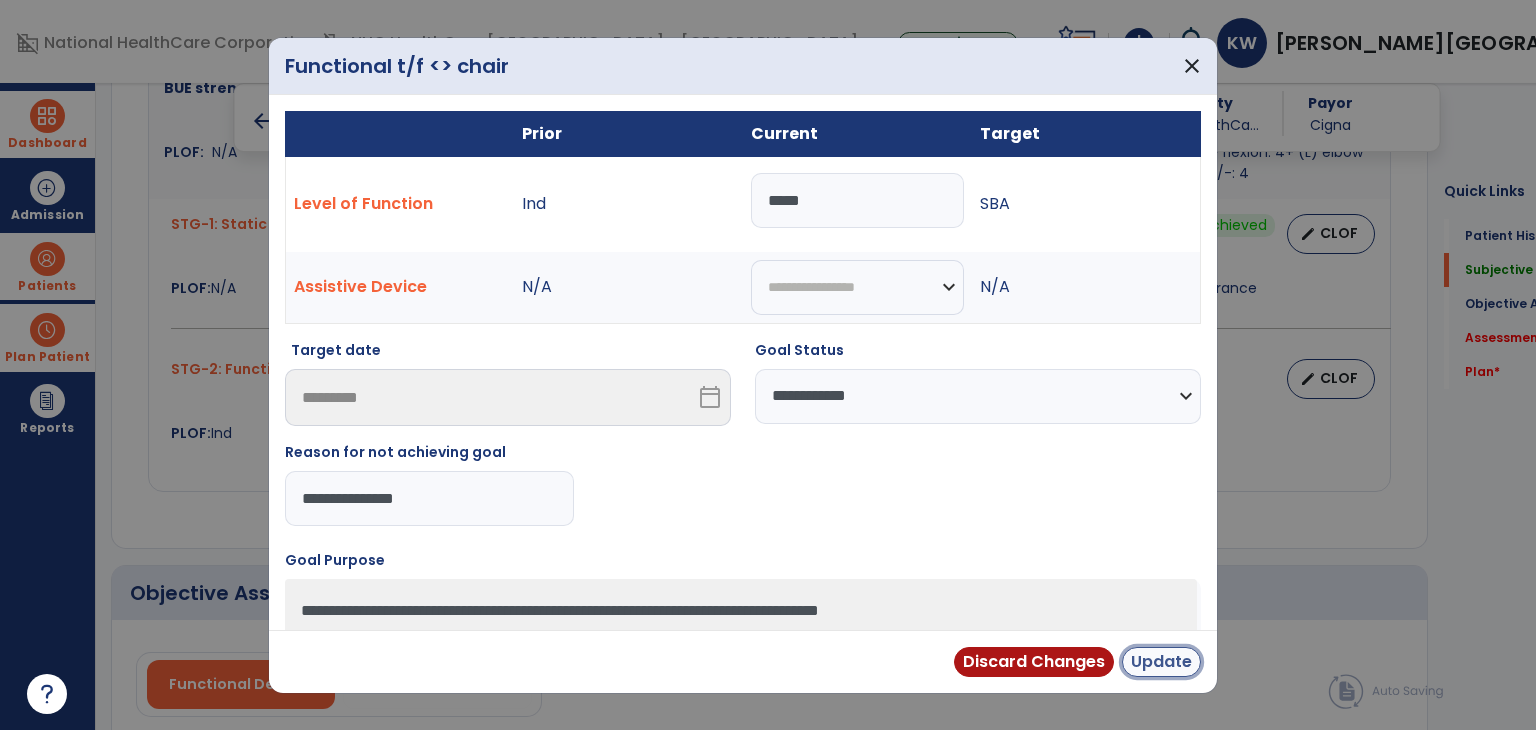 click on "Update" at bounding box center (1161, 662) 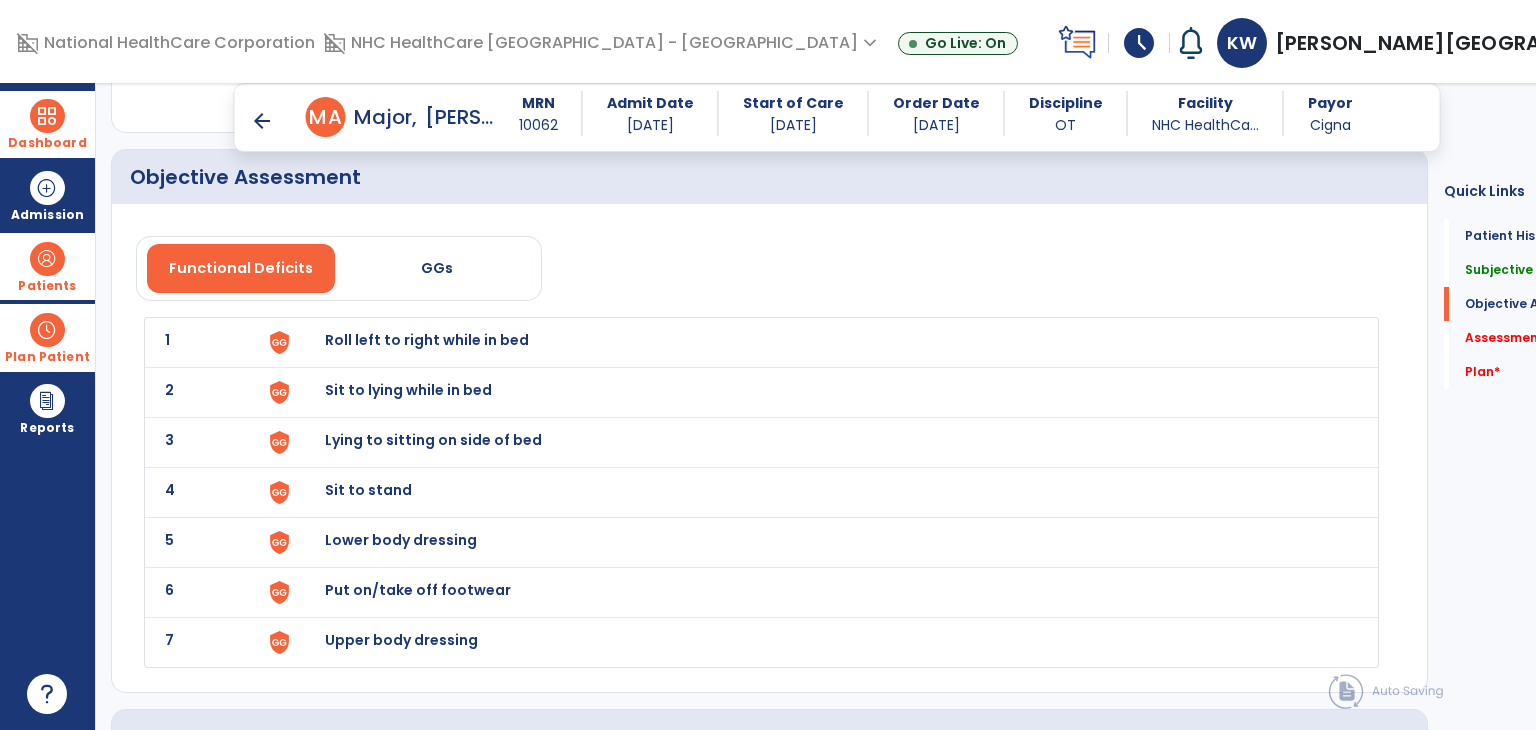 scroll, scrollTop: 2587, scrollLeft: 0, axis: vertical 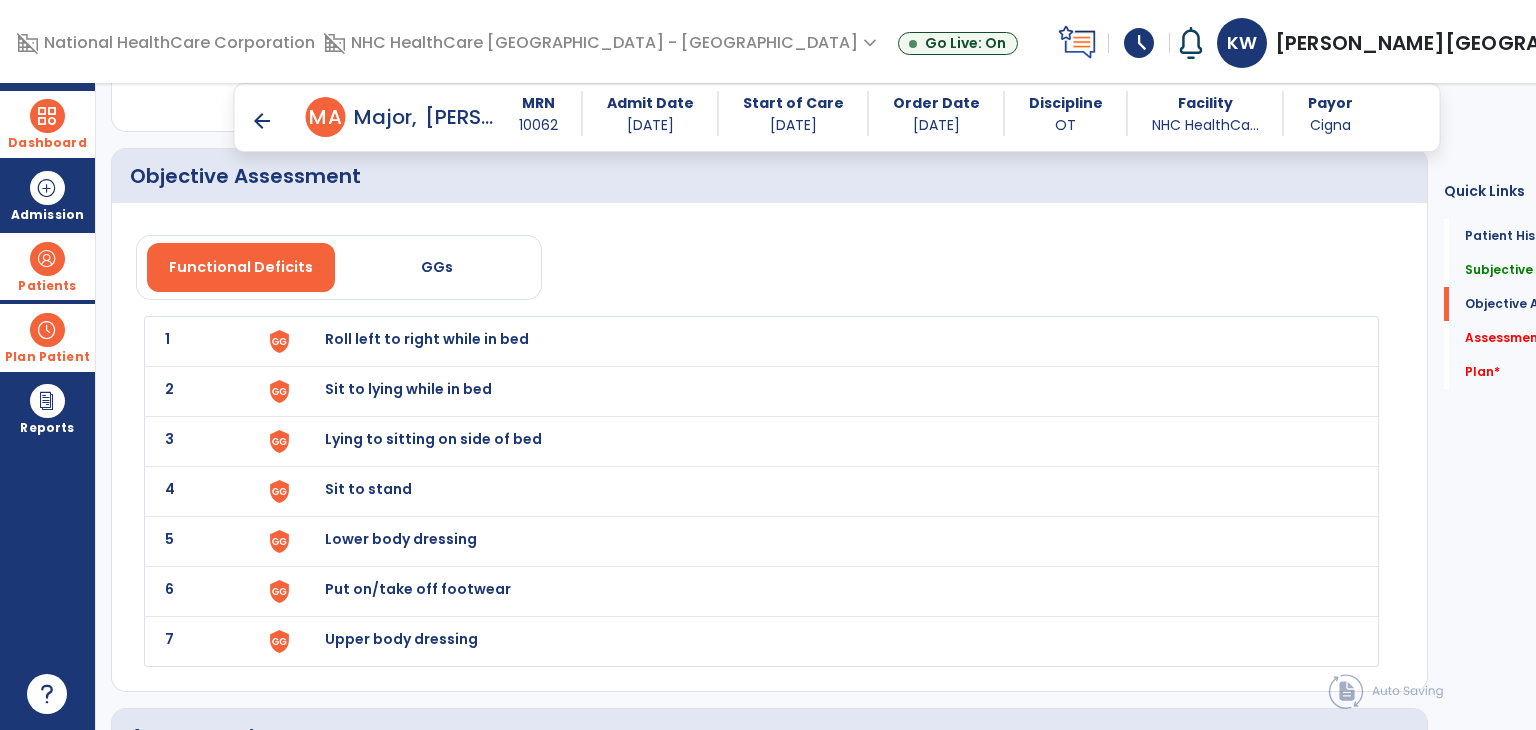 click on "Sit to stand" at bounding box center [427, 339] 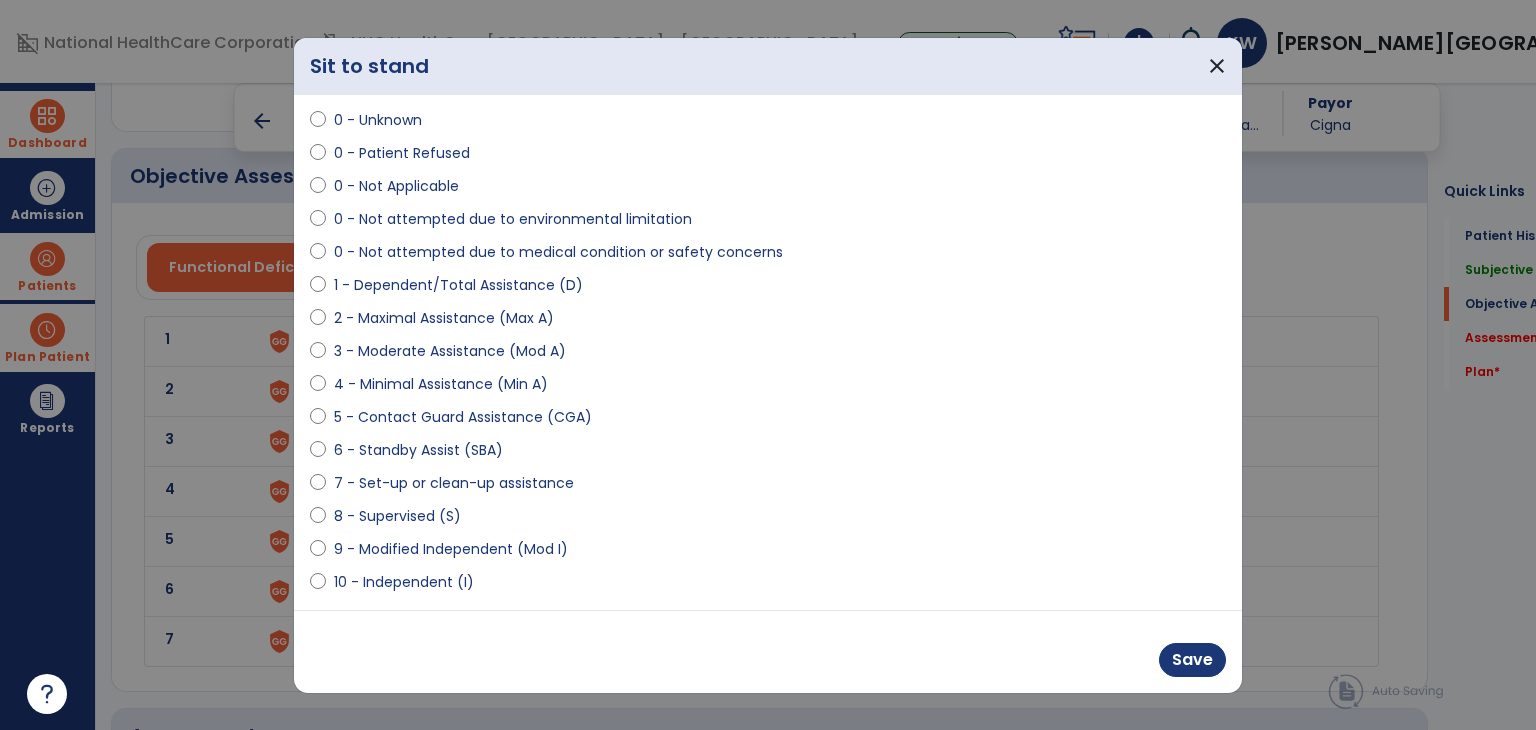 scroll, scrollTop: 72, scrollLeft: 0, axis: vertical 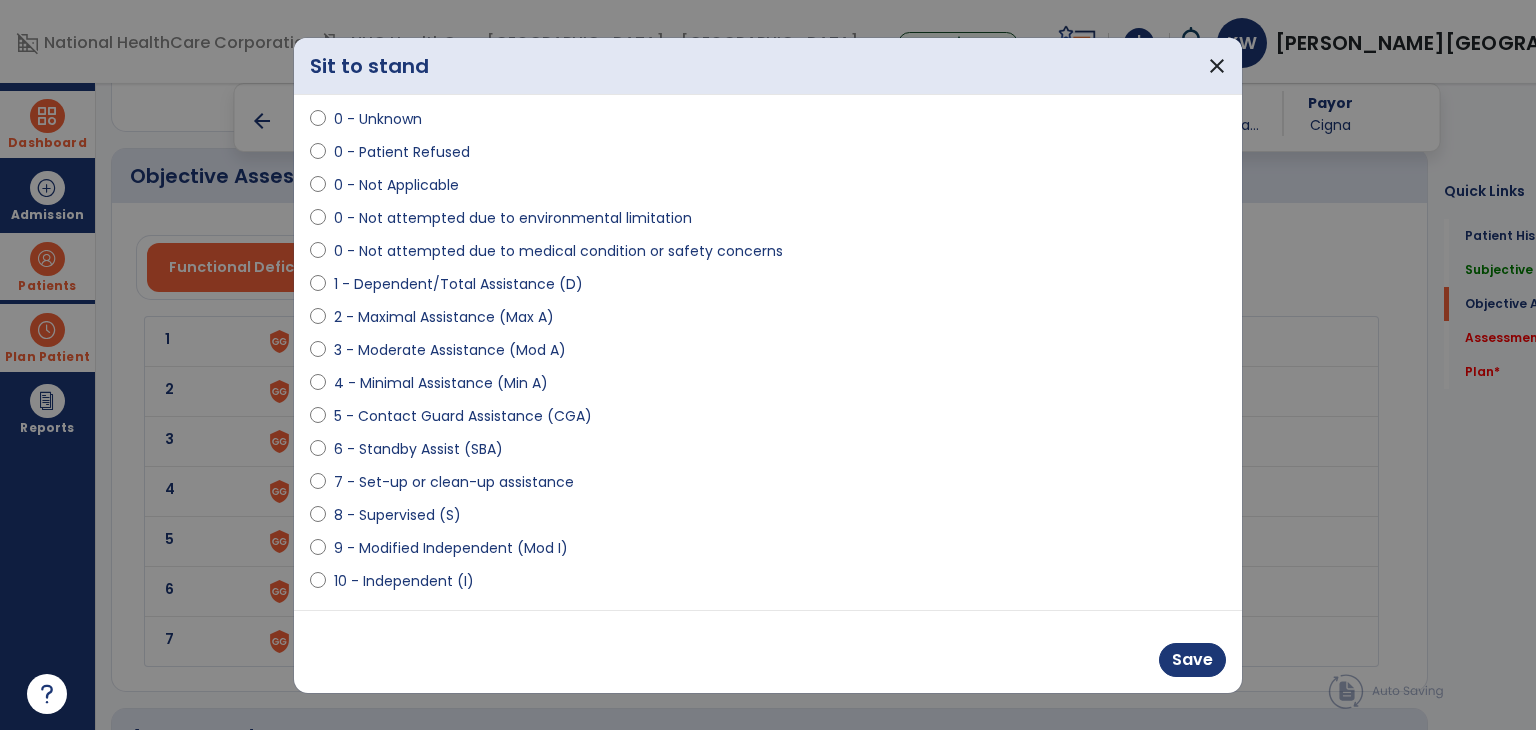 click on "5 - Contact Guard Assistance (CGA)" at bounding box center [463, 416] 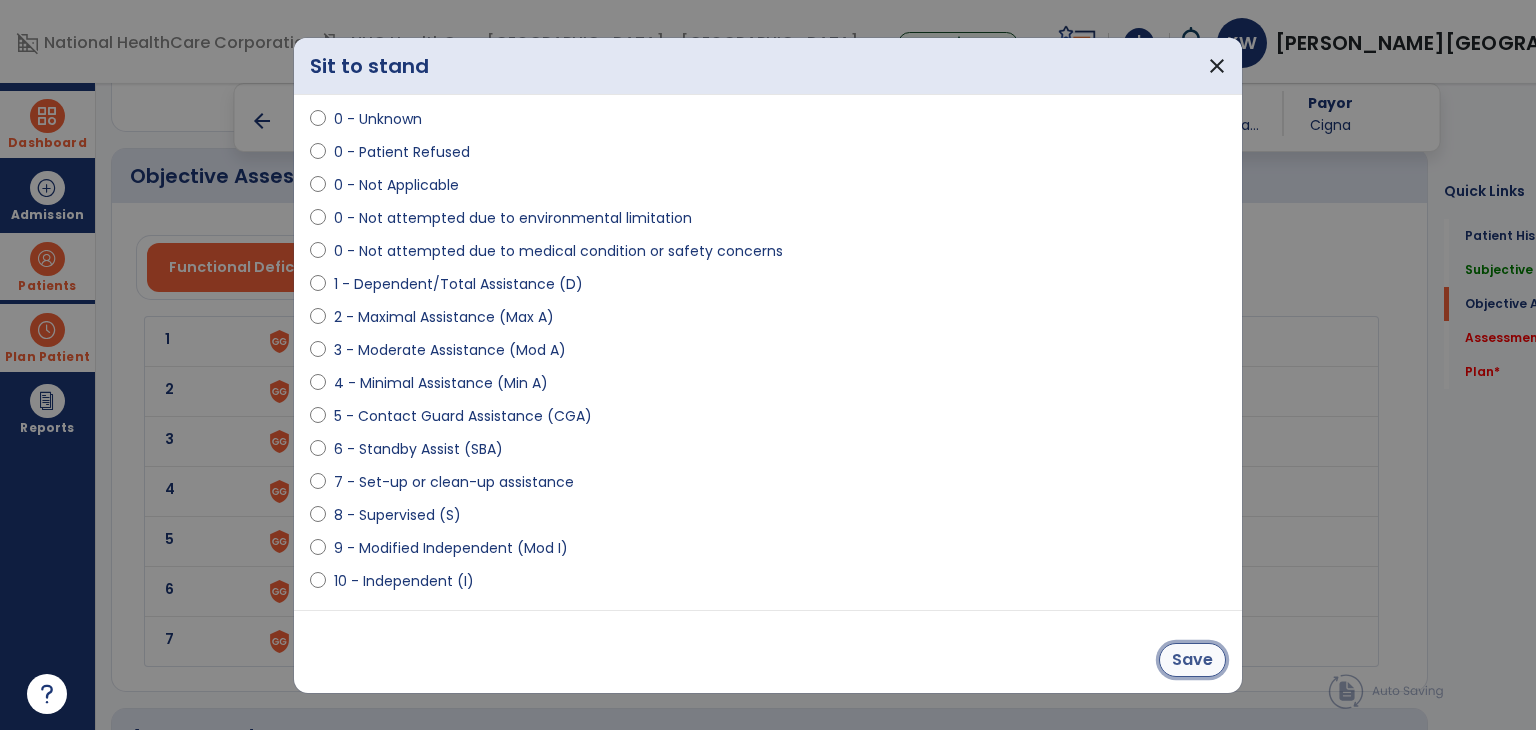 click on "Save" at bounding box center (1192, 660) 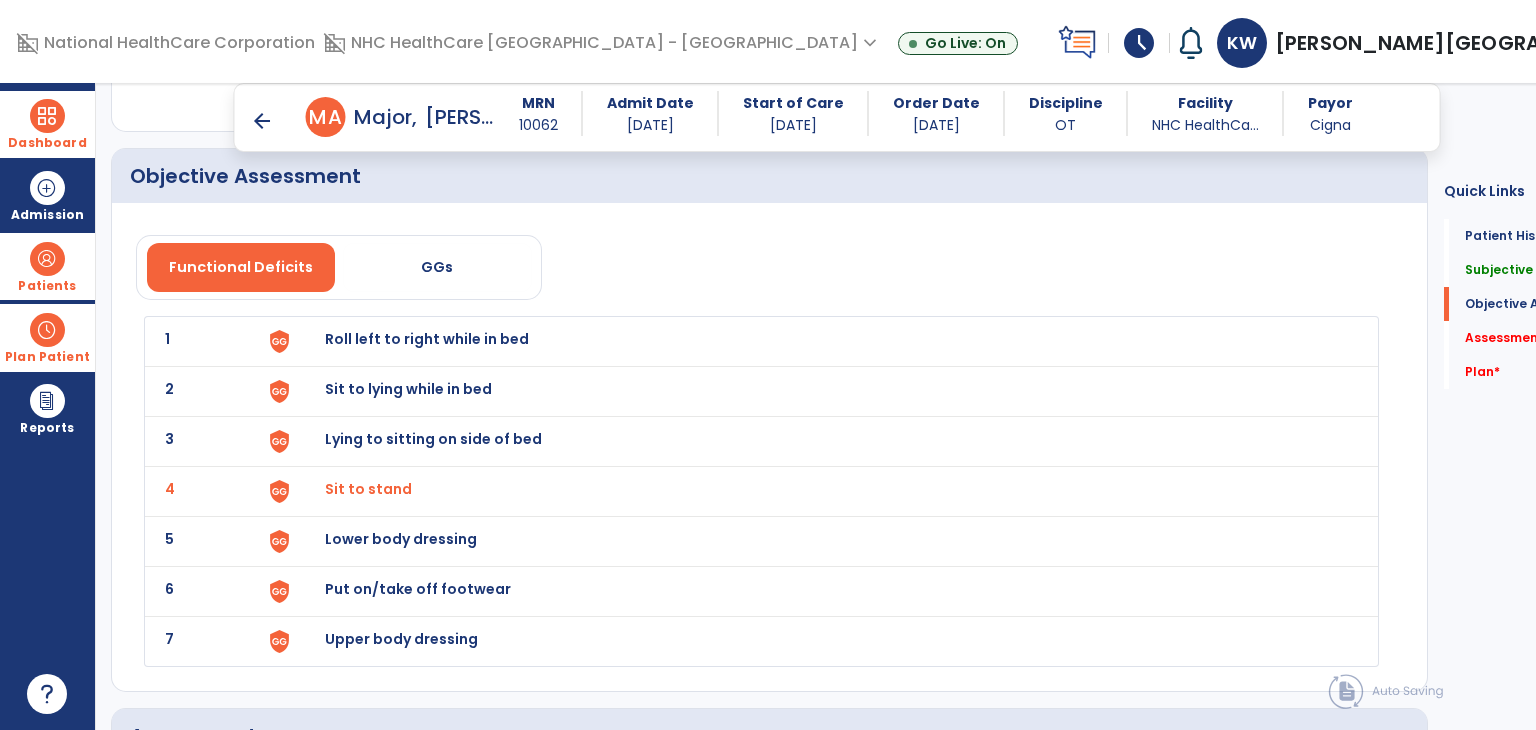 click on "Lying to sitting on side of bed" at bounding box center [427, 339] 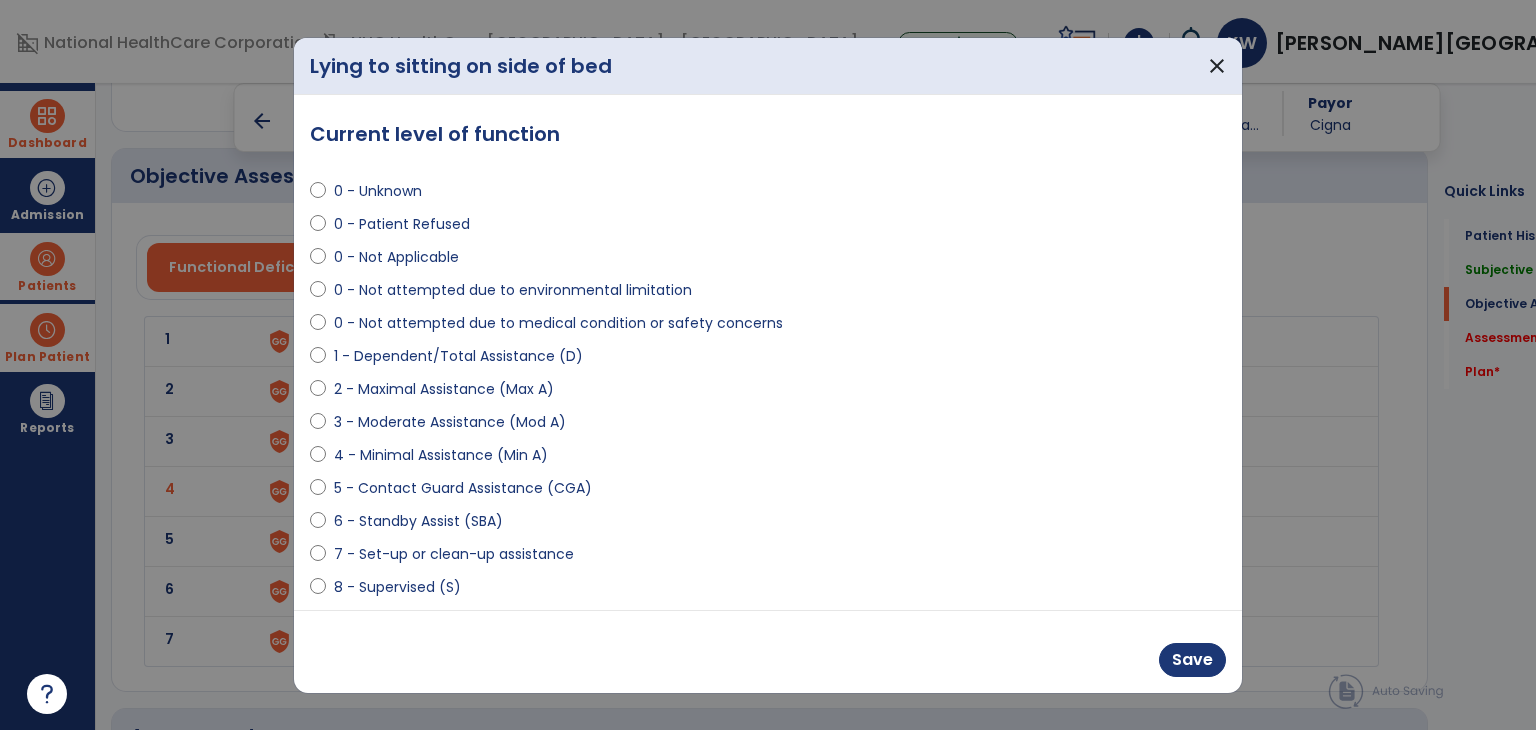 click on "5 - Contact Guard Assistance (CGA)" at bounding box center [463, 488] 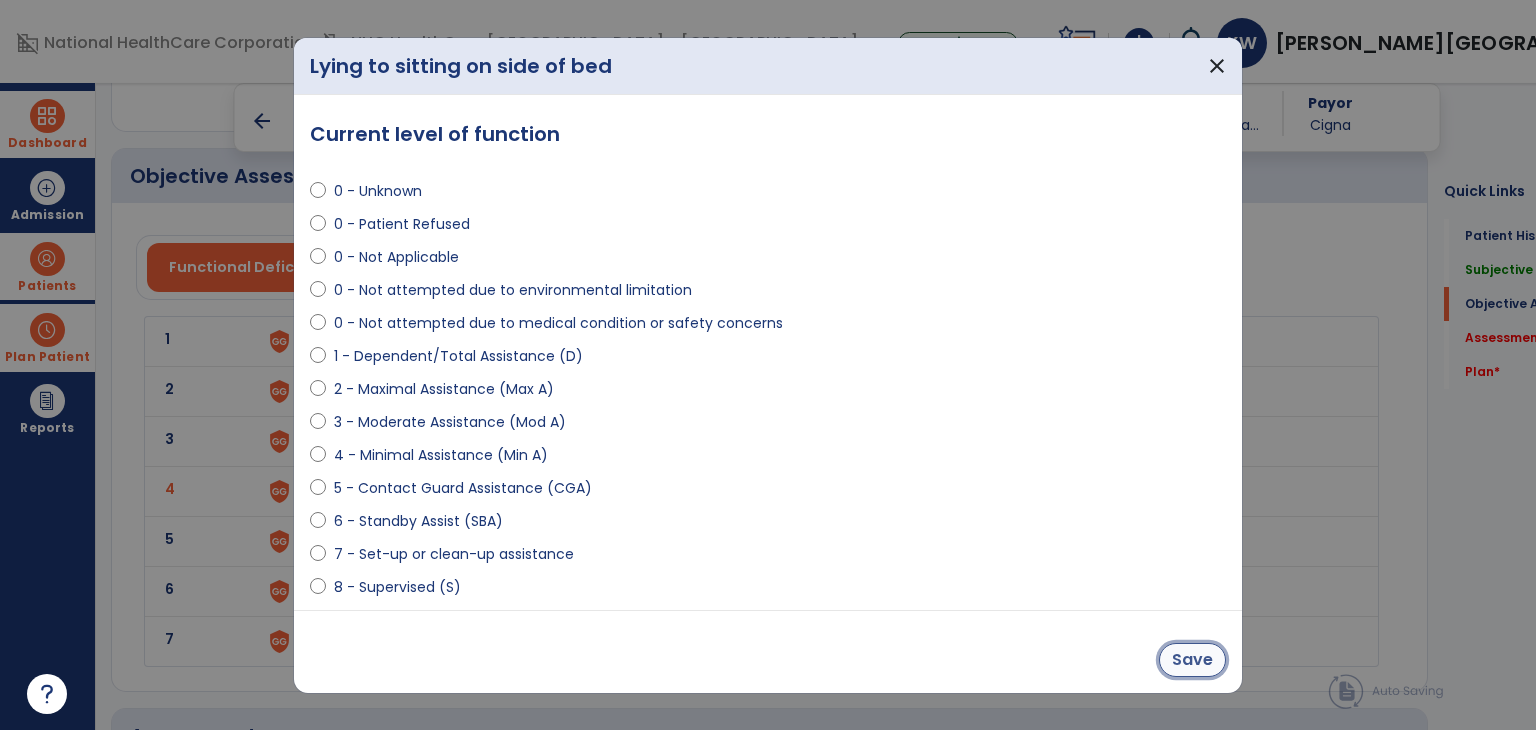 click on "Save" at bounding box center [1192, 660] 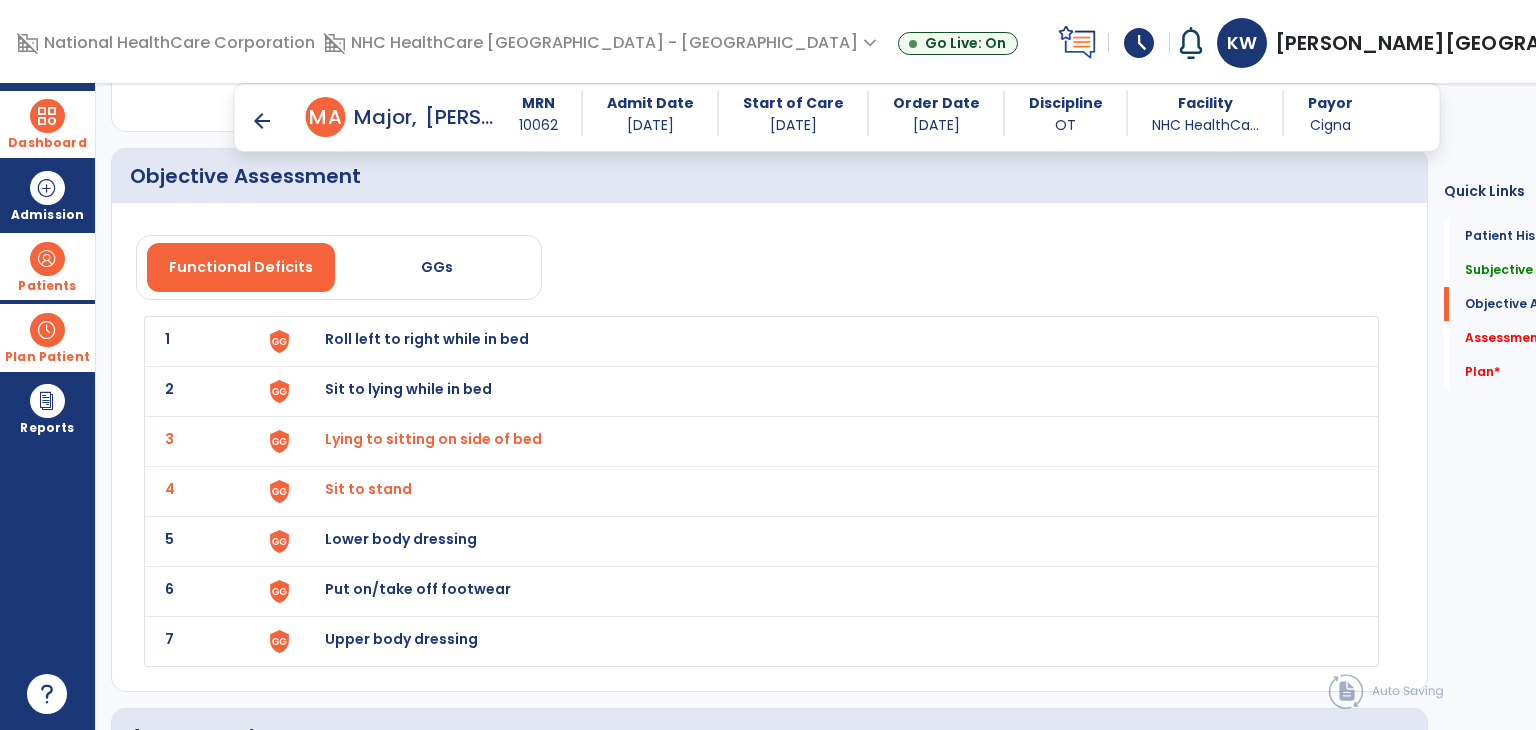 click on "Sit to lying while in bed" at bounding box center (427, 339) 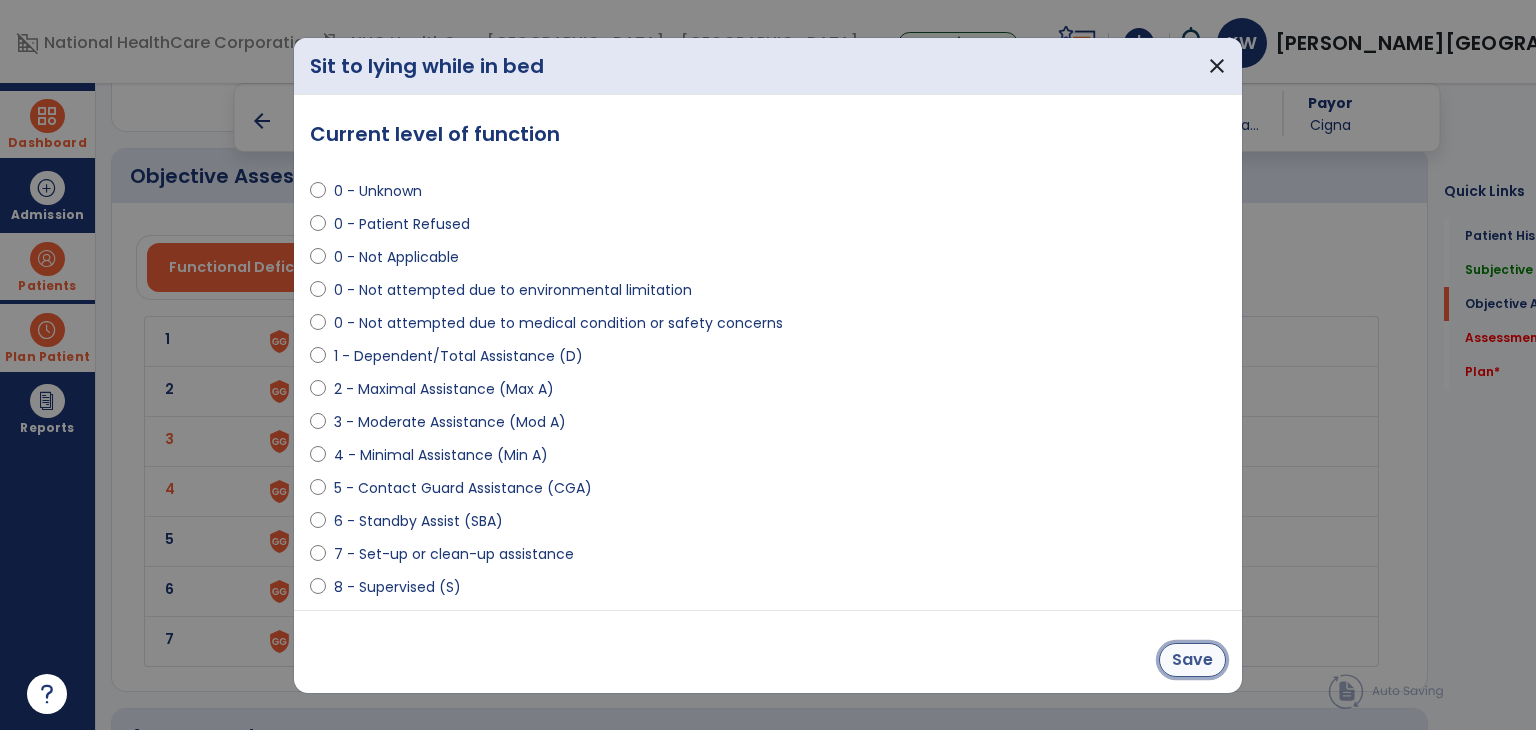 click on "Save" at bounding box center [1192, 660] 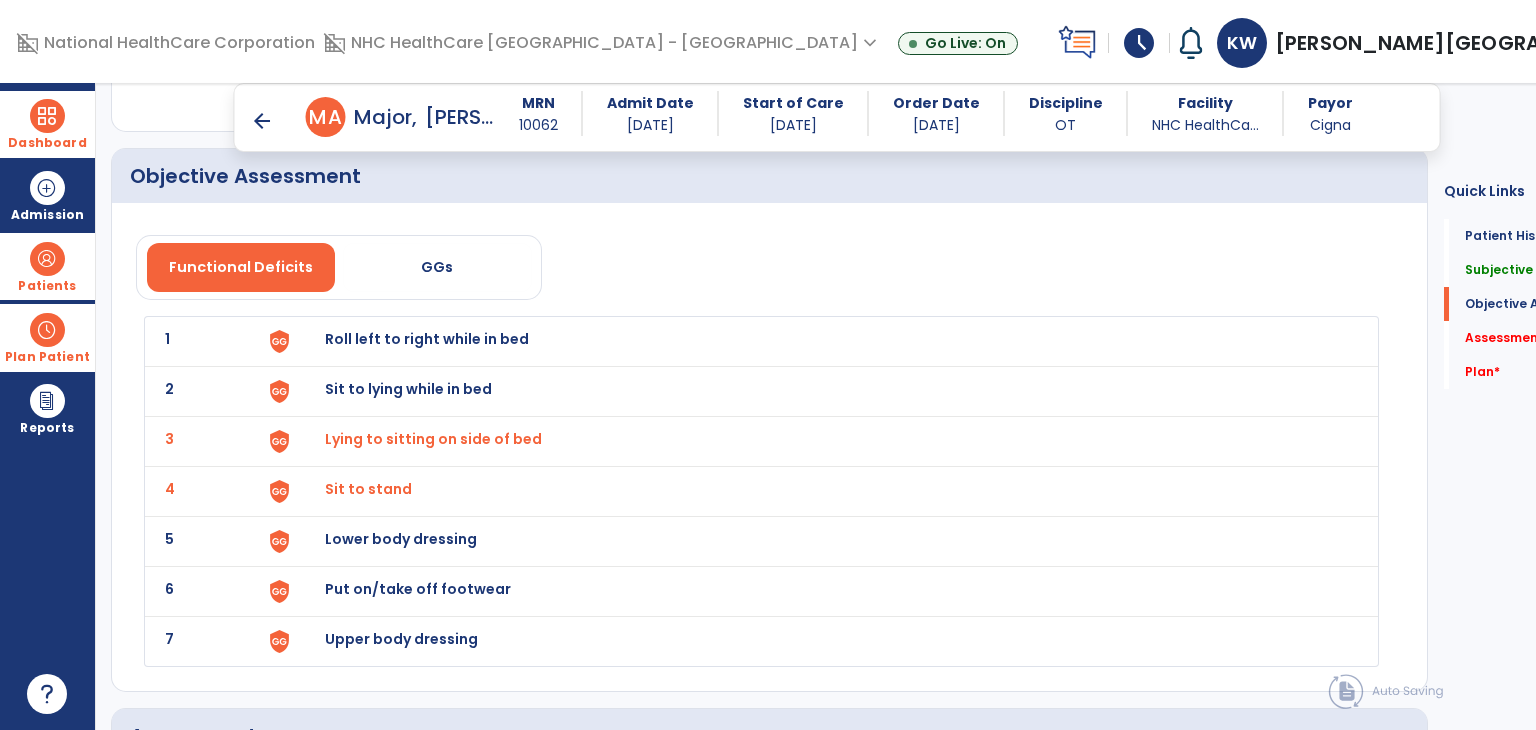 click on "Lying to sitting on side of bed" at bounding box center (433, 439) 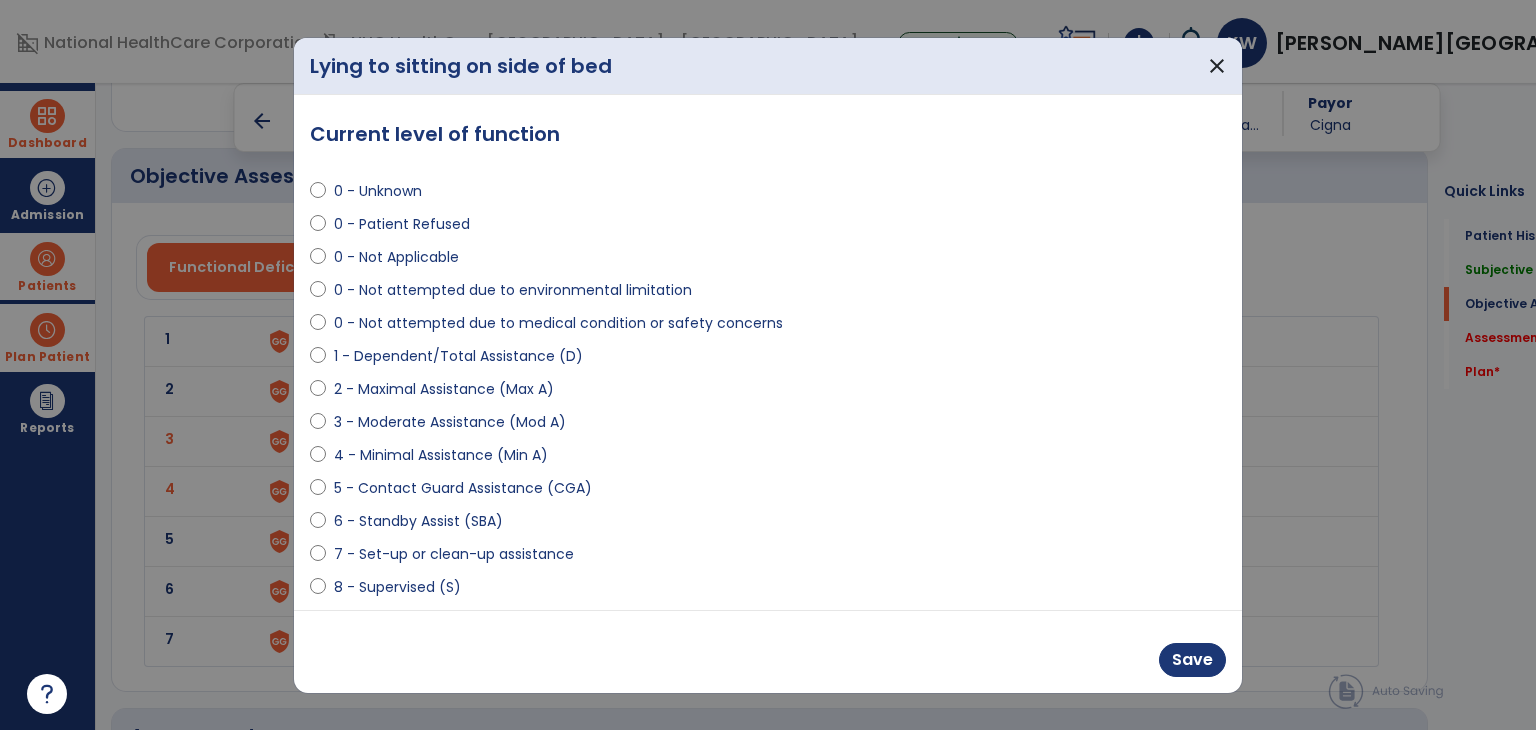 click at bounding box center [768, 365] 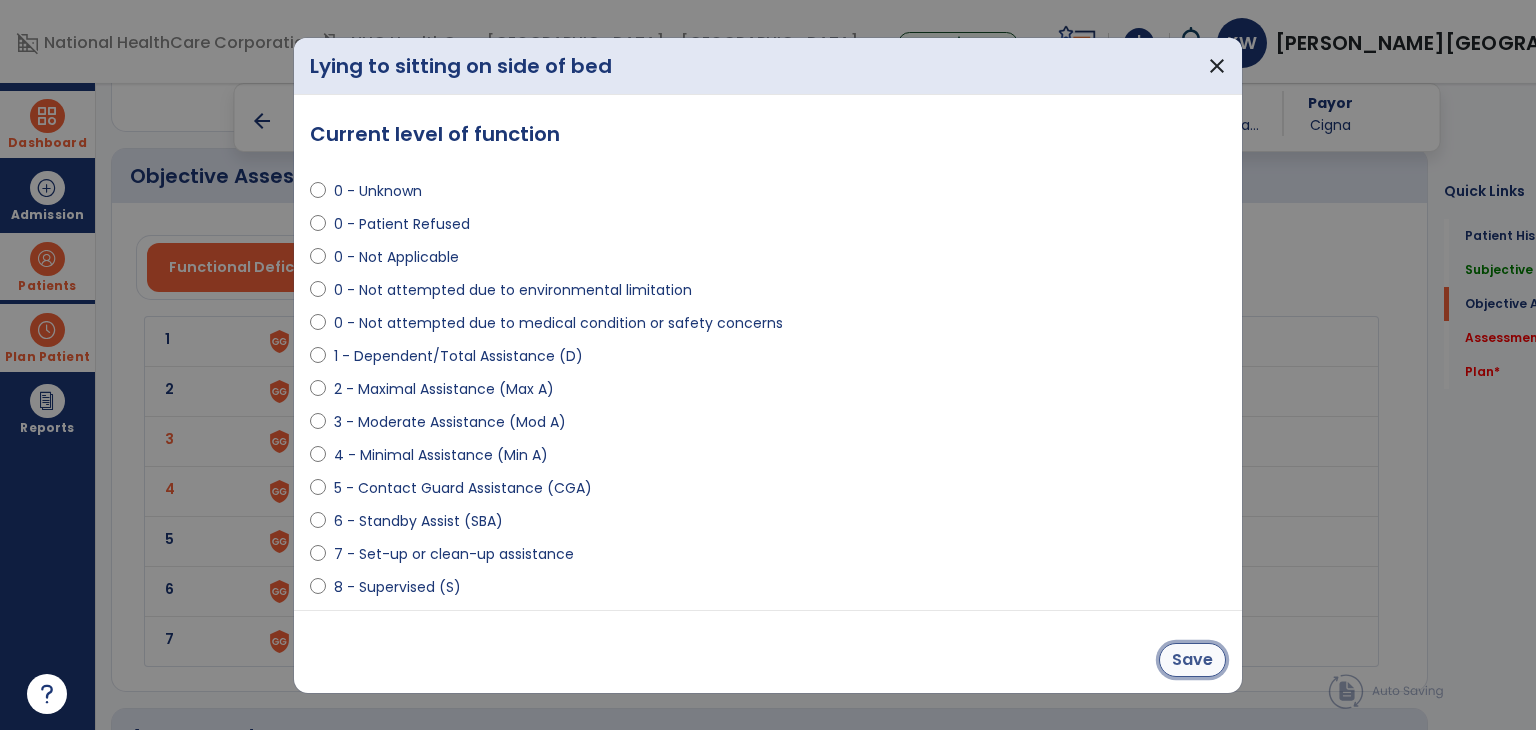 click on "Save" at bounding box center [1192, 660] 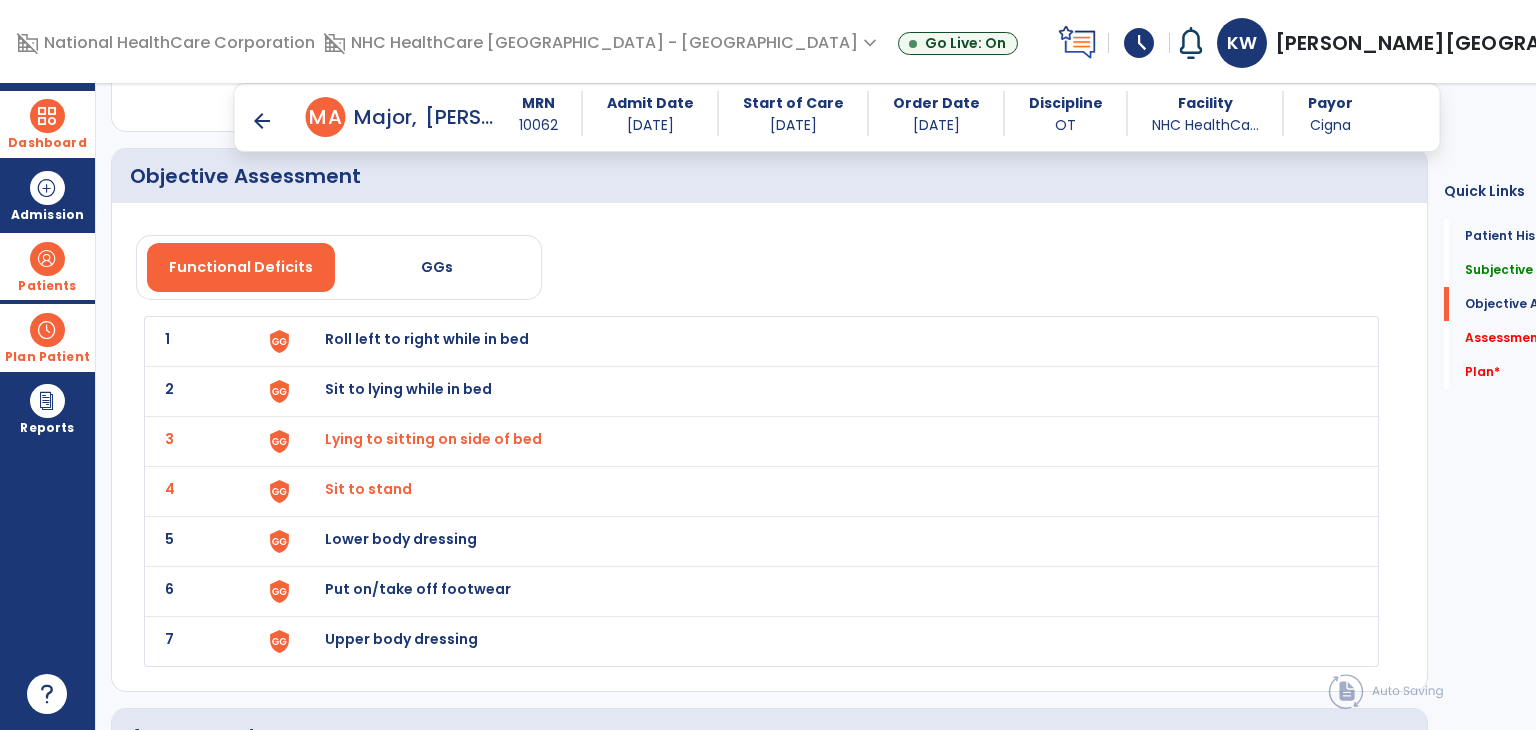 click on "Sit to lying while in bed" at bounding box center [427, 339] 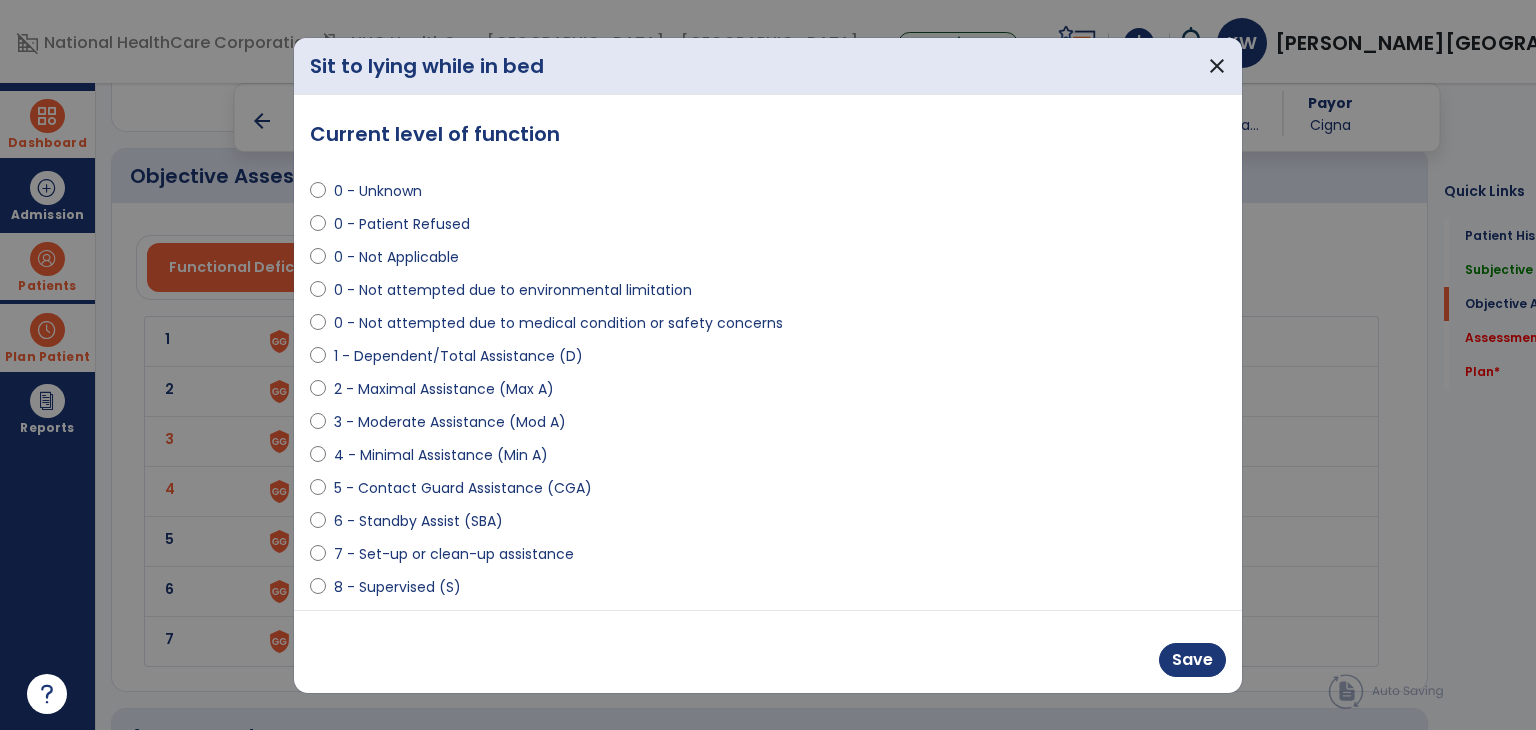 click on "5 - Contact Guard Assistance (CGA)" at bounding box center [463, 488] 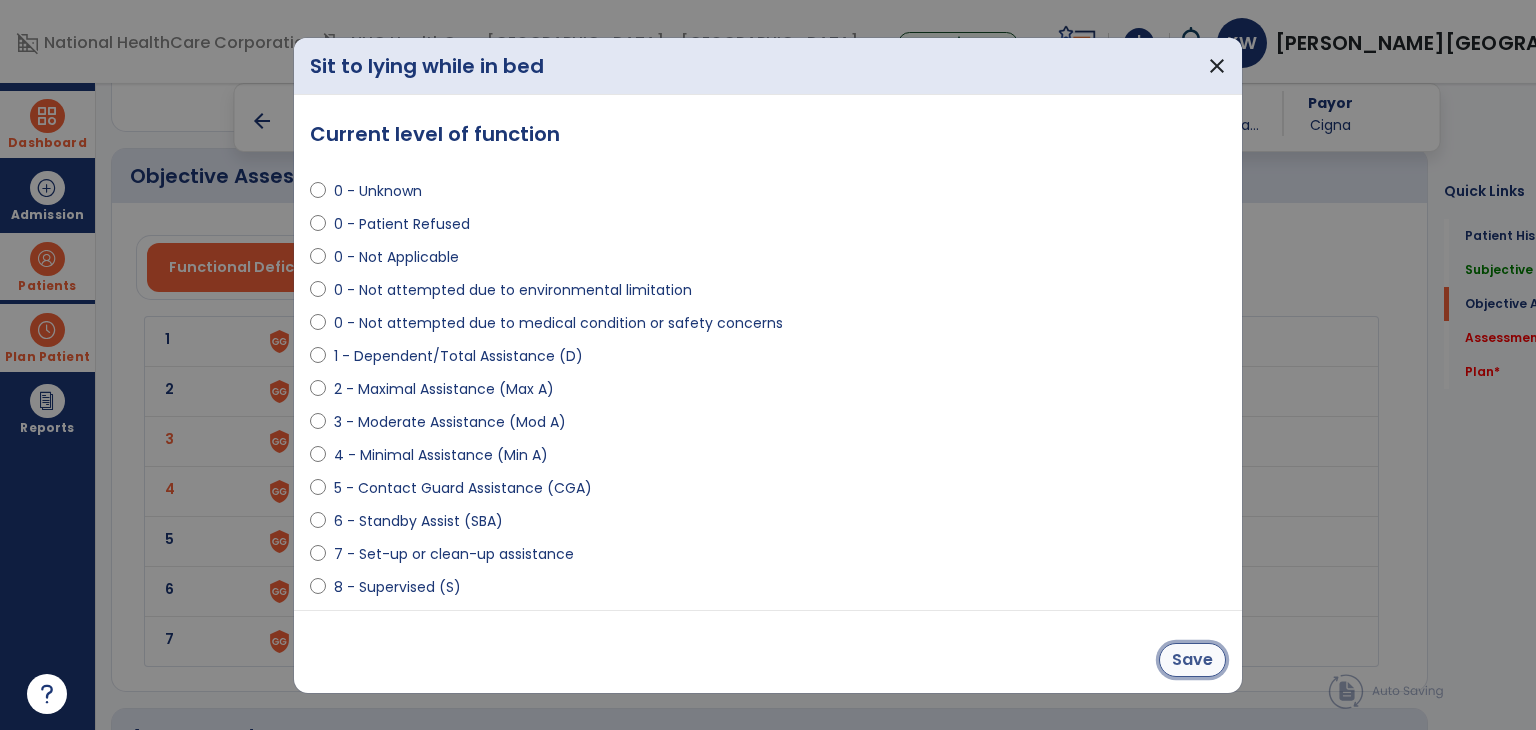 click on "Save" at bounding box center (1192, 660) 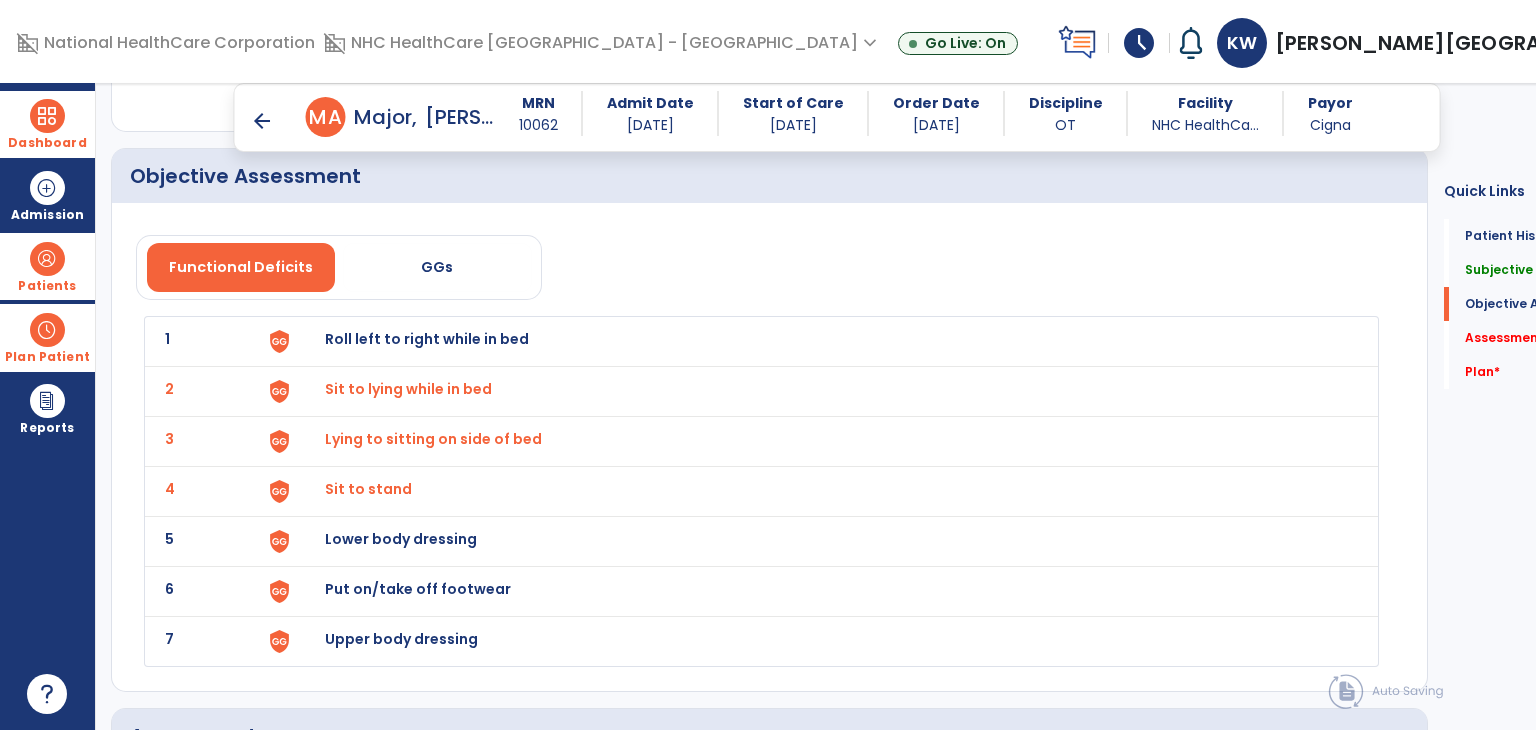 click on "Roll left to right while in bed" at bounding box center [427, 339] 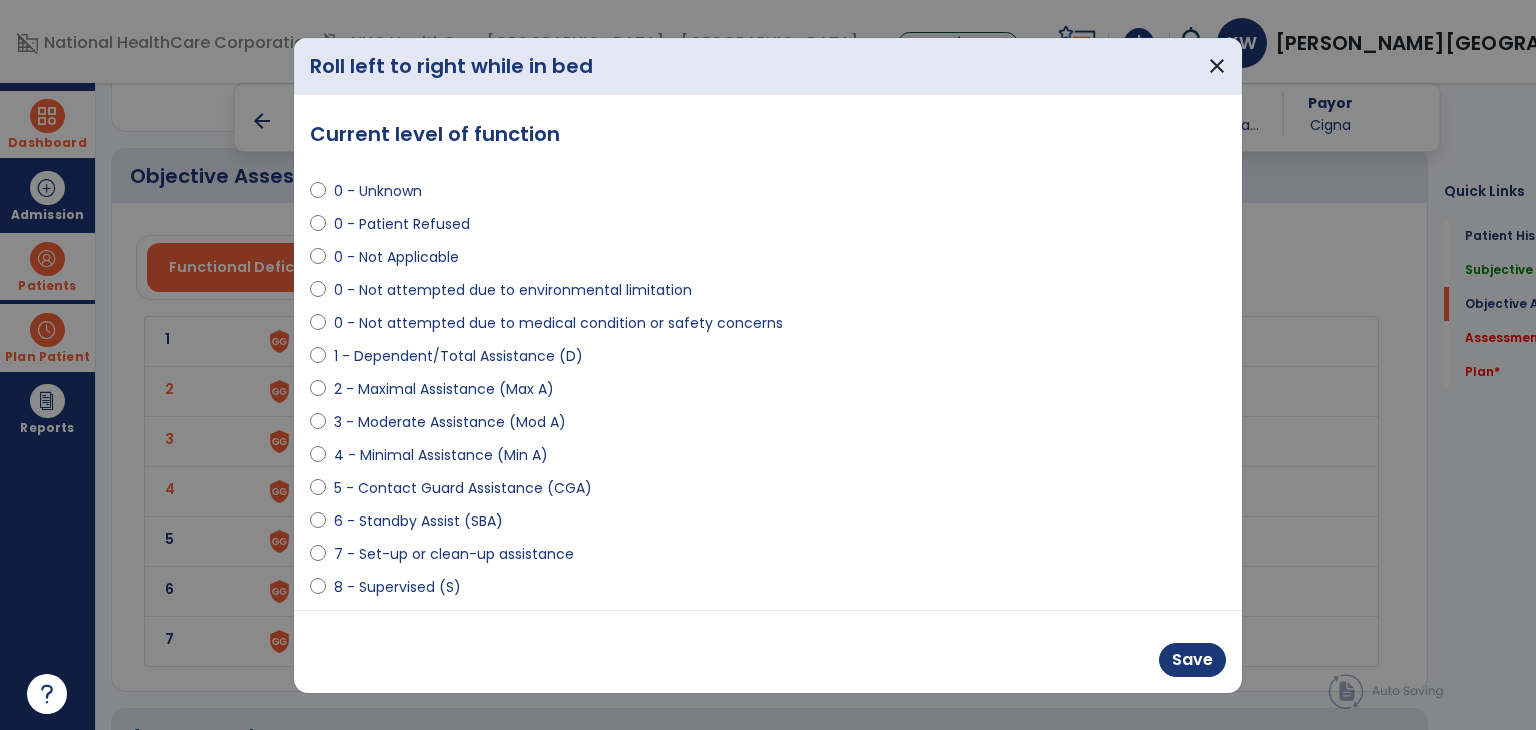 scroll, scrollTop: 68, scrollLeft: 0, axis: vertical 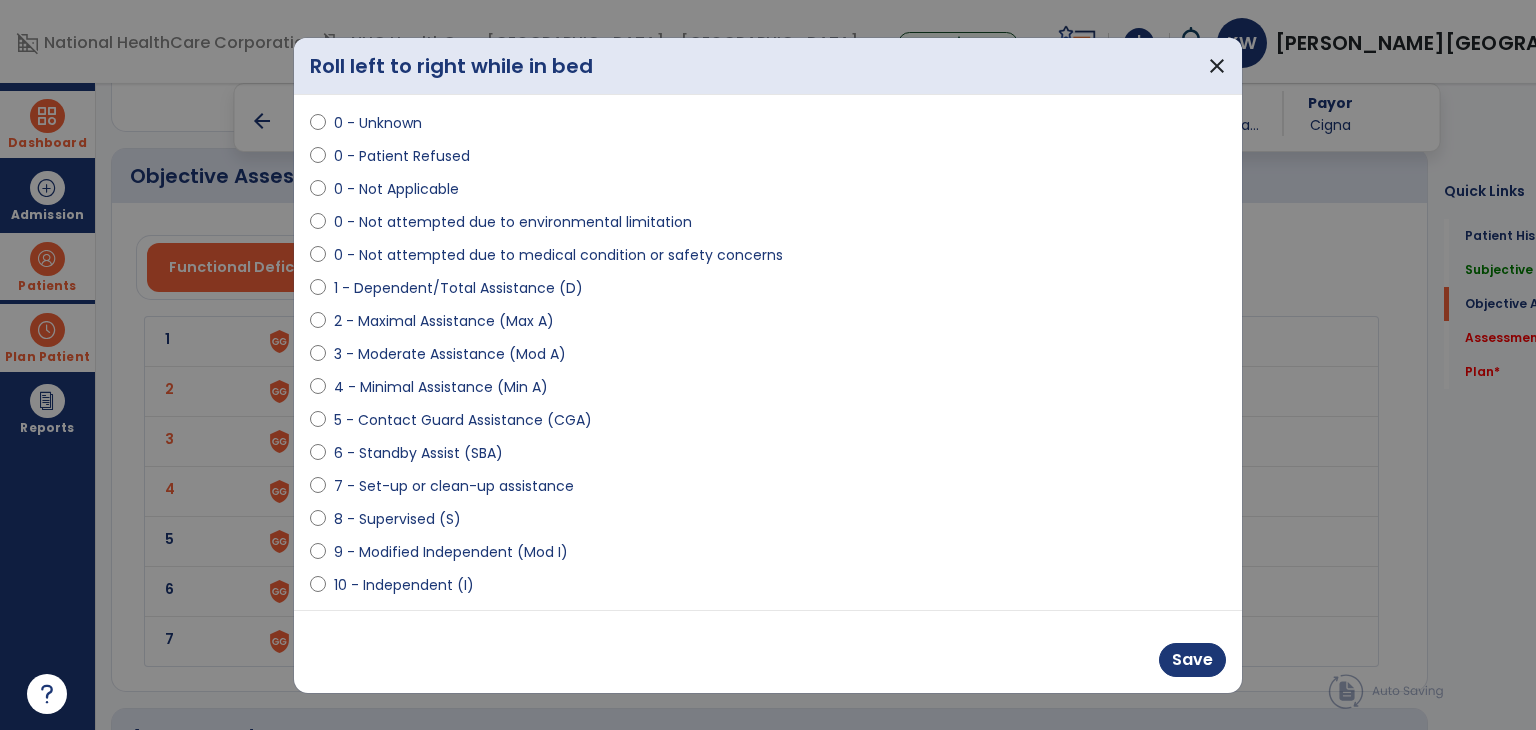 click on "9 - Modified Independent (Mod I)" at bounding box center [451, 552] 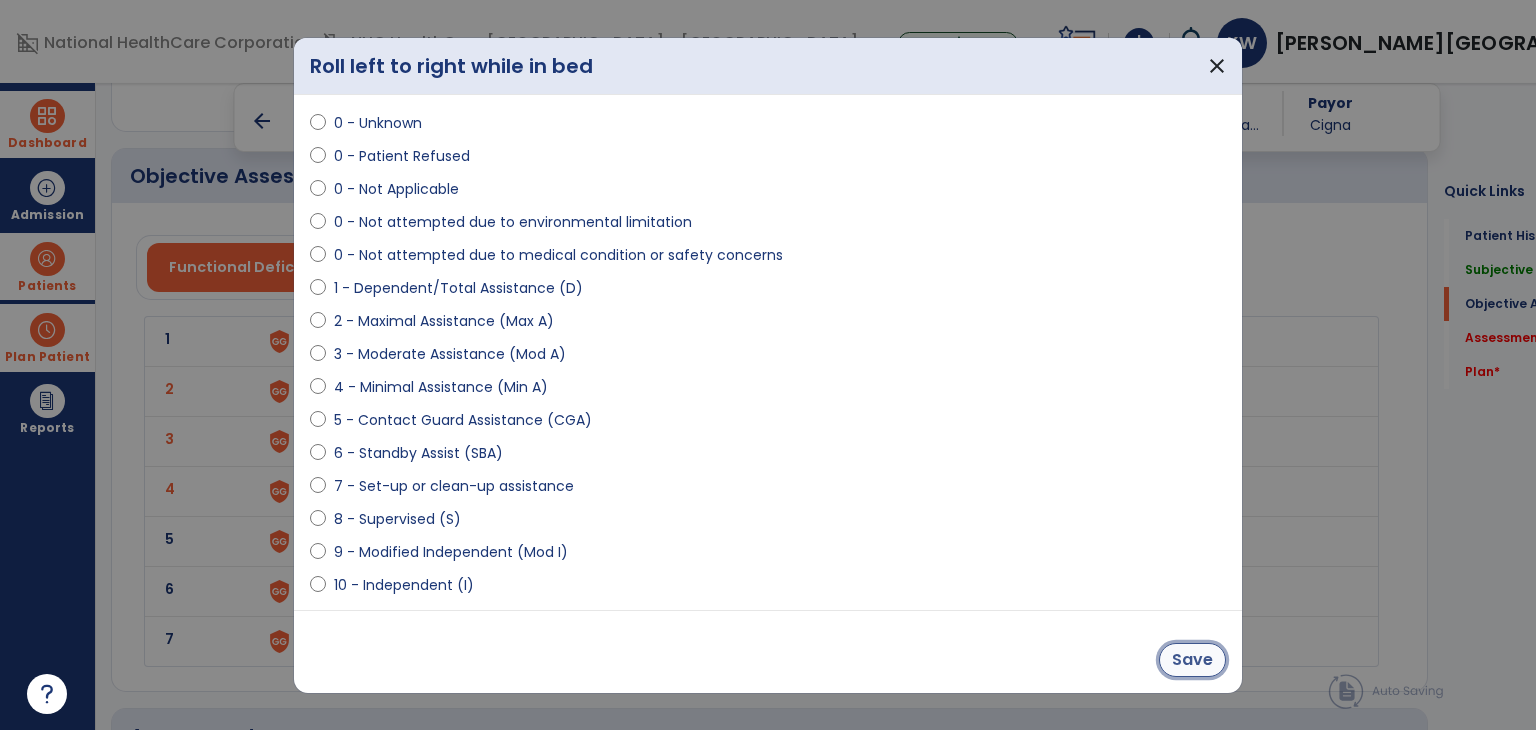 click on "Save" at bounding box center (1192, 660) 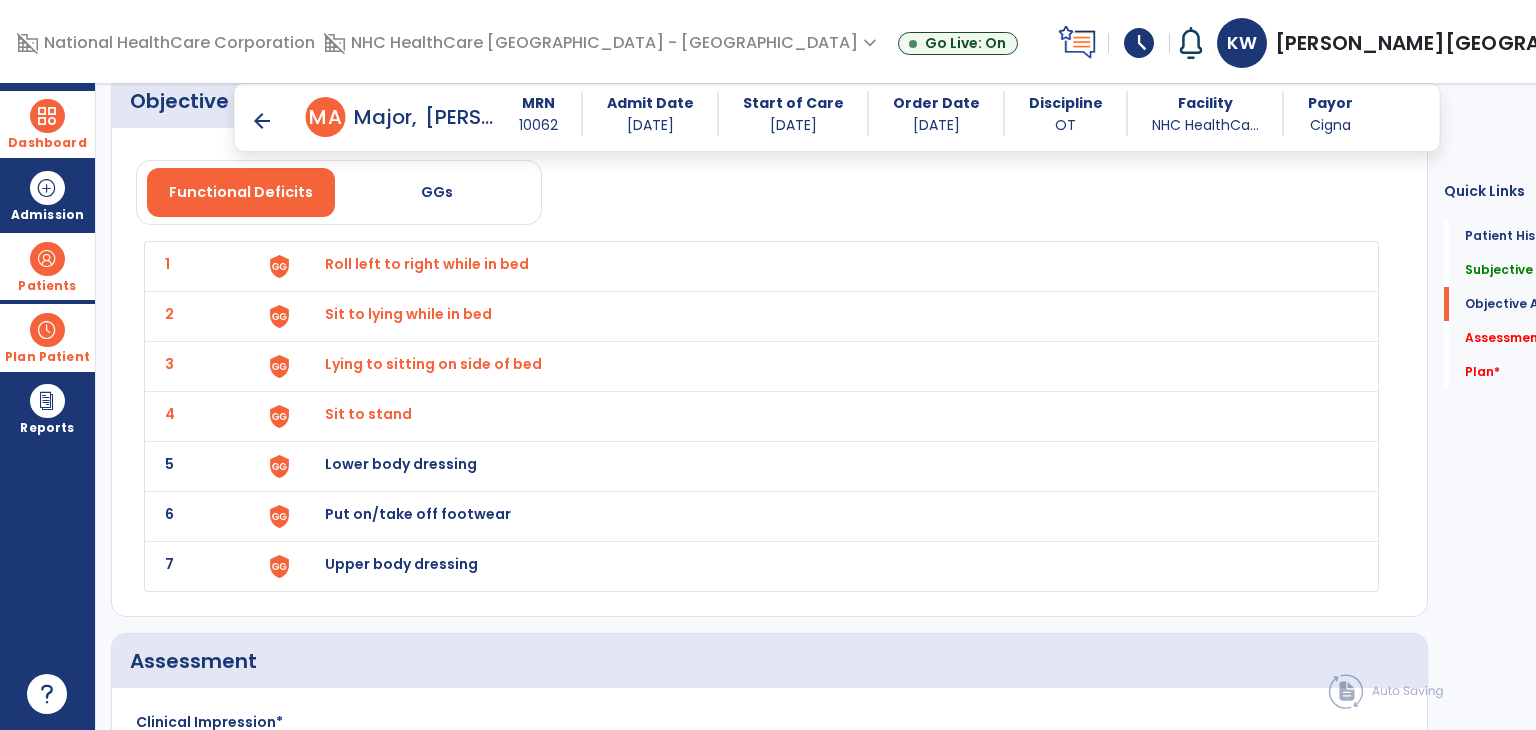 scroll, scrollTop: 2671, scrollLeft: 0, axis: vertical 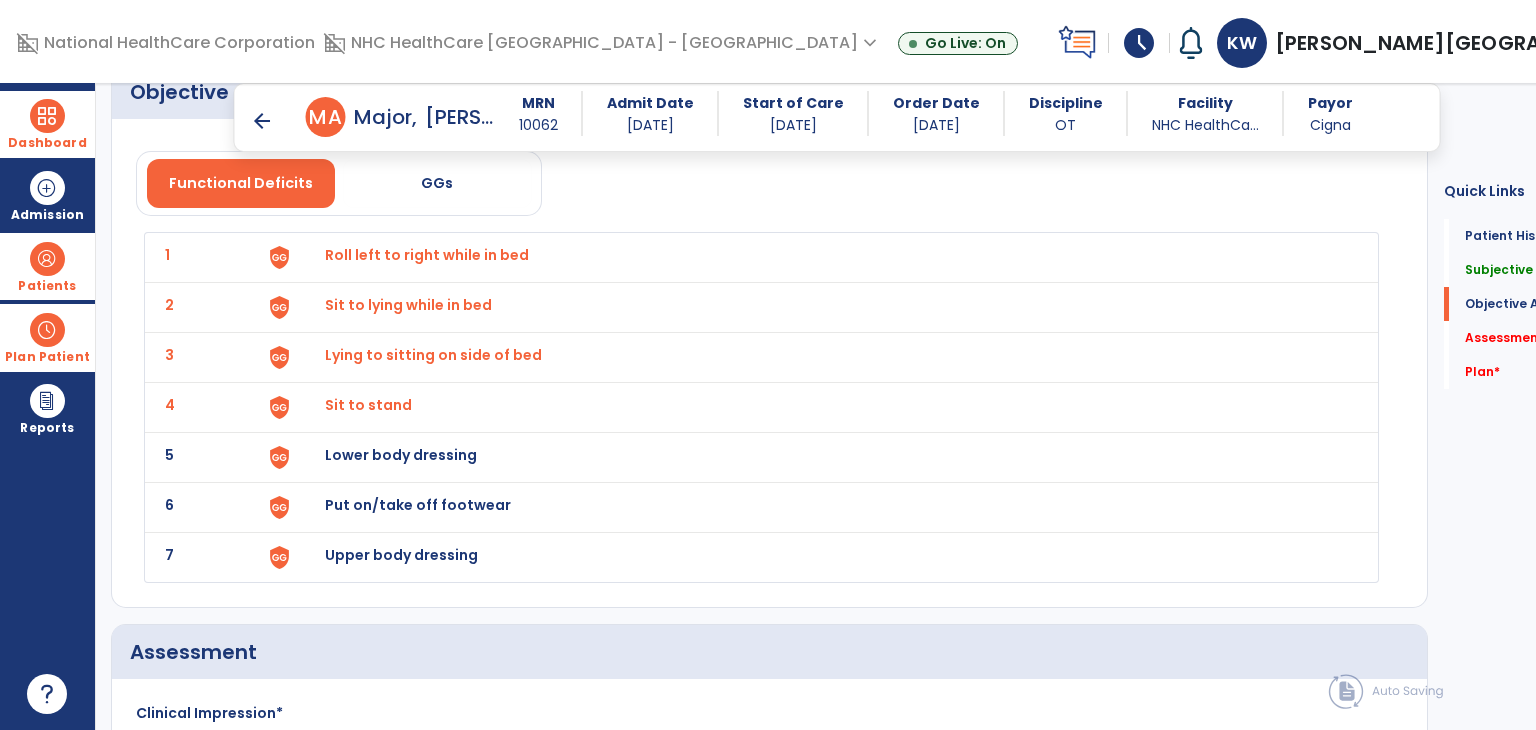 click on "Lower body dressing" at bounding box center (427, 255) 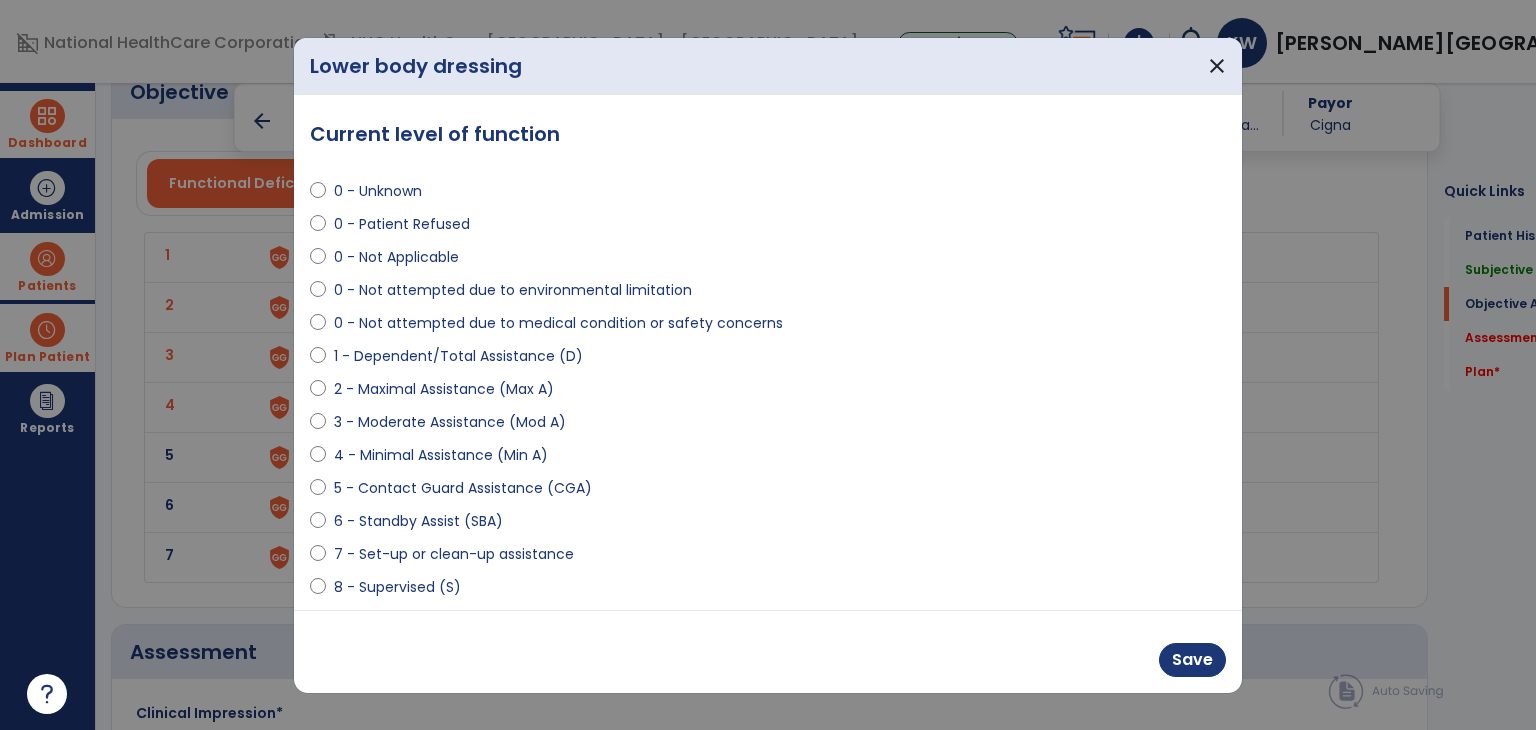 click on "4 - Minimal Assistance (Min A)" at bounding box center (441, 455) 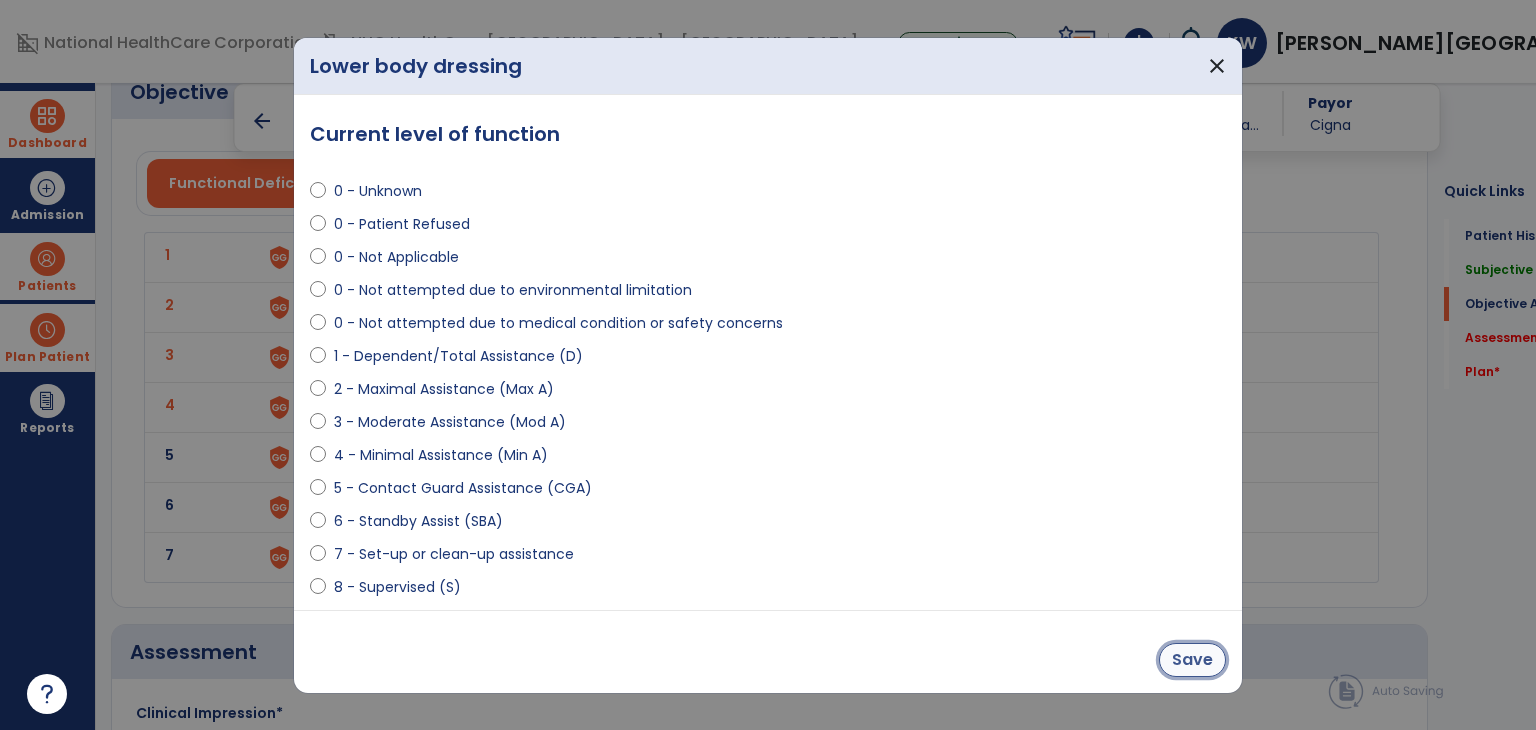 click on "Save" at bounding box center (1192, 660) 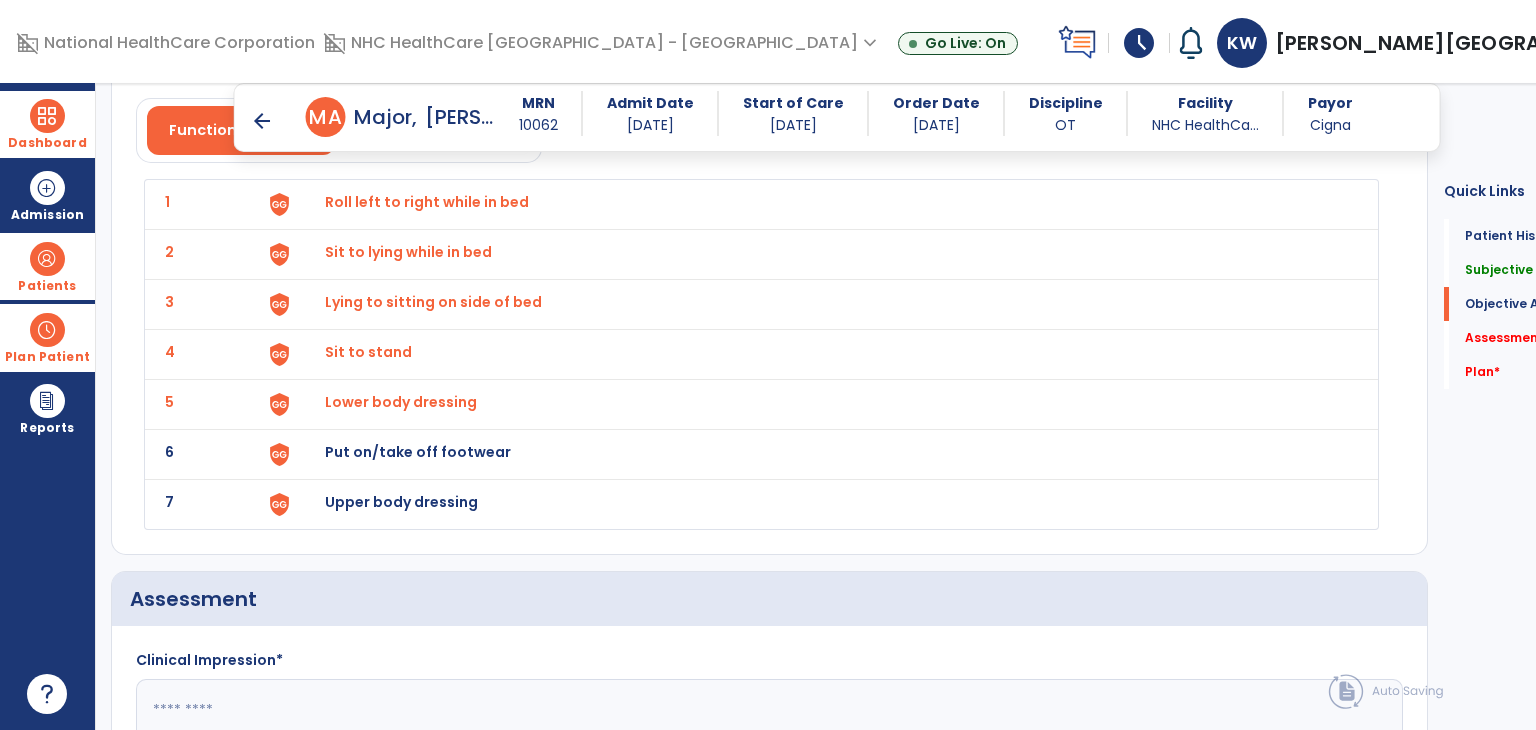 scroll, scrollTop: 2730, scrollLeft: 0, axis: vertical 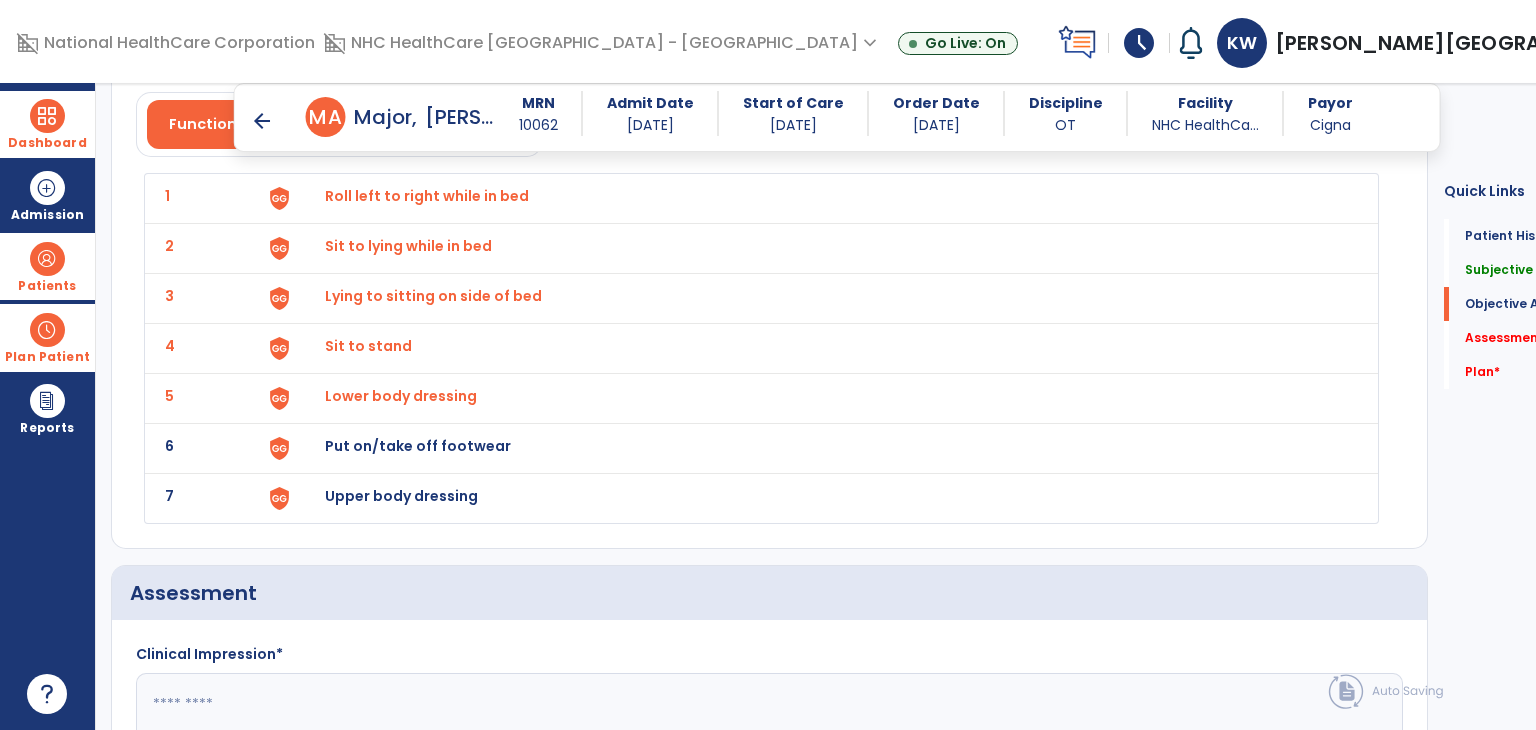click on "Put on/take off footwear" at bounding box center (427, 196) 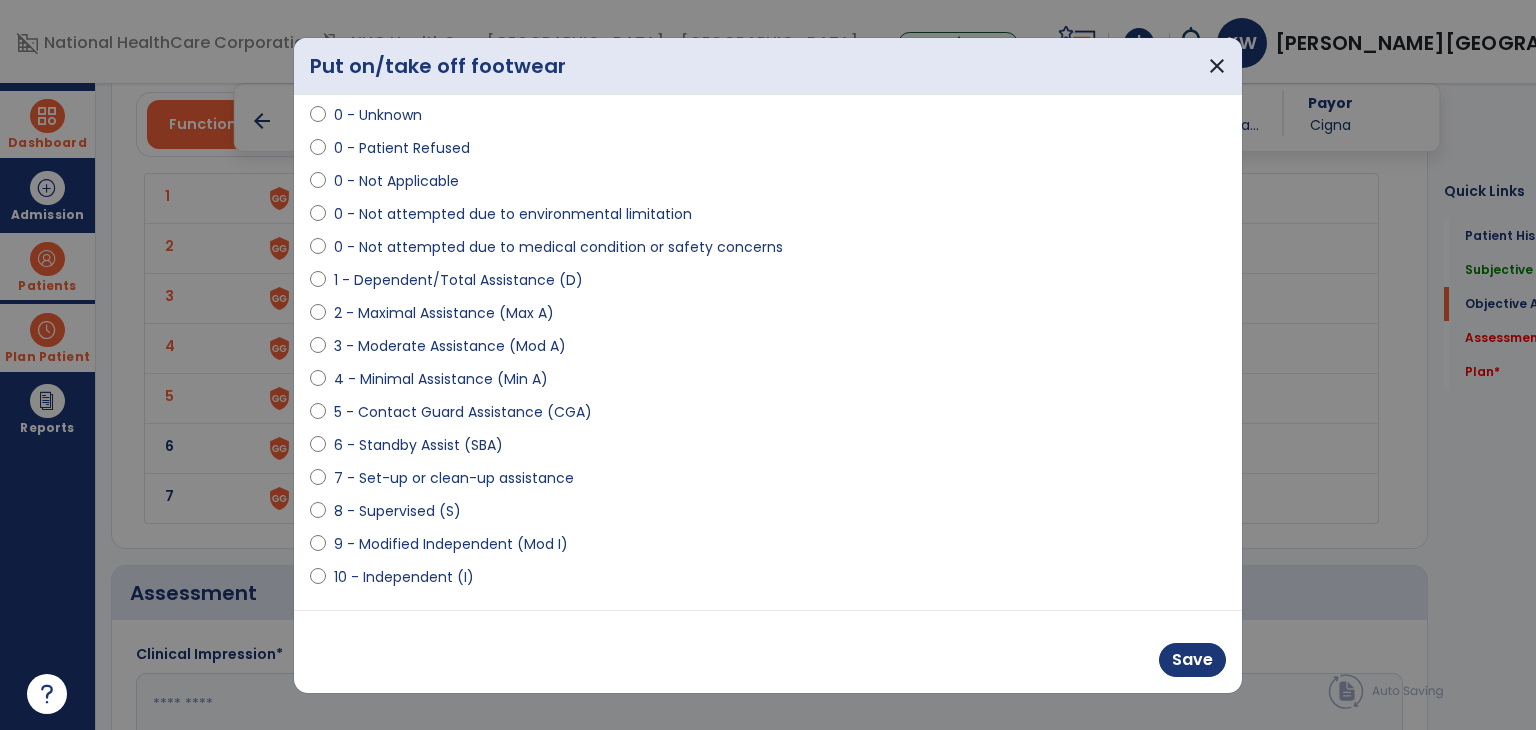 scroll, scrollTop: 78, scrollLeft: 0, axis: vertical 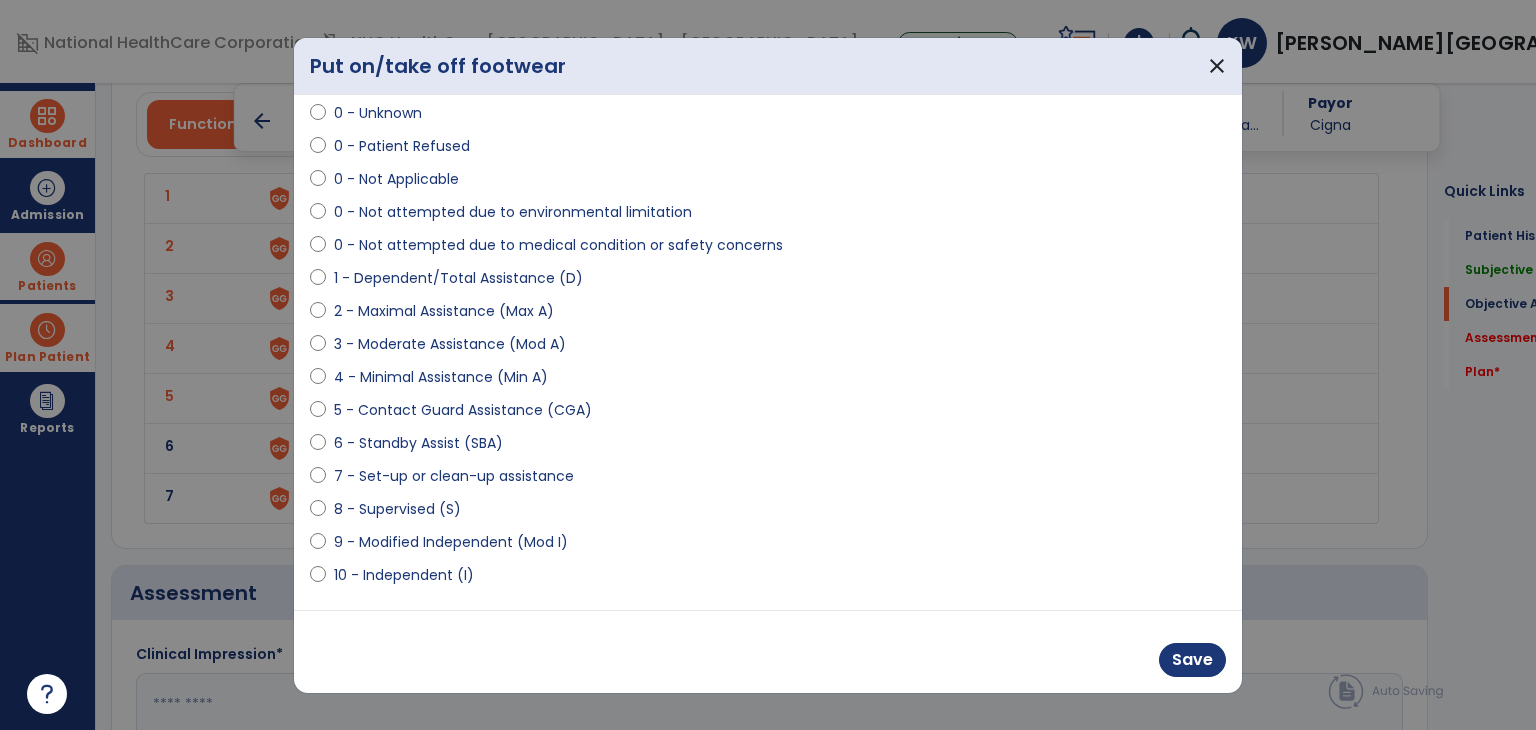 click on "8 - Supervised (S)" at bounding box center (397, 509) 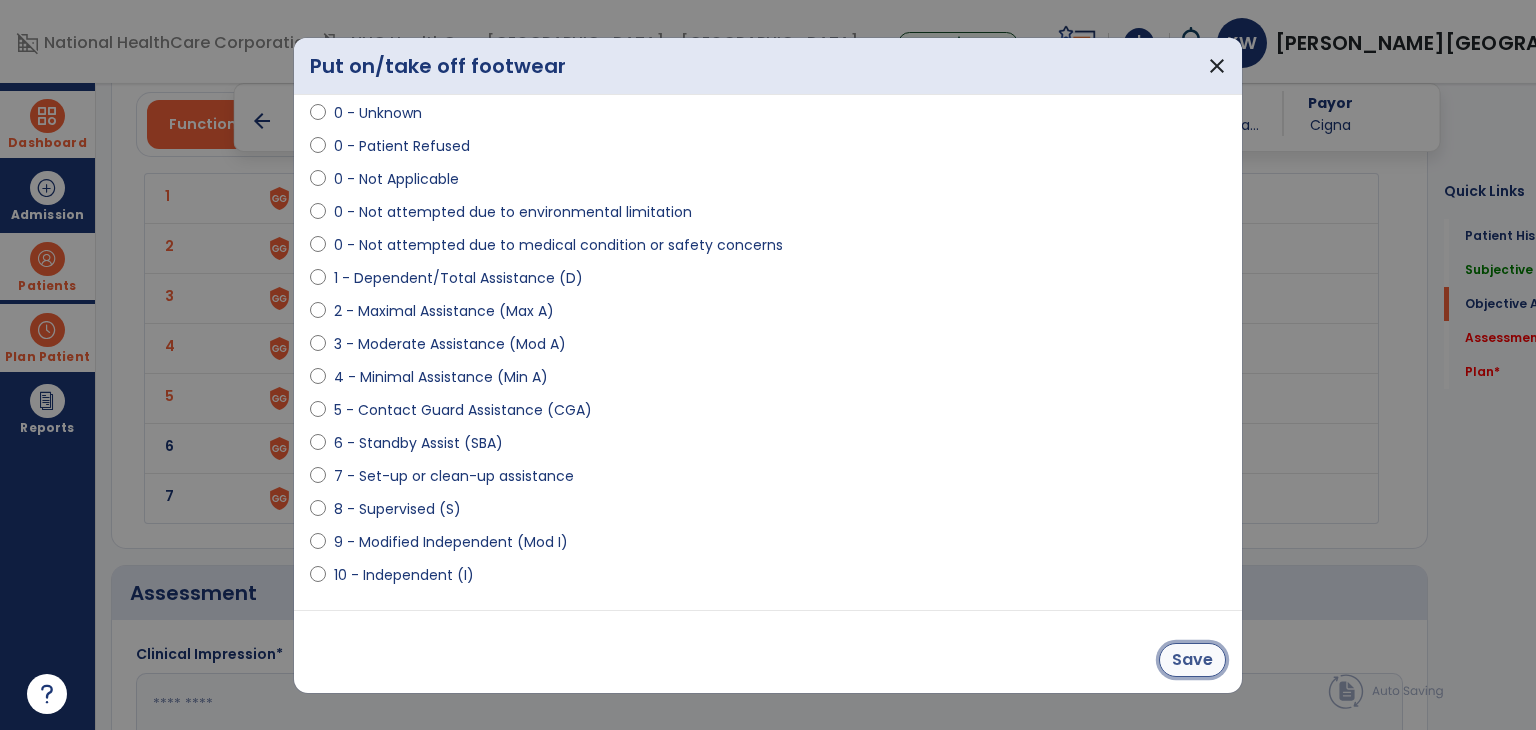 click on "Save" at bounding box center [1192, 660] 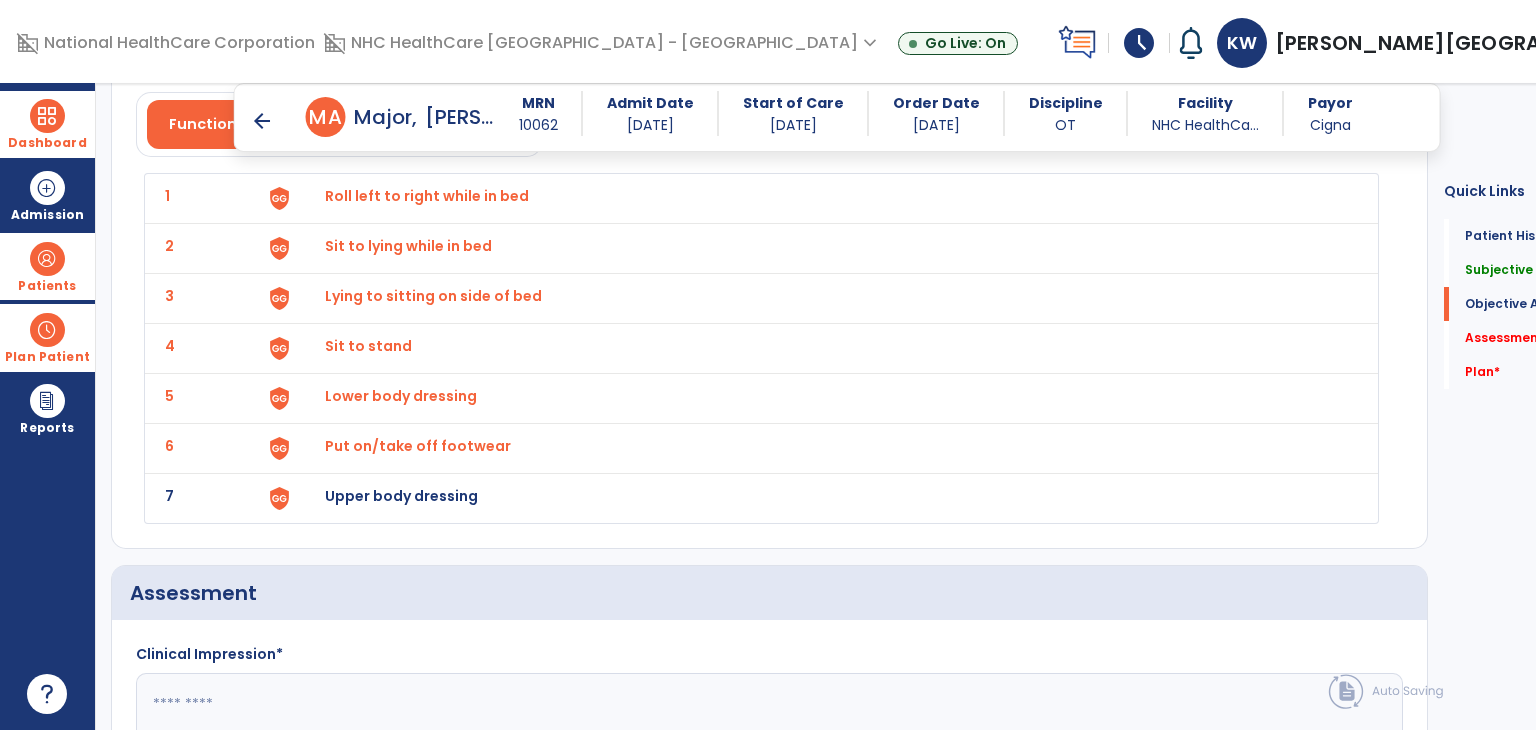 click on "7 Upper body dressing" 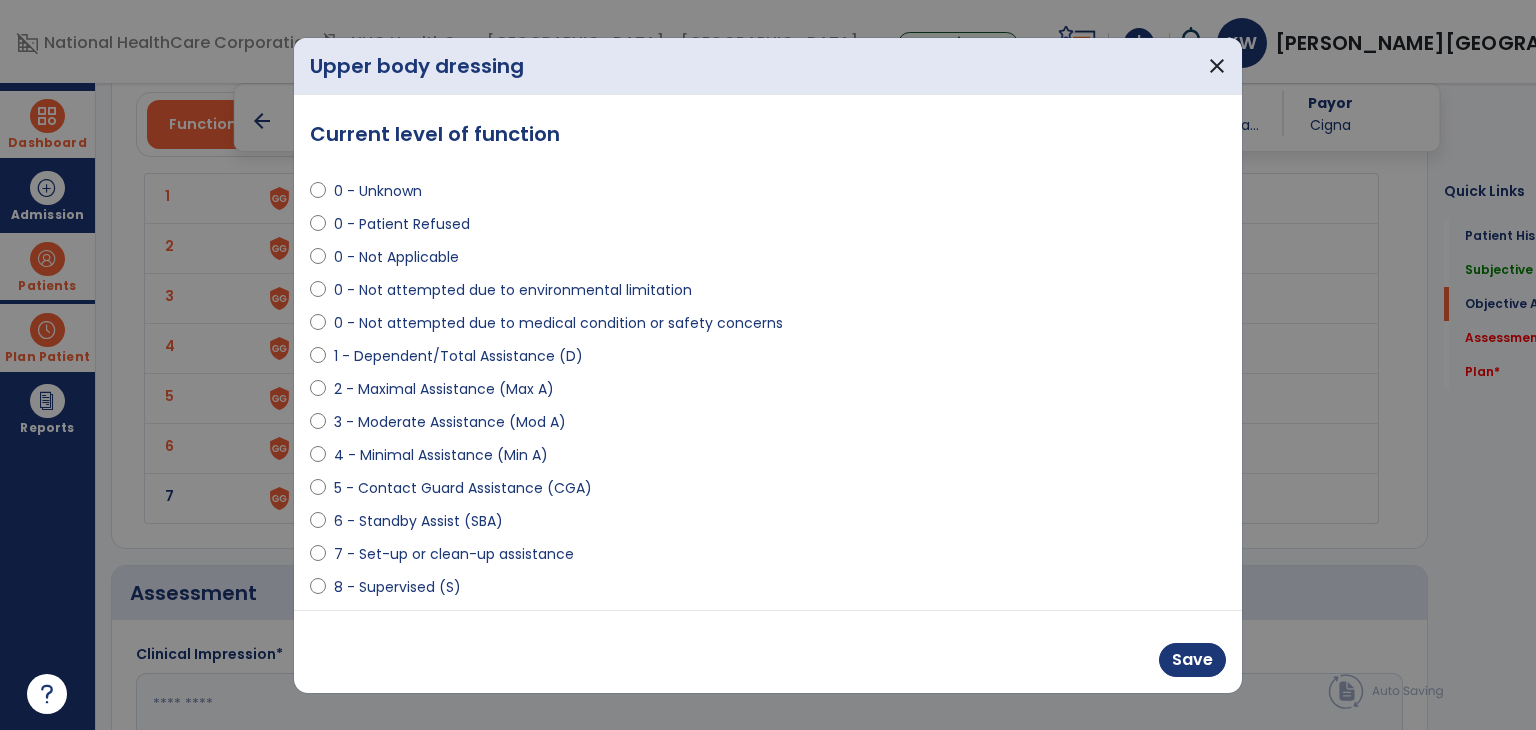 click on "7 - Set-up or clean-up assistance" at bounding box center [454, 554] 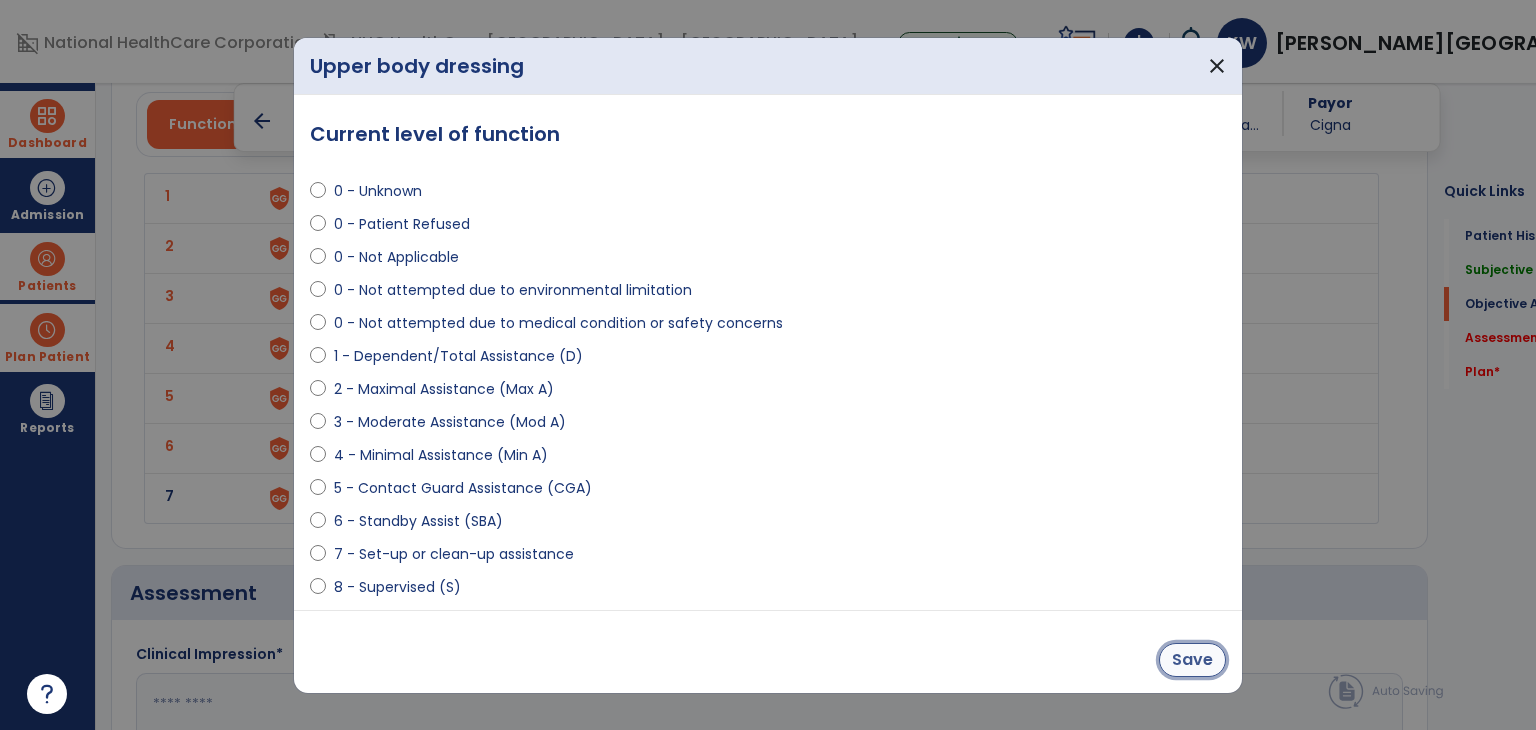 click on "Save" at bounding box center (1192, 660) 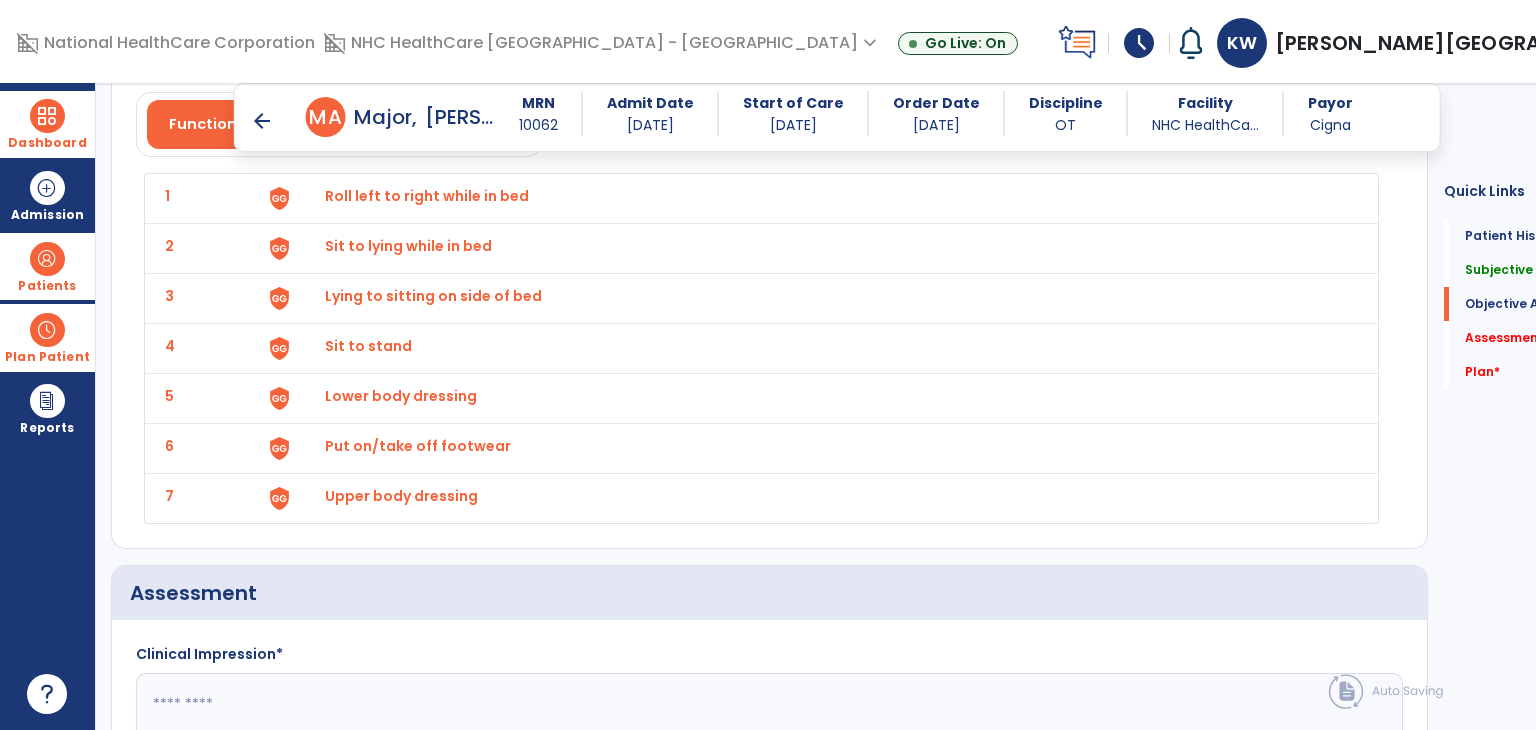 click on "Put on/take off footwear" at bounding box center [819, 198] 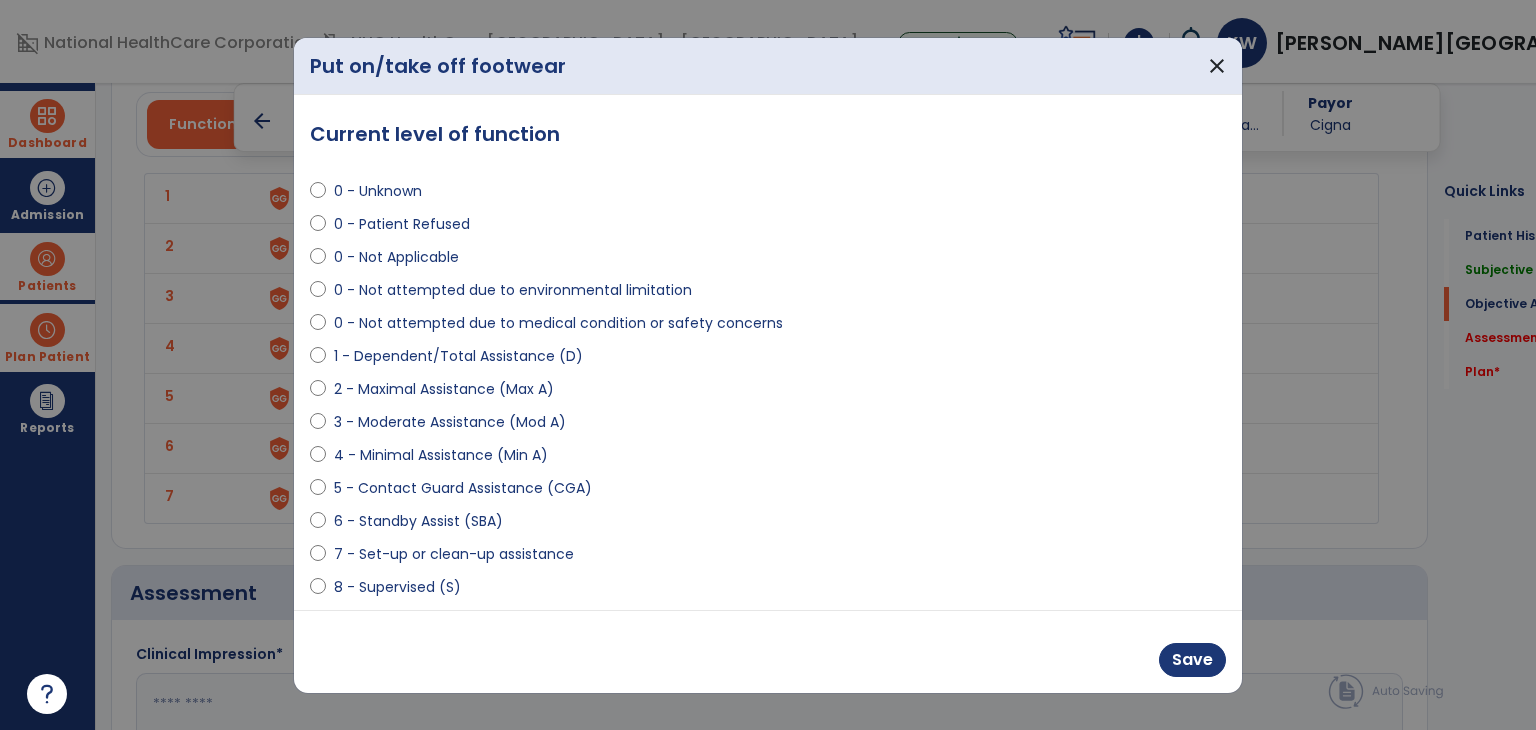 click on "7 - Set-up or clean-up assistance" at bounding box center [454, 554] 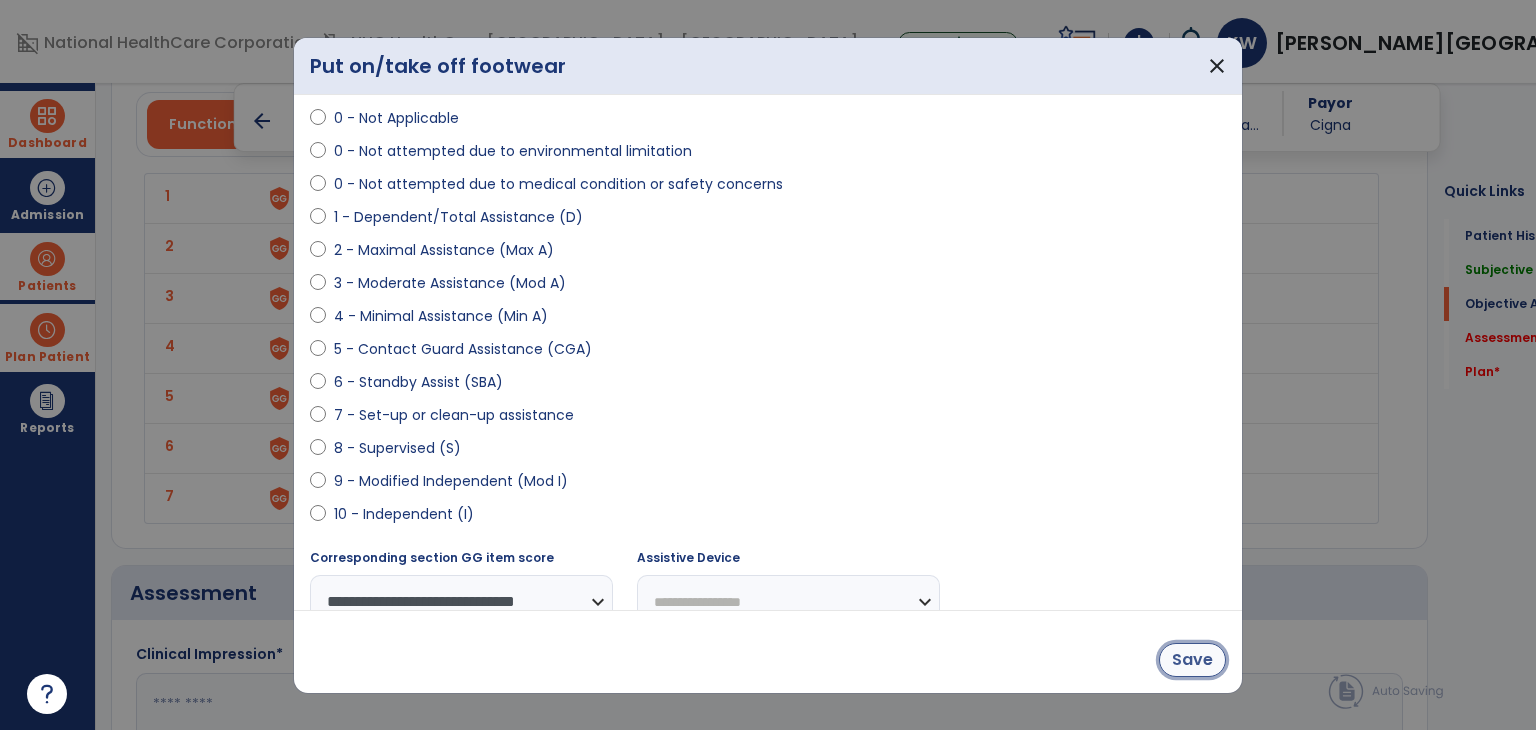 click on "Save" at bounding box center (1192, 660) 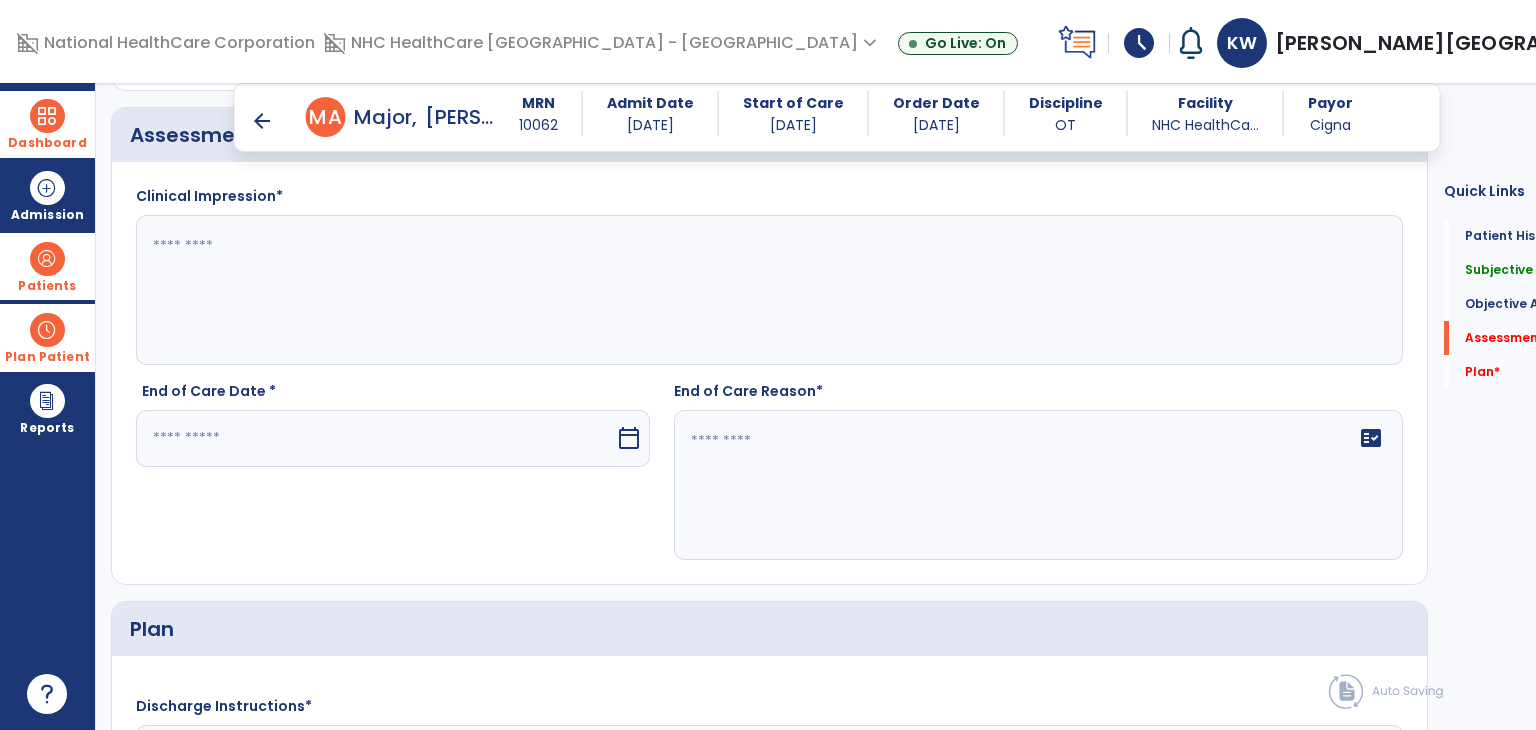 scroll, scrollTop: 3196, scrollLeft: 0, axis: vertical 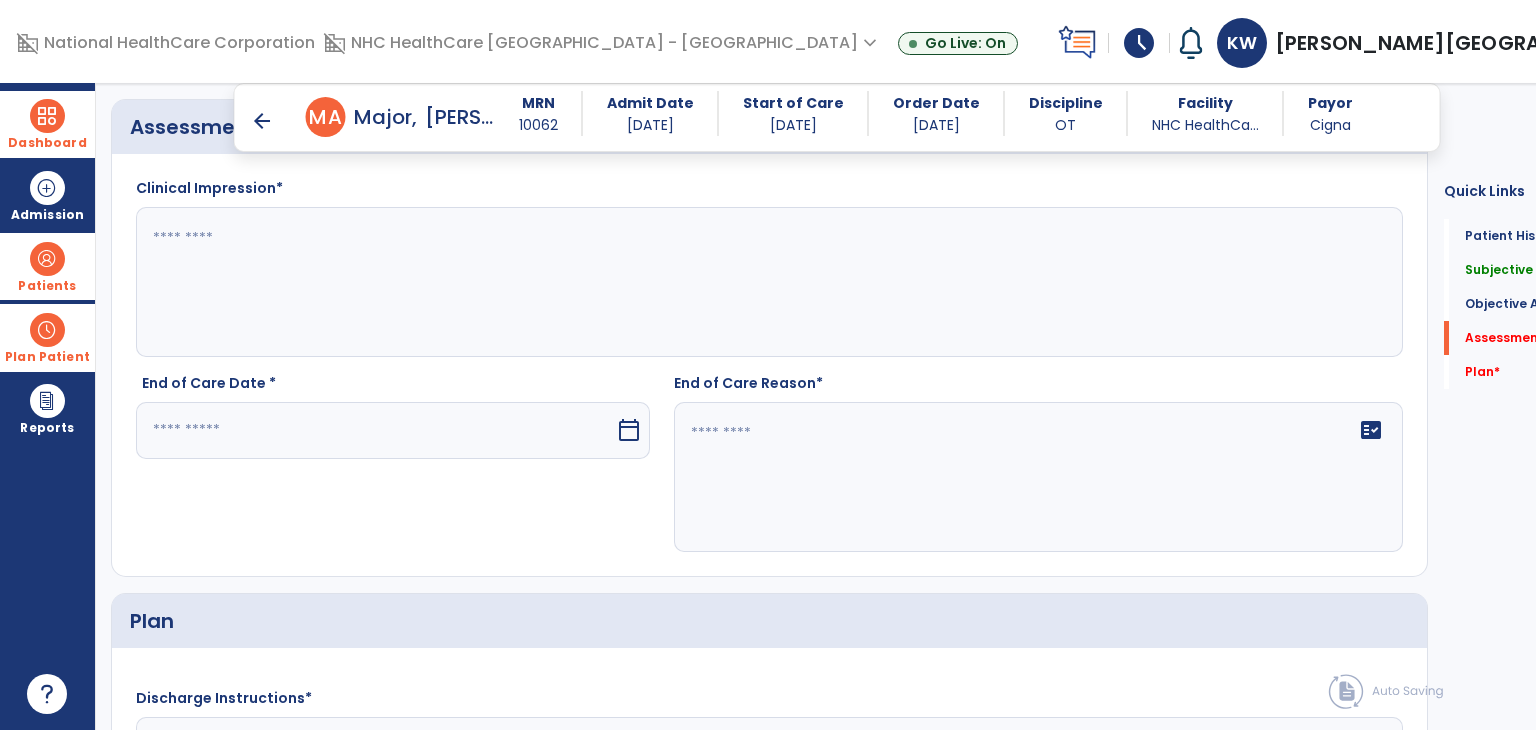 click on "End of Care Date *" at bounding box center [393, 387] 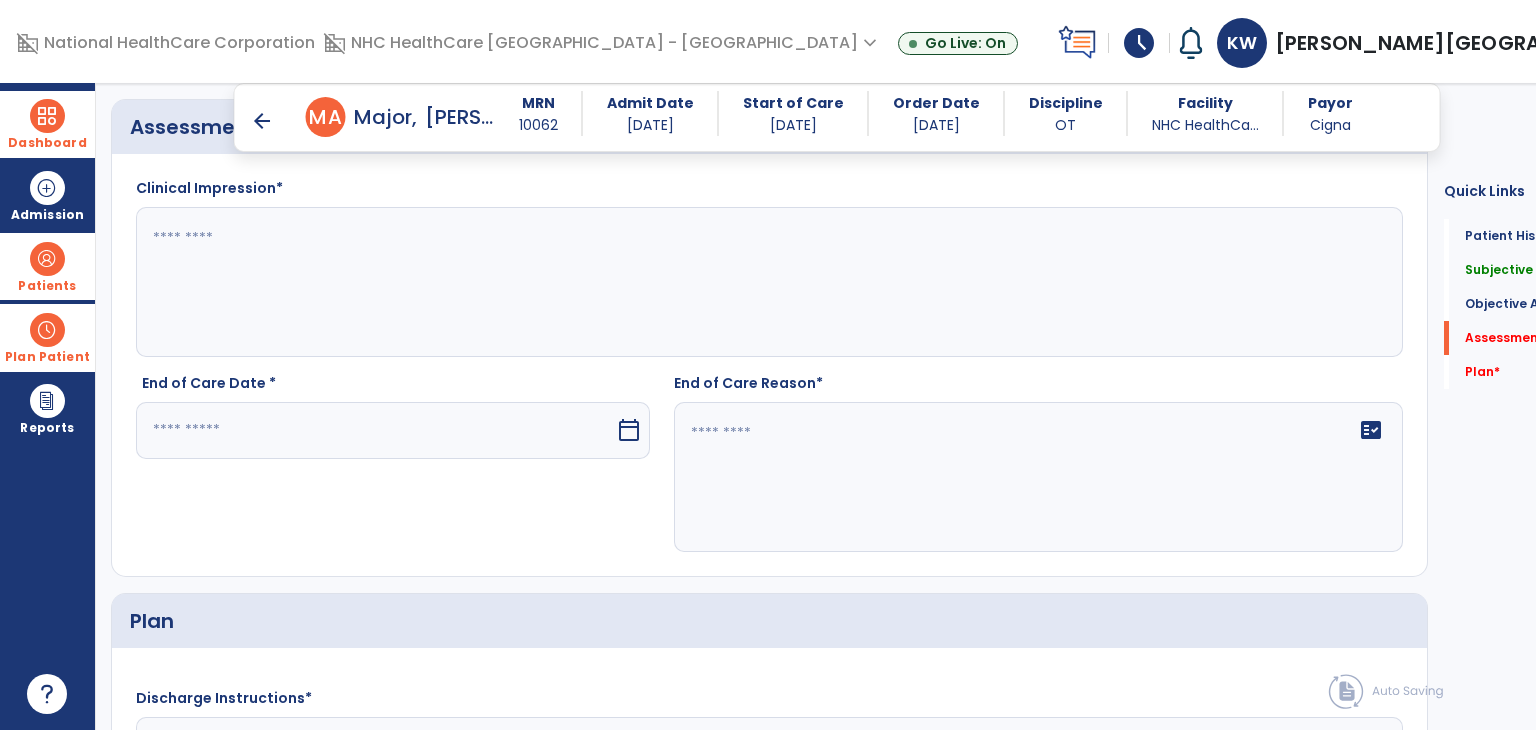 click at bounding box center [375, 430] 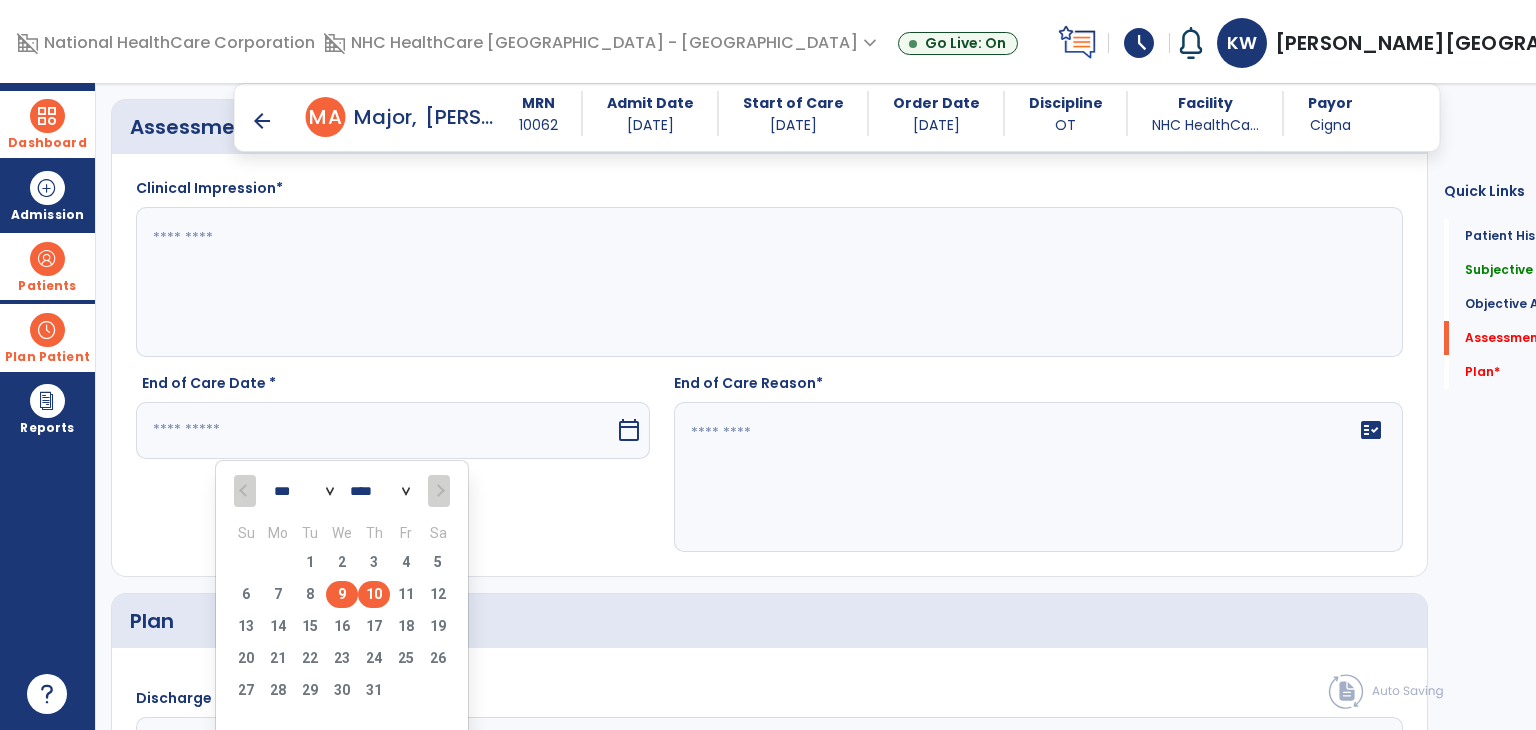 click on "9" at bounding box center [342, 594] 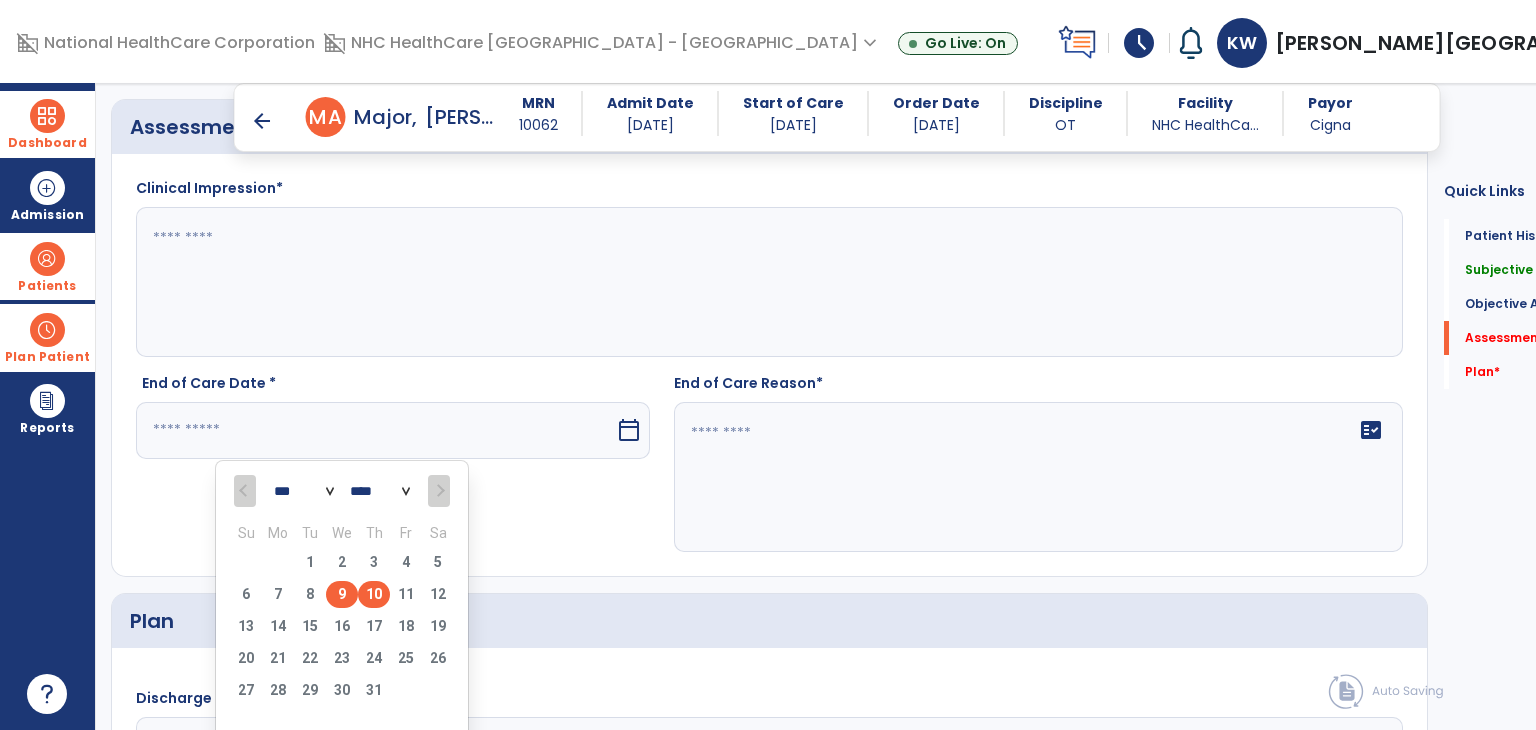 type on "********" 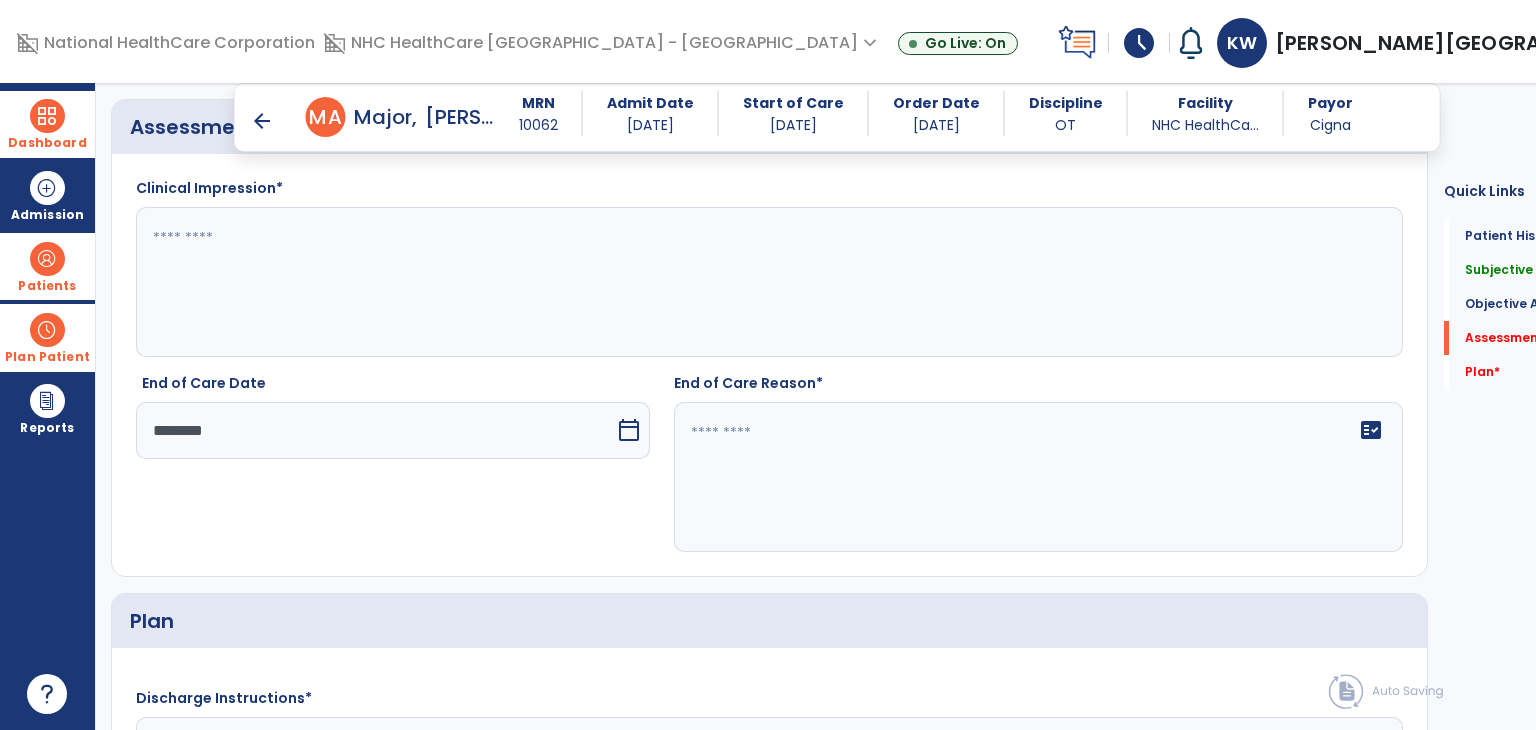 click on "fact_check" 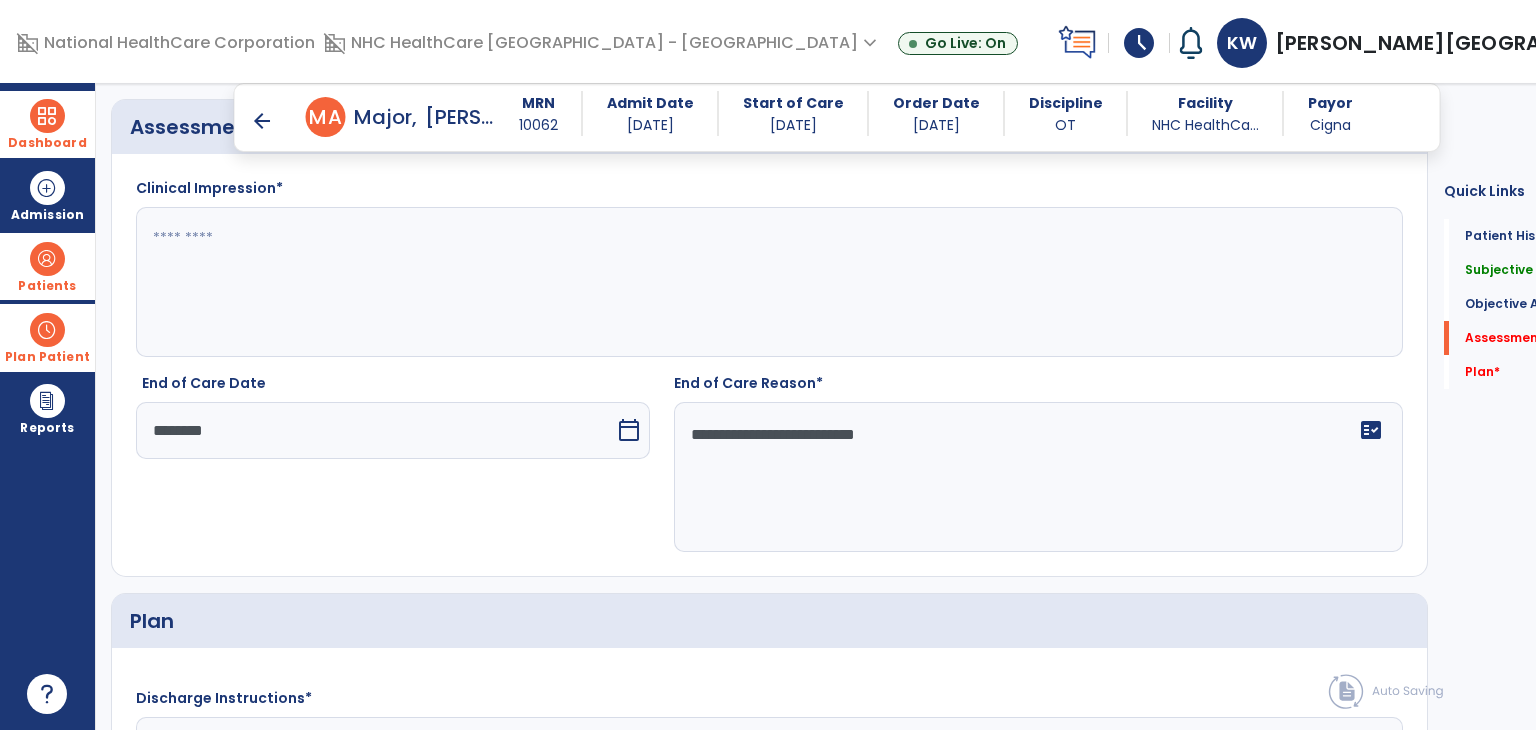 type on "**********" 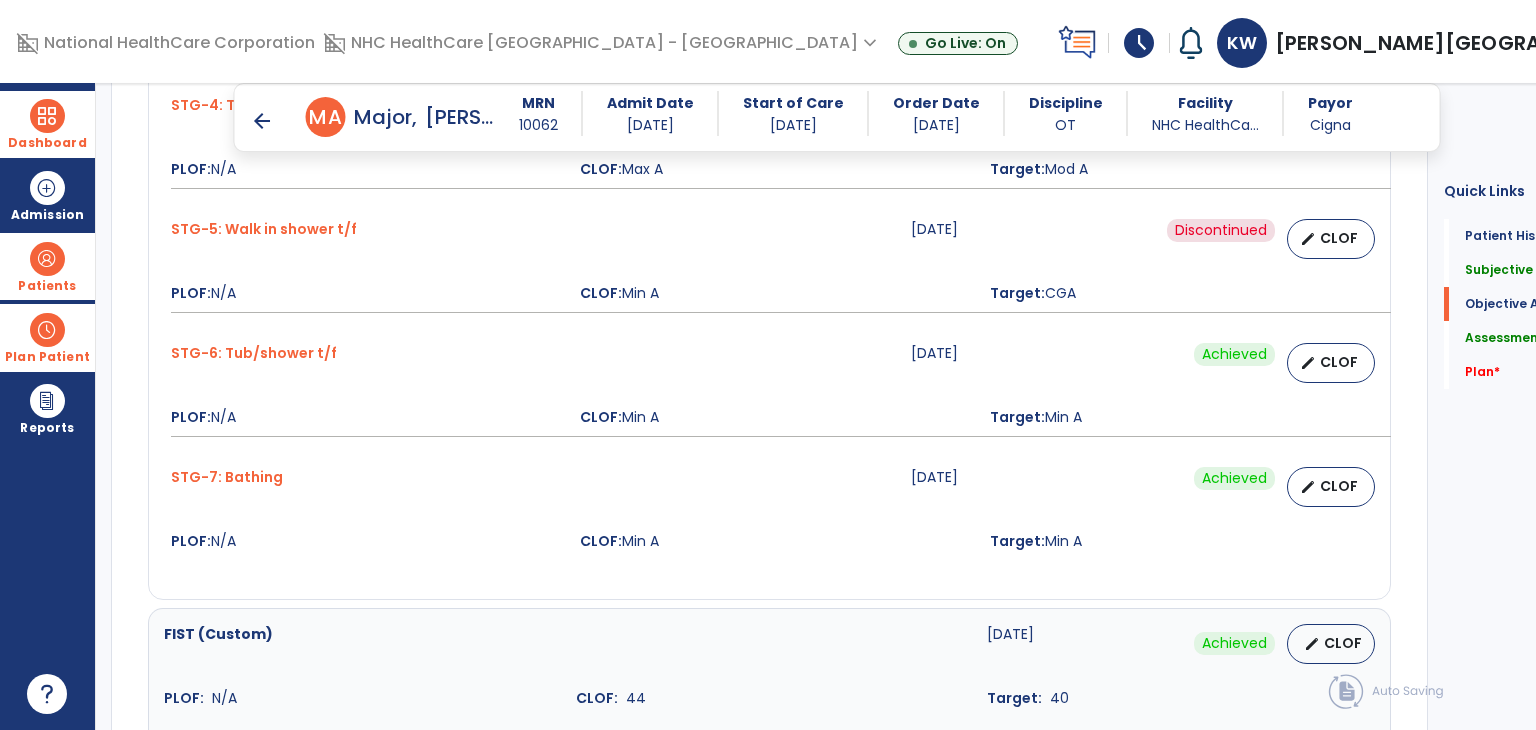 scroll, scrollTop: 1444, scrollLeft: 0, axis: vertical 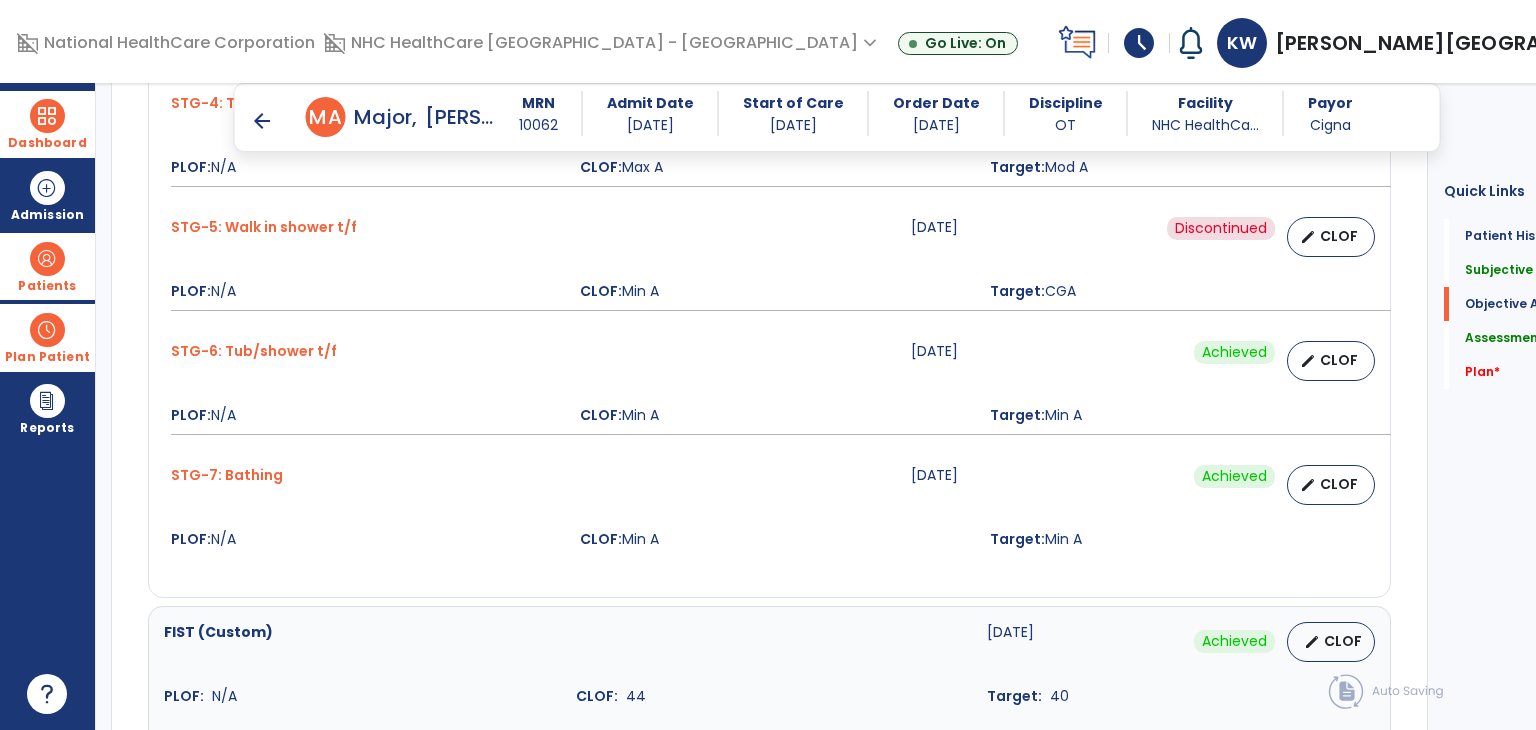 type on "**********" 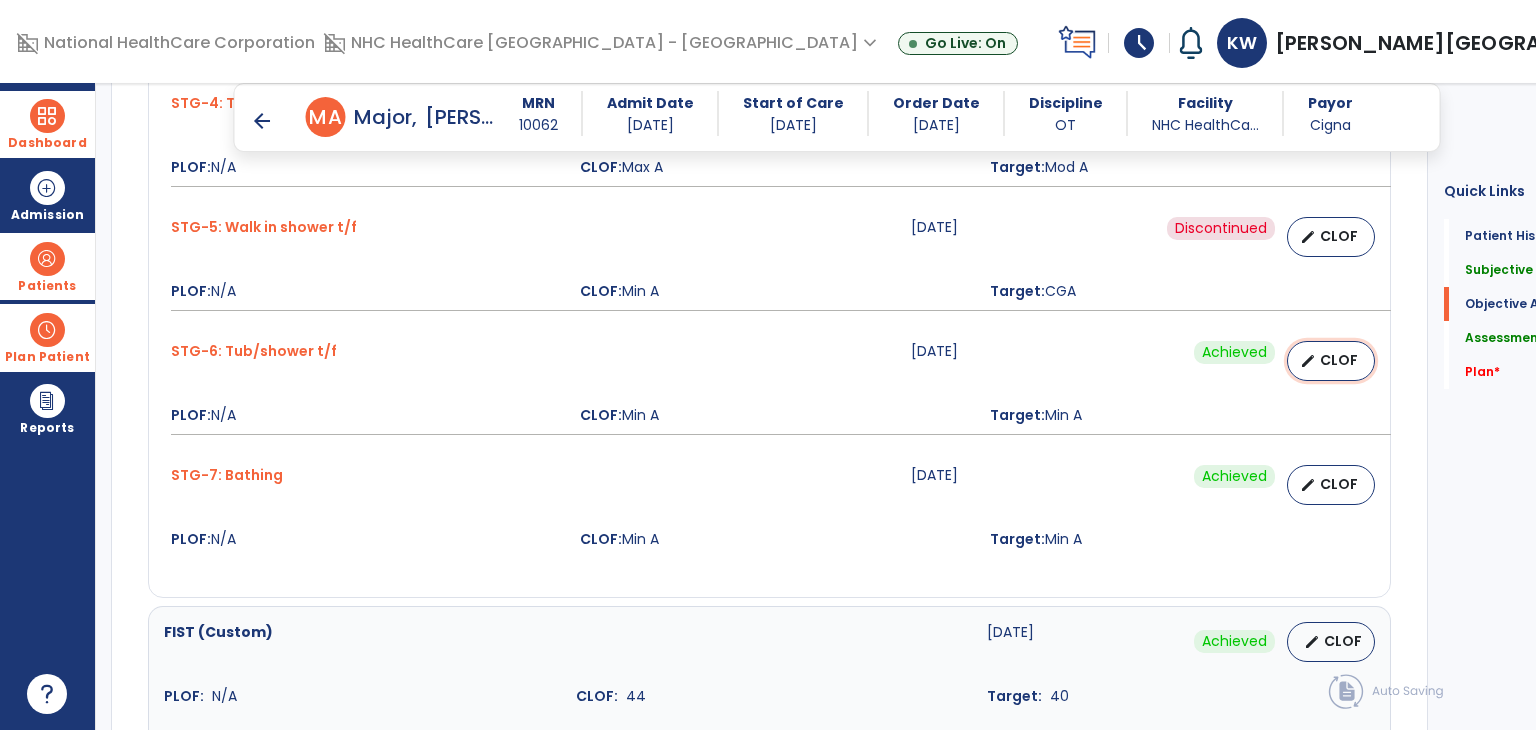 click on "CLOF" at bounding box center (1339, 360) 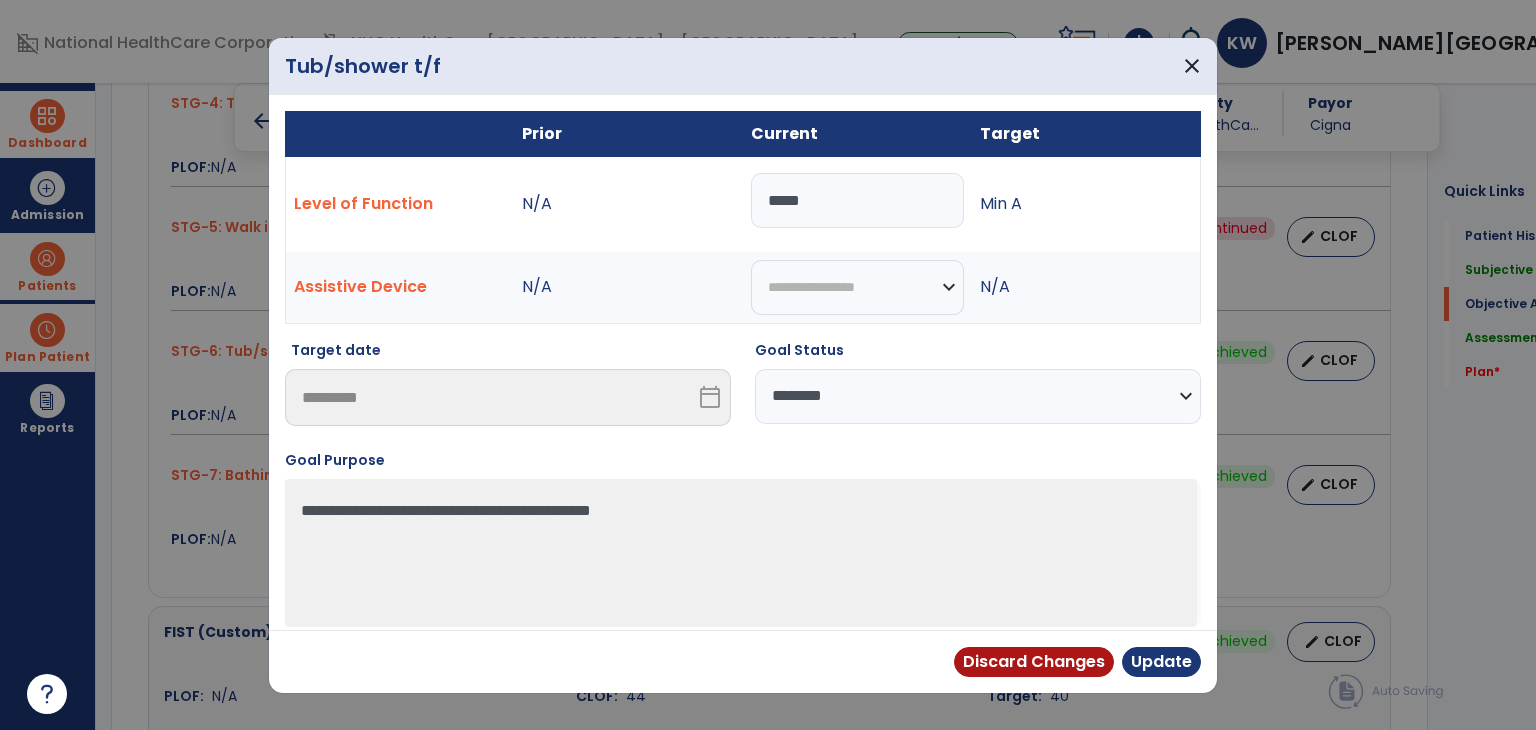 click on "*****" at bounding box center (857, 204) 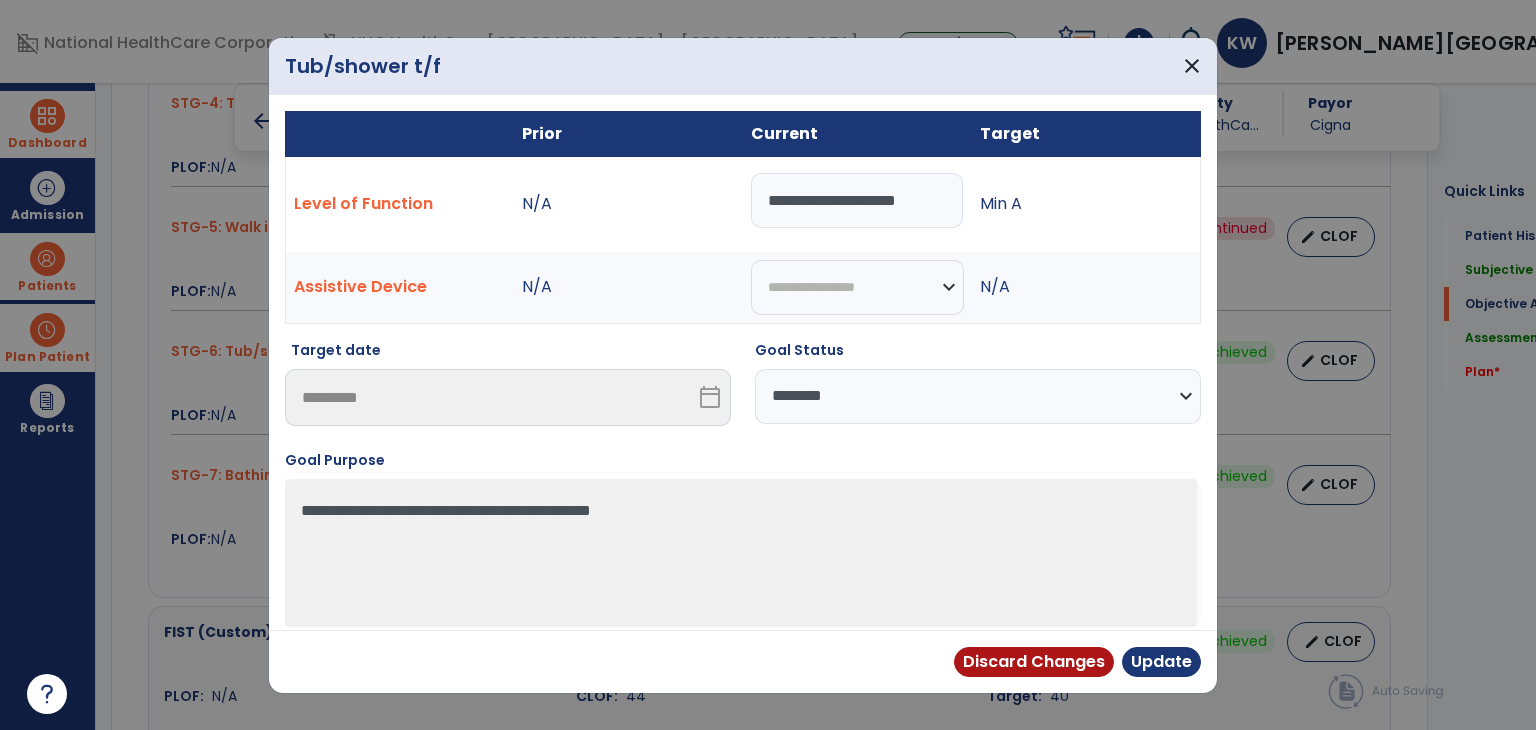 scroll, scrollTop: 0, scrollLeft: 0, axis: both 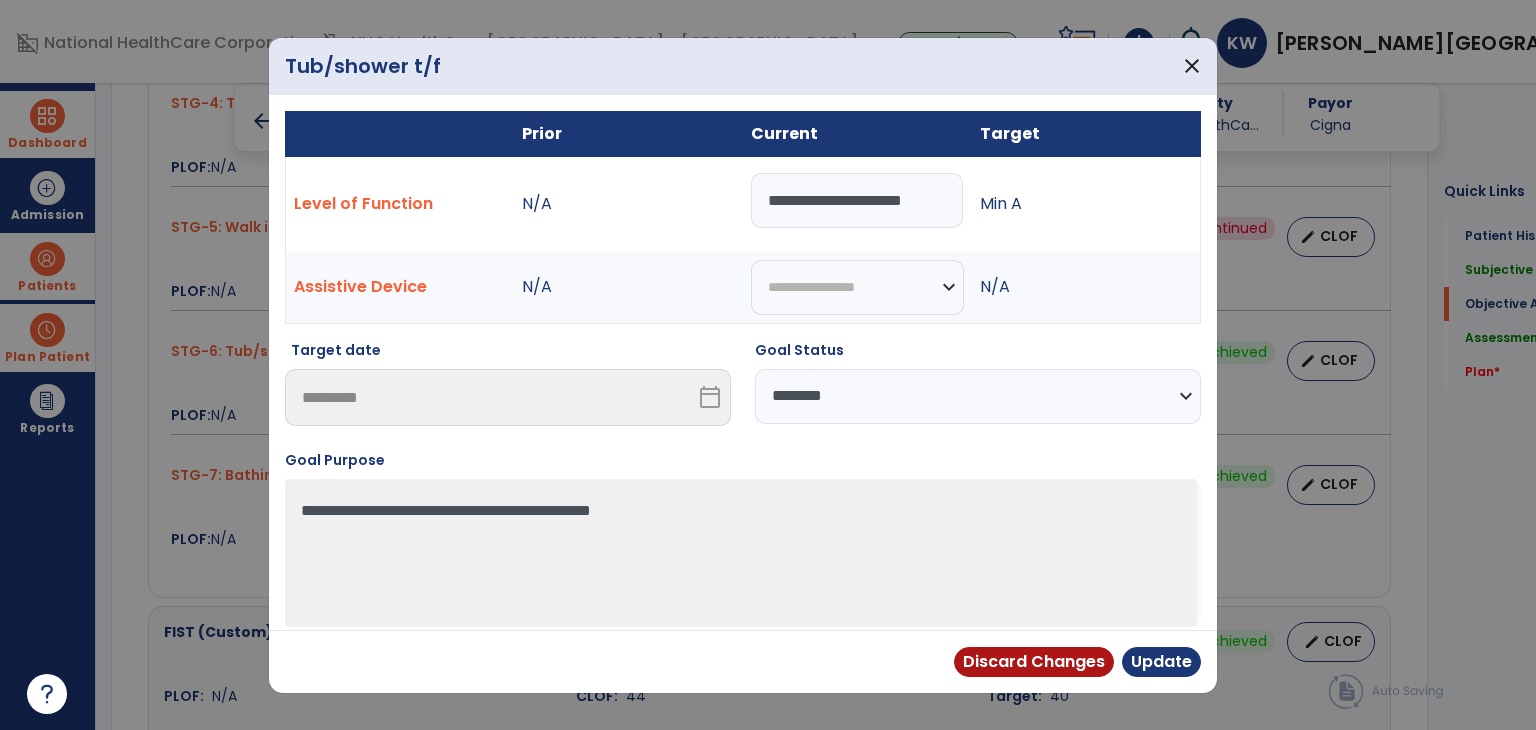 type on "**********" 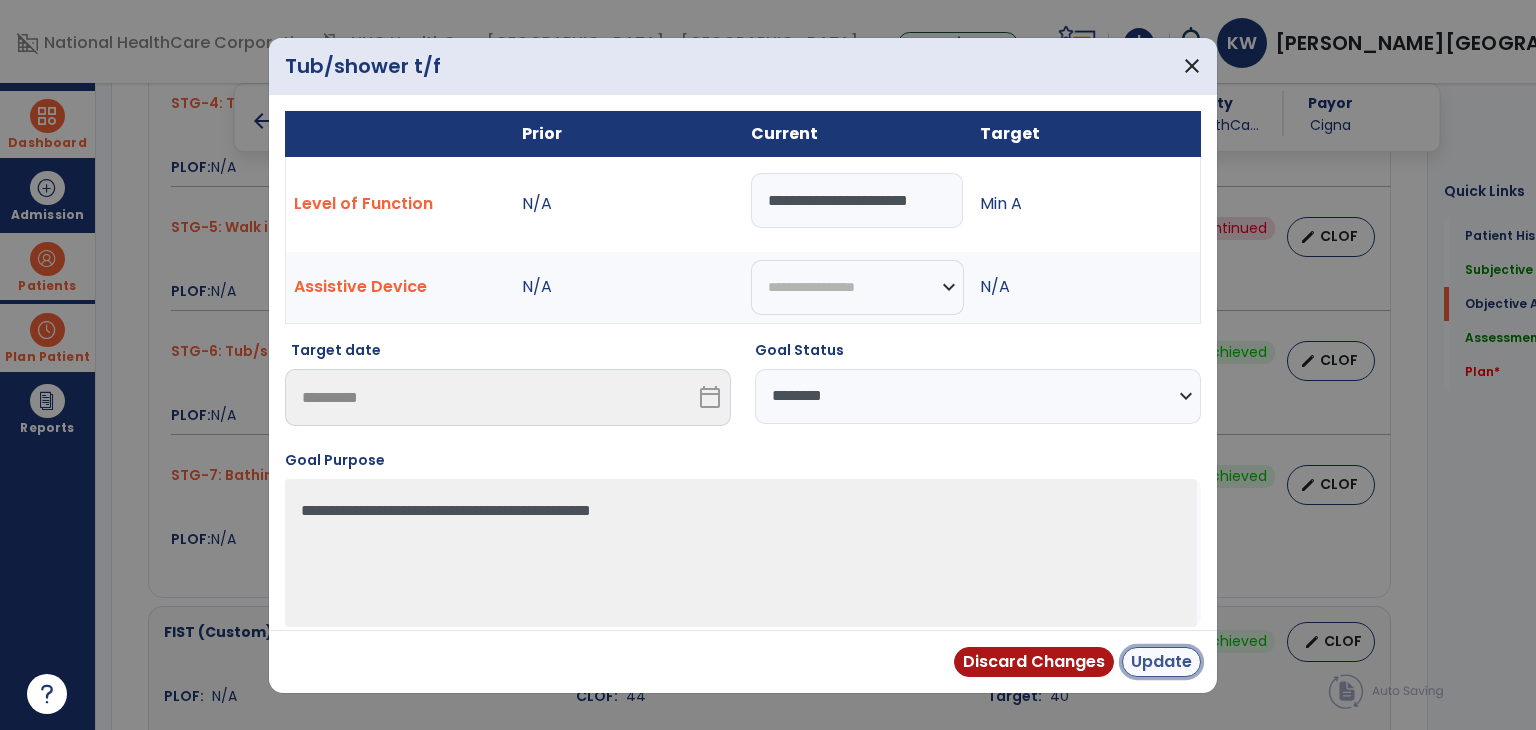 click on "Update" at bounding box center [1161, 662] 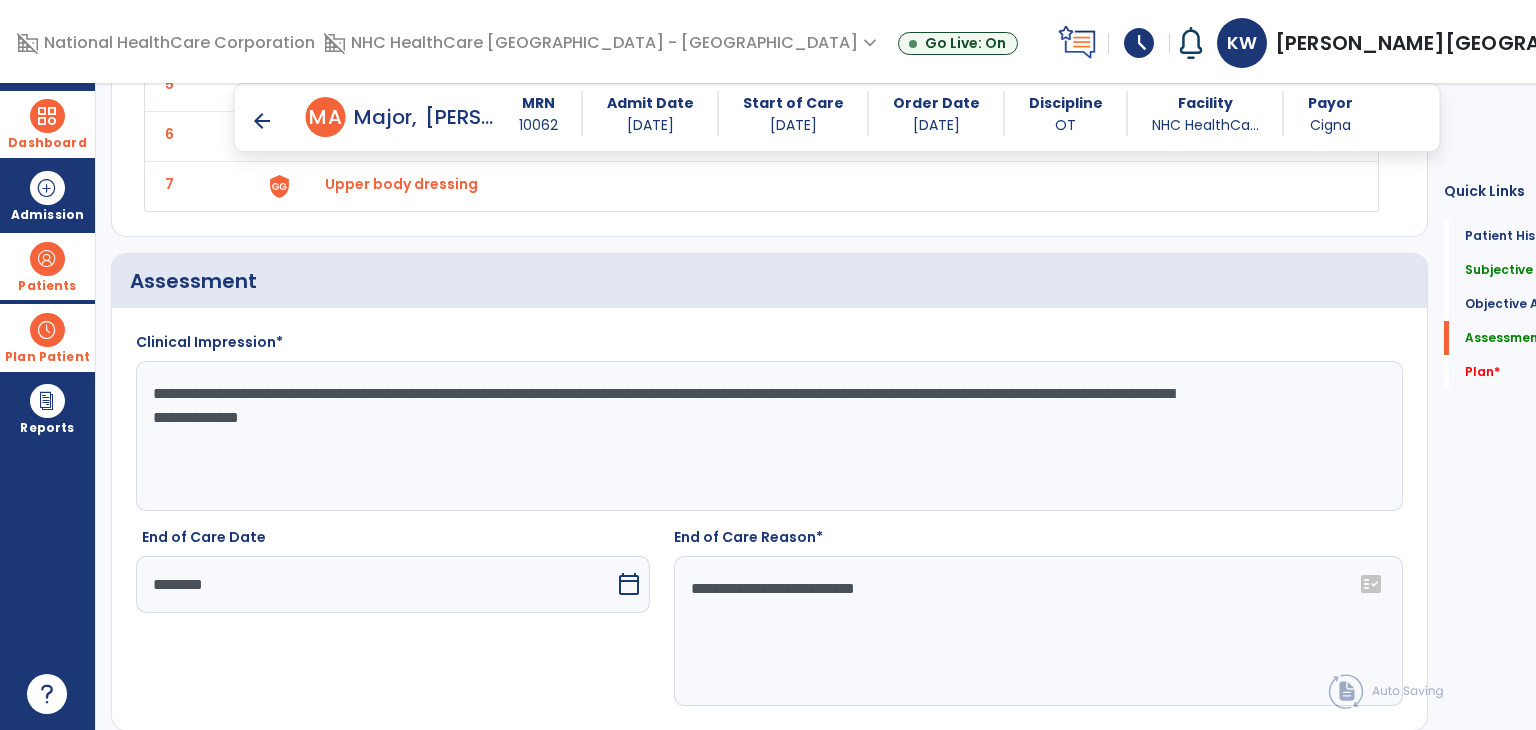 scroll, scrollTop: 3115, scrollLeft: 0, axis: vertical 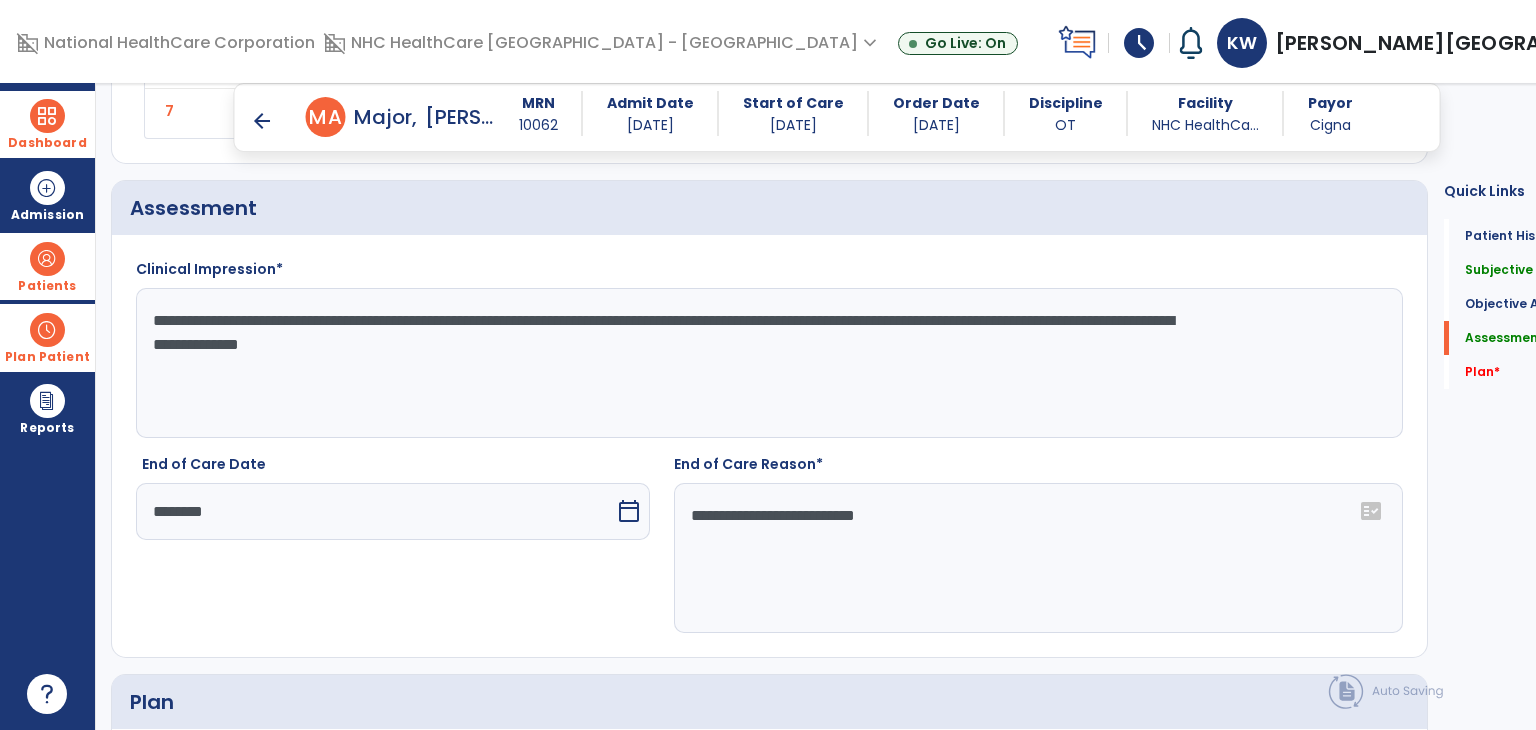 click on "**********" 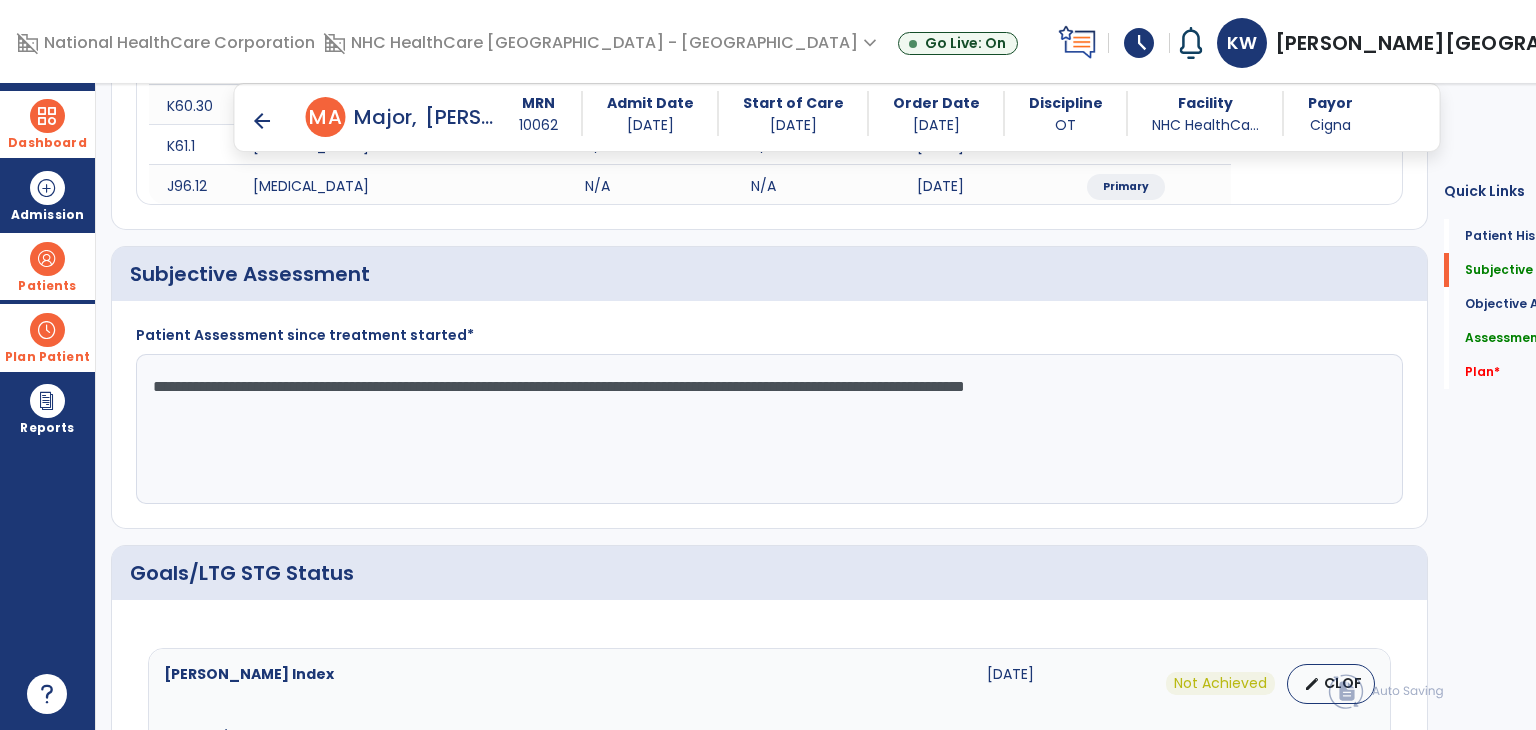 scroll, scrollTop: 400, scrollLeft: 0, axis: vertical 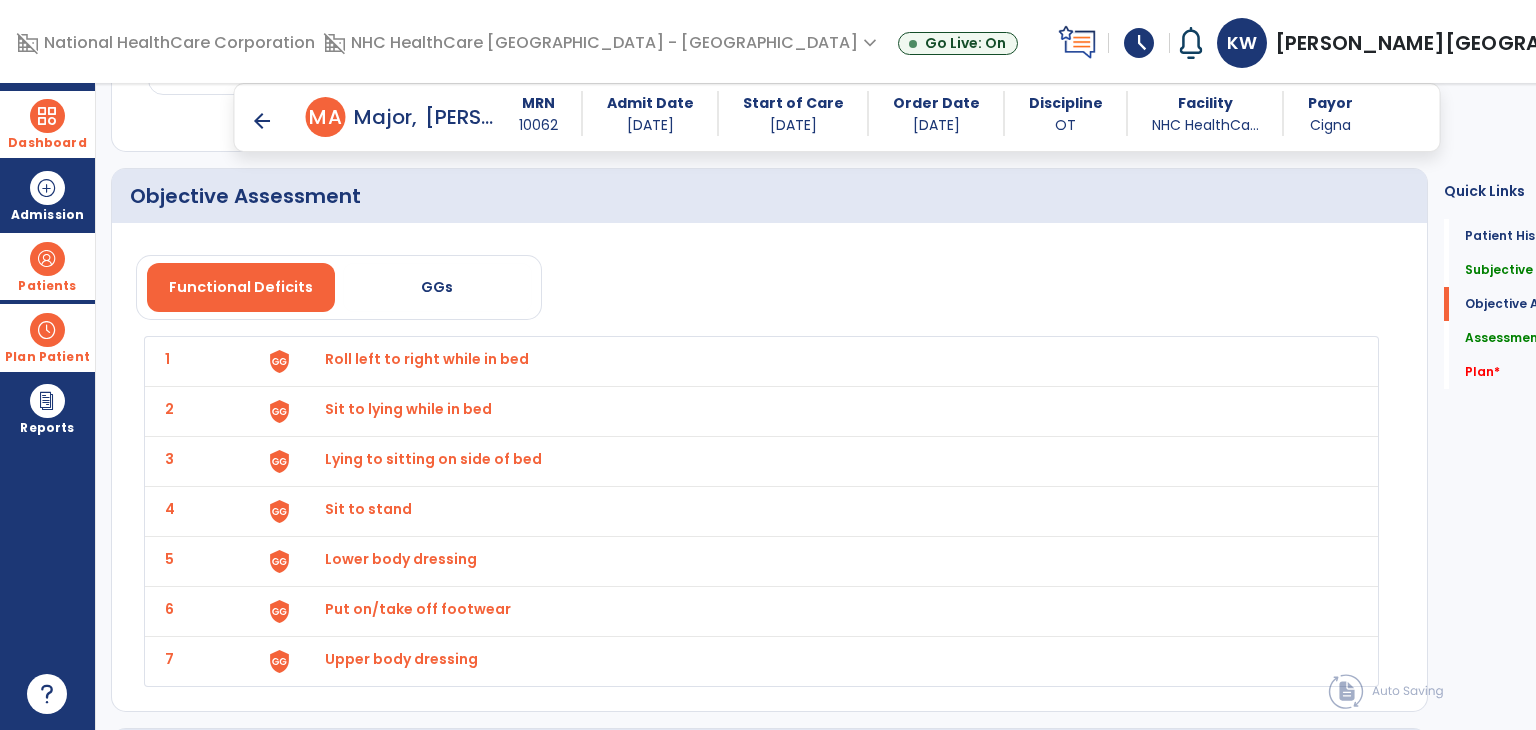 click on "Functional Deficits   GGs" 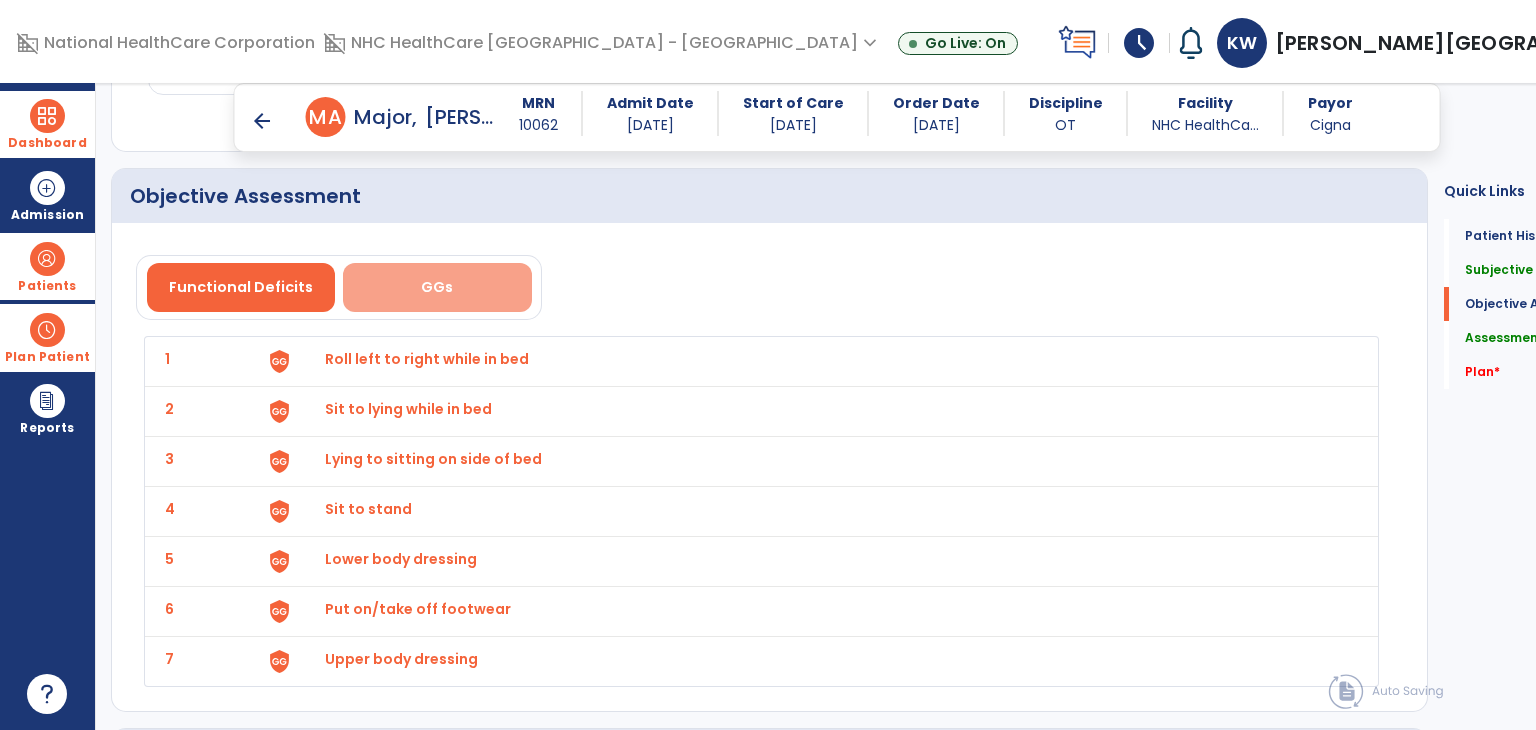 click on "GGs" at bounding box center (437, 287) 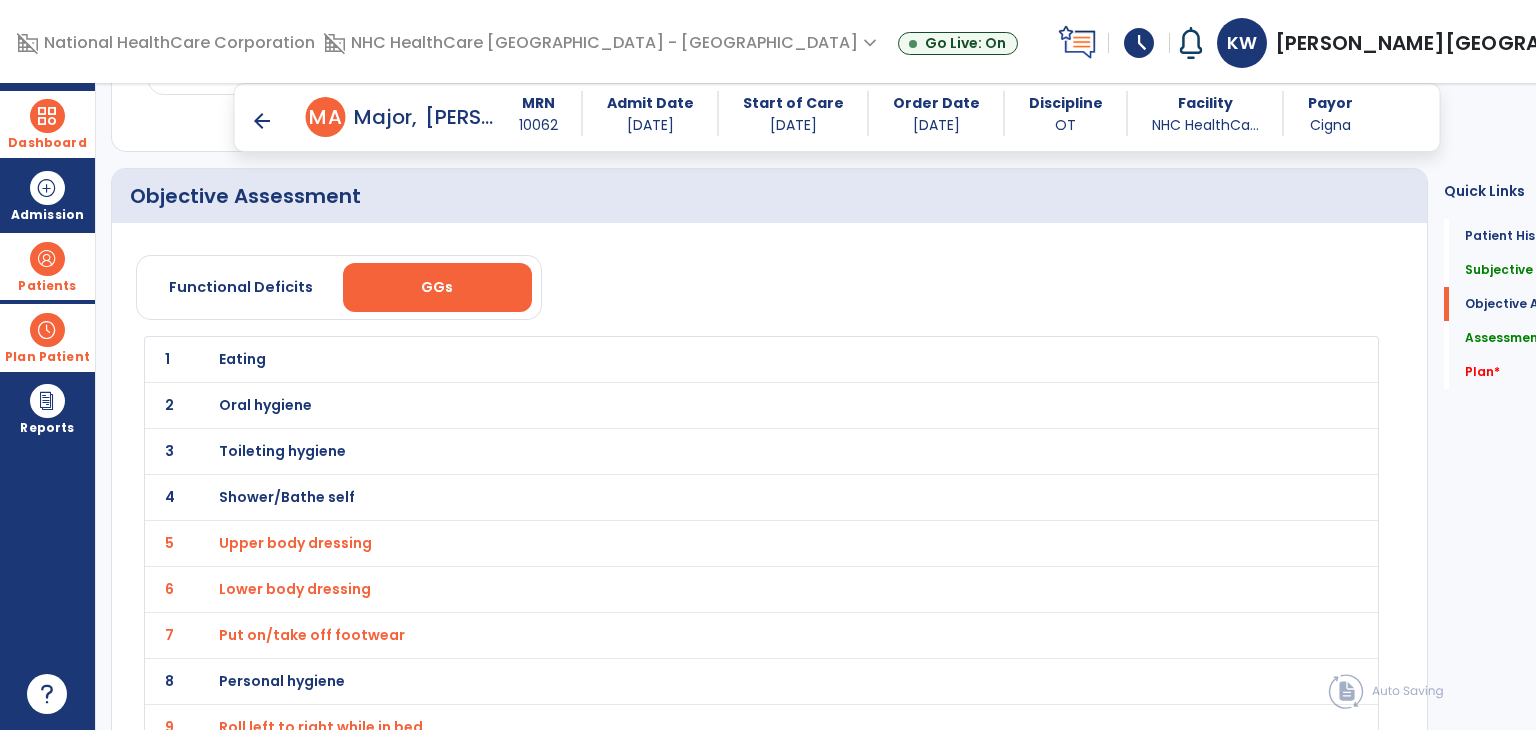 click on "Functional Deficits   GGs  1 Eating 2 Oral hygiene 3 Toileting hygiene 4 Shower/Bathe self 5 Upper body dressing 6 Lower body dressing 7 Put on/take off footwear 8 Personal hygiene 9 Roll left to right while in bed 10 Sit to lying while in bed 11 Lying to sitting on side of bed 12 Sit to stand 13 Chair/bed to chair transfer 14 Toilet transfer 15 Tub/Shower Transfer 16 Car transfer 17 Walk 10 feet 18 Walk 50 feet with two turns 19 Walk 150 feet 20 Walk 10 feet on uneven surfaces 21 1 step (curb) 22 4 steps (stairs) 23 12 steps (stairs) 24 Pick up object from floor 25 Wheel 50 feet with two turns 26 Wheel 150 feet" 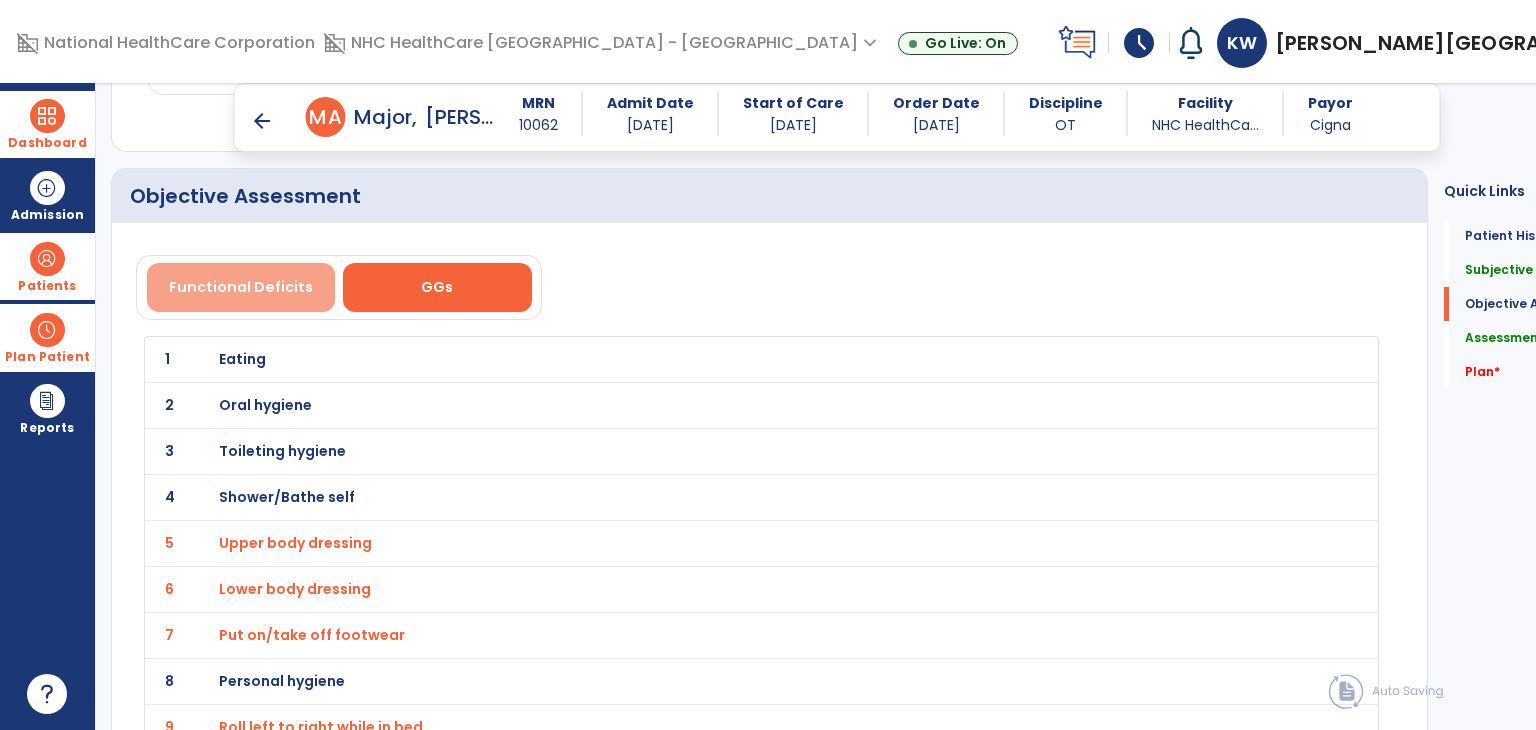 click on "Functional Deficits" at bounding box center [241, 287] 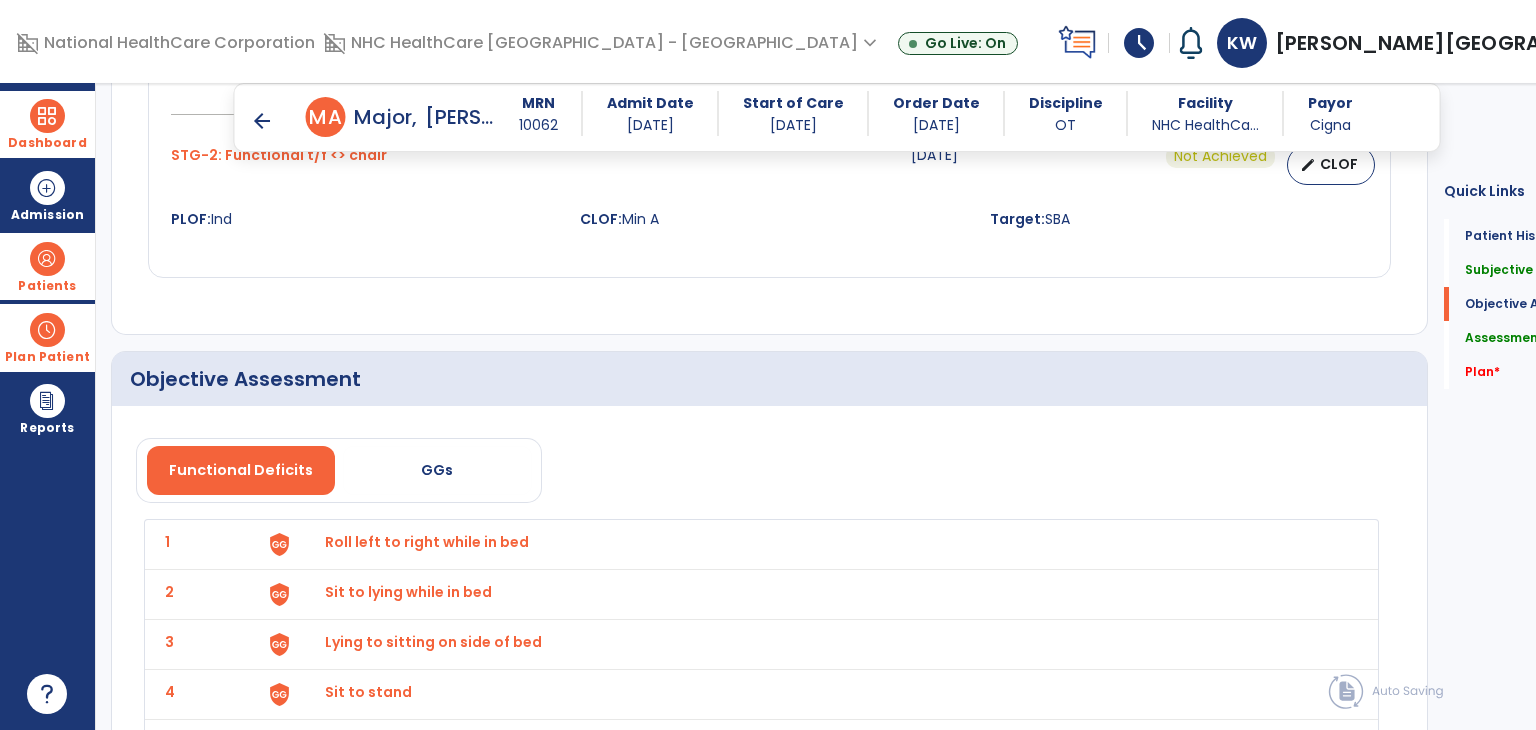 scroll, scrollTop: 2346, scrollLeft: 0, axis: vertical 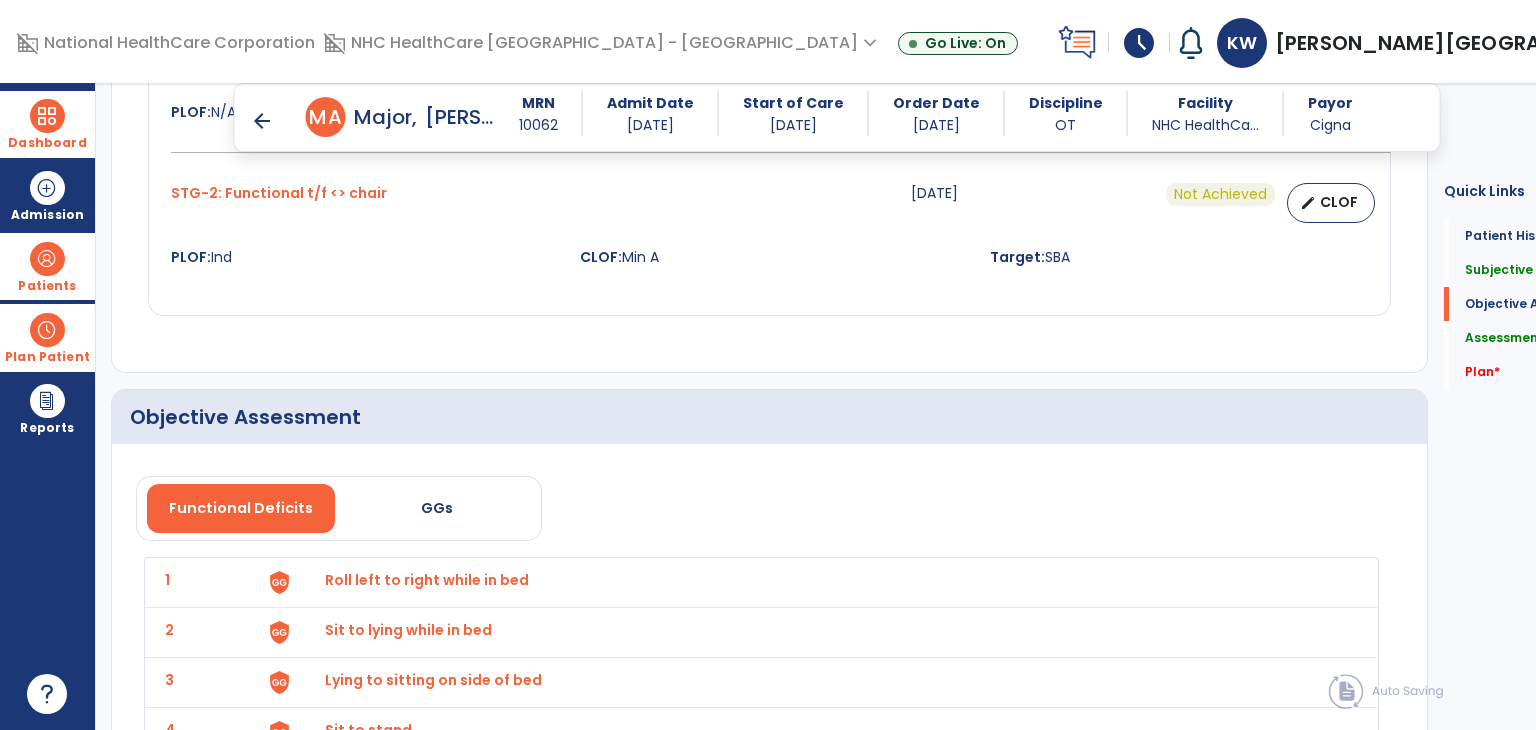 click on "Functional Deficits   GGs" 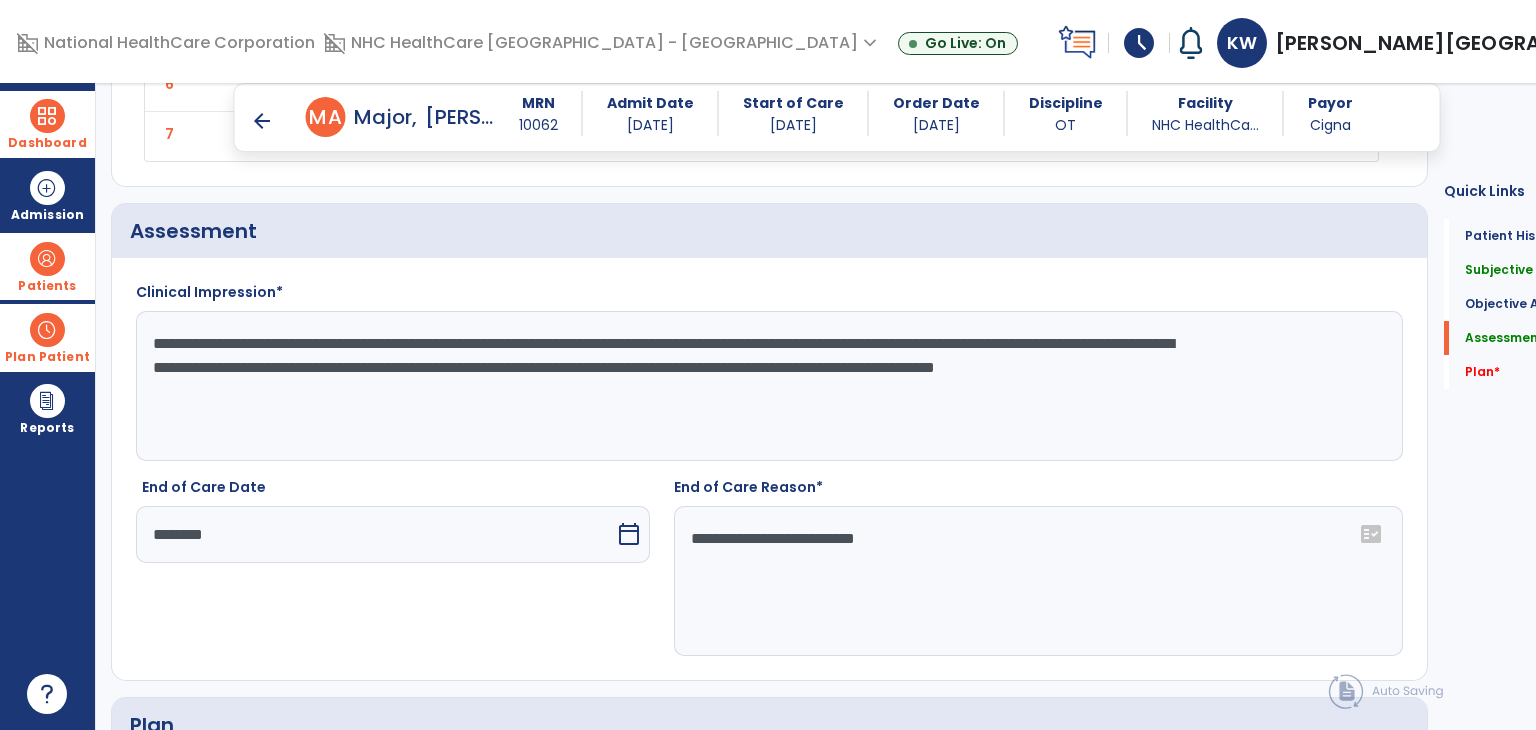 scroll, scrollTop: 3091, scrollLeft: 0, axis: vertical 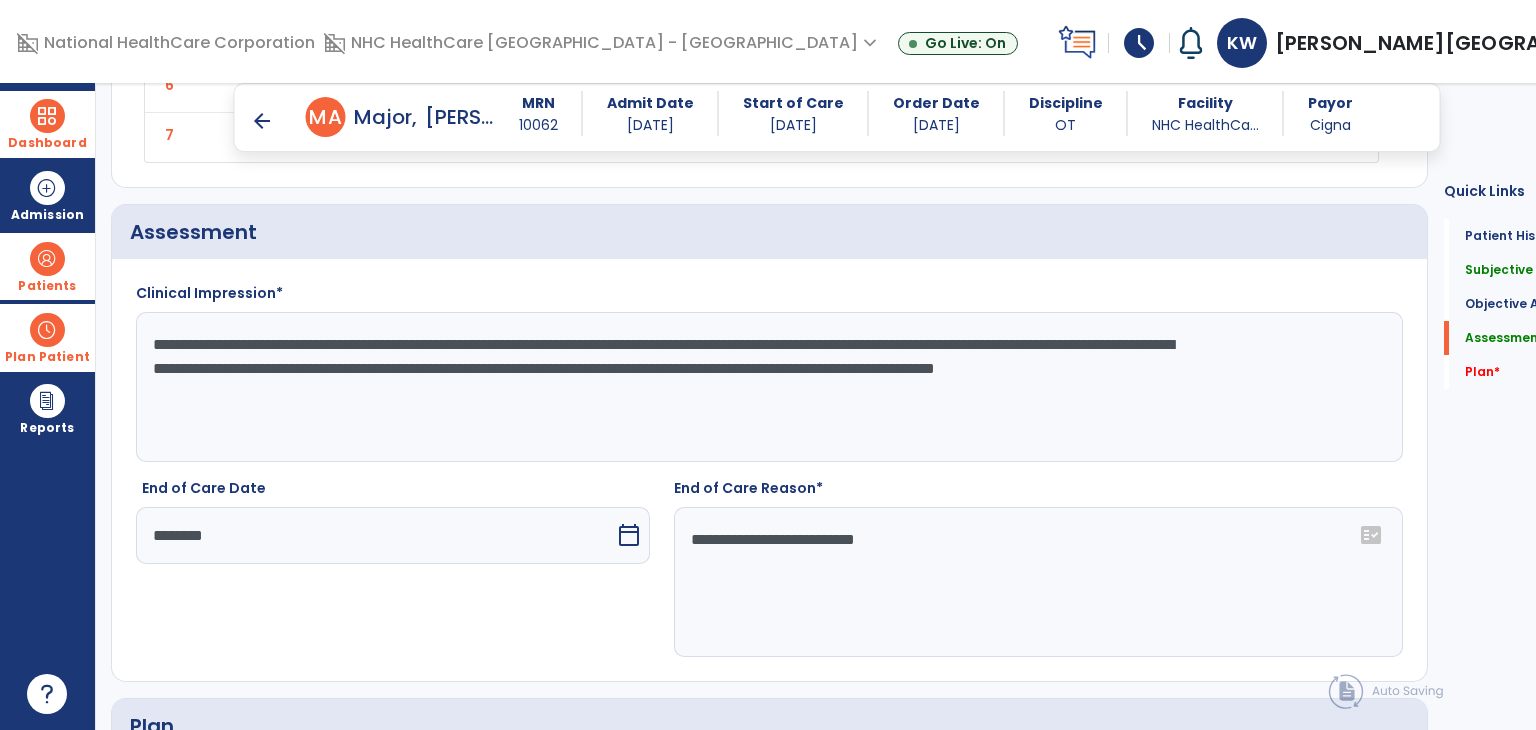 click on "**********" 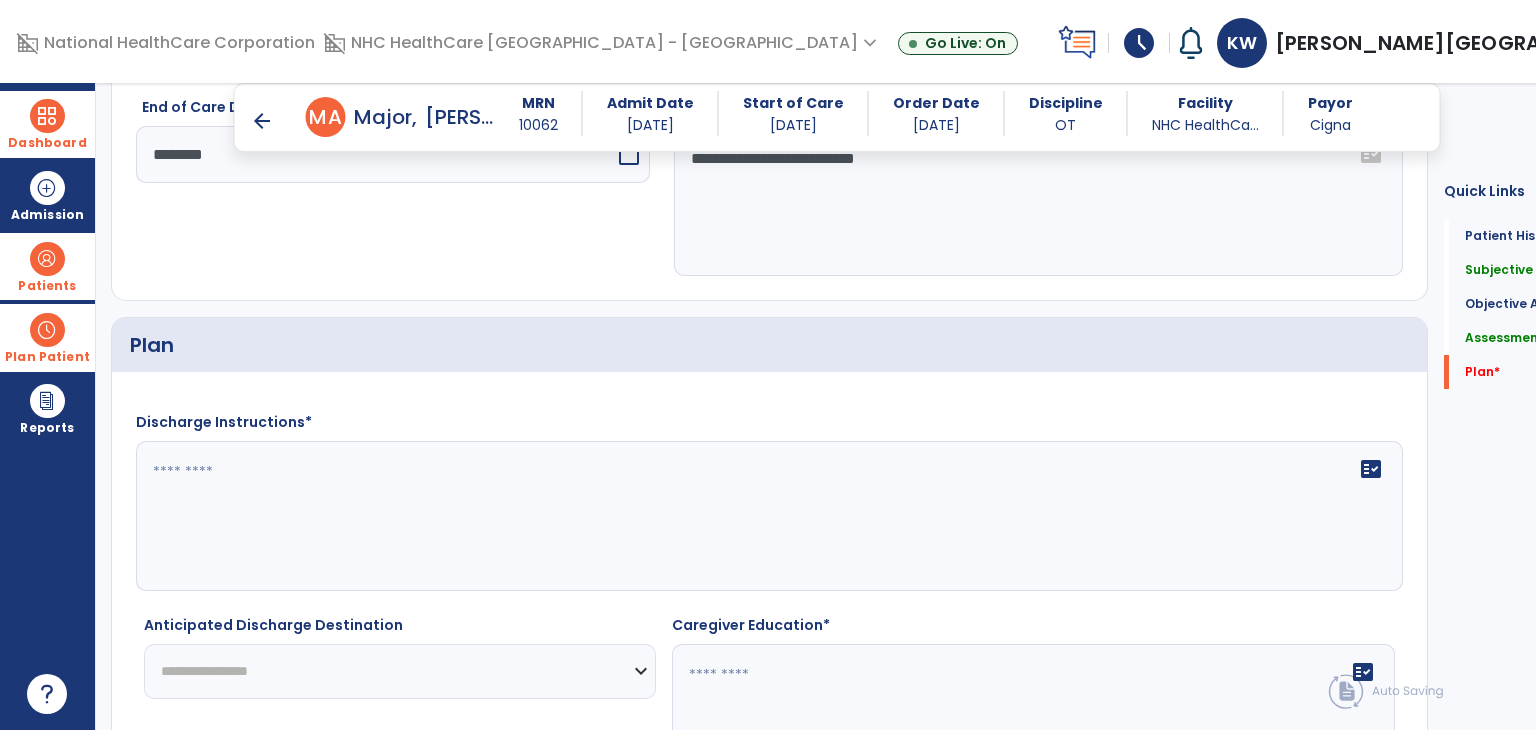 scroll, scrollTop: 3632, scrollLeft: 0, axis: vertical 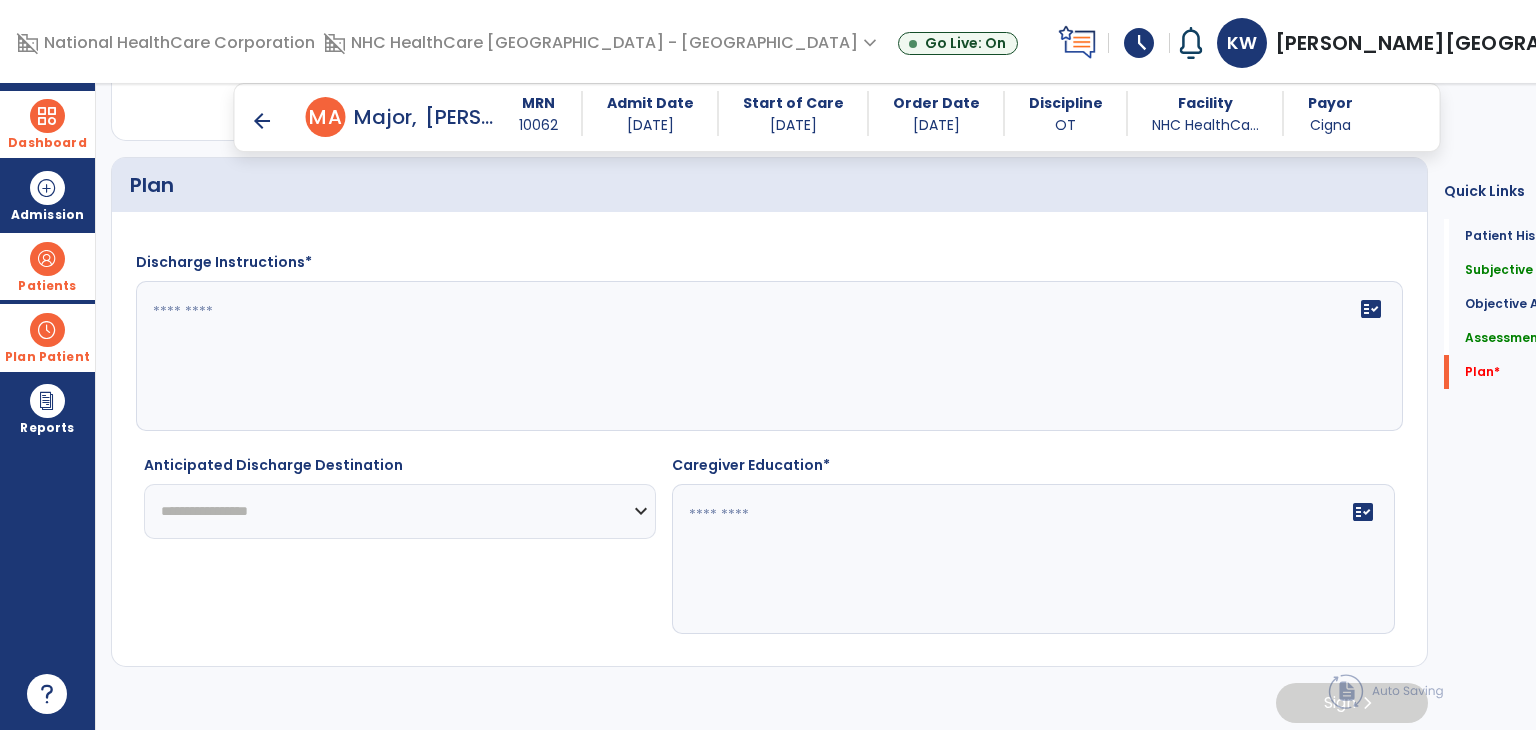type on "**********" 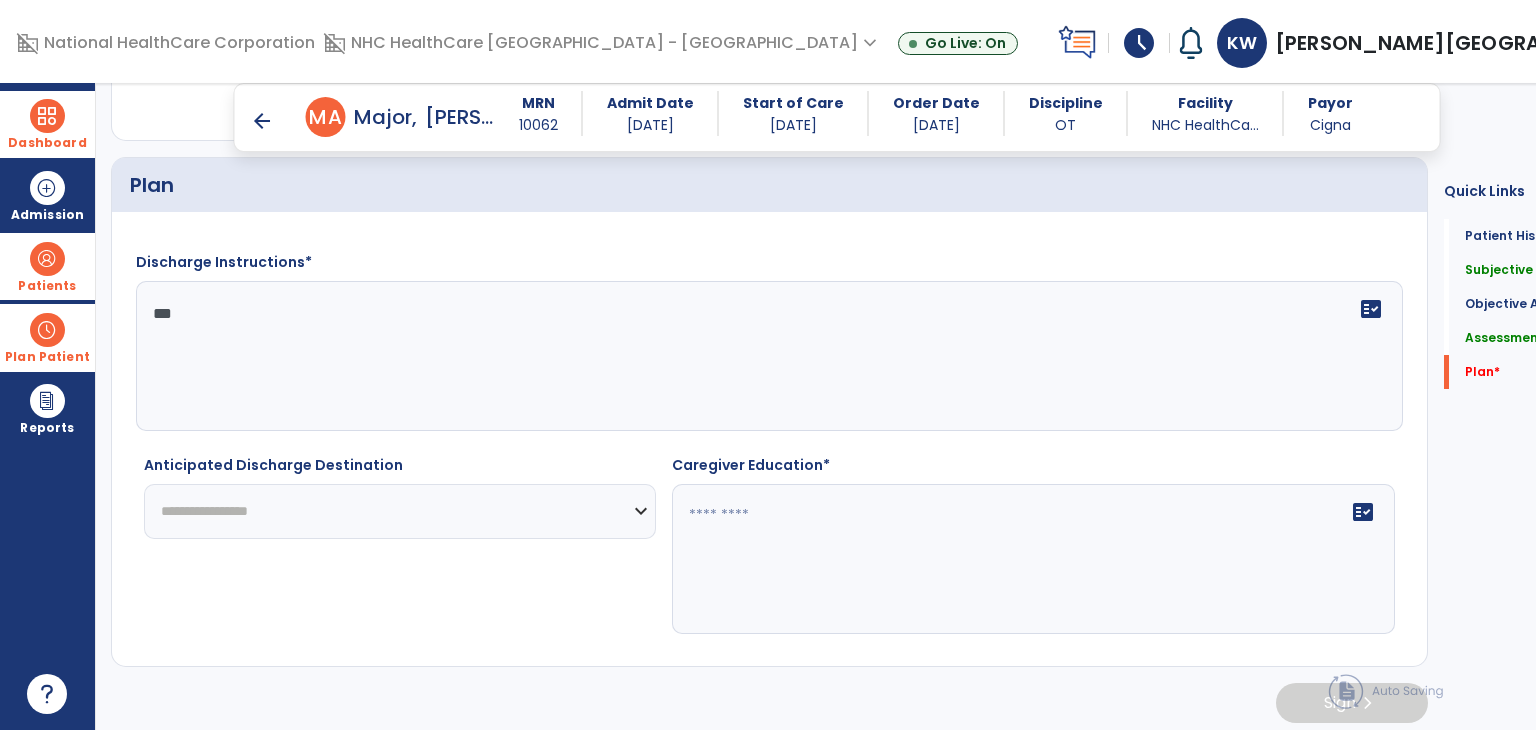 type on "***" 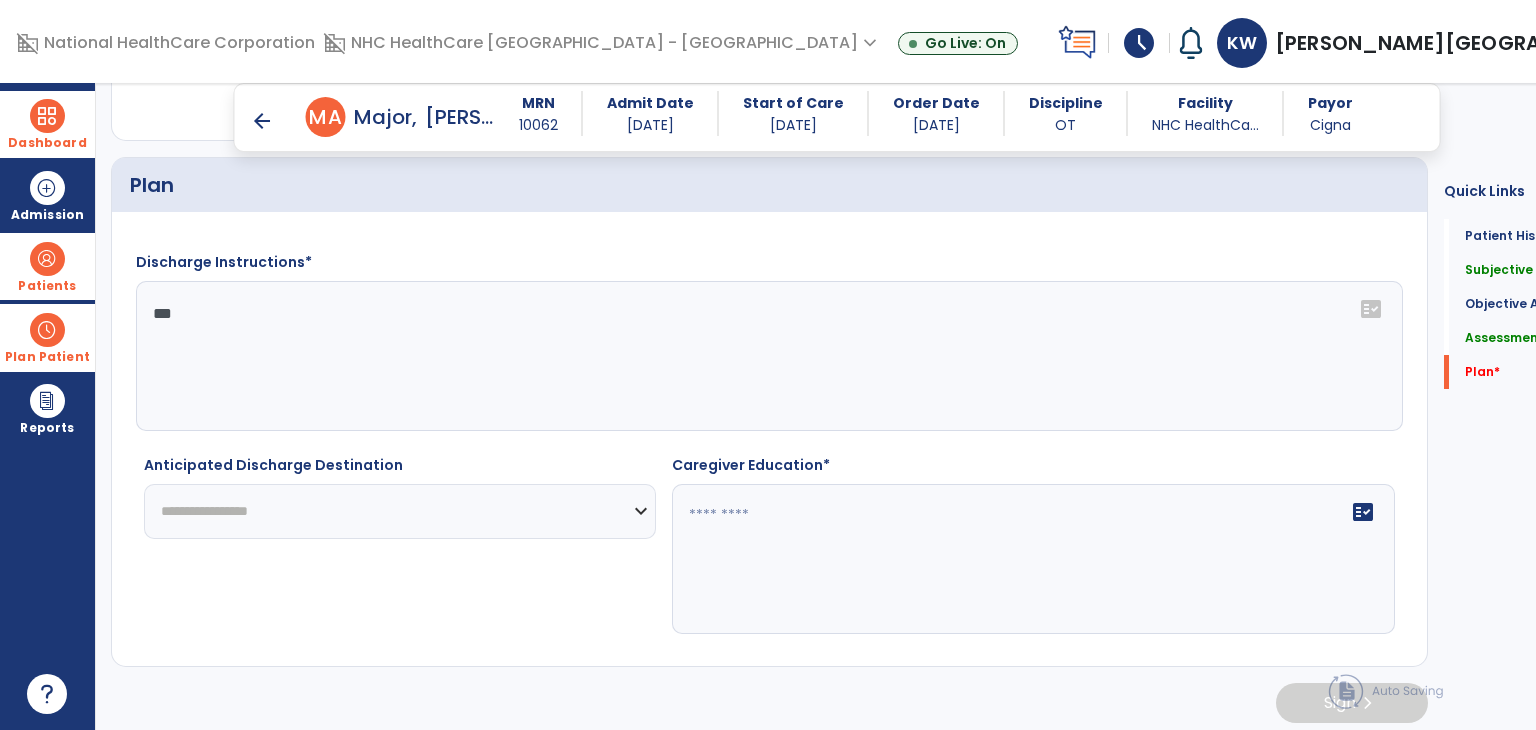 select on "********" 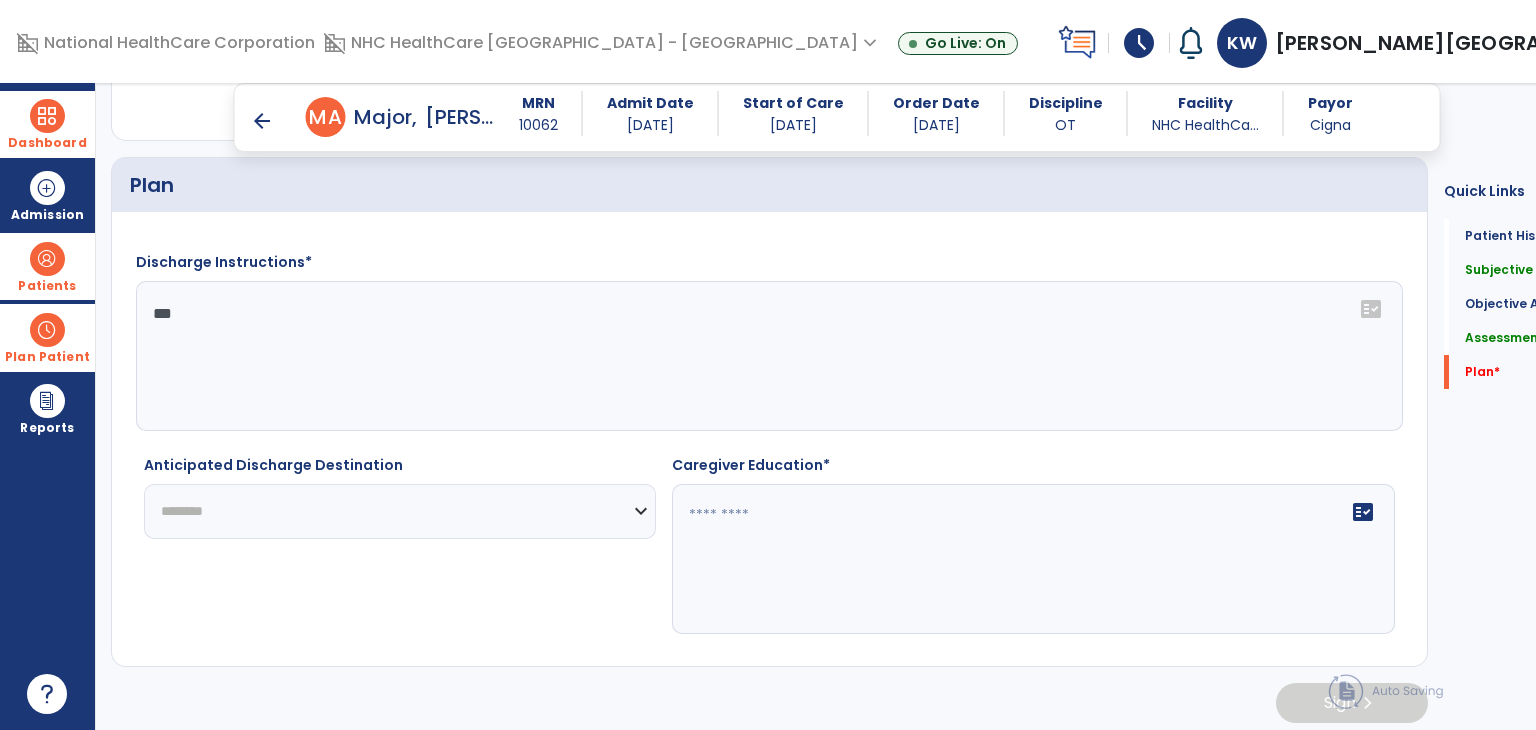 click on "**********" 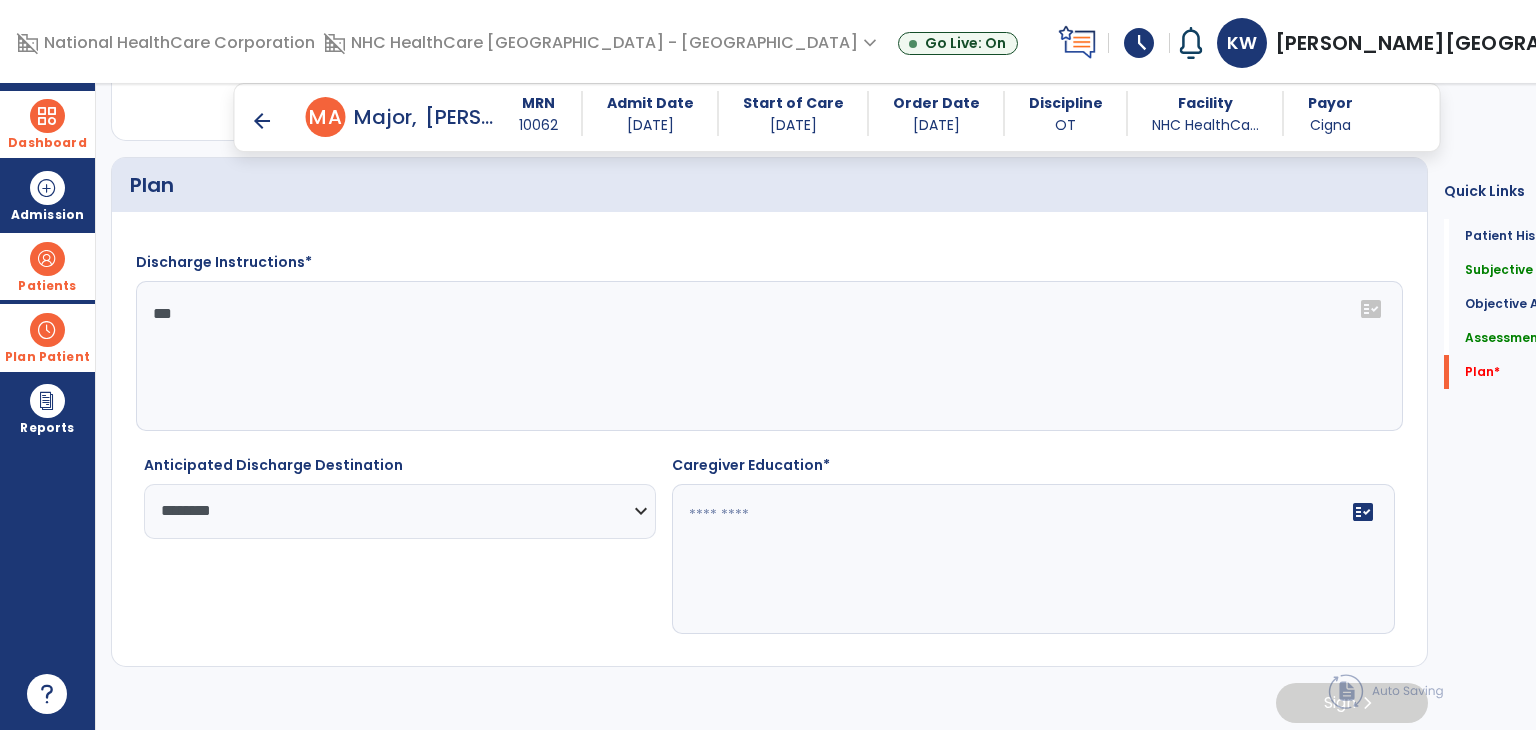 click 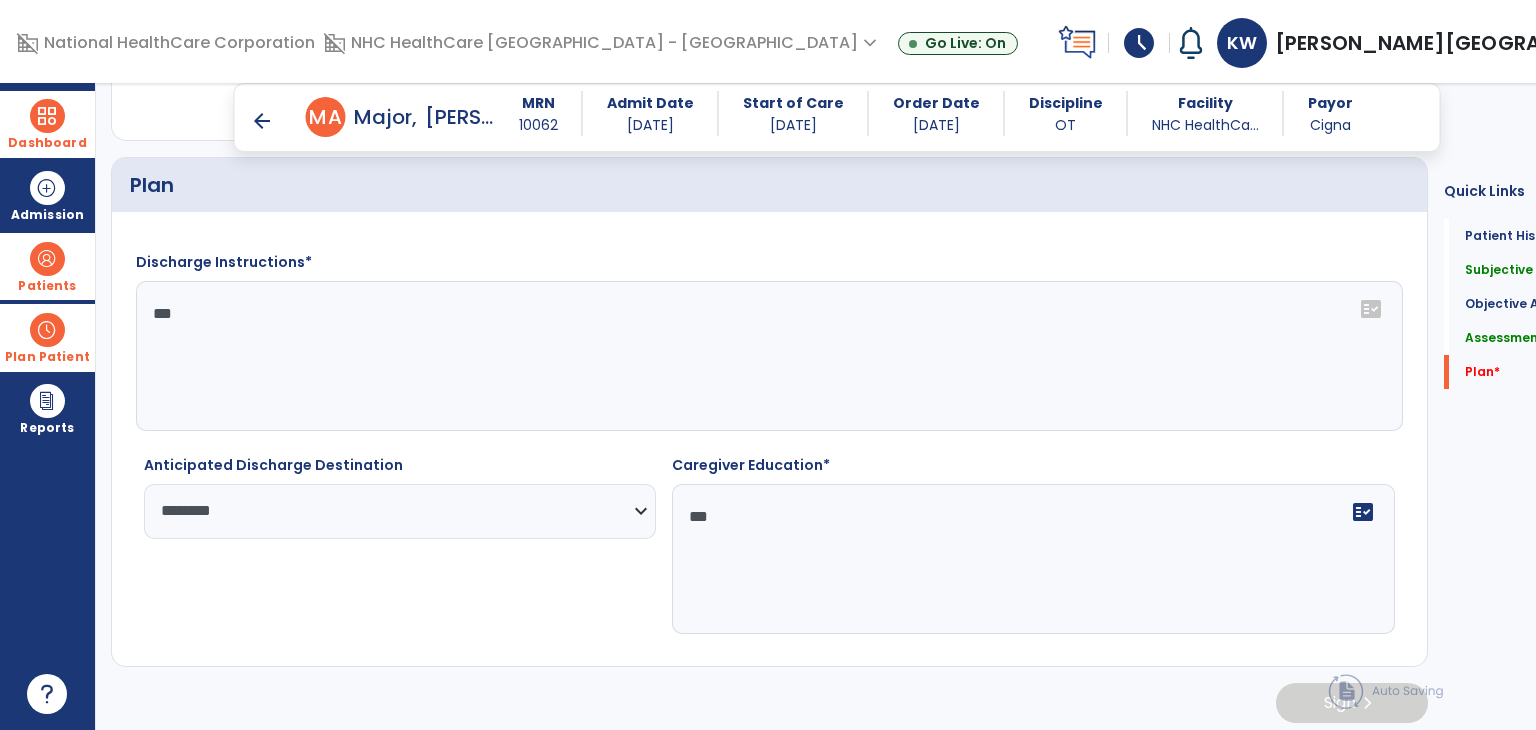 type on "***" 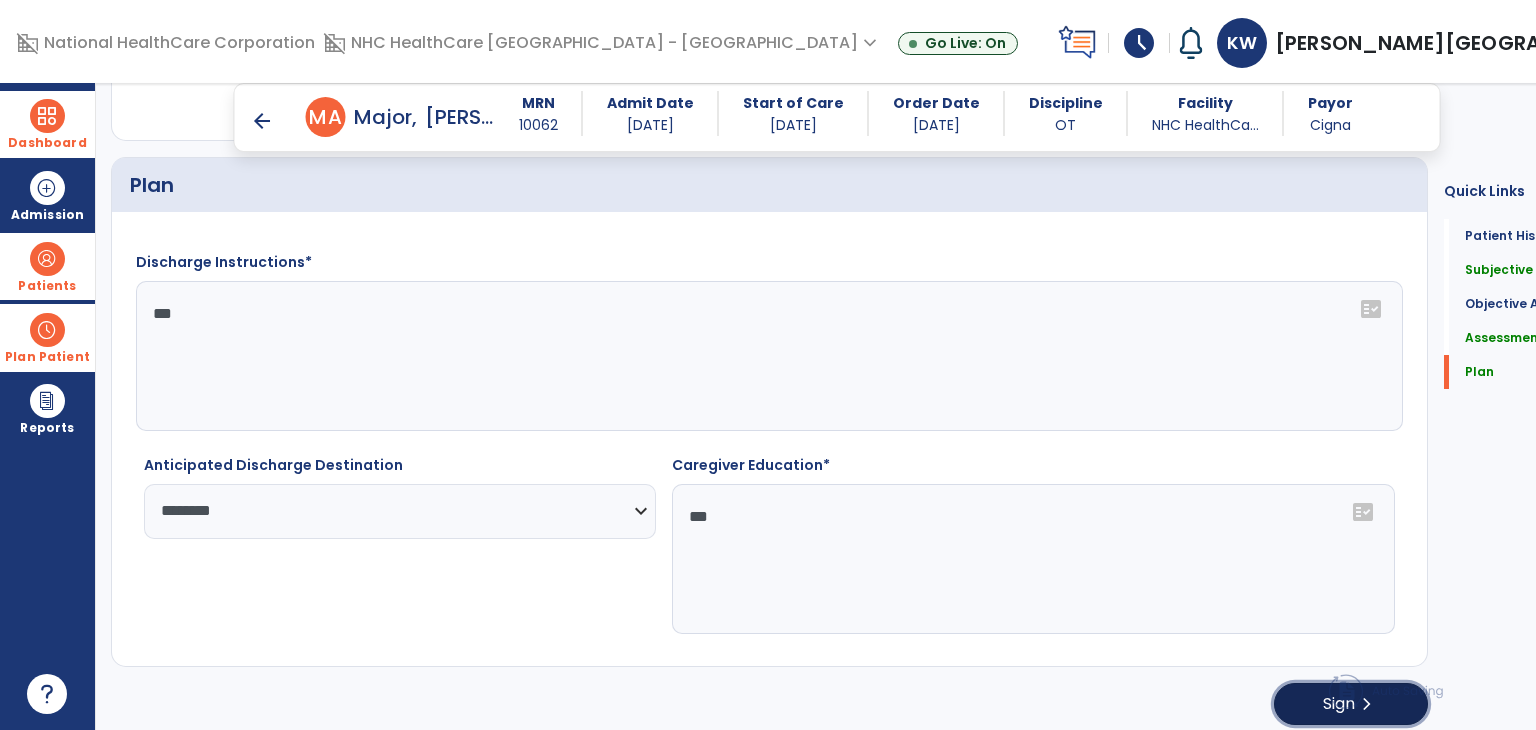 click on "Sign" 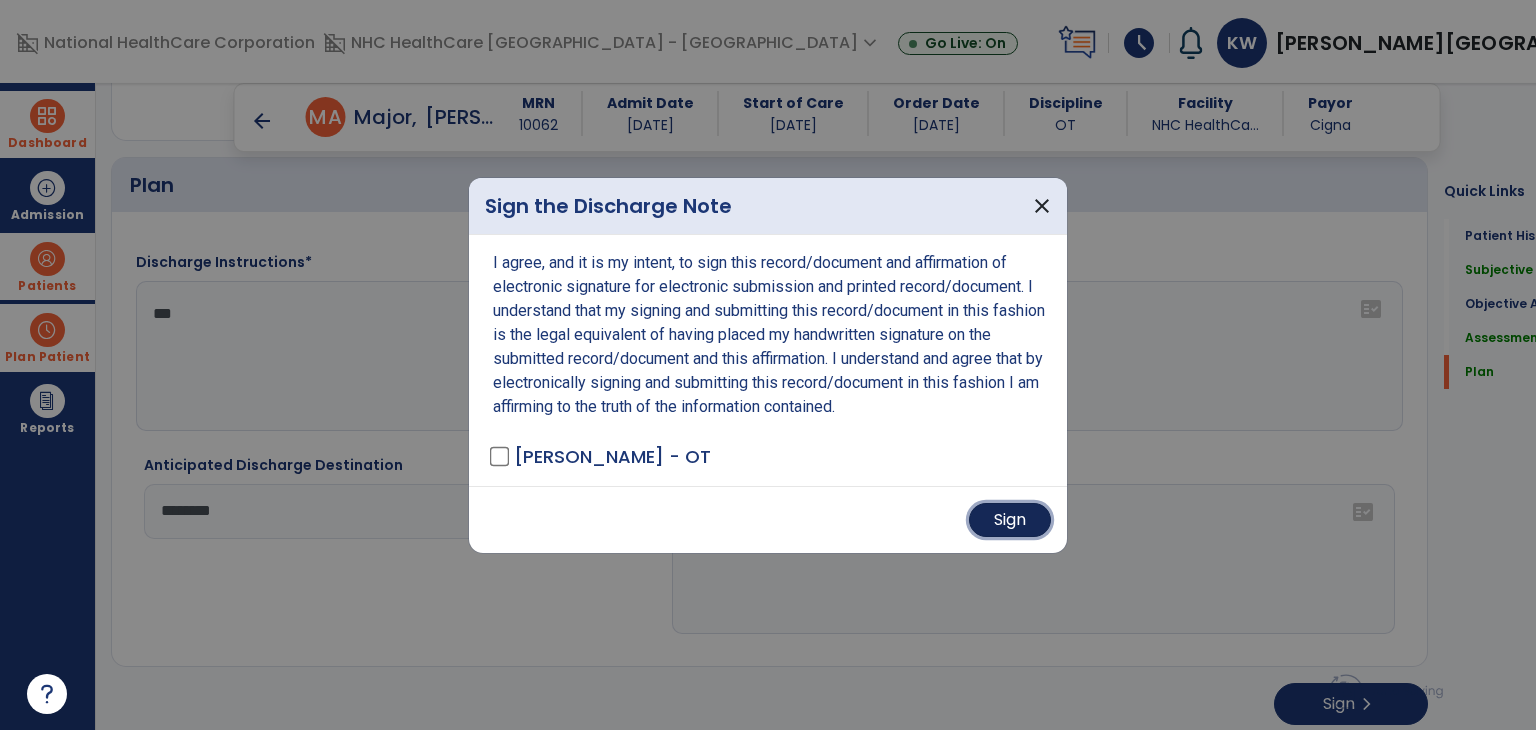click on "Sign" at bounding box center [1010, 520] 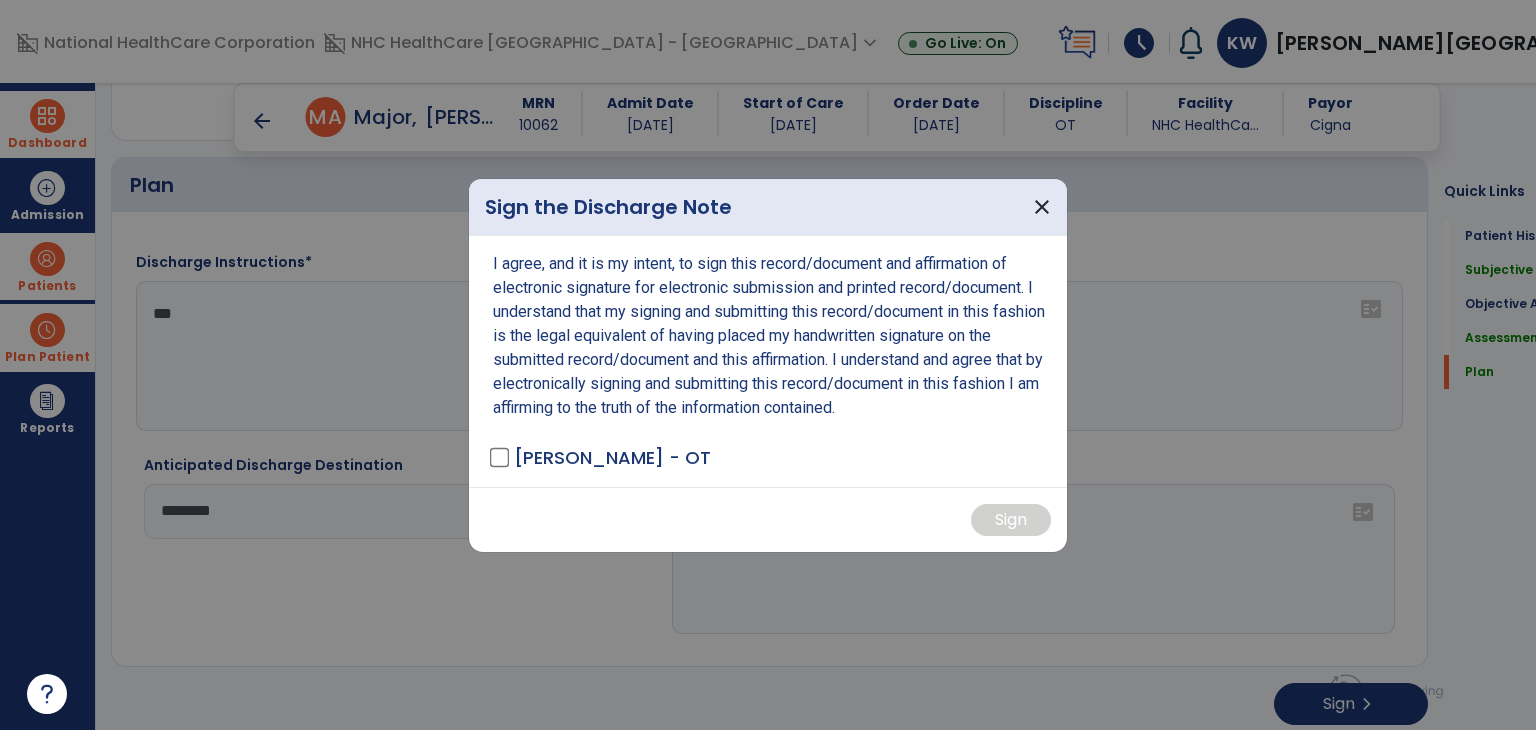 scroll, scrollTop: 0, scrollLeft: 0, axis: both 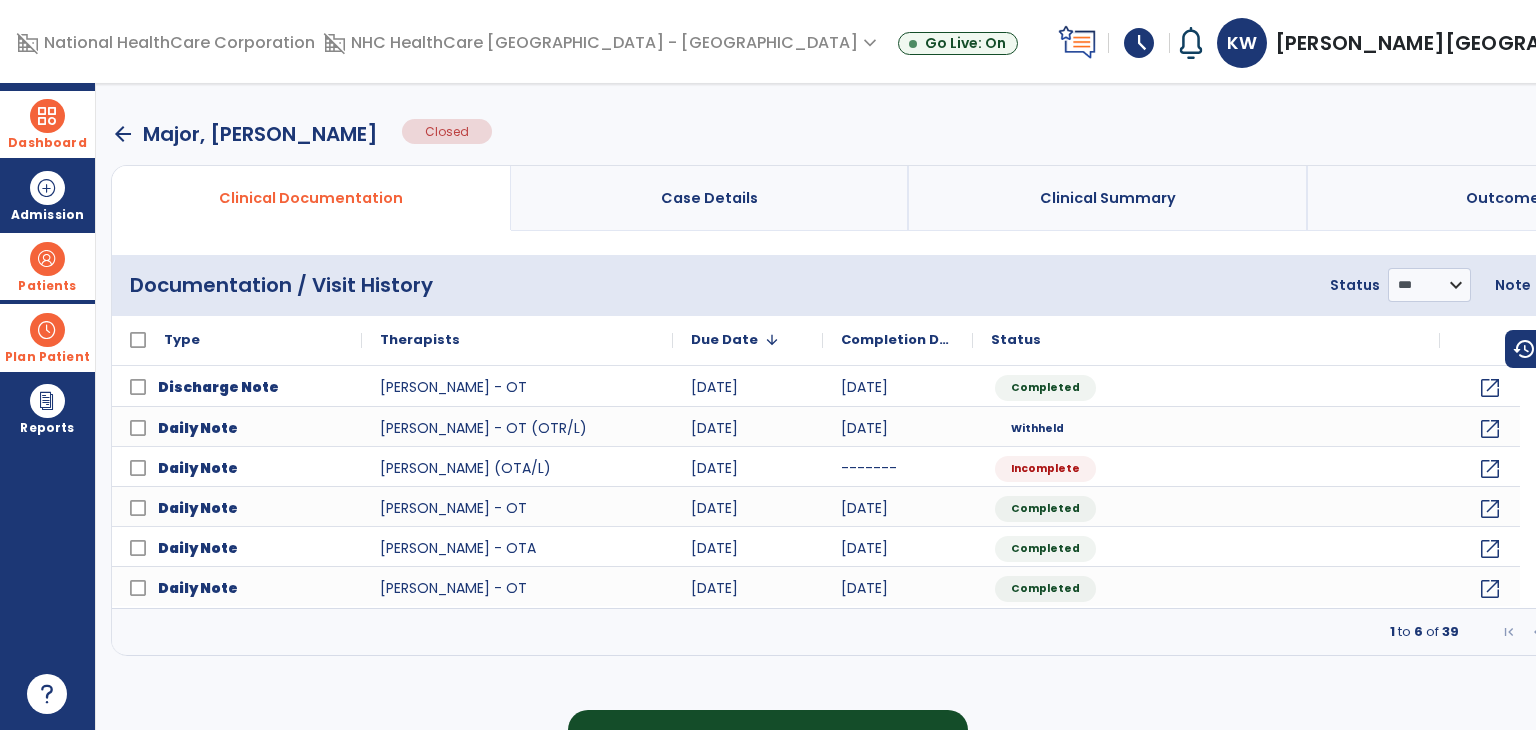 click on "arrow_back" at bounding box center (123, 134) 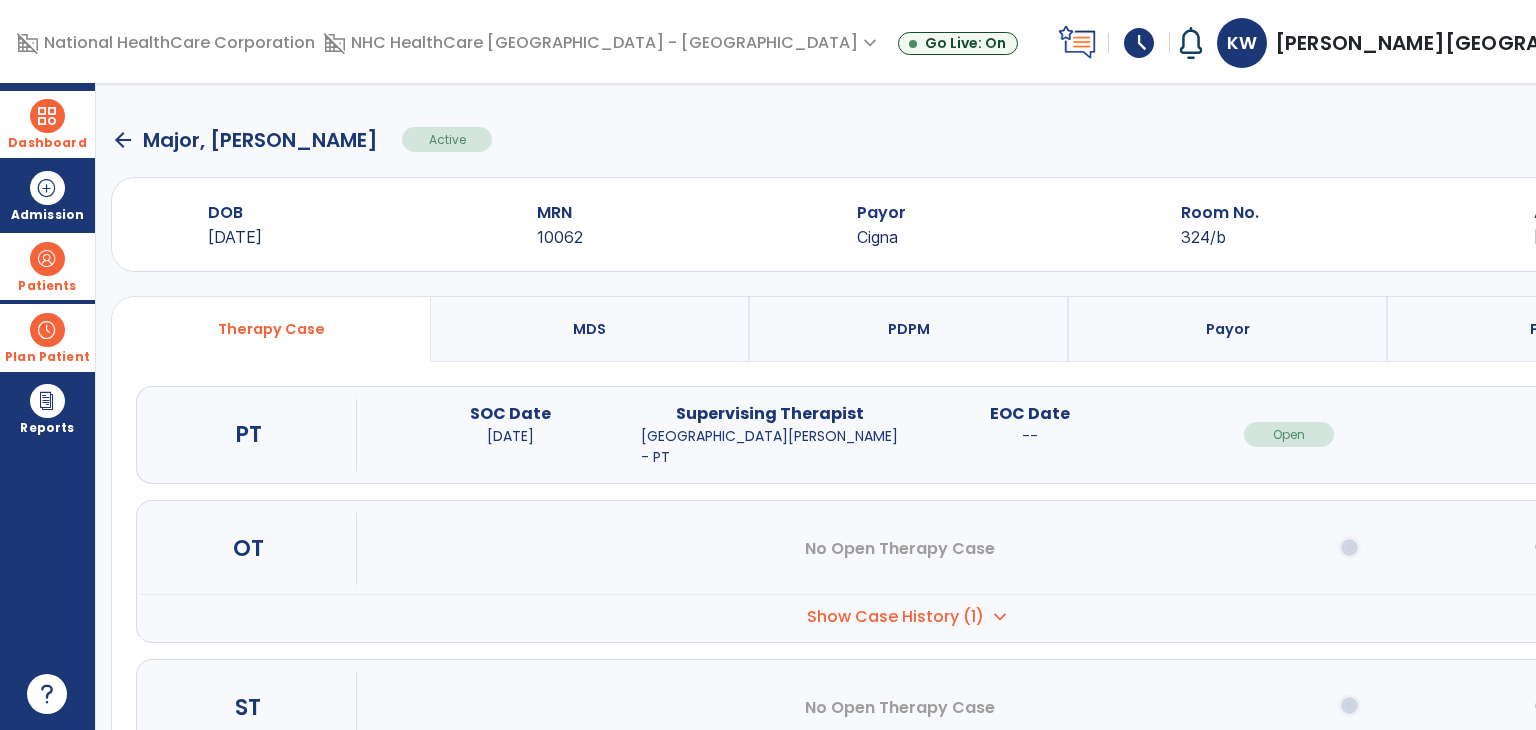 click on "arrow_back" 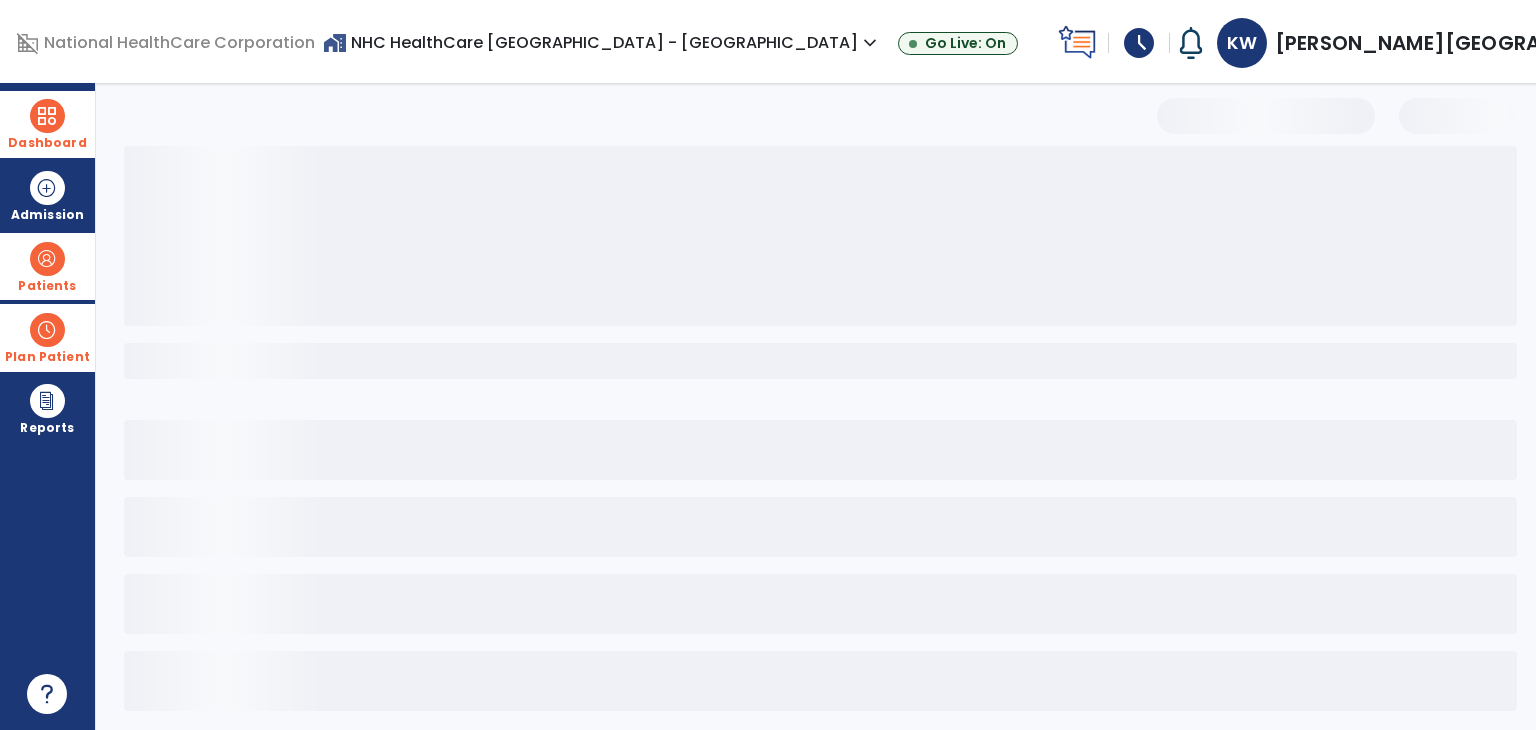 select on "***" 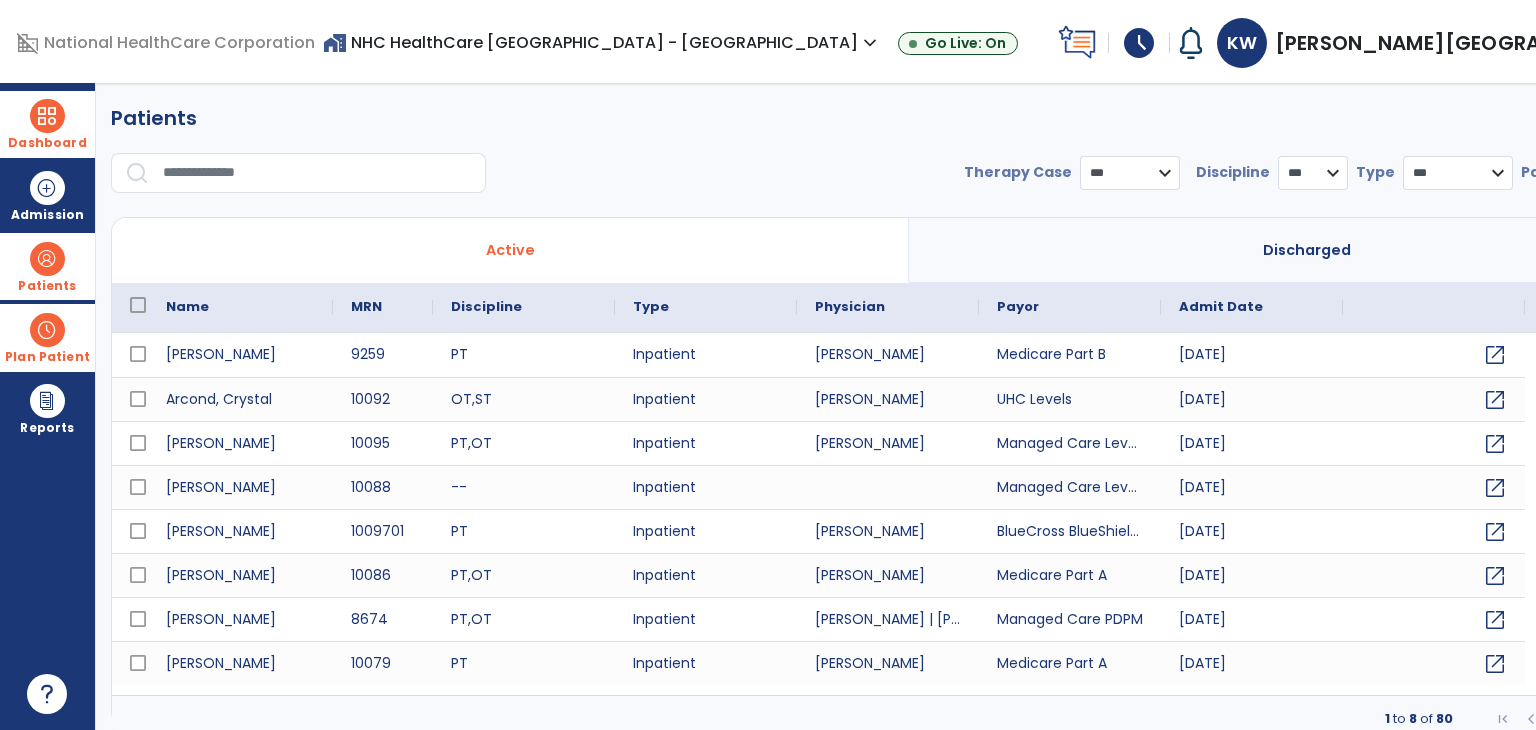 click at bounding box center (47, 116) 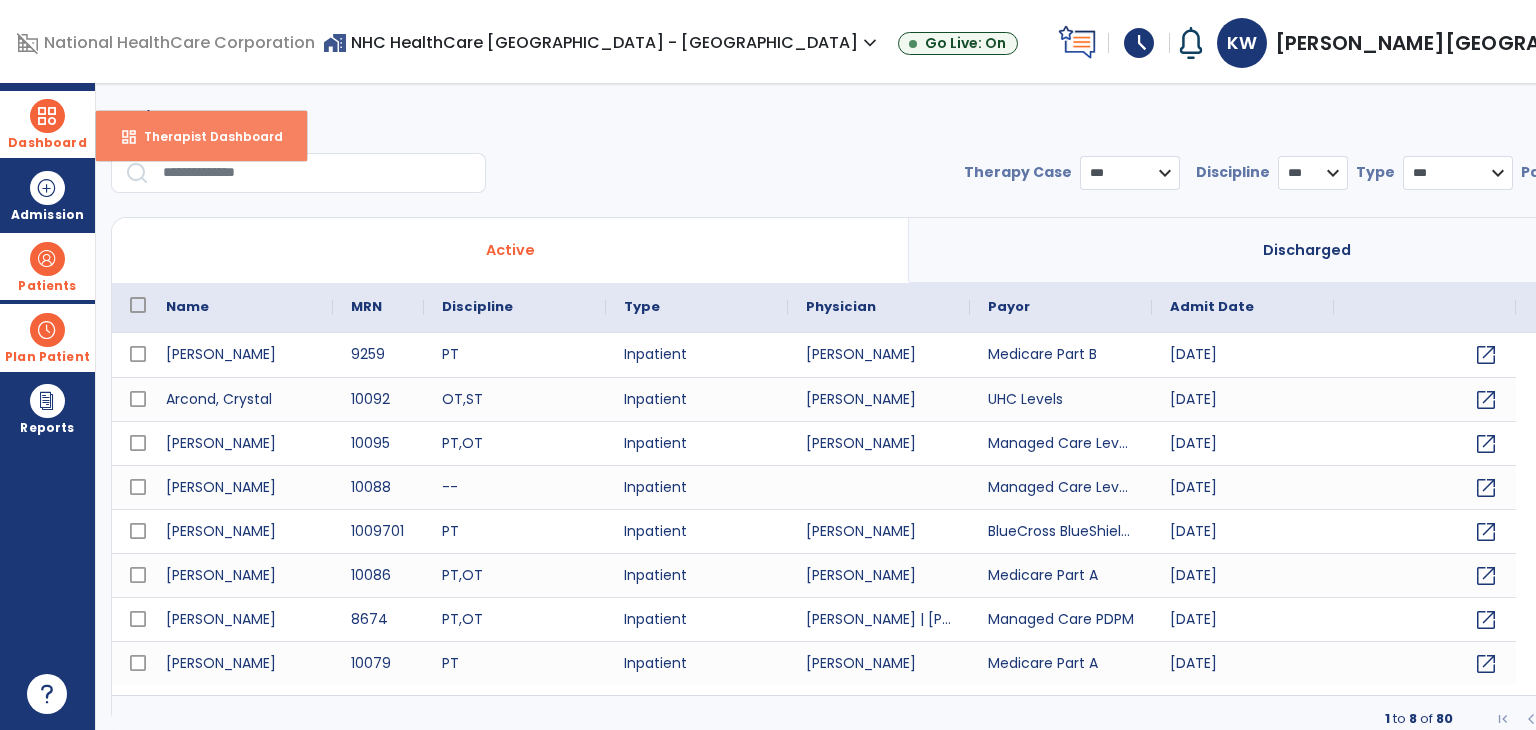 click on "Therapist Dashboard" at bounding box center [205, 136] 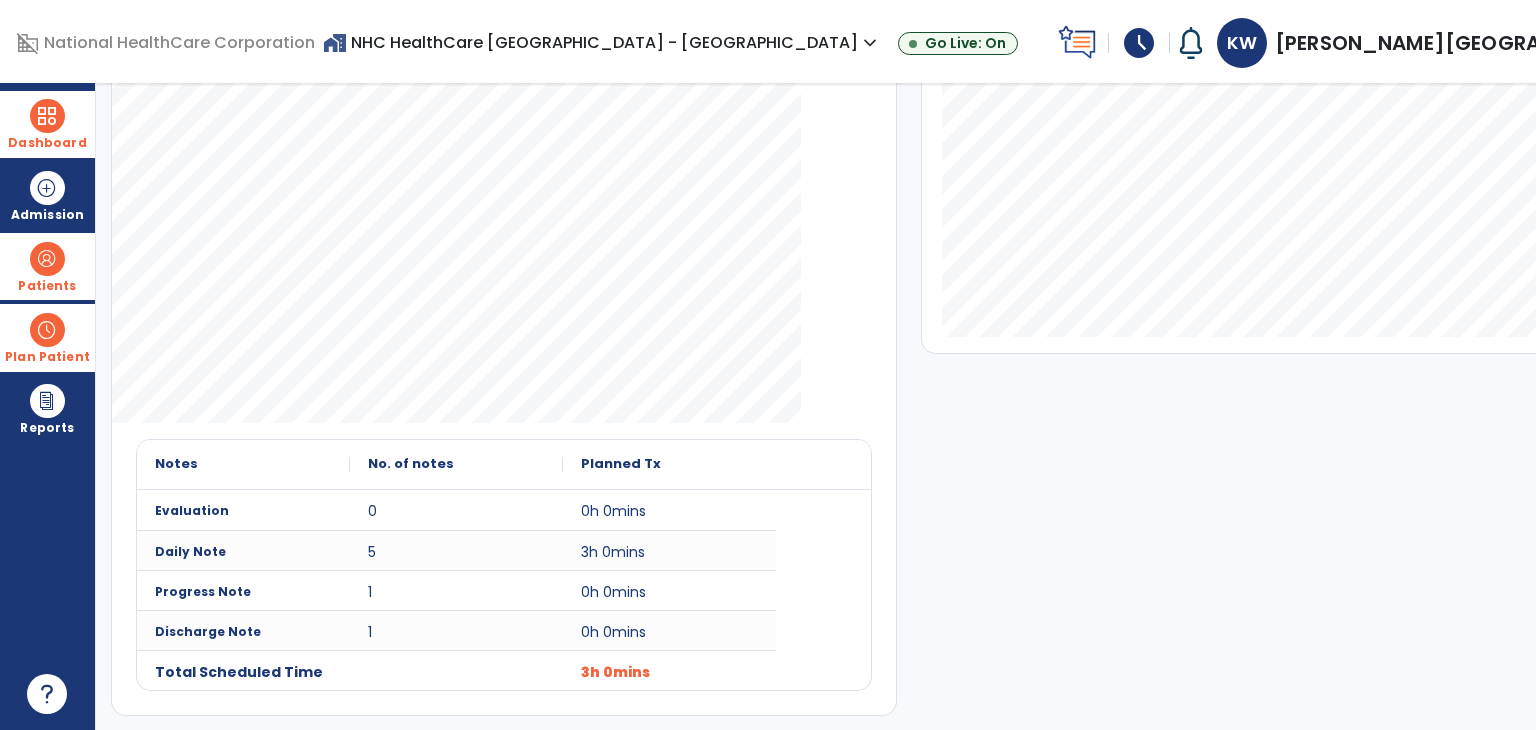 scroll, scrollTop: 0, scrollLeft: 0, axis: both 